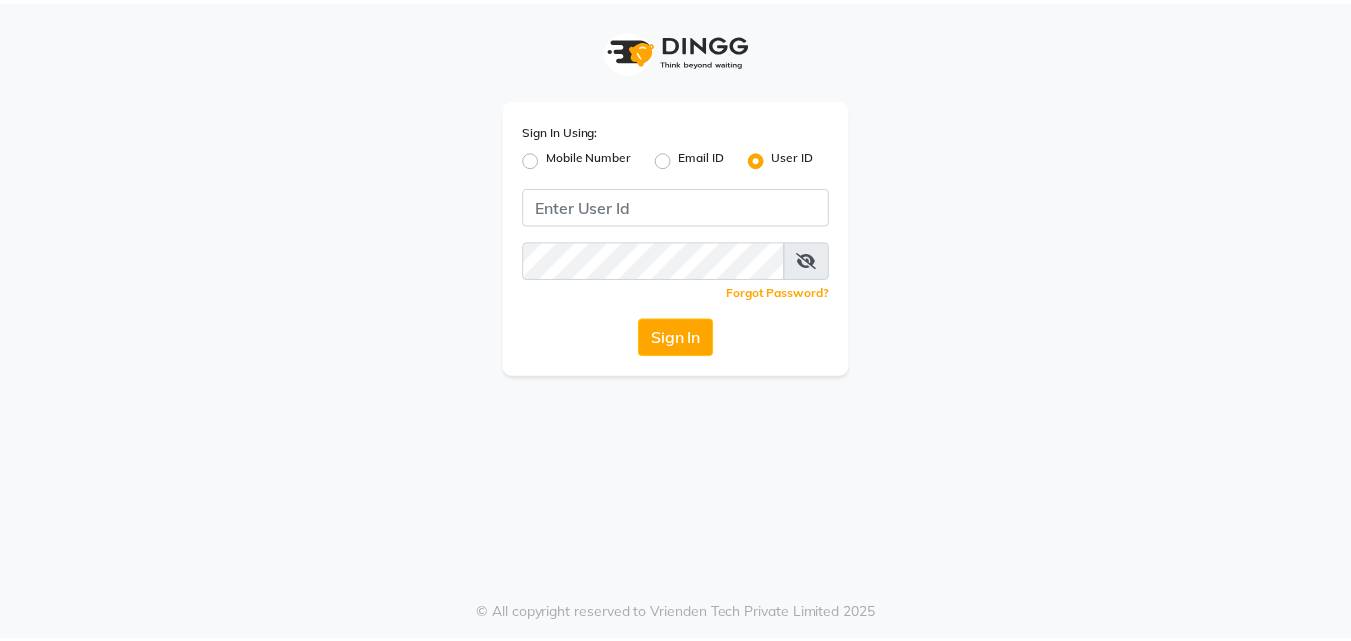 scroll, scrollTop: 0, scrollLeft: 0, axis: both 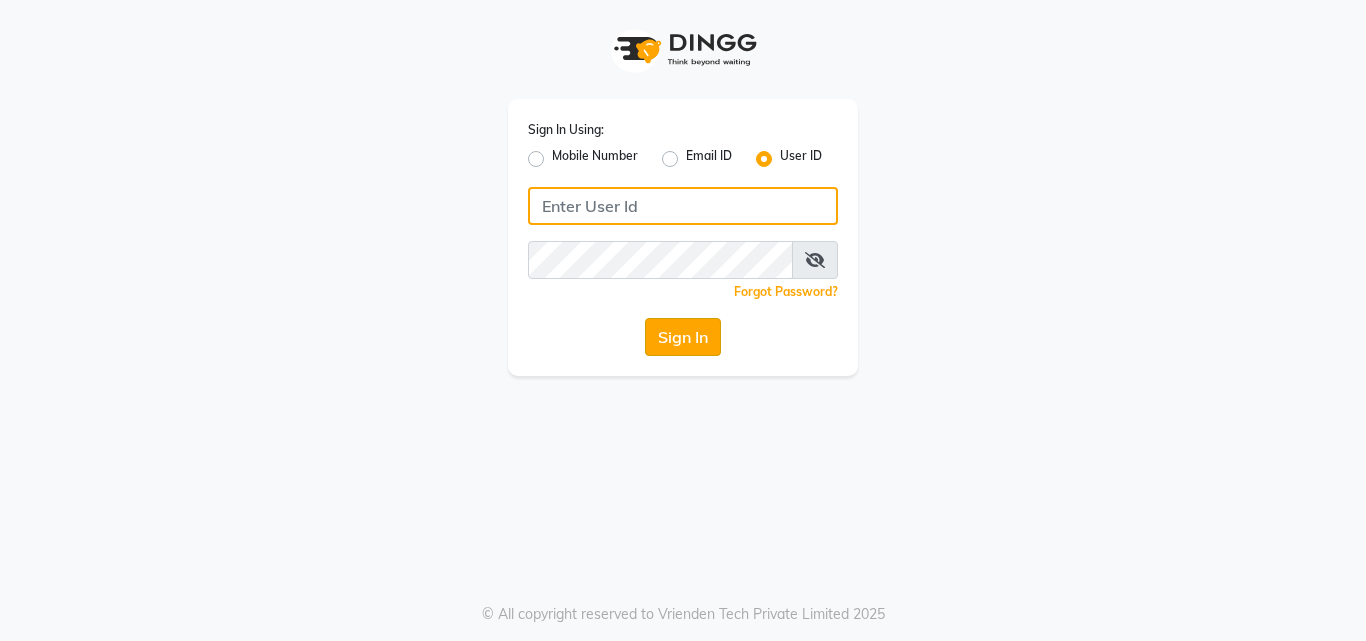 type on "arjun" 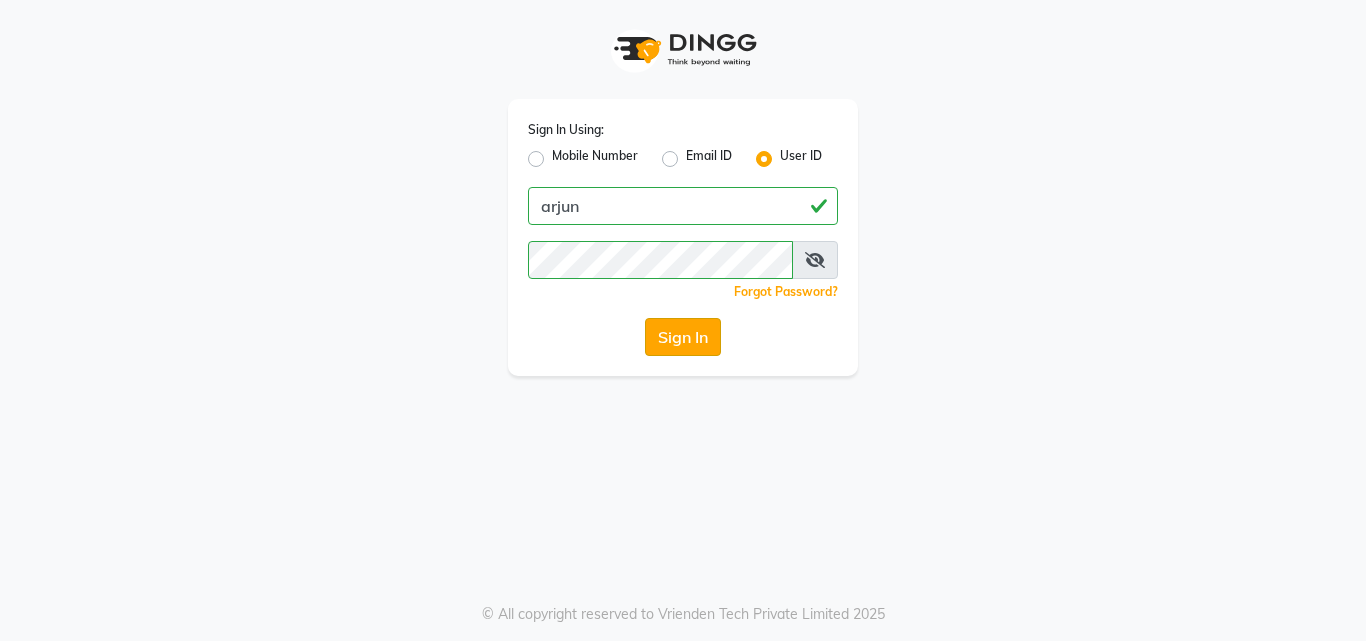 click on "Sign In" 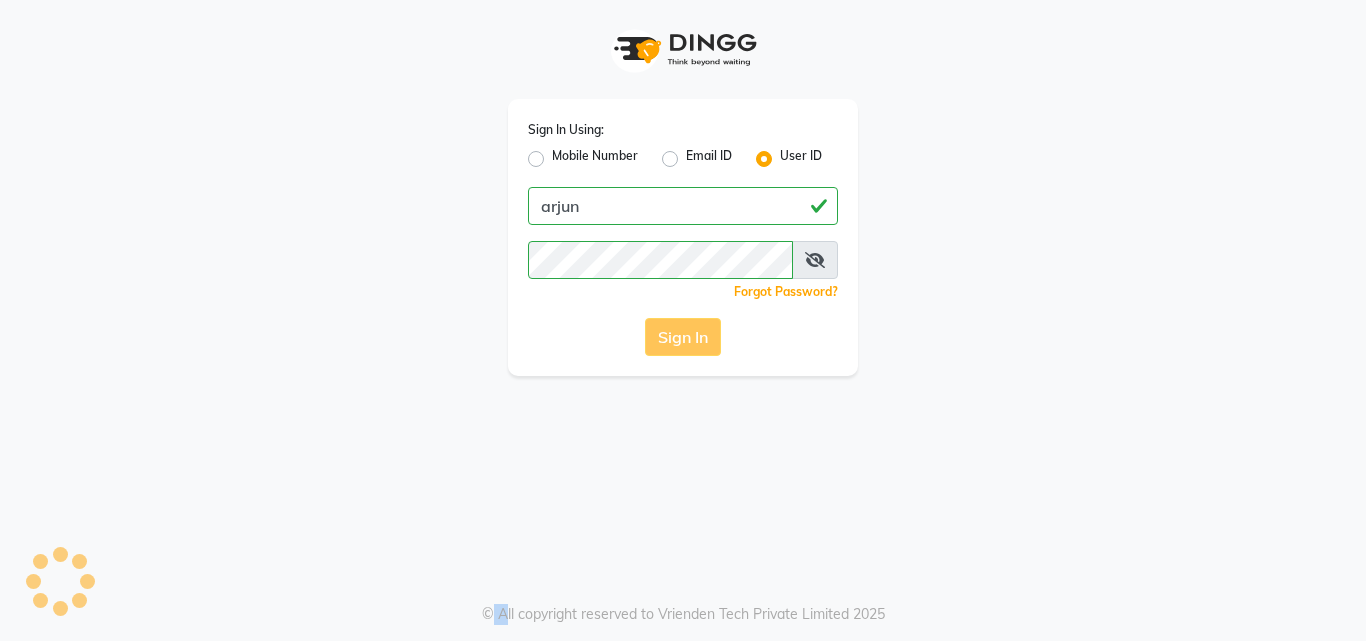 click on "Sign In" 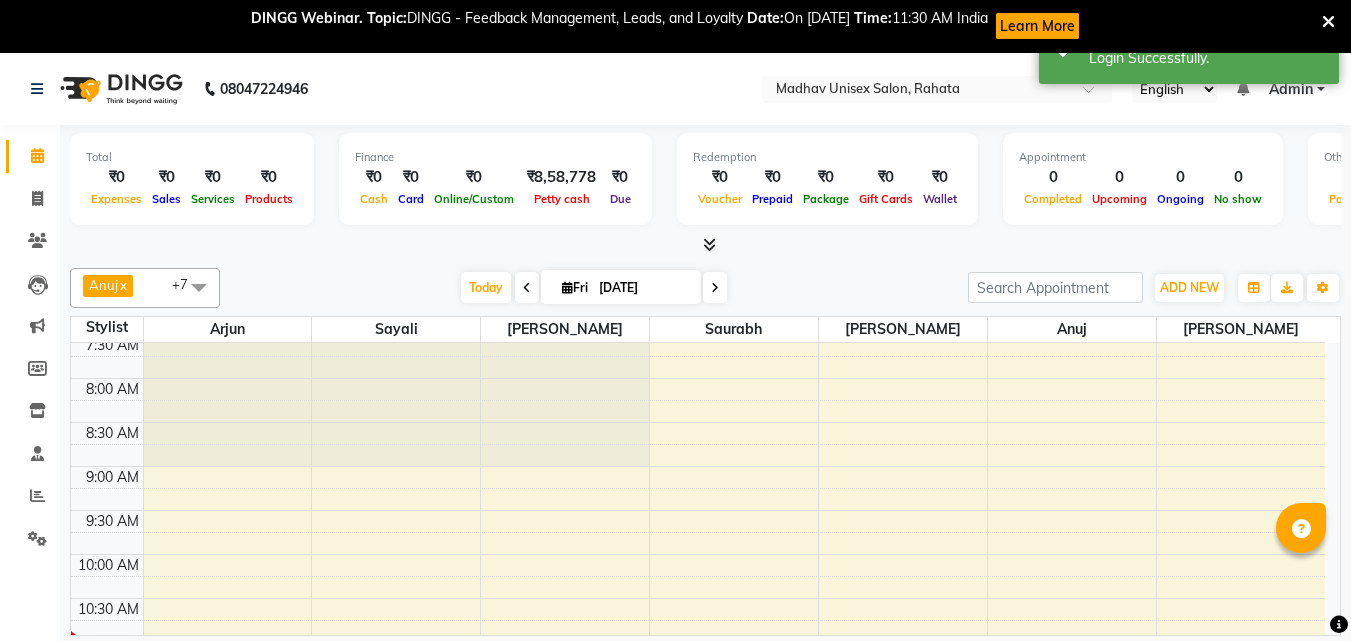 scroll, scrollTop: 197, scrollLeft: 0, axis: vertical 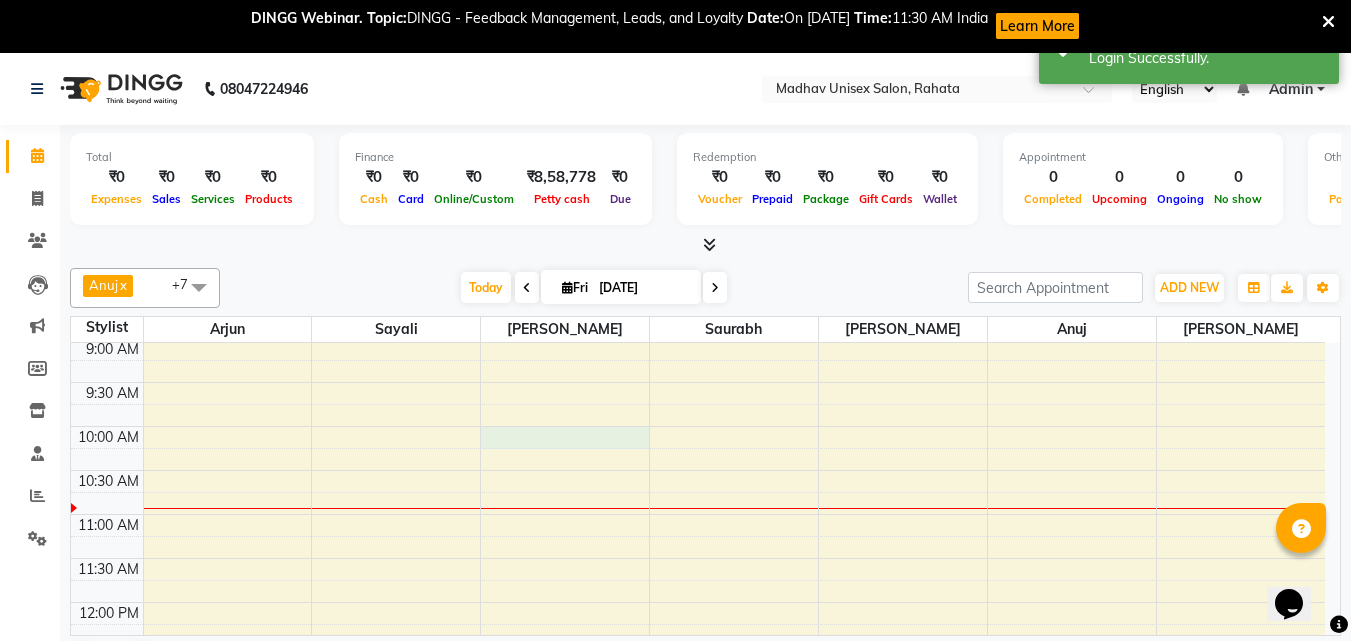 click on "6:00 AM 6:30 AM 7:00 AM 7:30 AM 8:00 AM 8:30 AM 9:00 AM 9:30 AM 10:00 AM 10:30 AM 11:00 AM 11:30 AM 12:00 PM 12:30 PM 1:00 PM 1:30 PM 2:00 PM 2:30 PM 3:00 PM 3:30 PM 4:00 PM 4:30 PM 5:00 PM 5:30 PM 6:00 PM 6:30 PM 7:00 PM 7:30 PM 8:00 PM 8:30 PM 9:00 PM 9:30 PM 10:00 PM 10:30 PM" at bounding box center (698, 822) 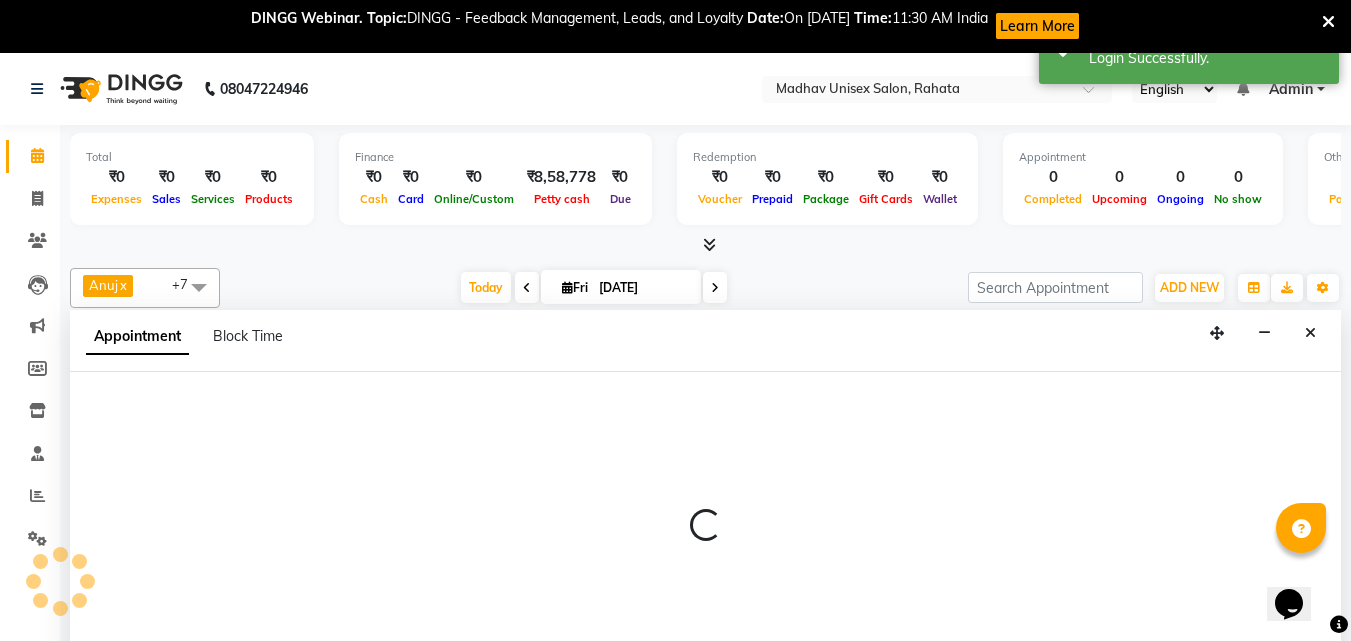 scroll, scrollTop: 54, scrollLeft: 0, axis: vertical 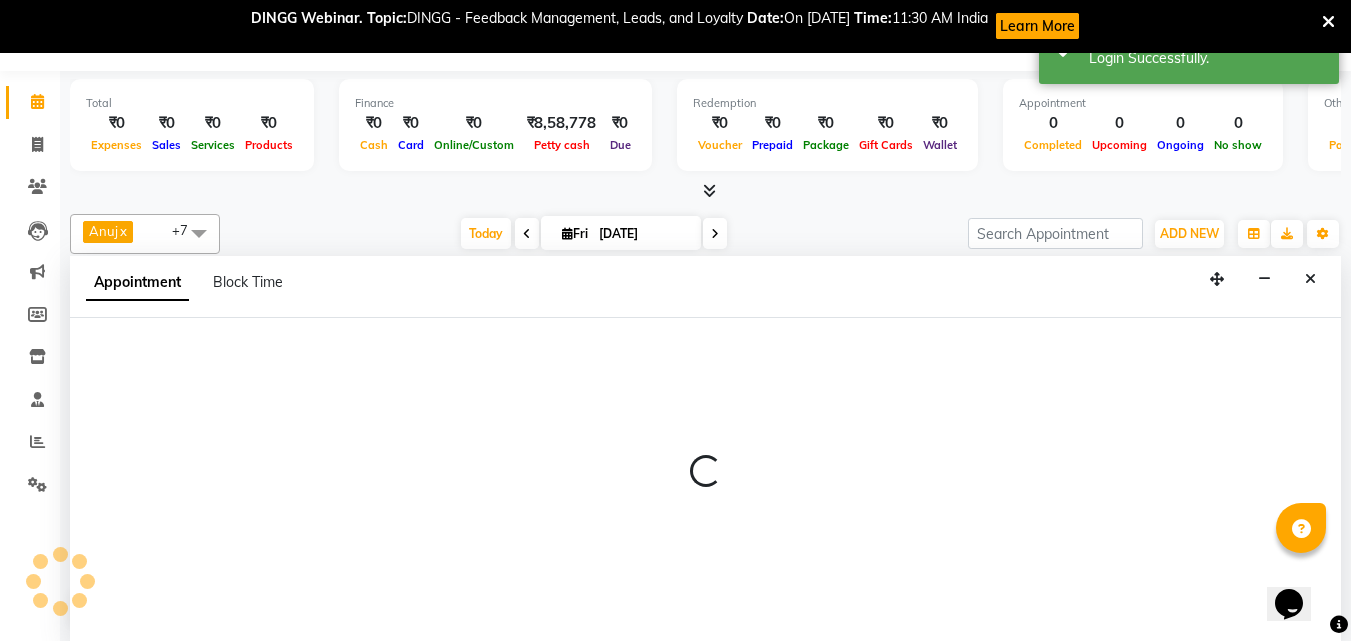 select on "14048" 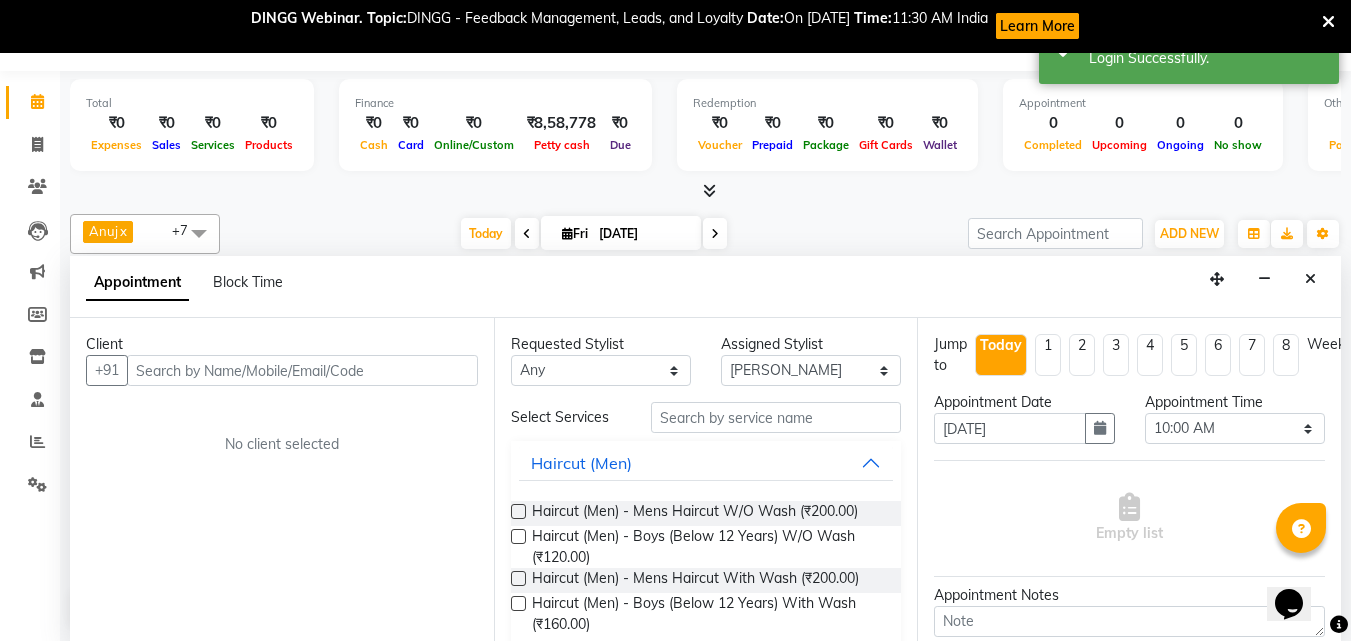 click at bounding box center [302, 370] 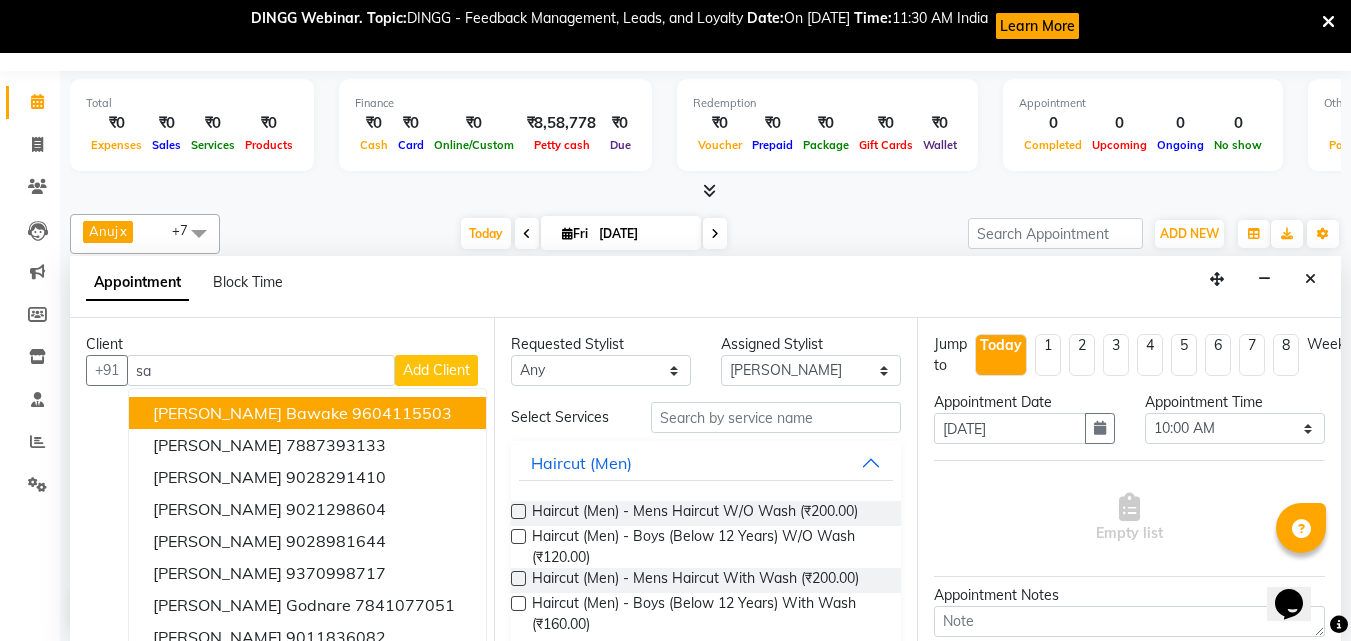 type on "s" 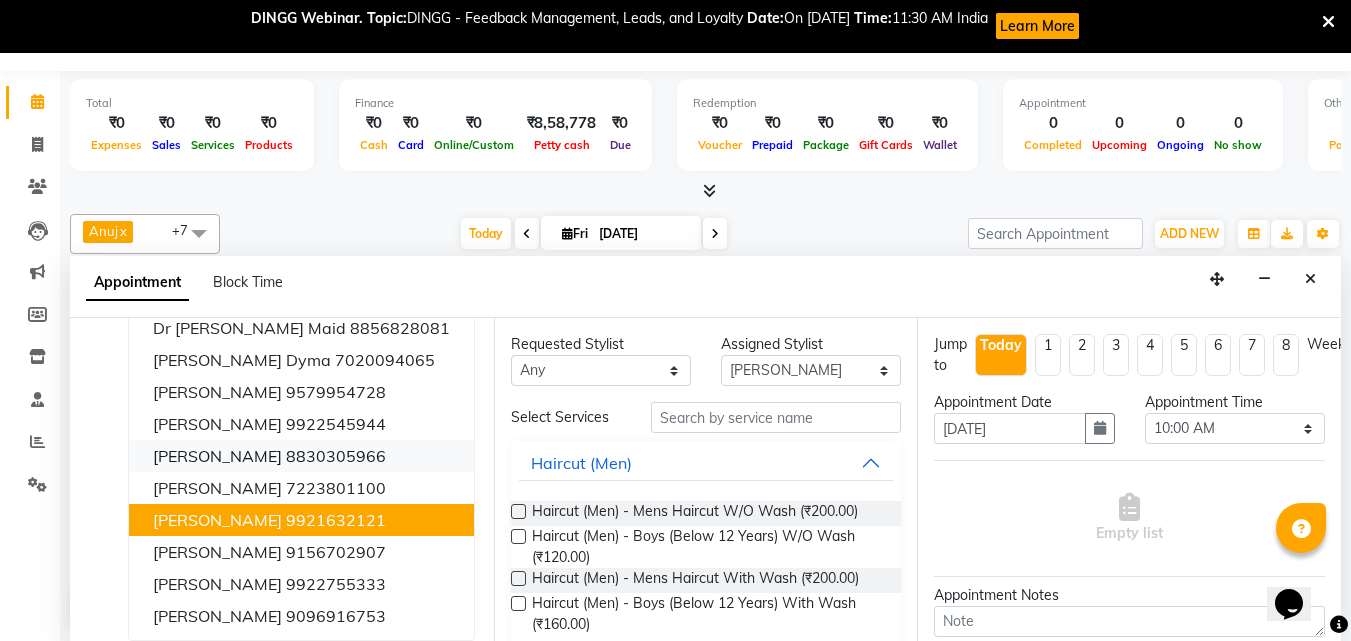 scroll, scrollTop: 0, scrollLeft: 0, axis: both 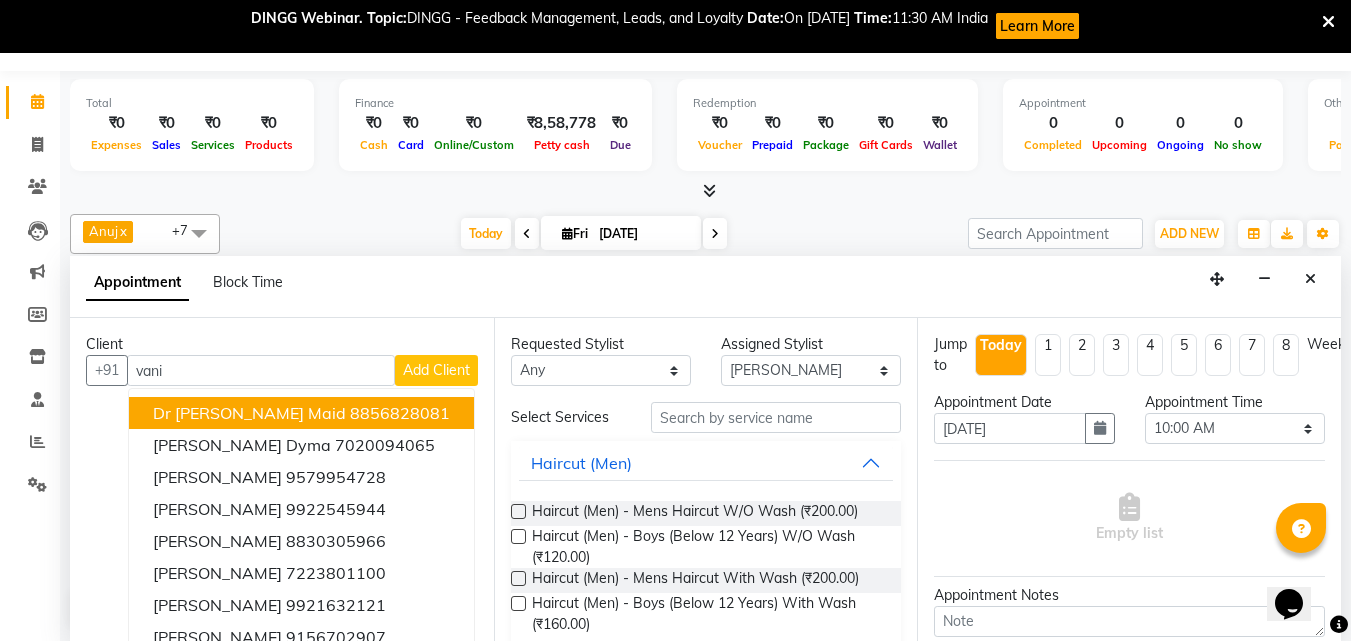 click on "vani" at bounding box center [261, 370] 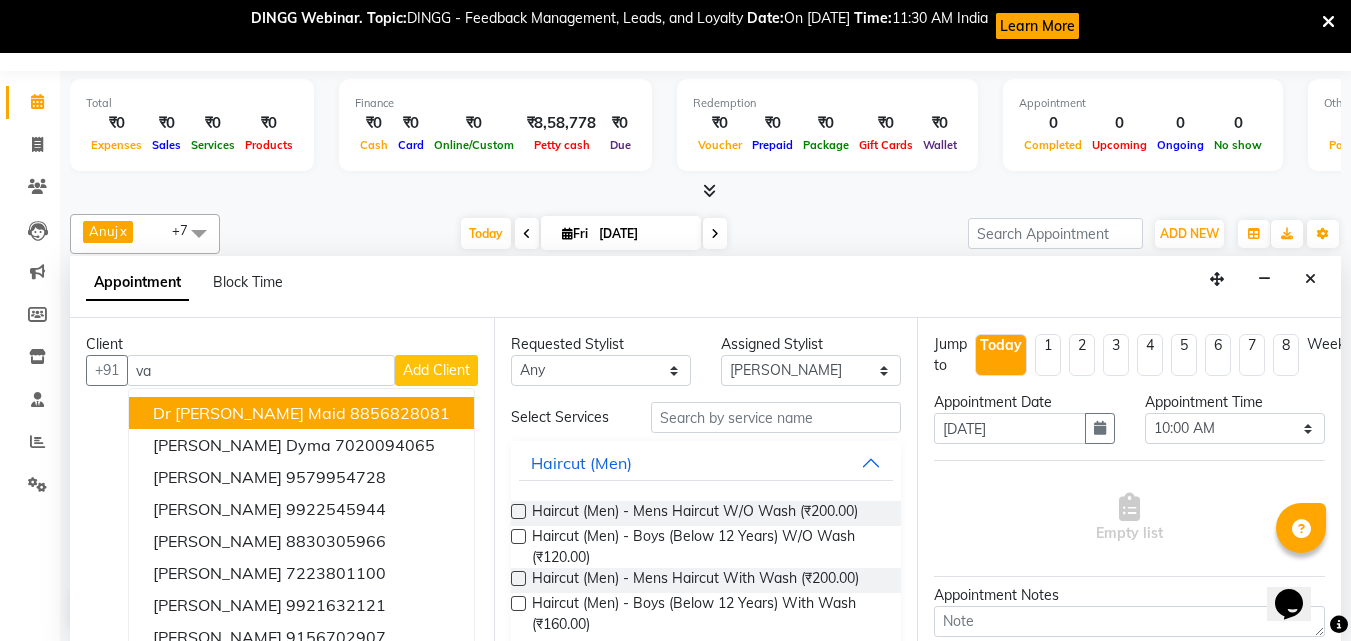 type on "v" 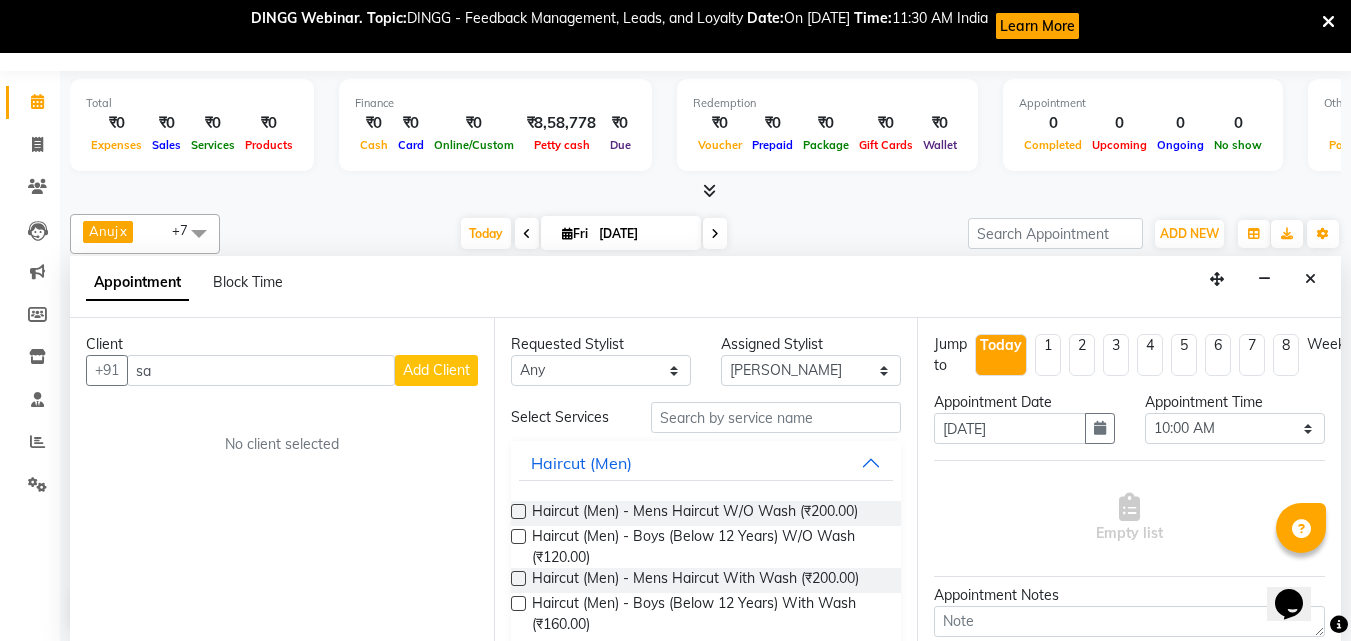 type on "s" 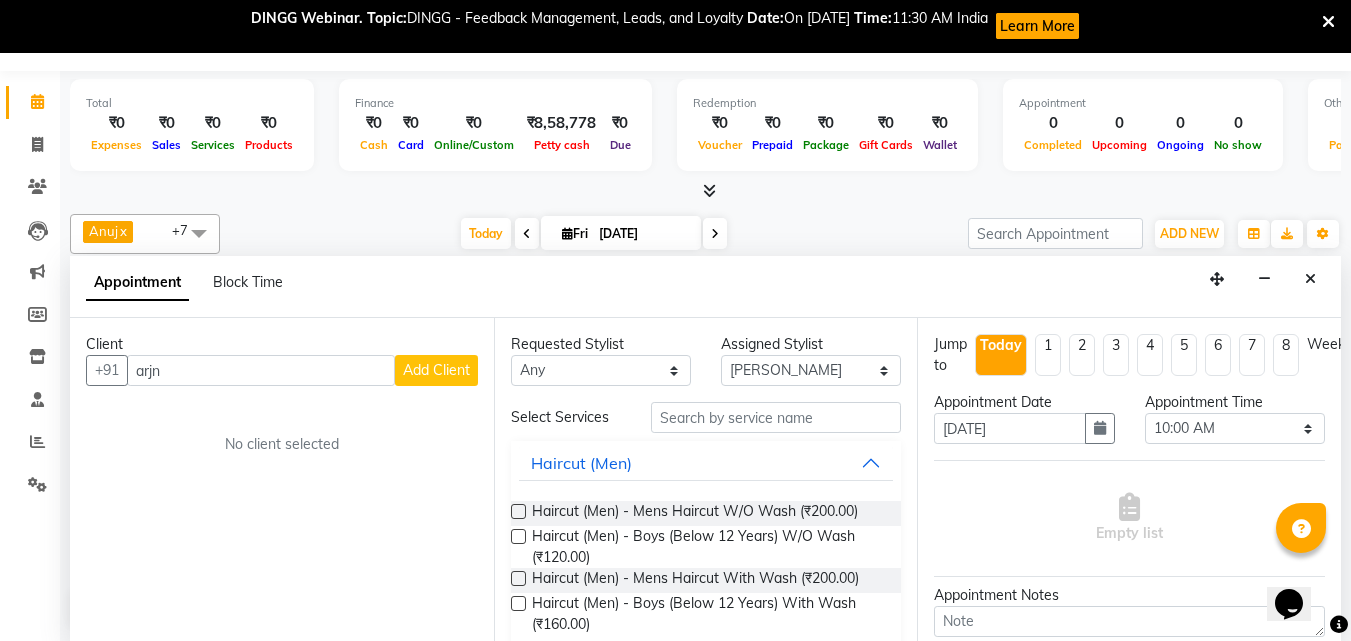 click on "arjn" at bounding box center (261, 370) 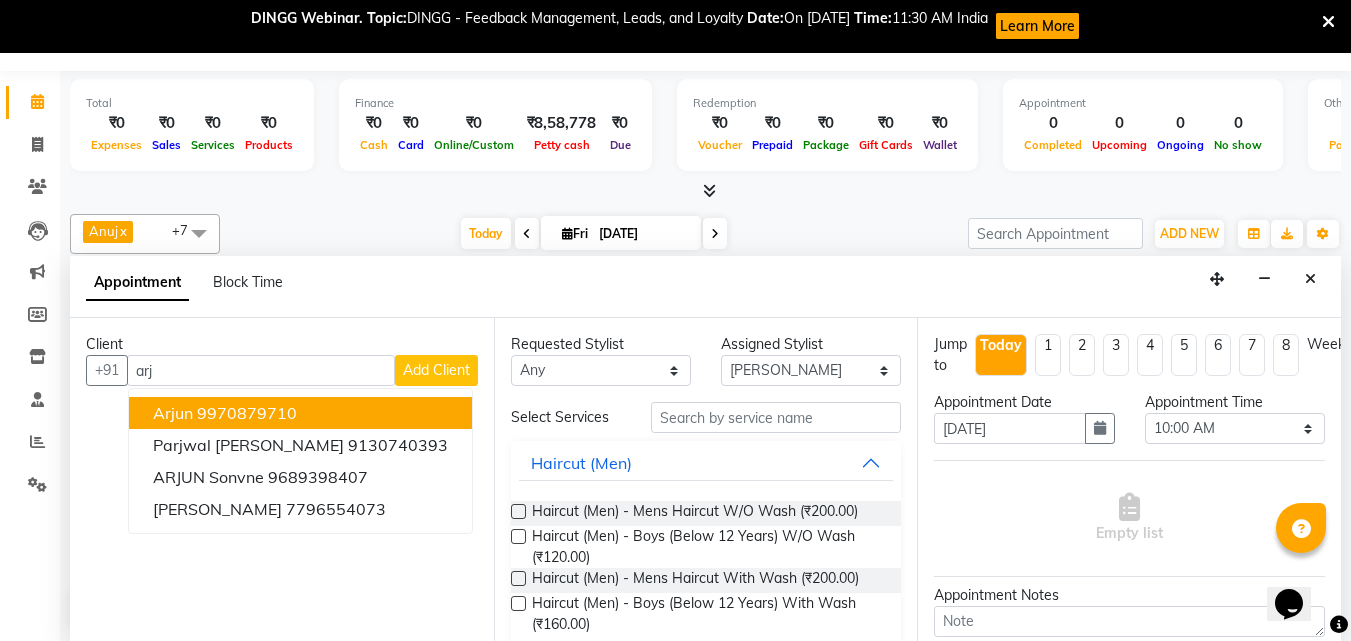 click on "Arjun  9970879710 parjwal gorde  9130740393 ARJUN sonvne  9689398407 vicky  garje  7796554073" at bounding box center (300, 461) 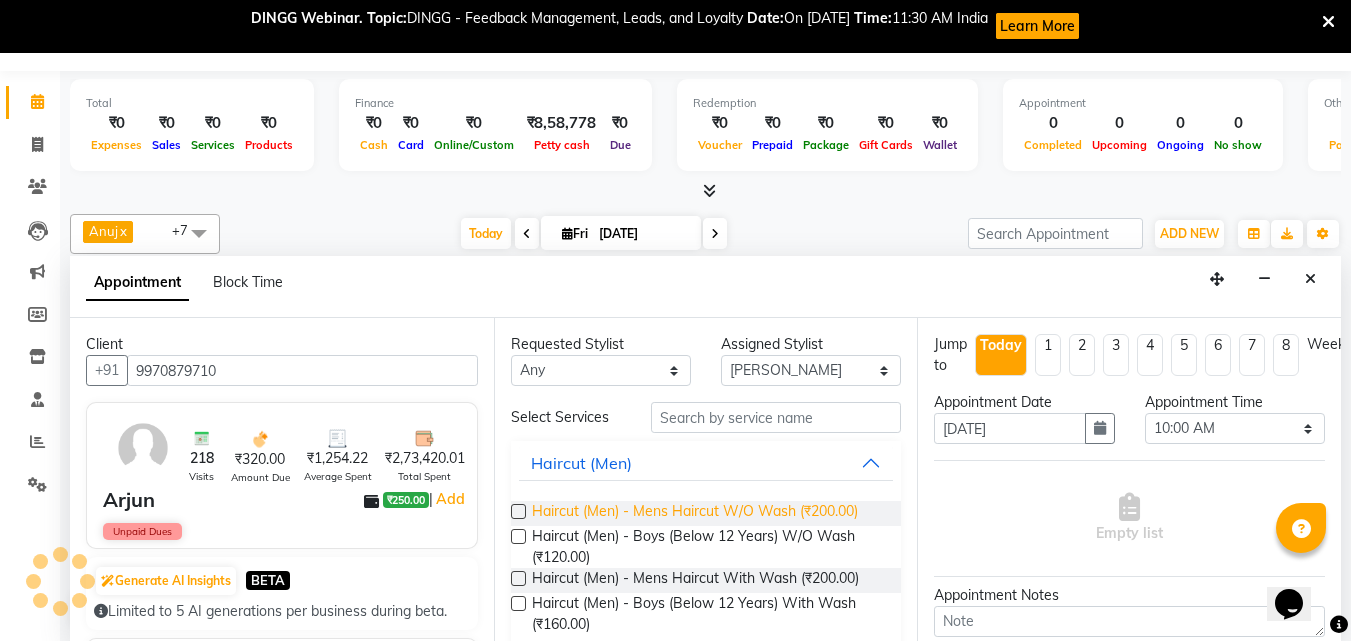 type on "9970879710" 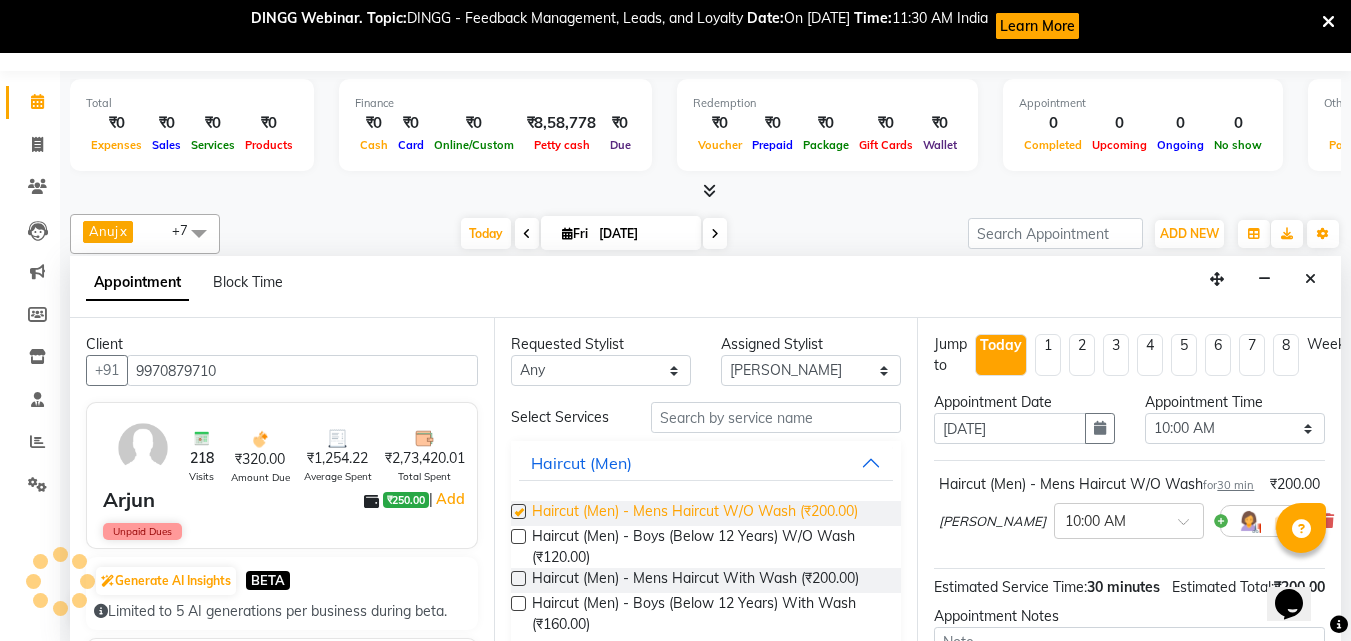 checkbox on "false" 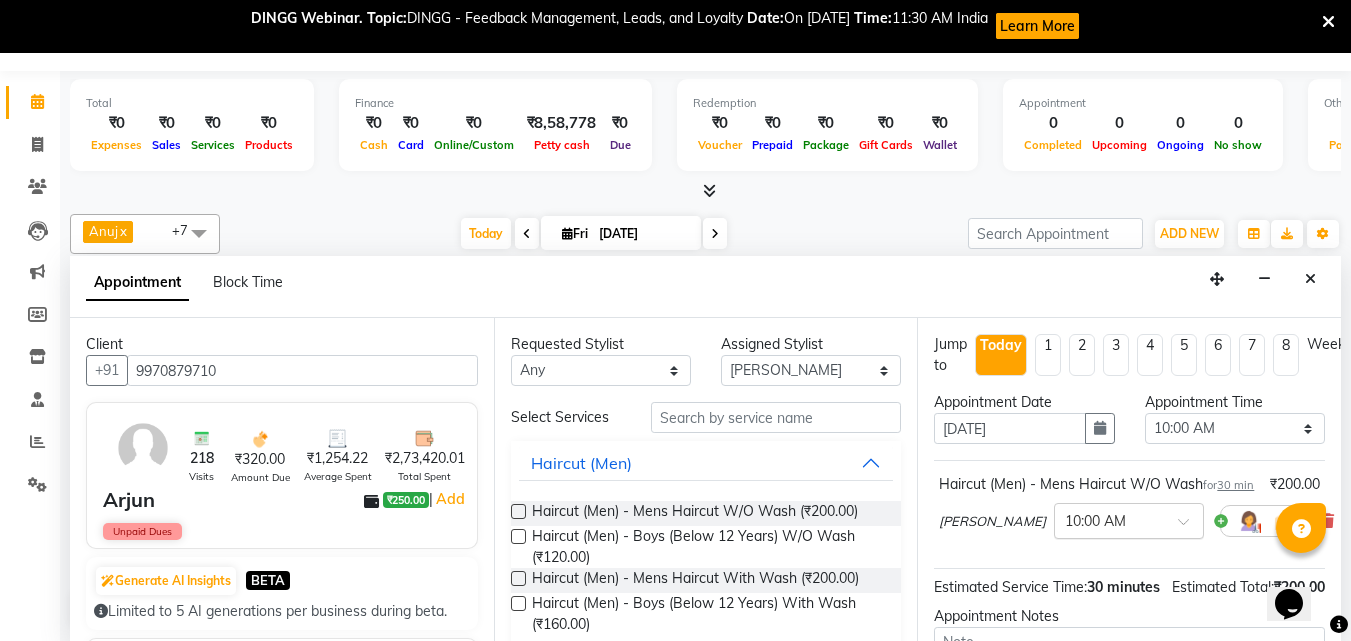 scroll, scrollTop: 260, scrollLeft: 0, axis: vertical 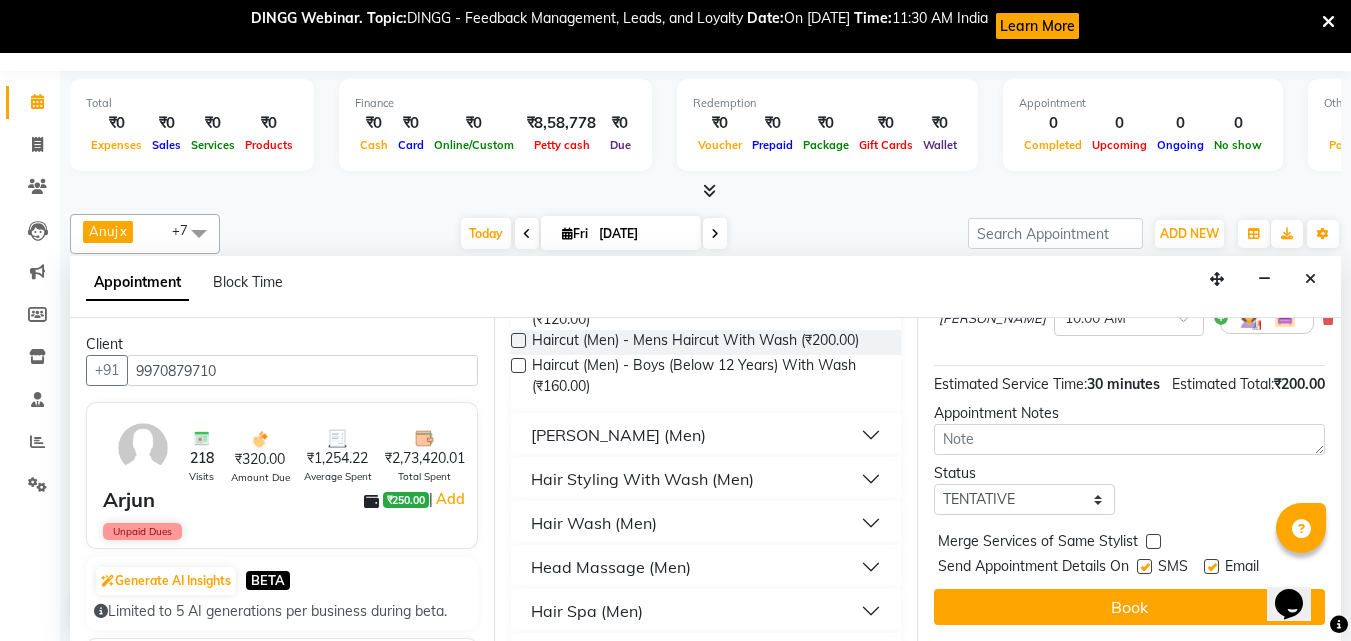 click on "[PERSON_NAME] (Men)" at bounding box center (618, 435) 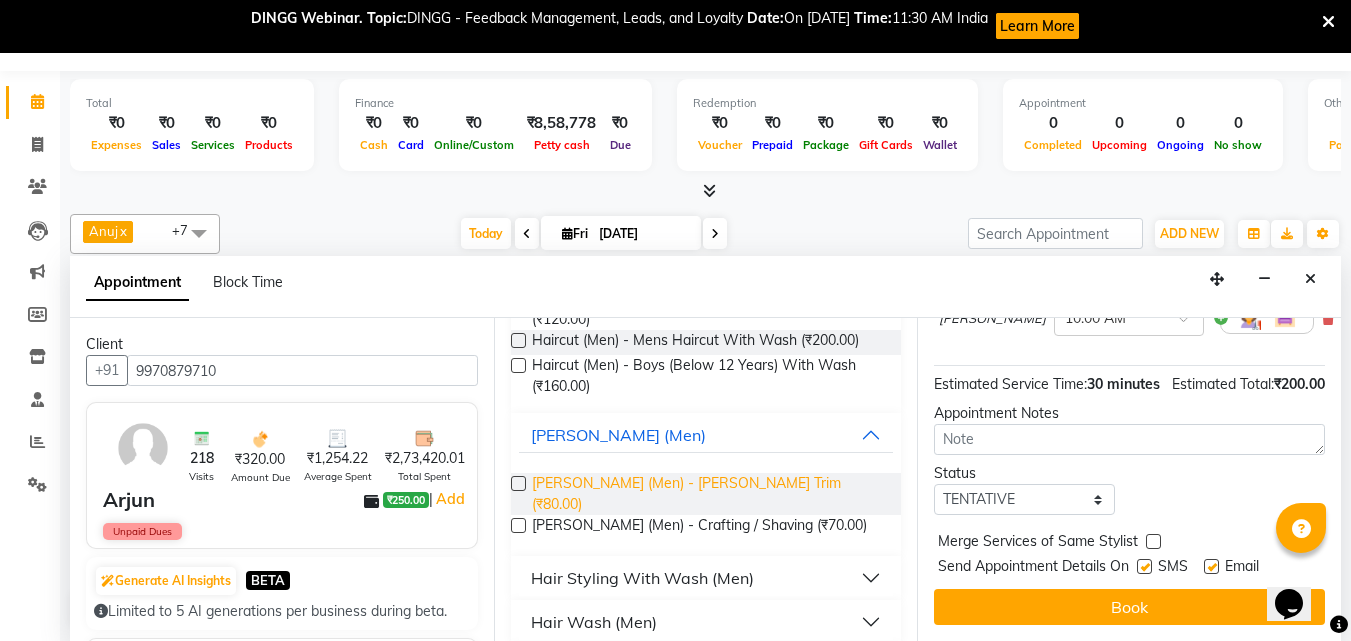 click on "[PERSON_NAME] (Men)  - [PERSON_NAME] Trim (₹80.00)" at bounding box center [709, 494] 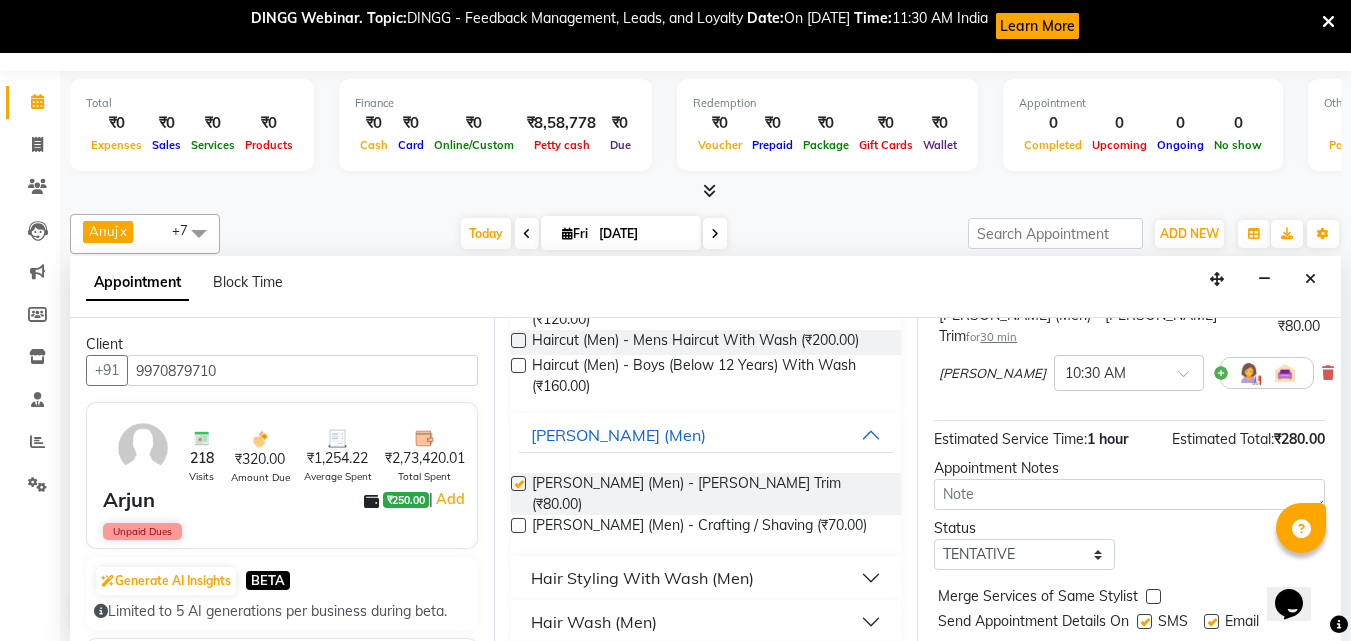 checkbox on "false" 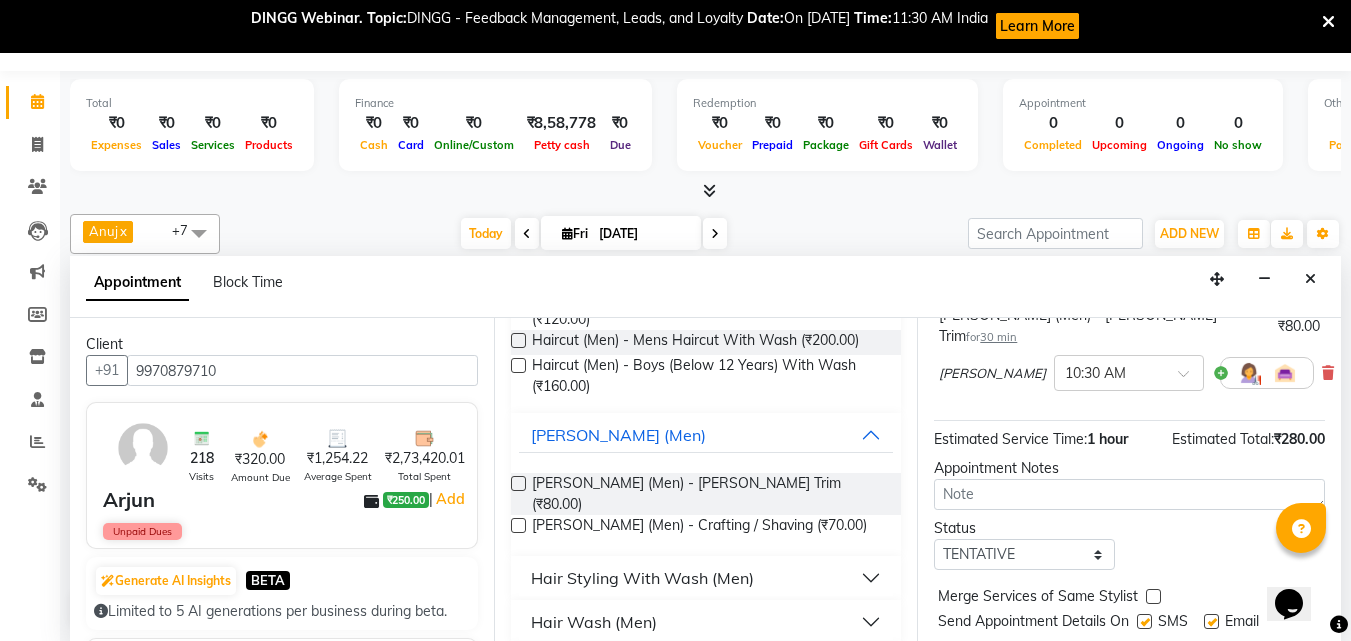 scroll, scrollTop: 330, scrollLeft: 0, axis: vertical 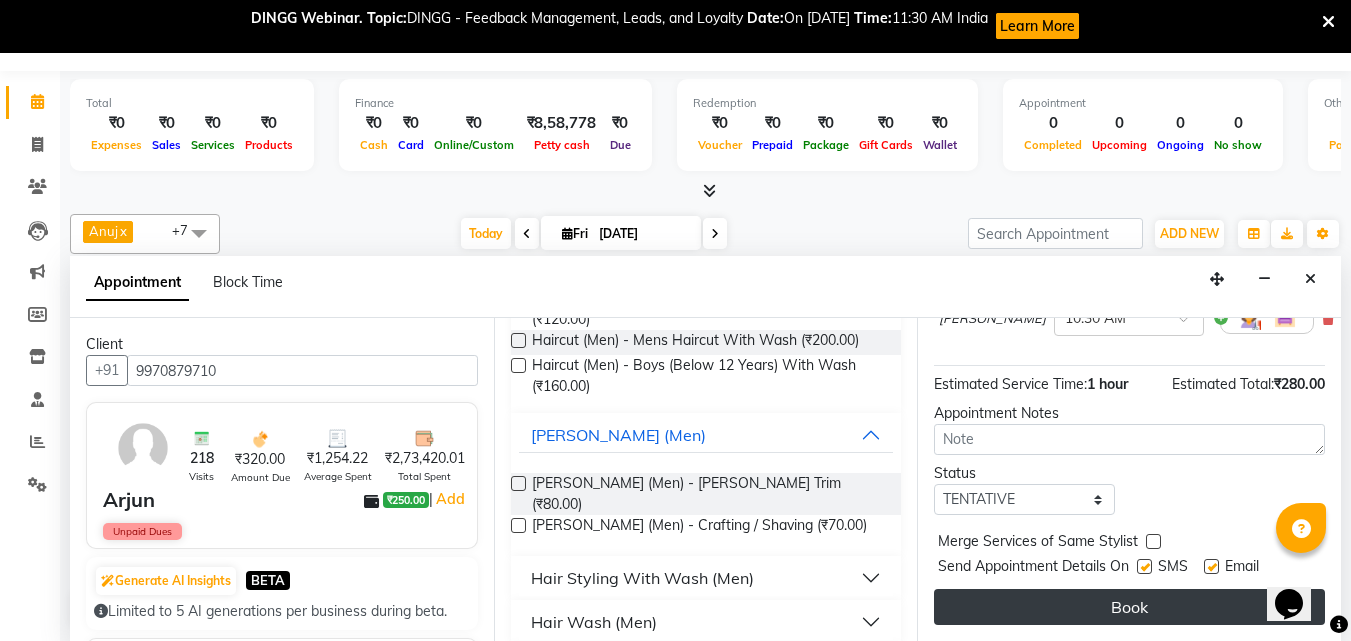 click on "Book" at bounding box center (1129, 607) 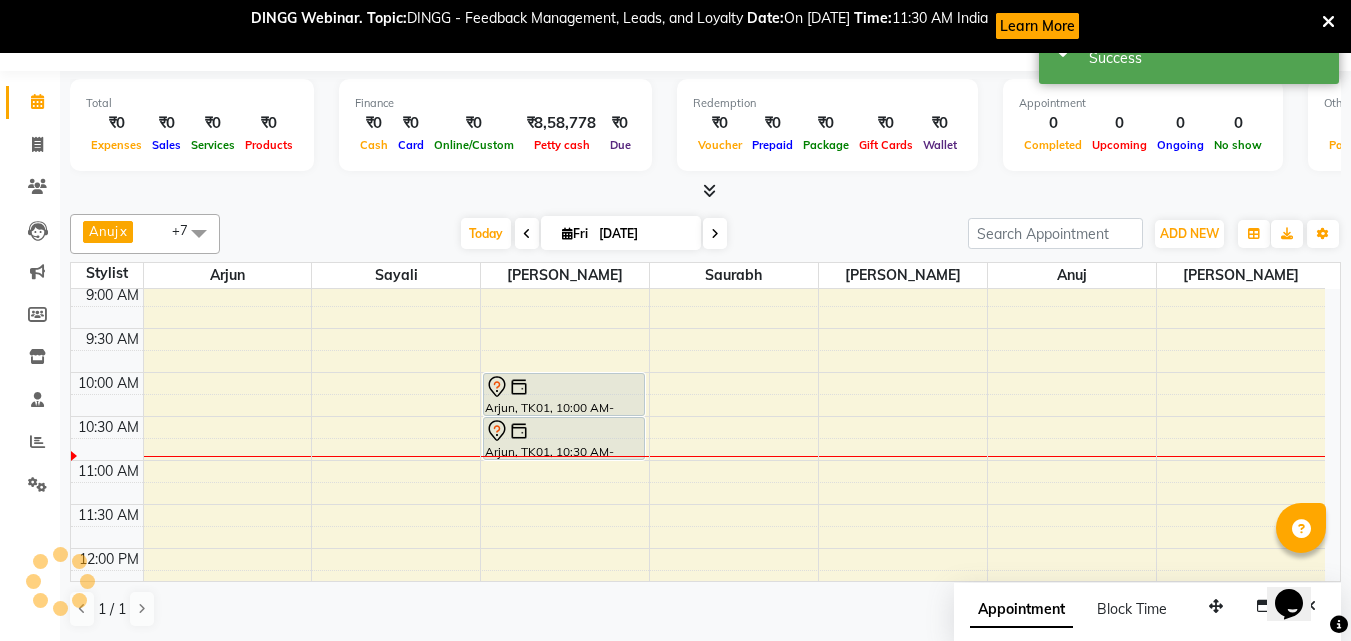 scroll, scrollTop: 0, scrollLeft: 0, axis: both 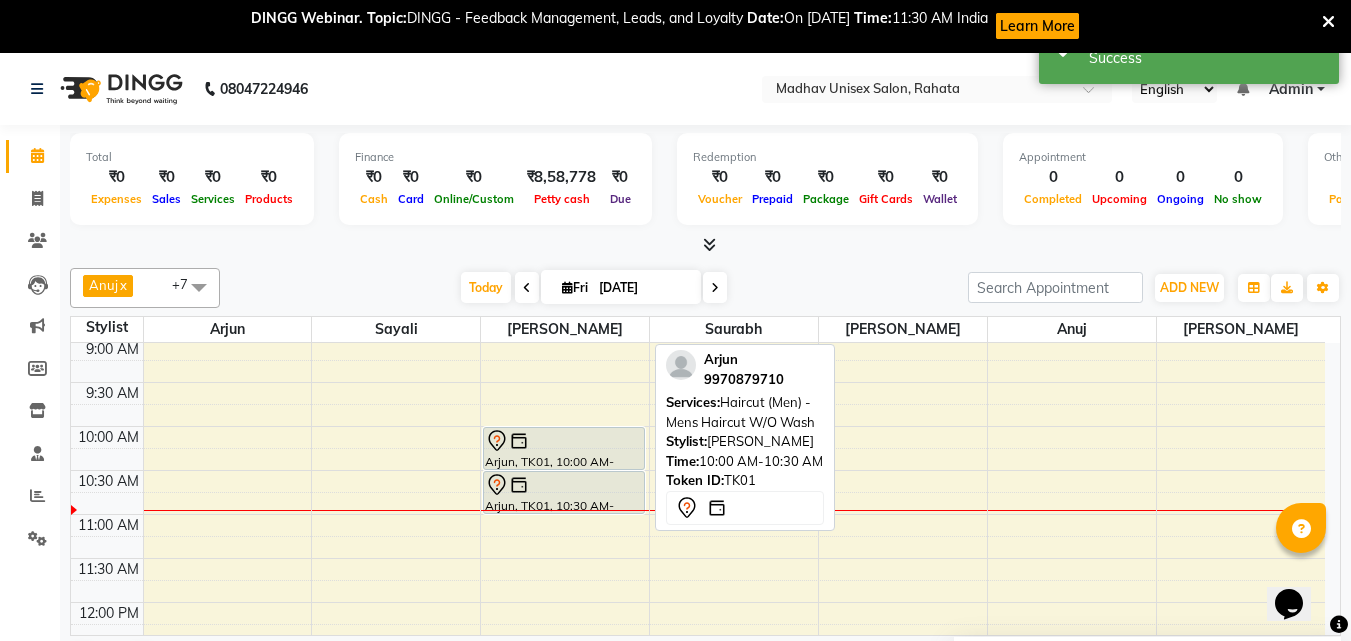 click at bounding box center [519, 441] 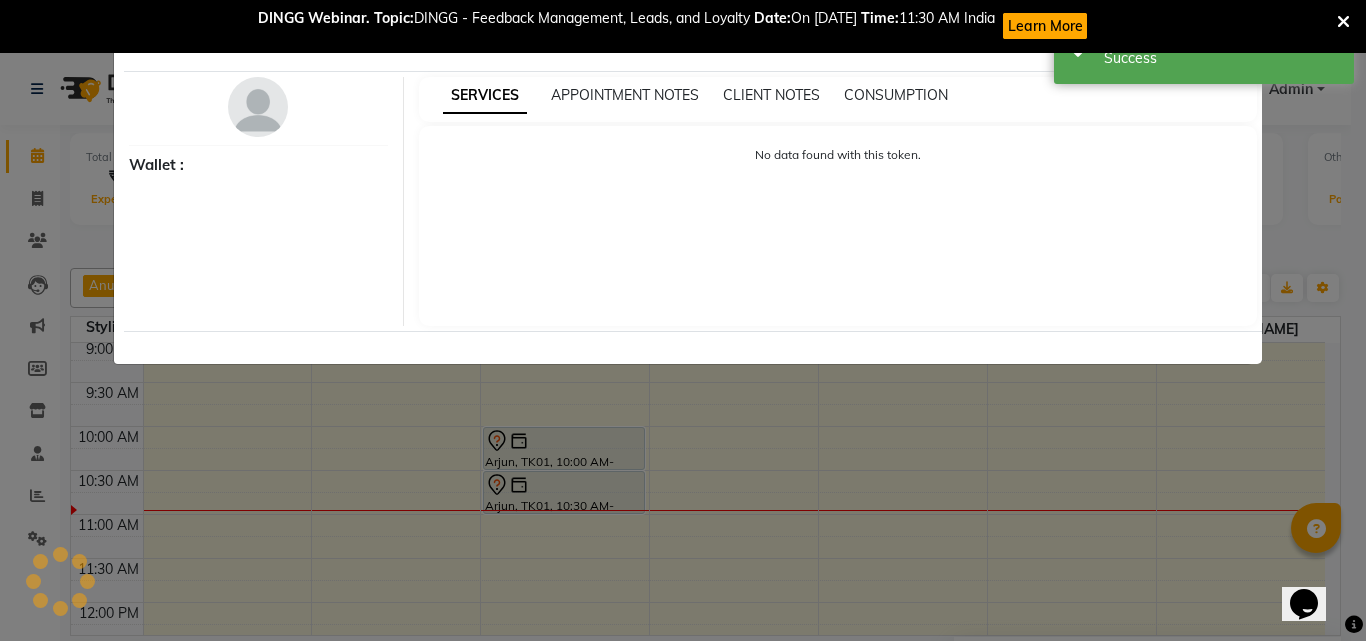 select on "7" 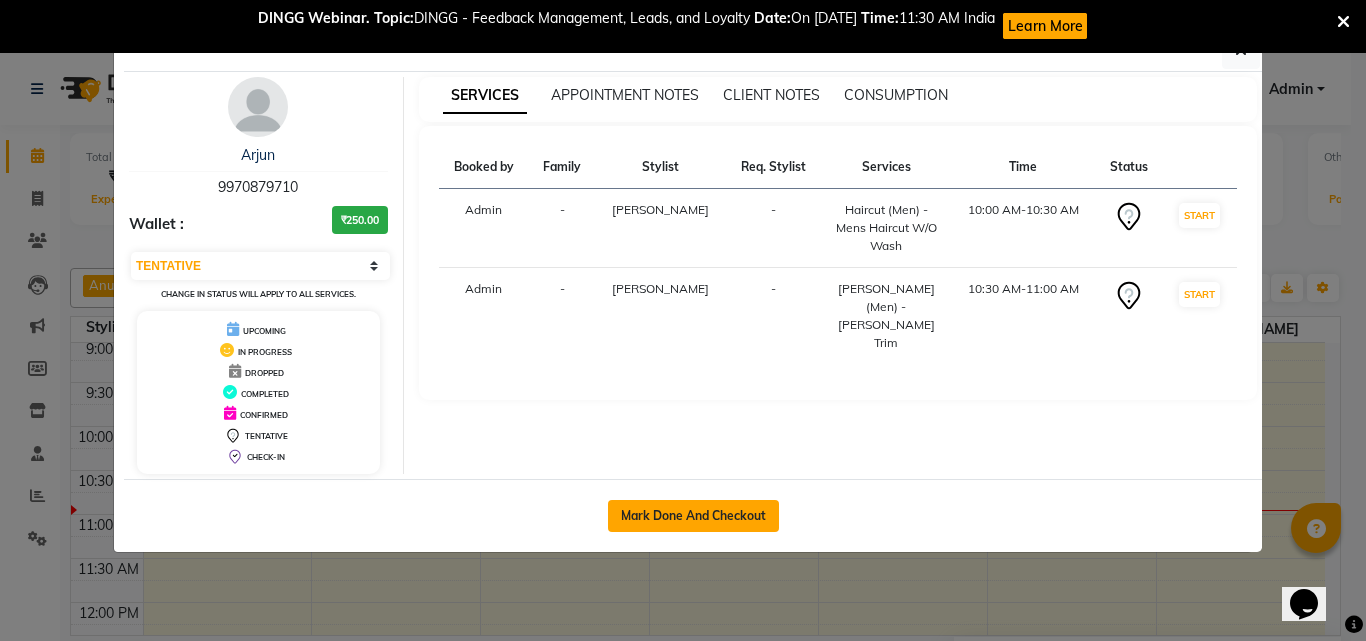 drag, startPoint x: 709, startPoint y: 498, endPoint x: 709, endPoint y: 527, distance: 29 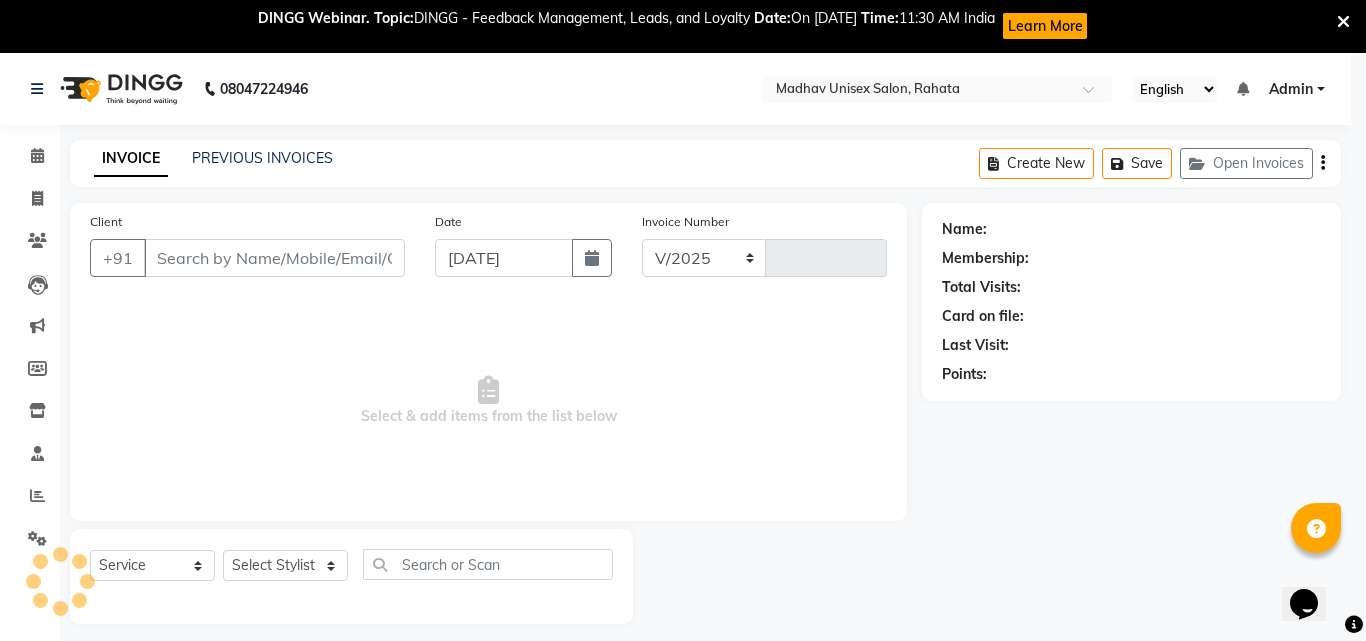 select on "870" 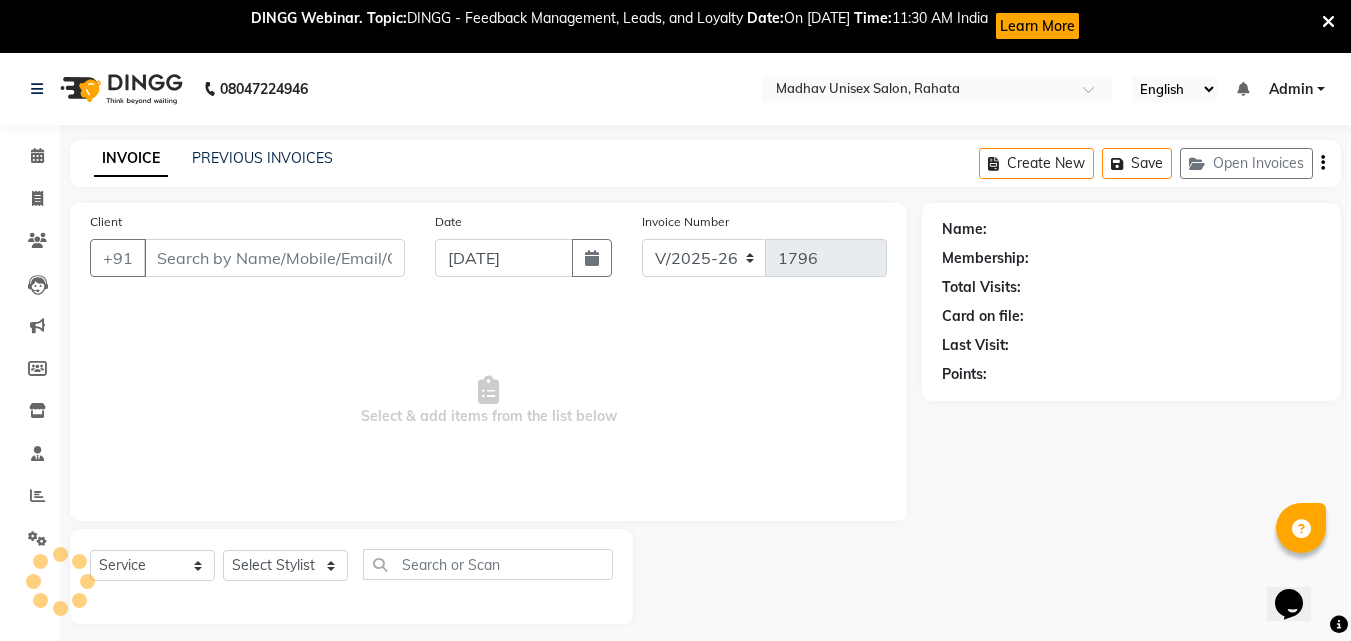 type on "9970879710" 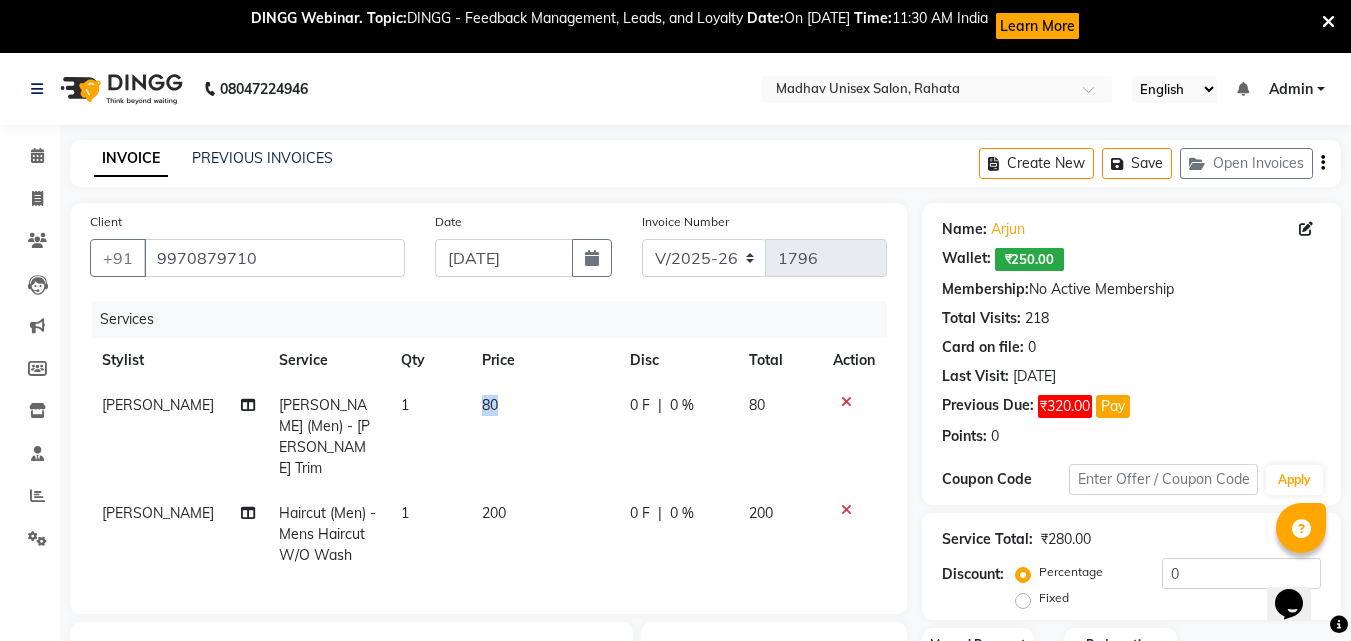 drag, startPoint x: 465, startPoint y: 403, endPoint x: 502, endPoint y: 409, distance: 37.48333 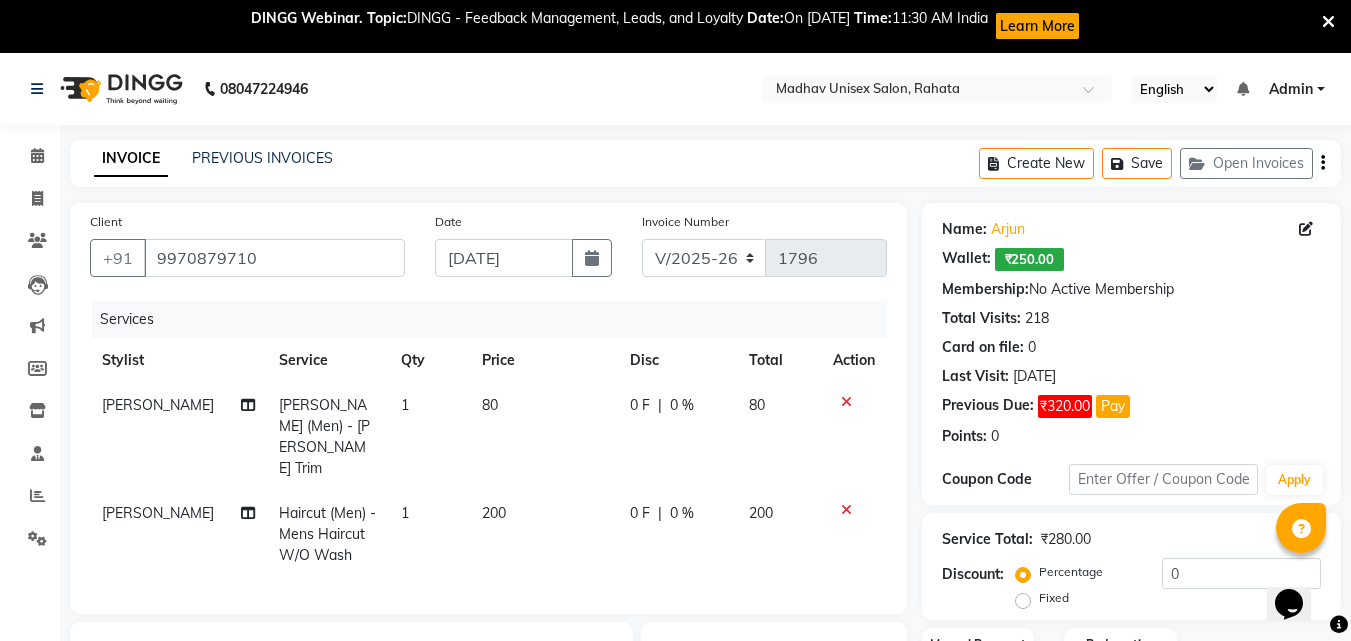 select on "14048" 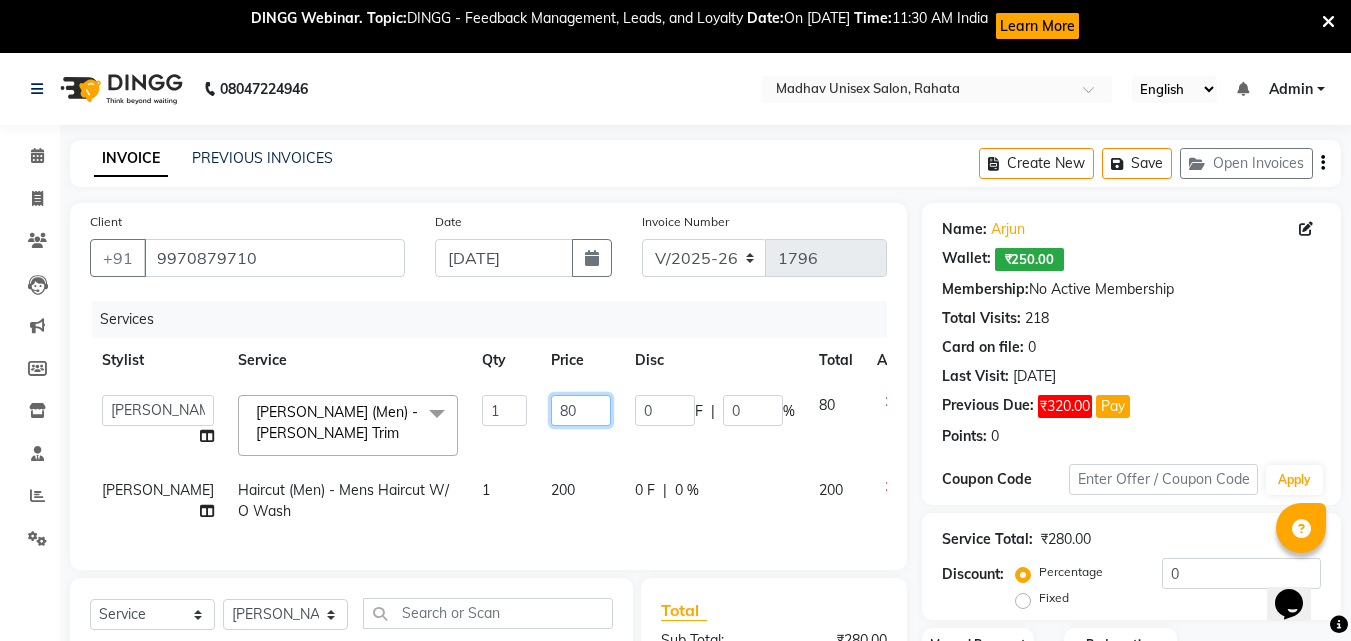 click on "80" 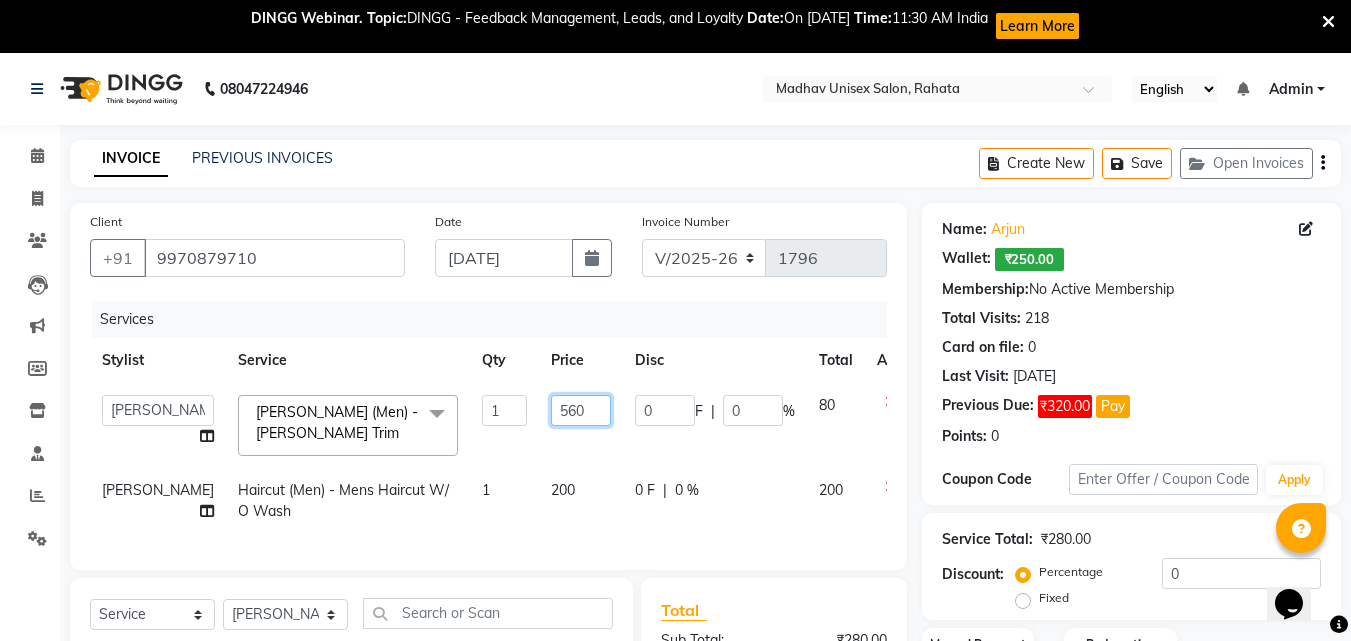 type on "50" 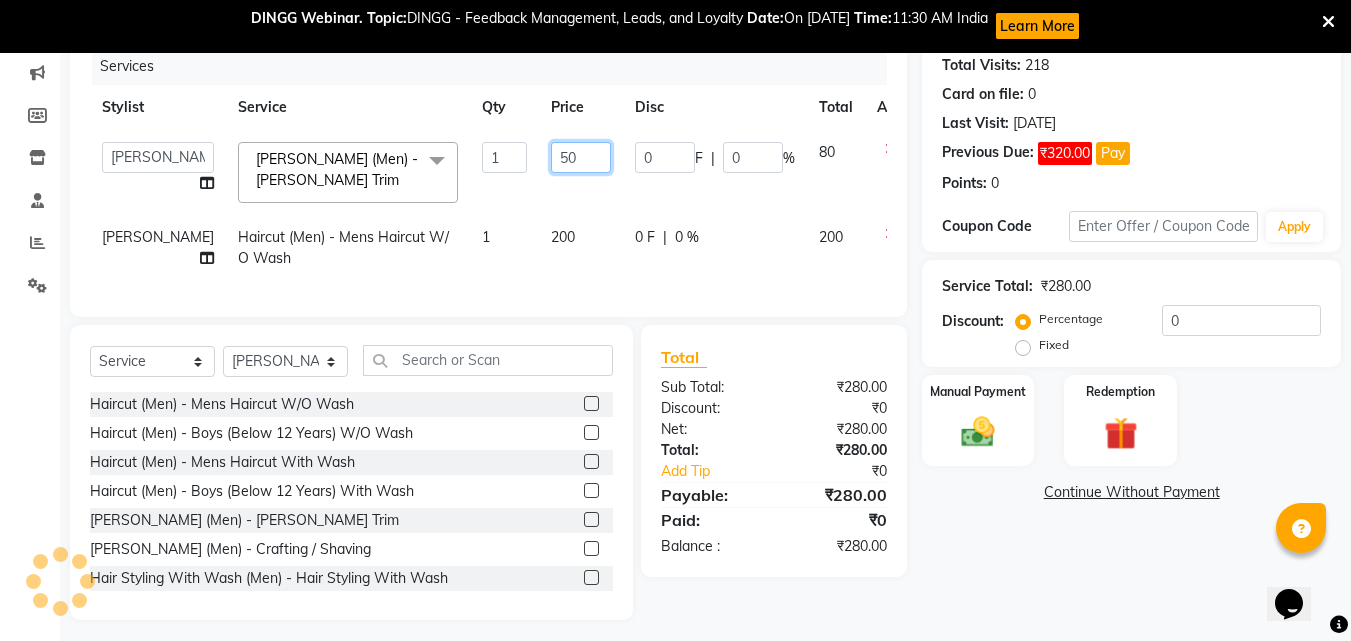 scroll, scrollTop: 254, scrollLeft: 0, axis: vertical 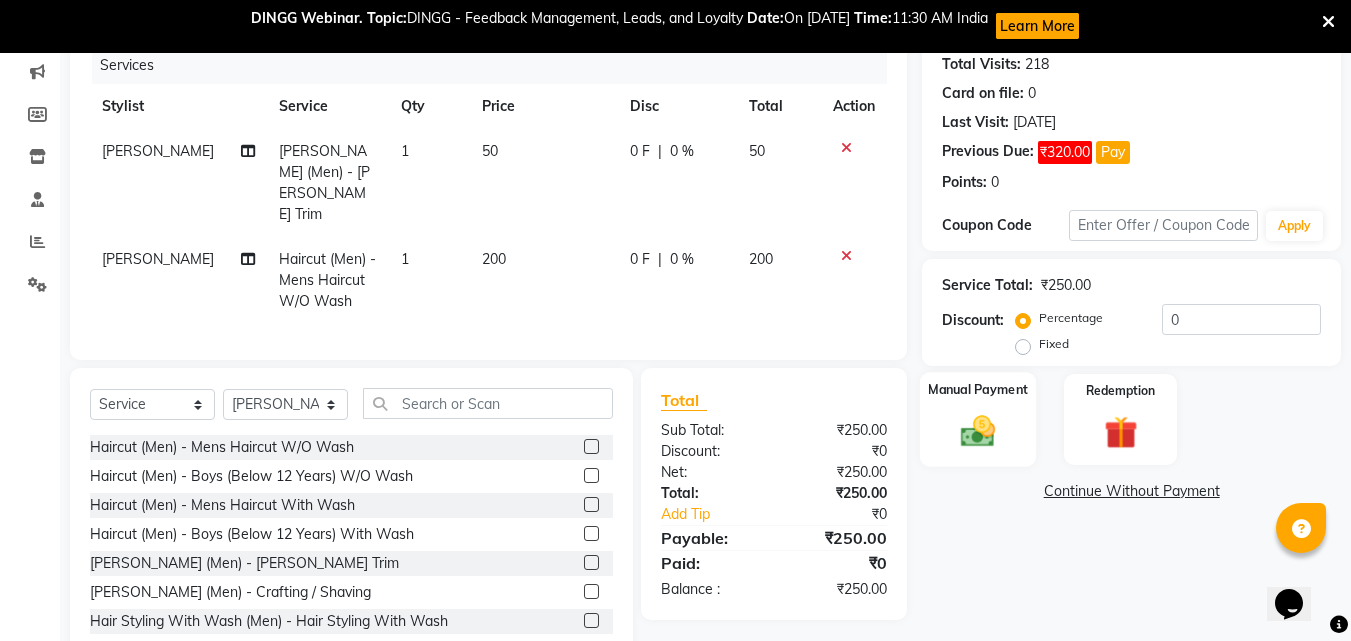 click 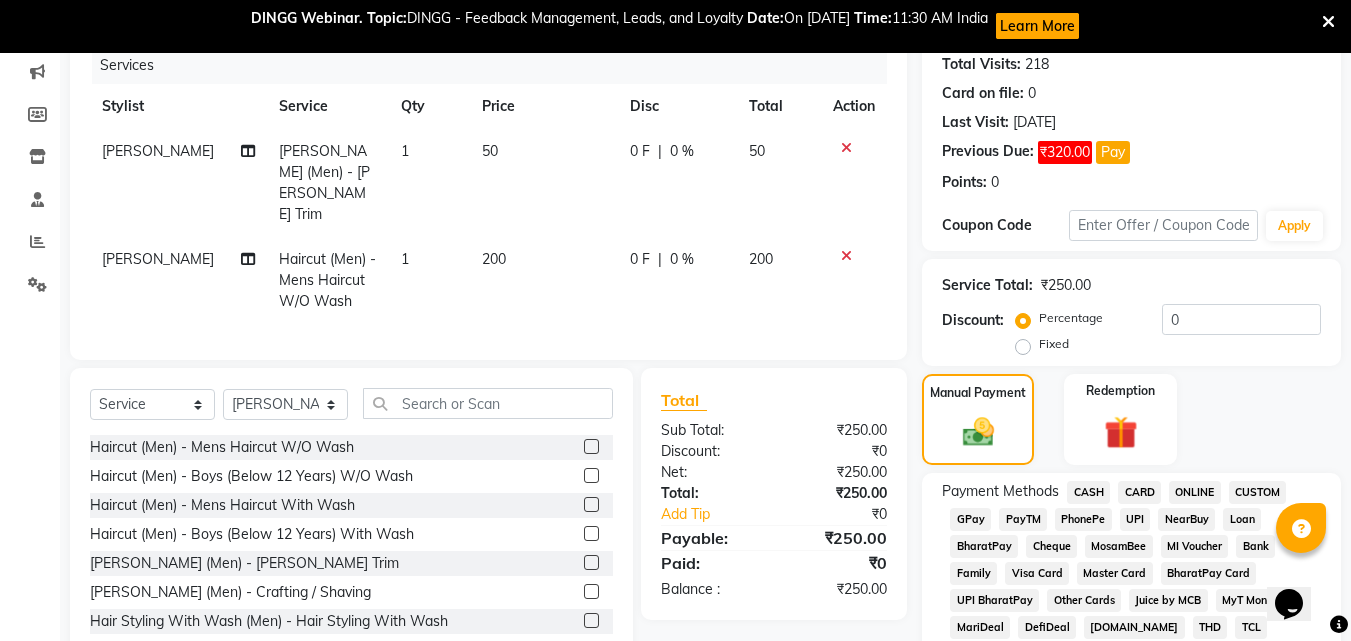 click on "PhonePe" 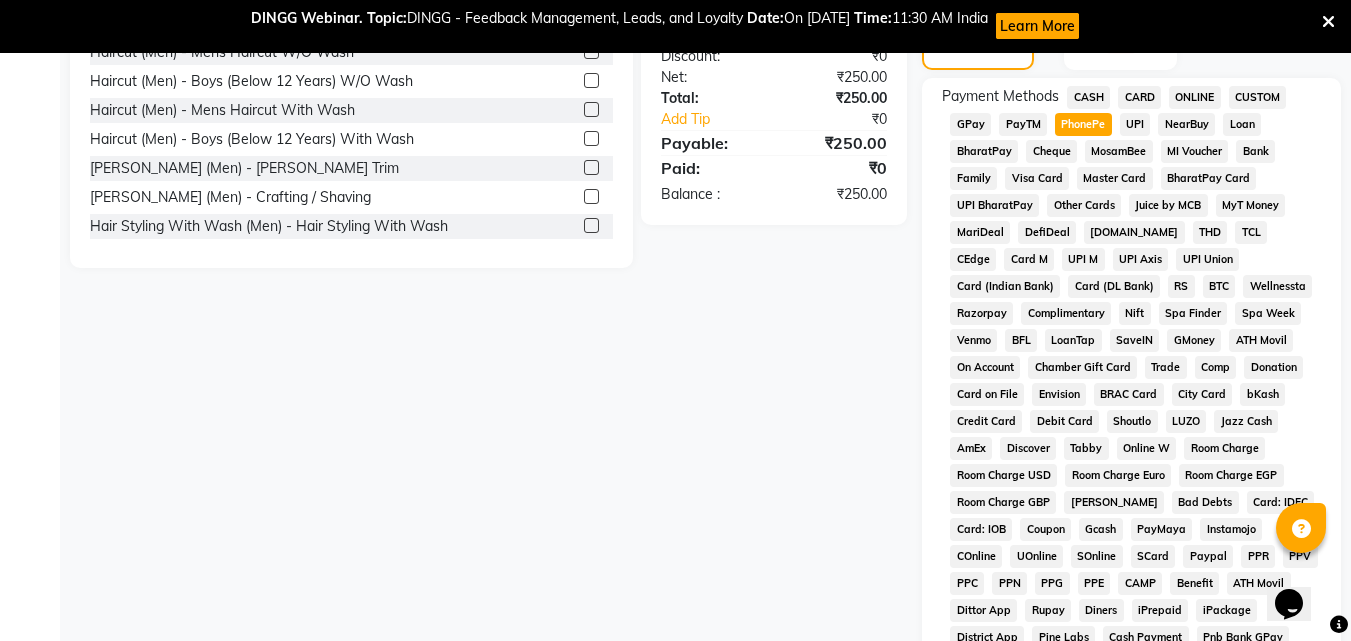 scroll, scrollTop: 976, scrollLeft: 0, axis: vertical 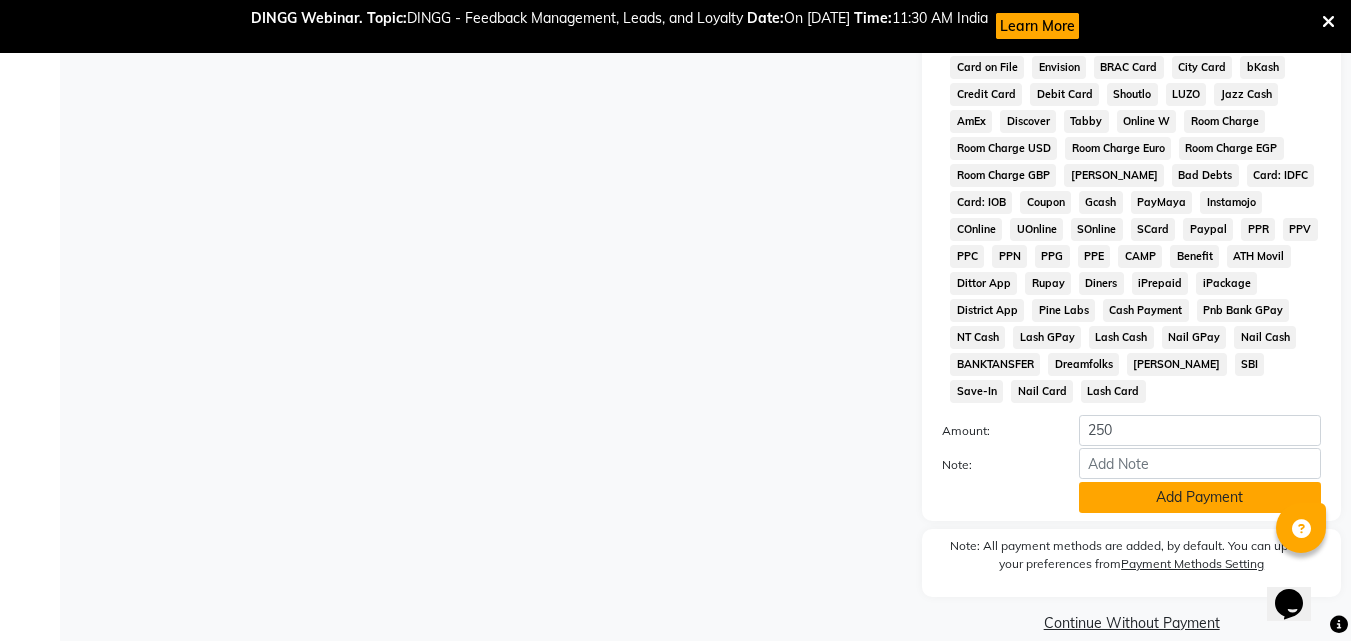 click on "Add Payment" 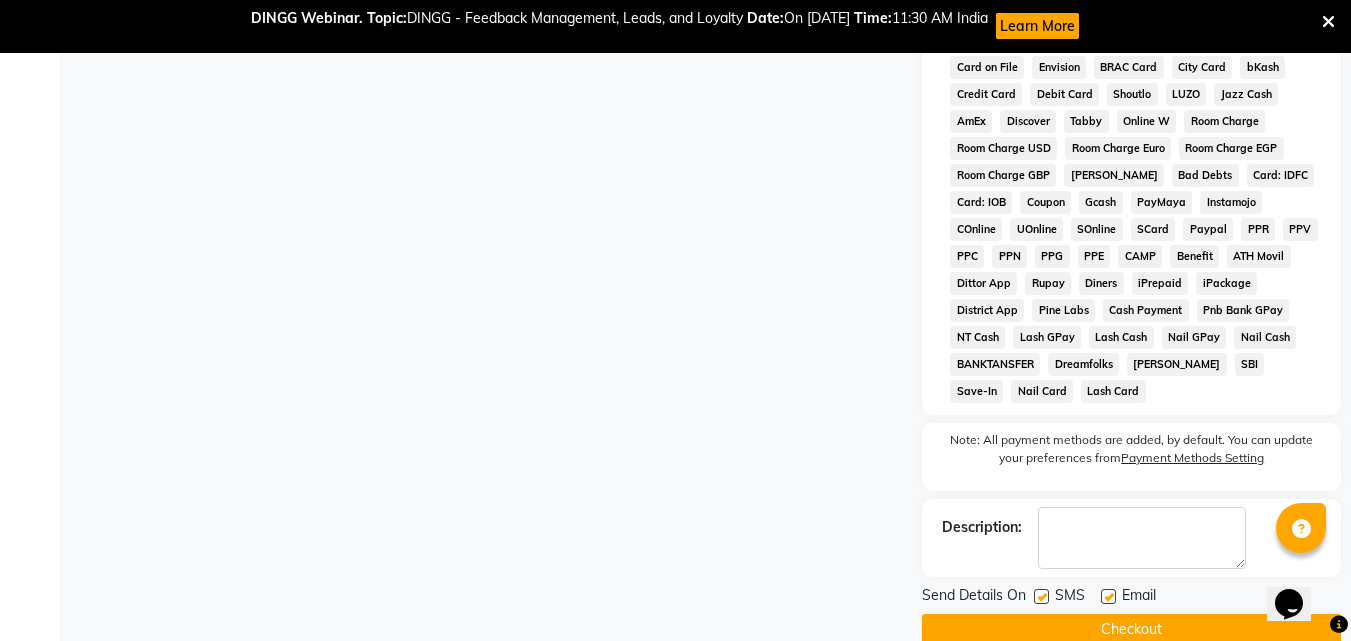 click on "Send Details On SMS Email  Checkout" 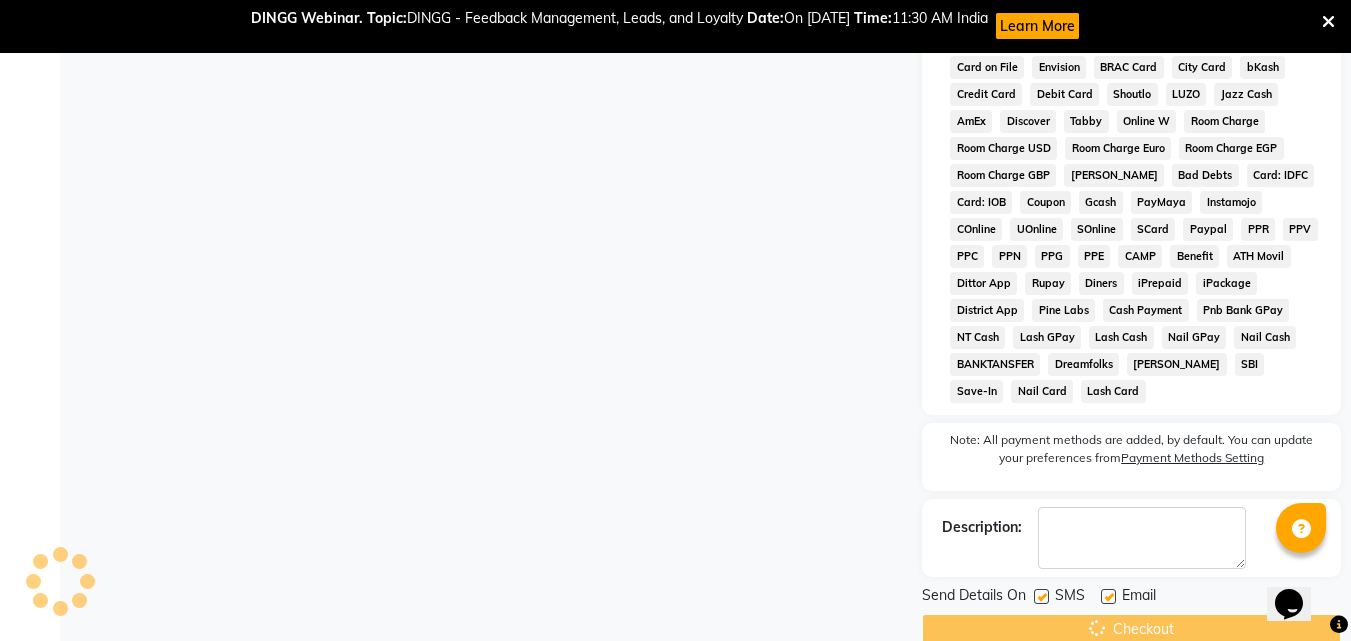 click on "Checkout" 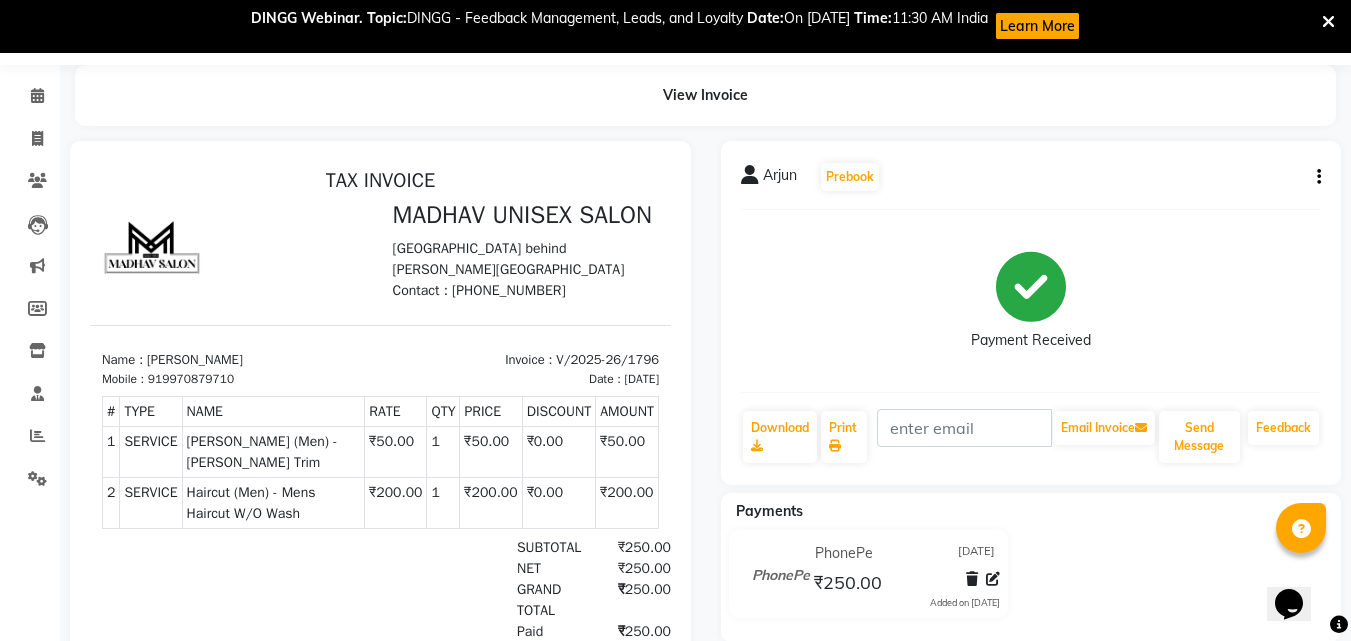 scroll, scrollTop: 0, scrollLeft: 0, axis: both 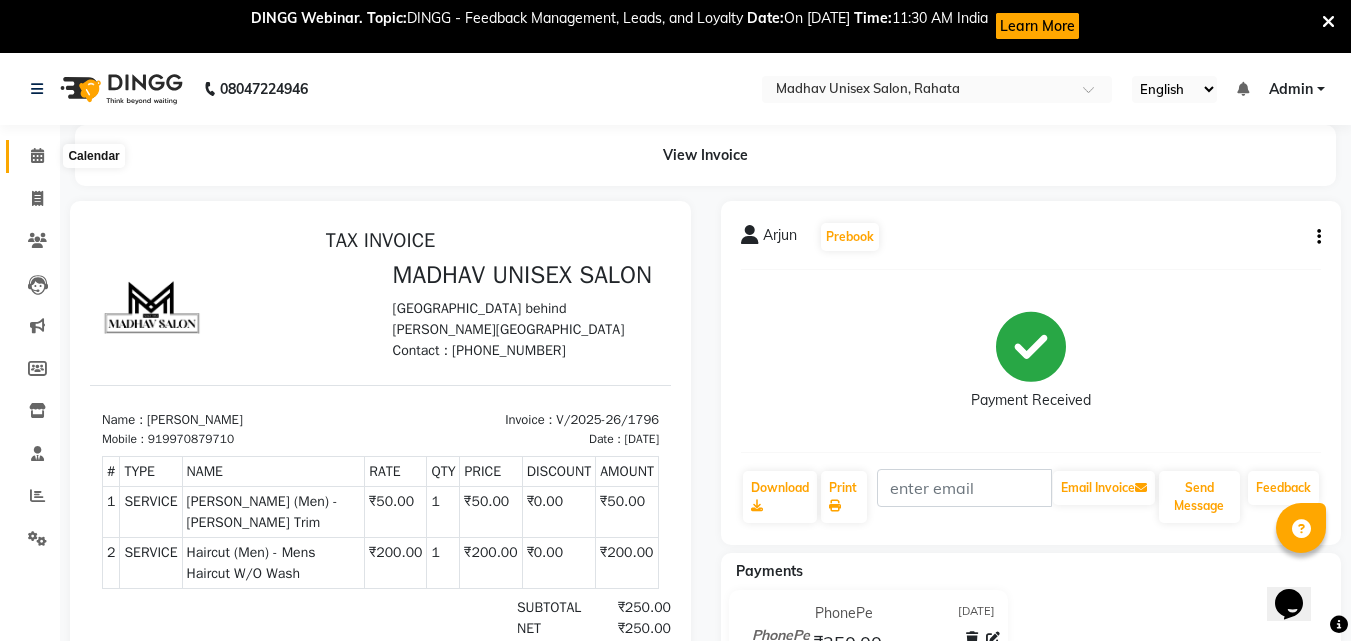 click 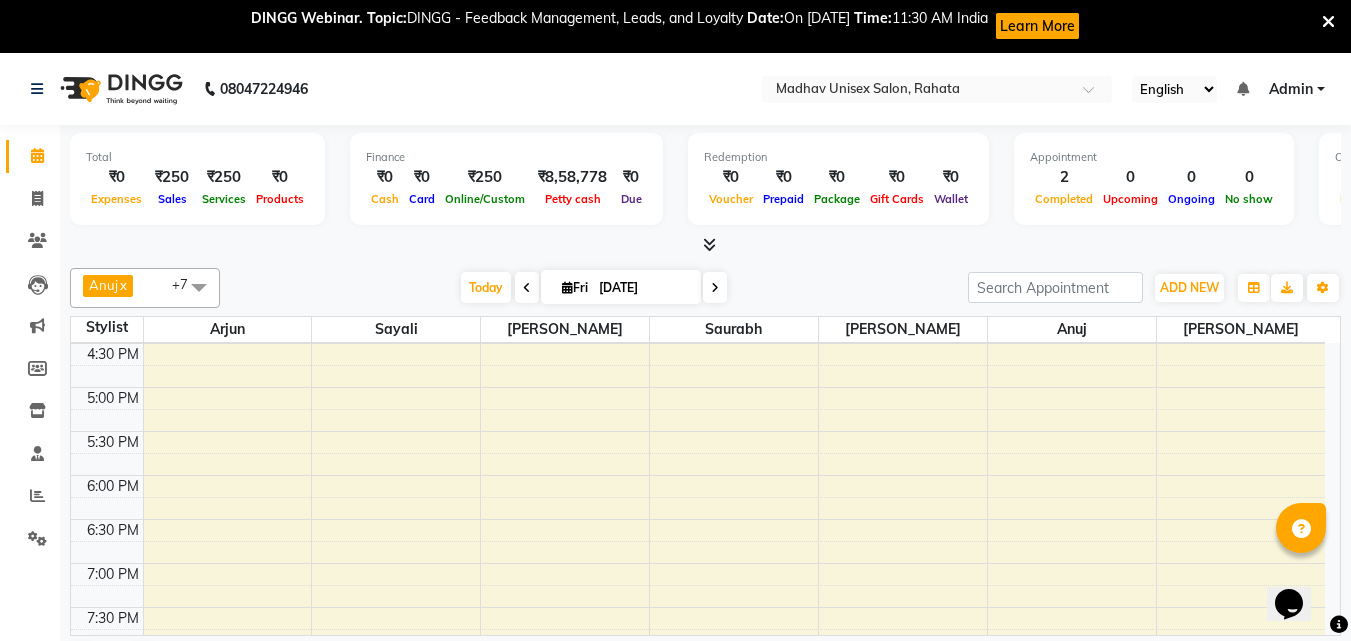 scroll, scrollTop: 922, scrollLeft: 0, axis: vertical 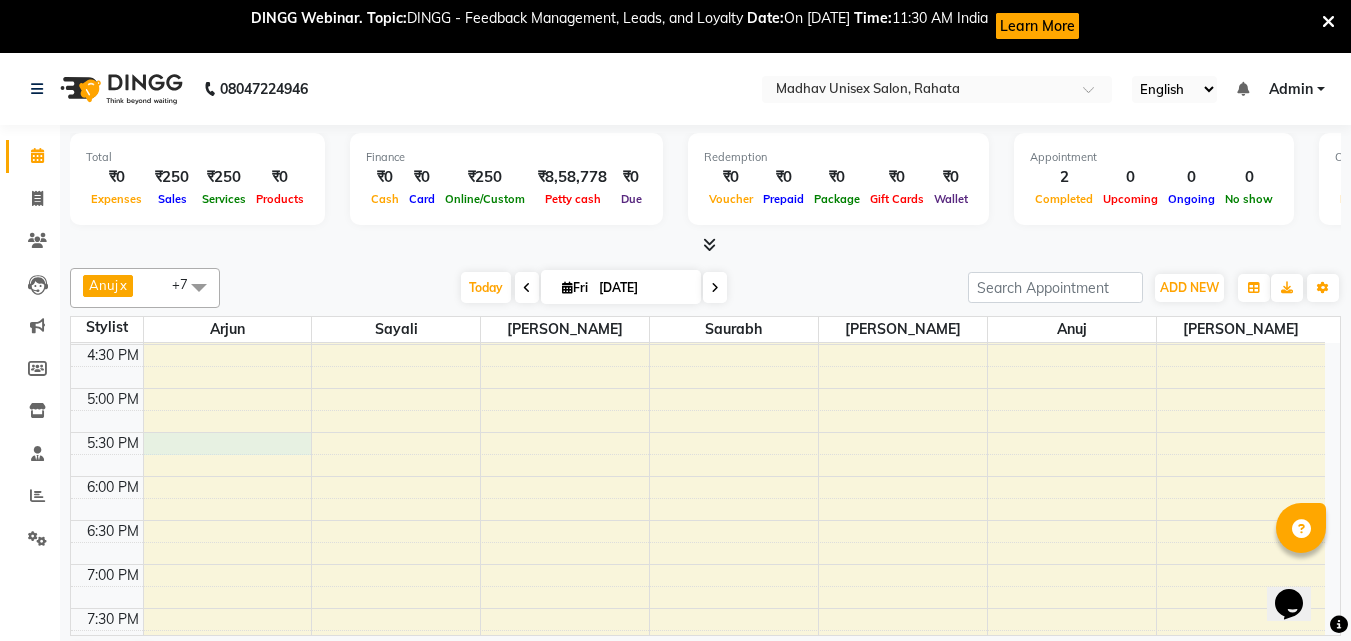 click on "6:00 AM 6:30 AM 7:00 AM 7:30 AM 8:00 AM 8:30 AM 9:00 AM 9:30 AM 10:00 AM 10:30 AM 11:00 AM 11:30 AM 12:00 PM 12:30 PM 1:00 PM 1:30 PM 2:00 PM 2:30 PM 3:00 PM 3:30 PM 4:00 PM 4:30 PM 5:00 PM 5:30 PM 6:00 PM 6:30 PM 7:00 PM 7:30 PM 8:00 PM 8:30 PM 9:00 PM 9:30 PM 10:00 PM 10:30 PM     Arjun, TK01, 10:00 AM-10:30 AM, Haircut (Men)  - Mens Haircut W/O Wash     Arjun, TK01, 10:30 AM-11:00 AM, Beard (Men)  - Beard Trim" at bounding box center [698, 168] 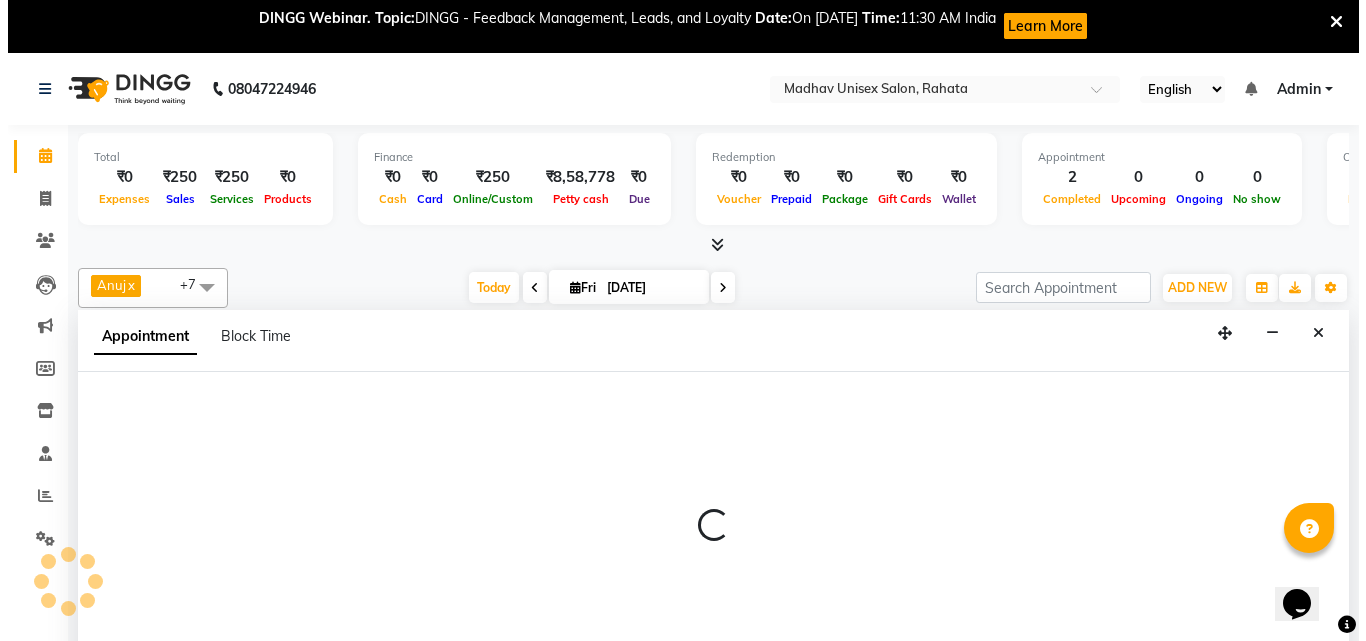 scroll, scrollTop: 54, scrollLeft: 0, axis: vertical 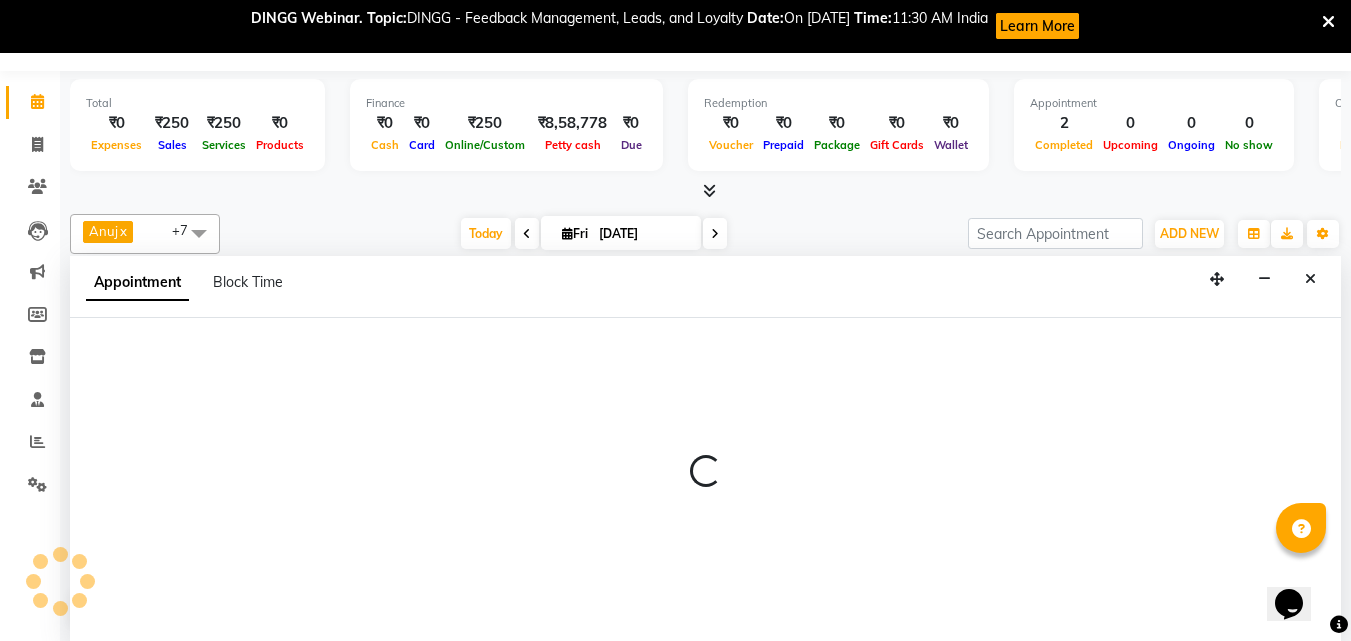 select on "14046" 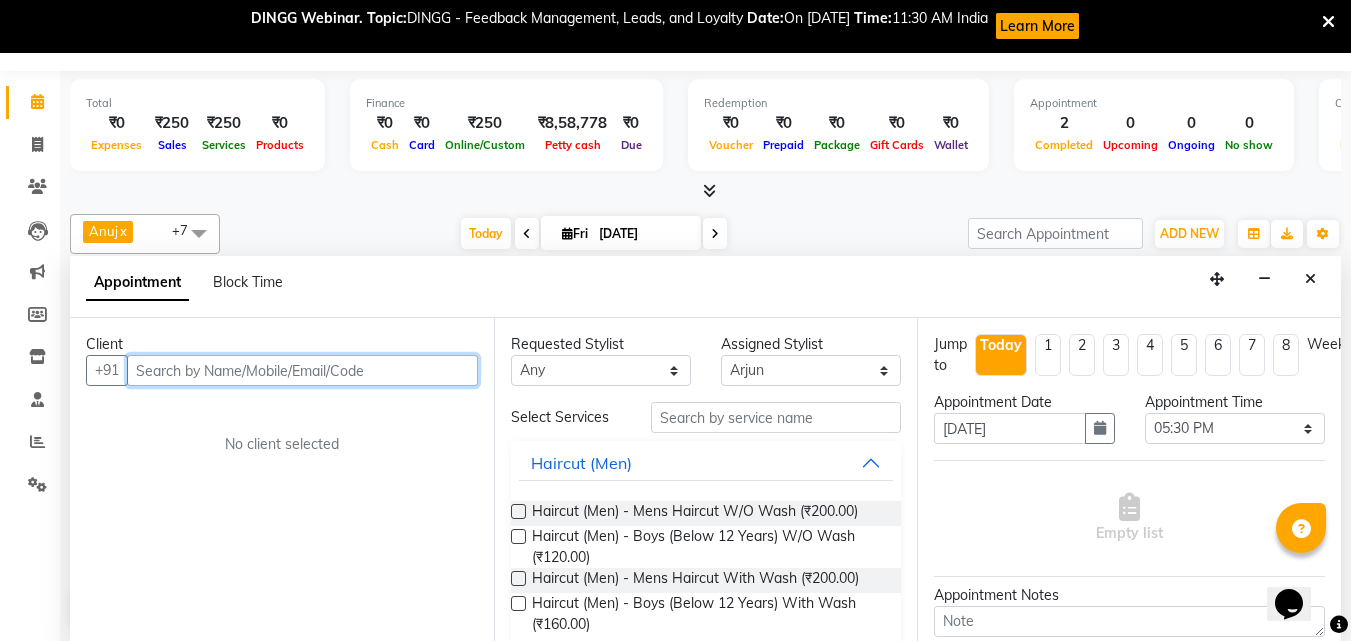 click at bounding box center [302, 370] 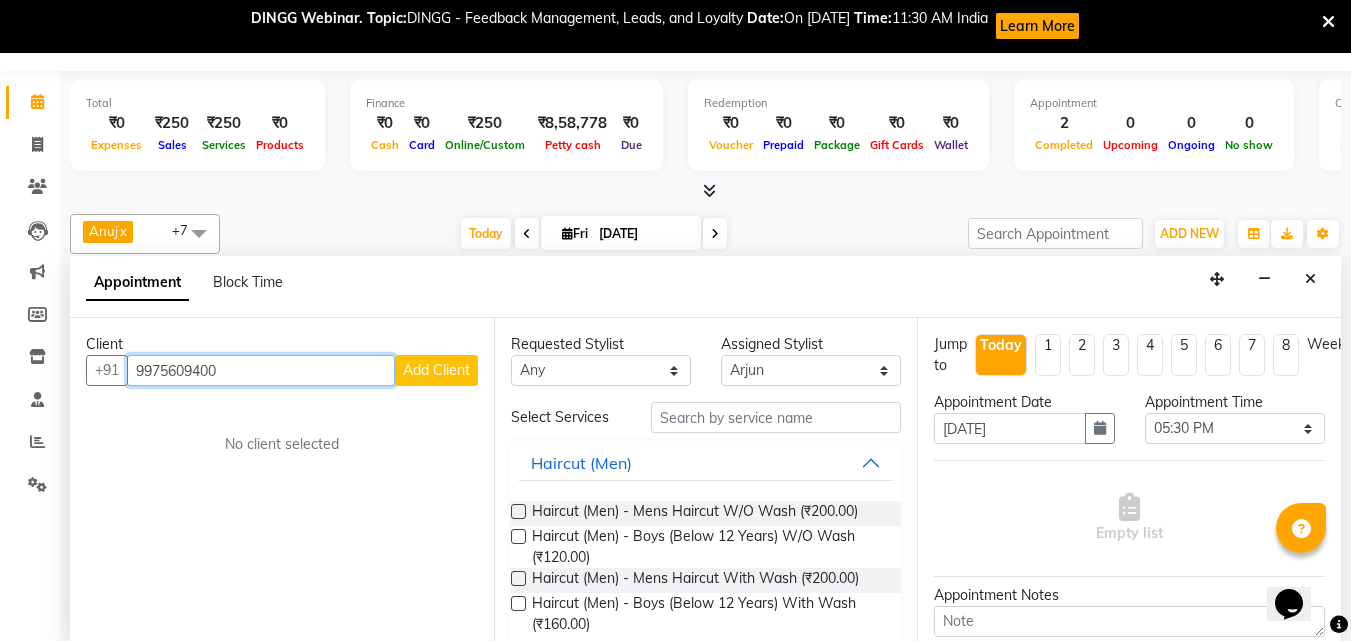 type on "9975609400" 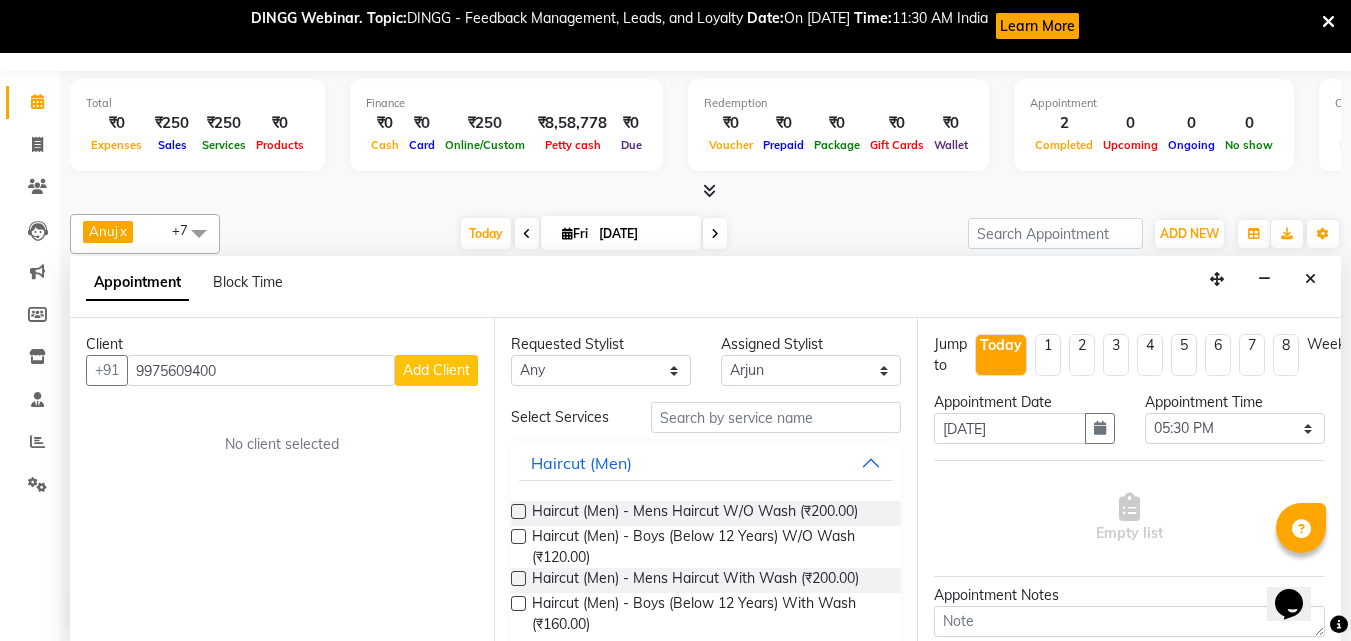 click on "Add Client" at bounding box center (436, 370) 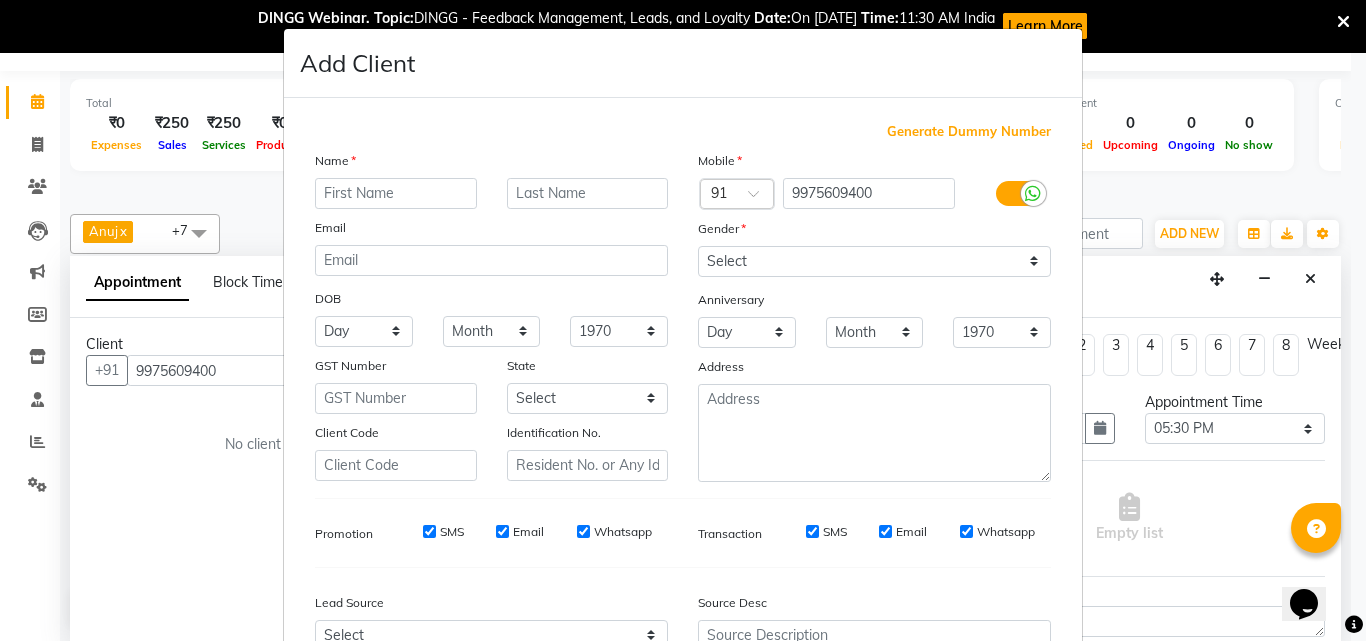 click at bounding box center [396, 193] 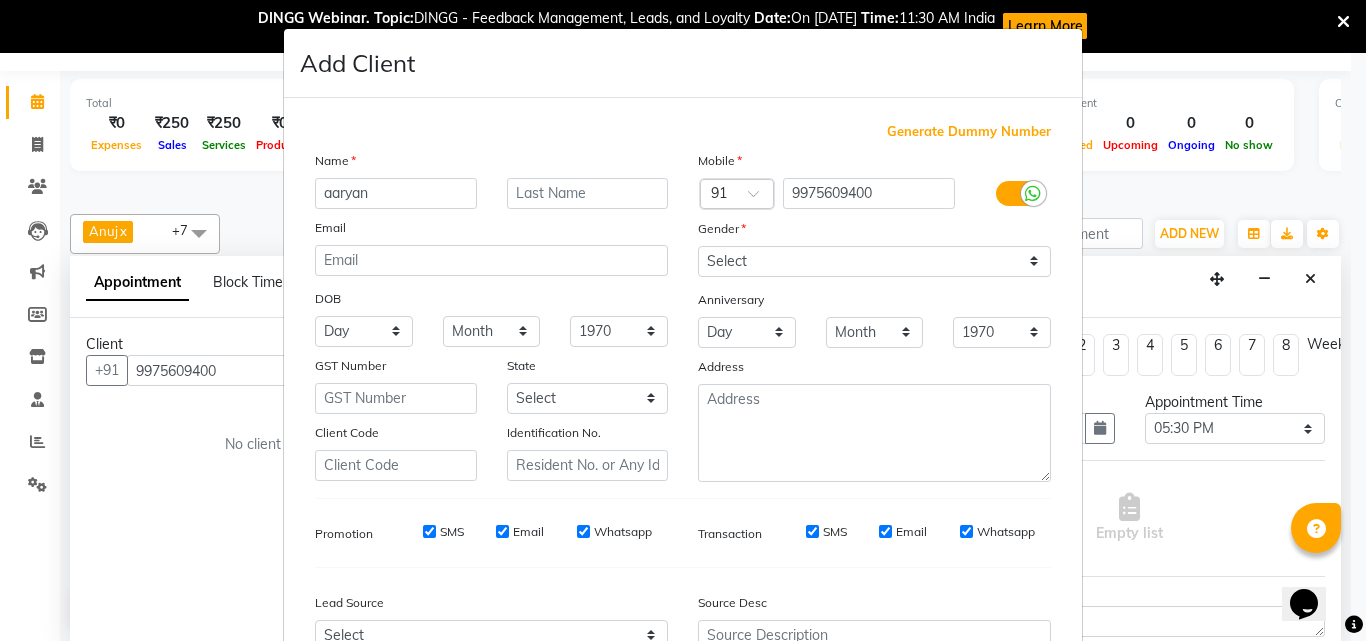 type on "aaryan" 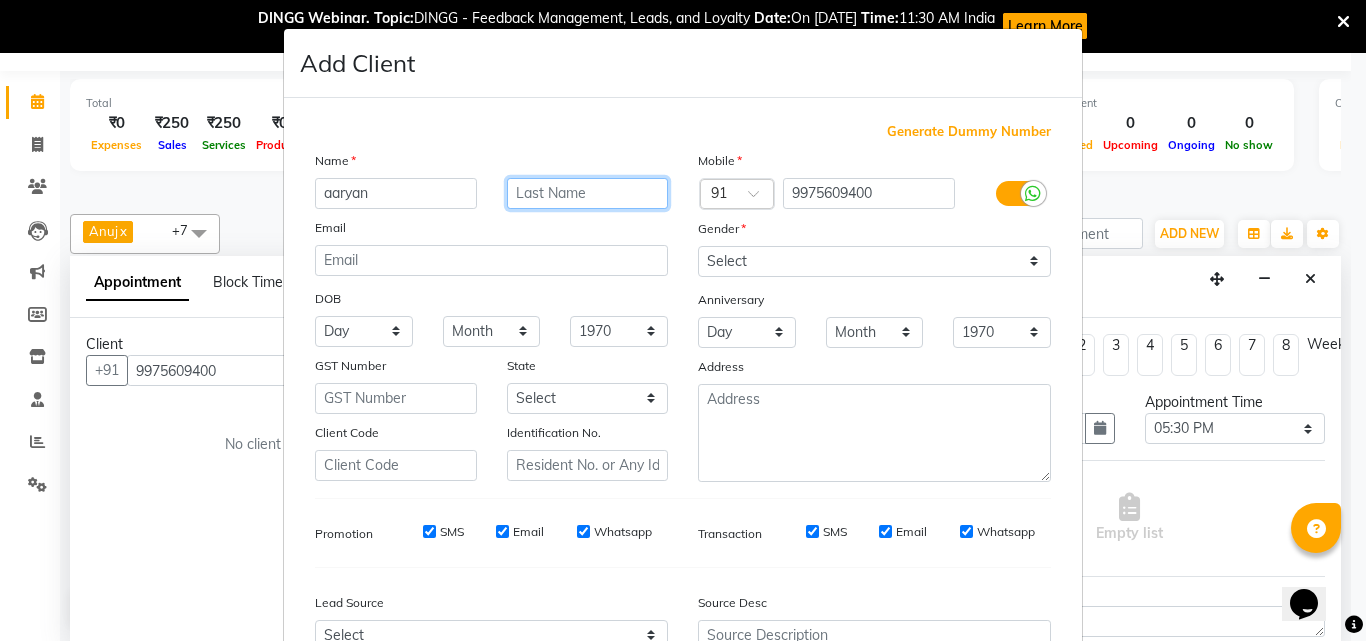 click at bounding box center [588, 193] 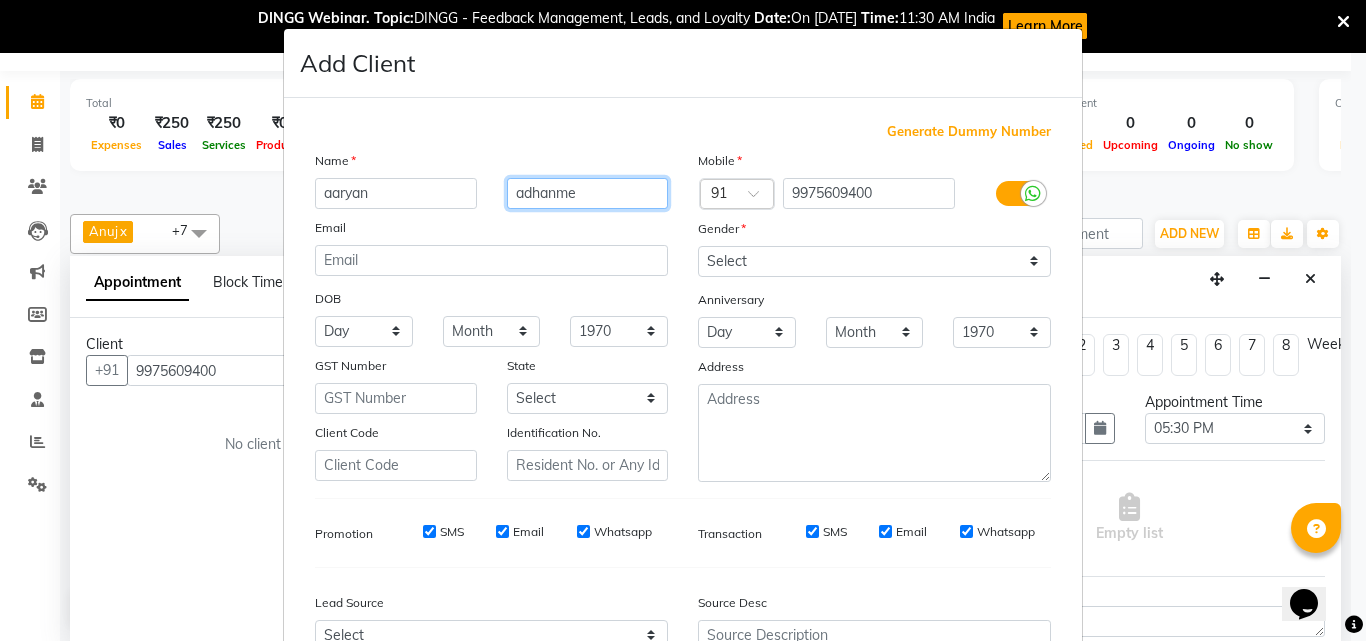 drag, startPoint x: 598, startPoint y: 180, endPoint x: 598, endPoint y: 192, distance: 12 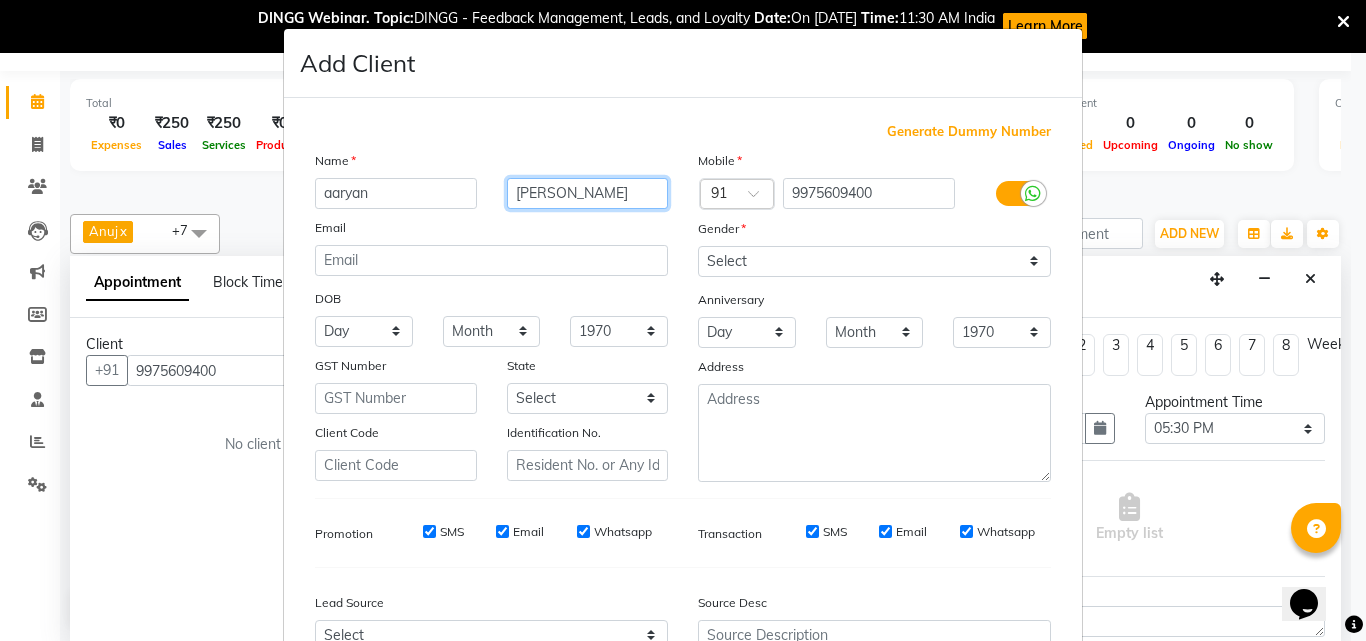 type on "adhane" 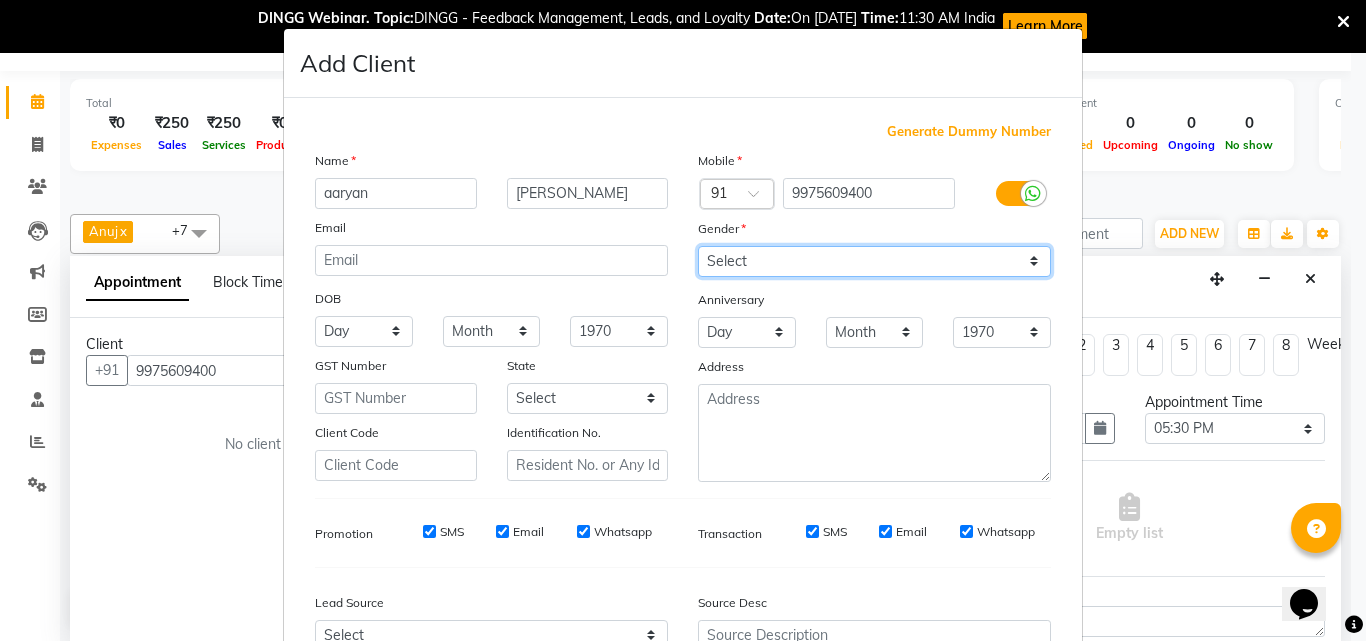 click on "Select Male Female Other Prefer Not To Say" at bounding box center [874, 261] 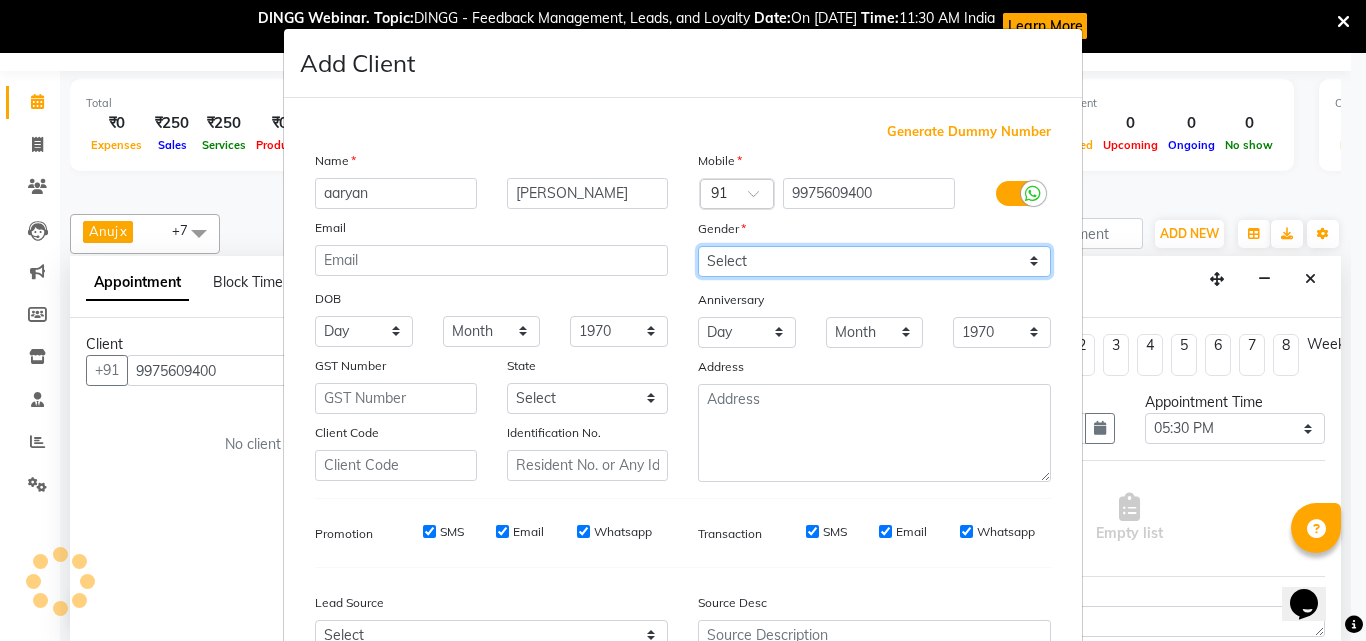 select on "male" 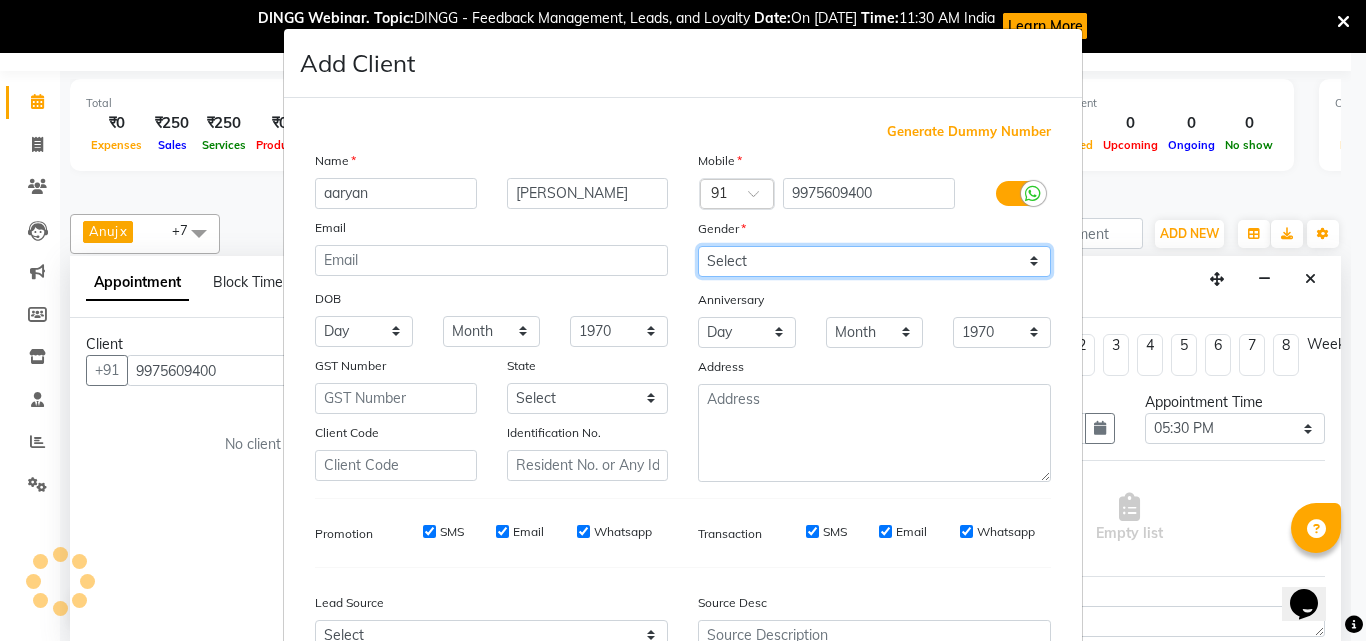 click on "Select Male Female Other Prefer Not To Say" at bounding box center (874, 261) 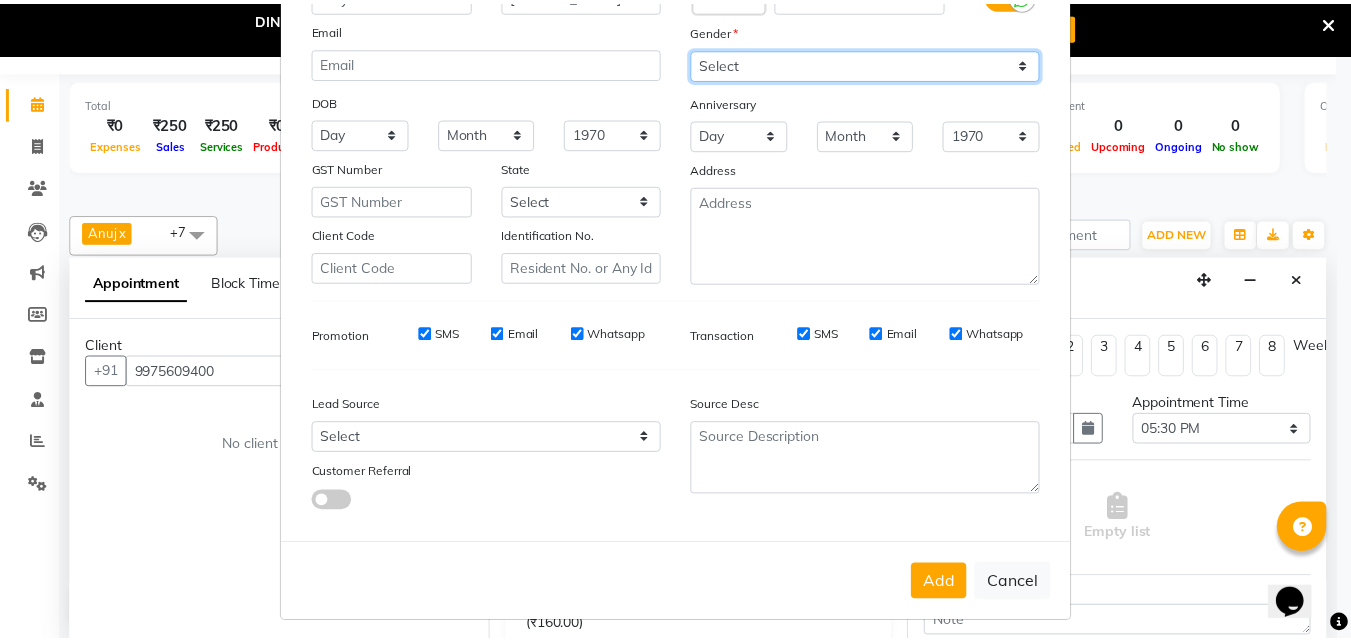 scroll, scrollTop: 208, scrollLeft: 0, axis: vertical 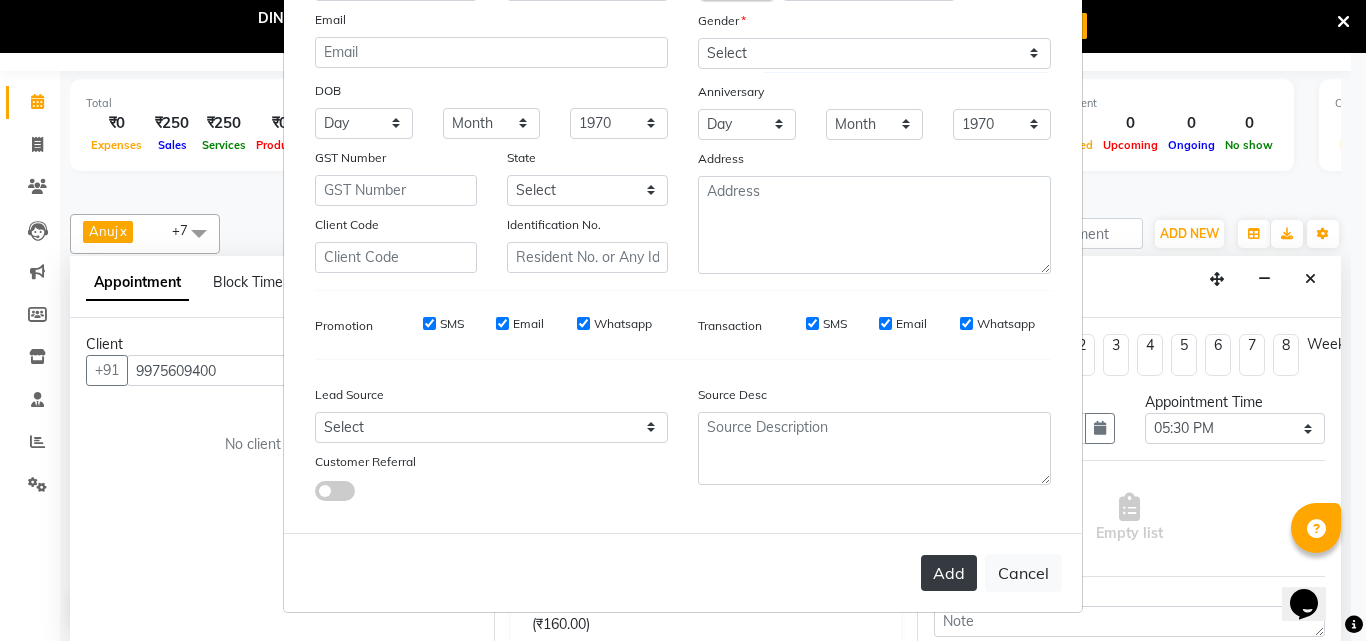 click on "Add" at bounding box center (949, 573) 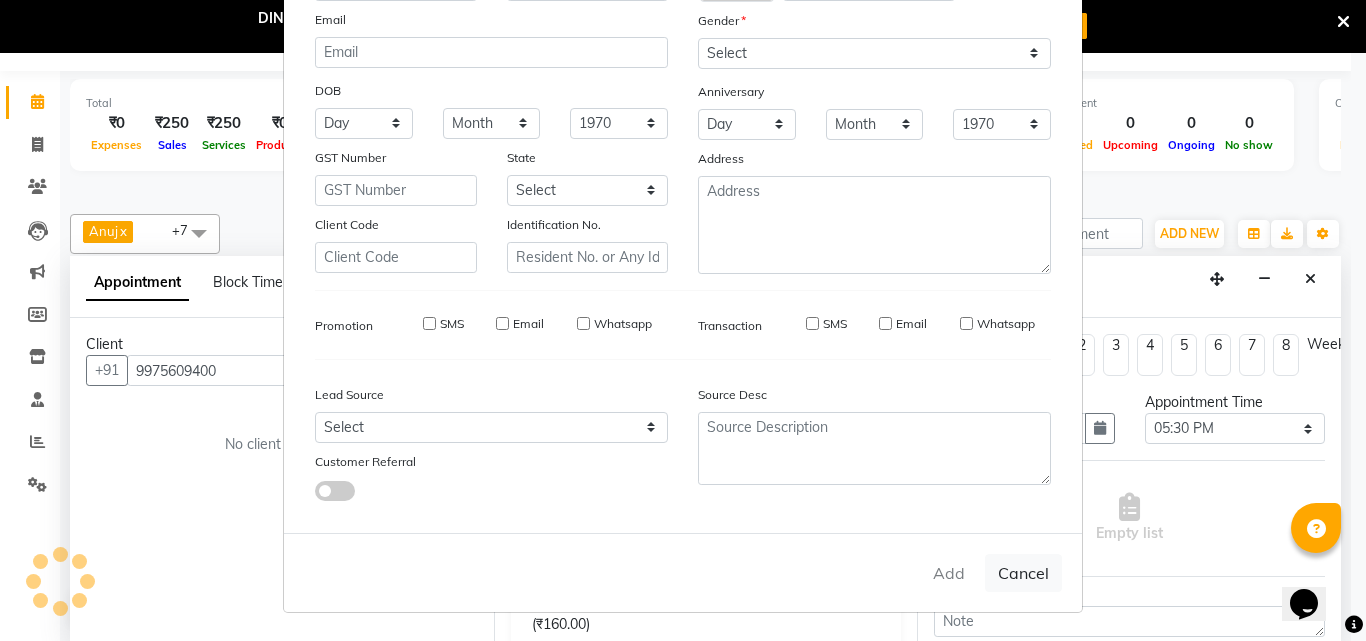 type 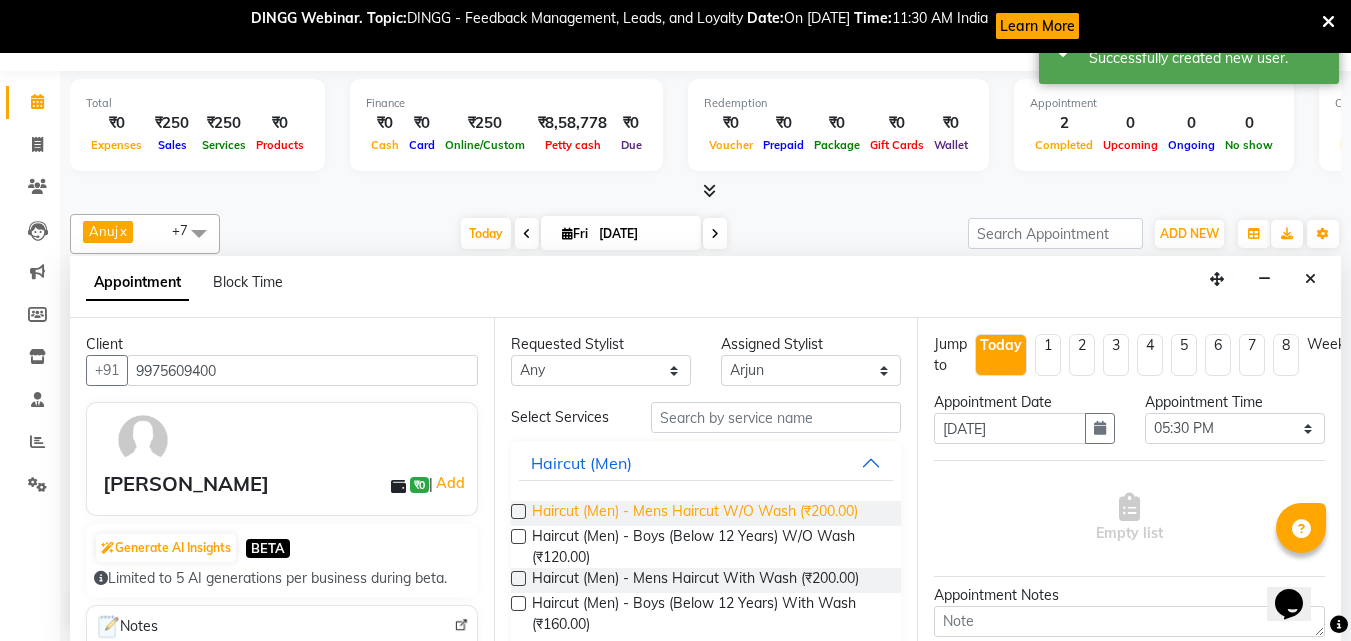 click on "Haircut (Men)  - Mens Haircut W/O Wash (₹200.00)" at bounding box center (695, 513) 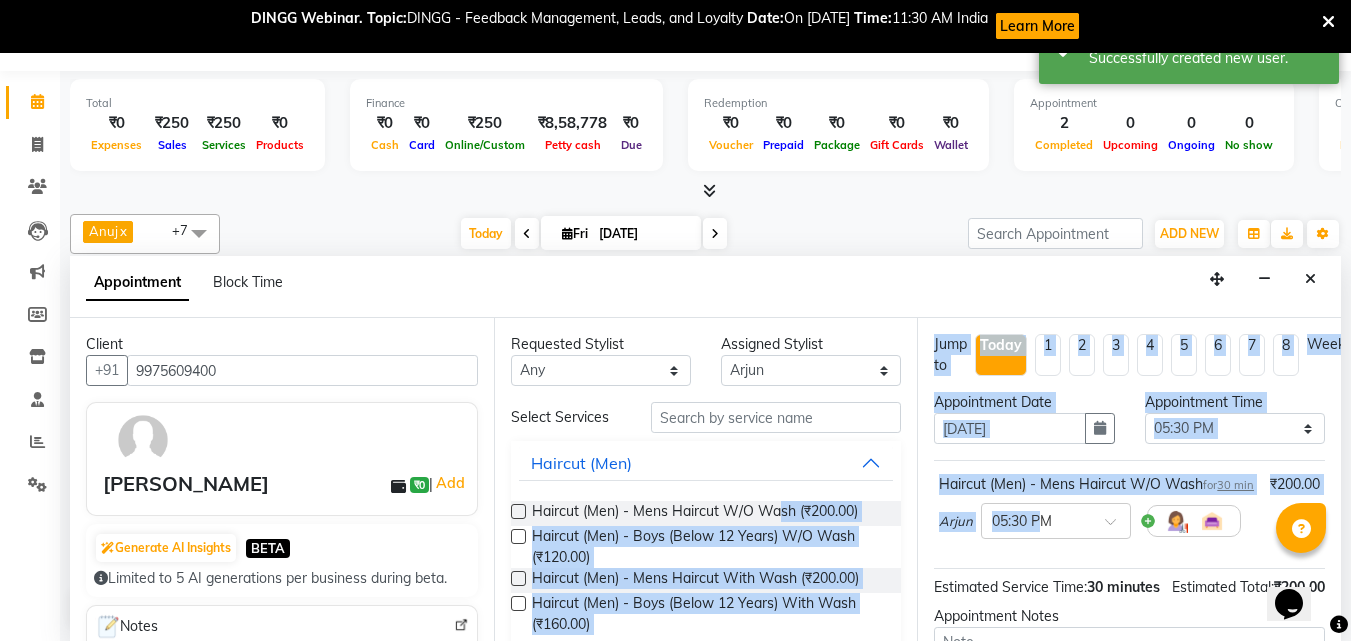 drag, startPoint x: 777, startPoint y: 512, endPoint x: 1039, endPoint y: 523, distance: 262.2308 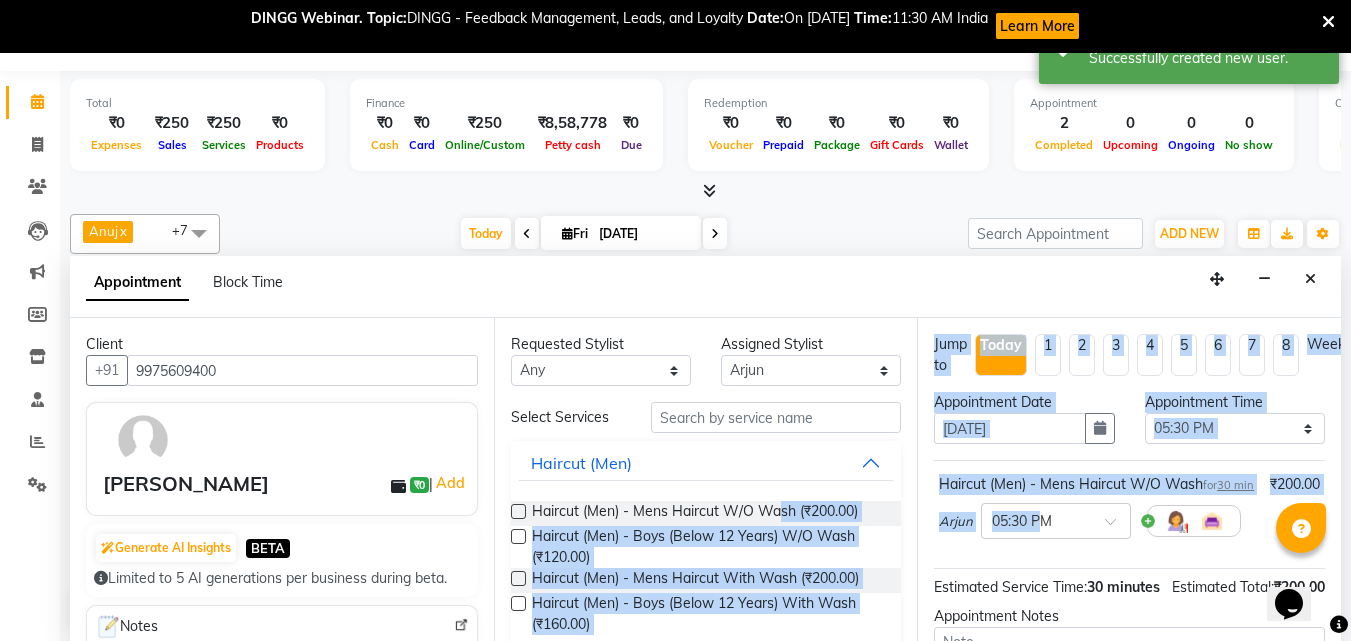 click on "Client +91 9975609400 aaryan adhane    ₹0  |   Add    Generate AI Insights
BETA  Limited to 5 AI generations per business during beta.   Notes  No notes  Recent Services No History  Memberships No membership  Active Packages No packages  Vouchers No vouchers Requested Stylist Any Anuj Arjun Harshad prathamesh sarthak wagh saurabh Sayali  Swarup  Assigned Stylist Select Anuj Arjun Harshad prathamesh sarthak wagh saurabh Sayali  Swarup  Select Services    Haircut (Men) Haircut (Men)  - Mens Haircut W/O Wash (₹200.00) Haircut (Men)  - Boys (Below 12 Years) W/O Wash (₹120.00) Haircut (Men)  - Mens Haircut With Wash (₹200.00) Haircut (Men)  - Boys (Below 12 Years) With Wash (₹160.00)    Beard (Men)    Hair Styling With Wash (Men)    Hair Wash (Men)    Head Massage (Men)    Hair Spa (Men)    Hair Colour (Men)    Global Highlights (Men)    Globle Colour (Men)    Inoa (Men)    Treatments (Men)    Texture (Men)    Treatment (Men)    Powermix (Men)    Smart Bond Stand Alon (Men)                         1" at bounding box center (705, 479) 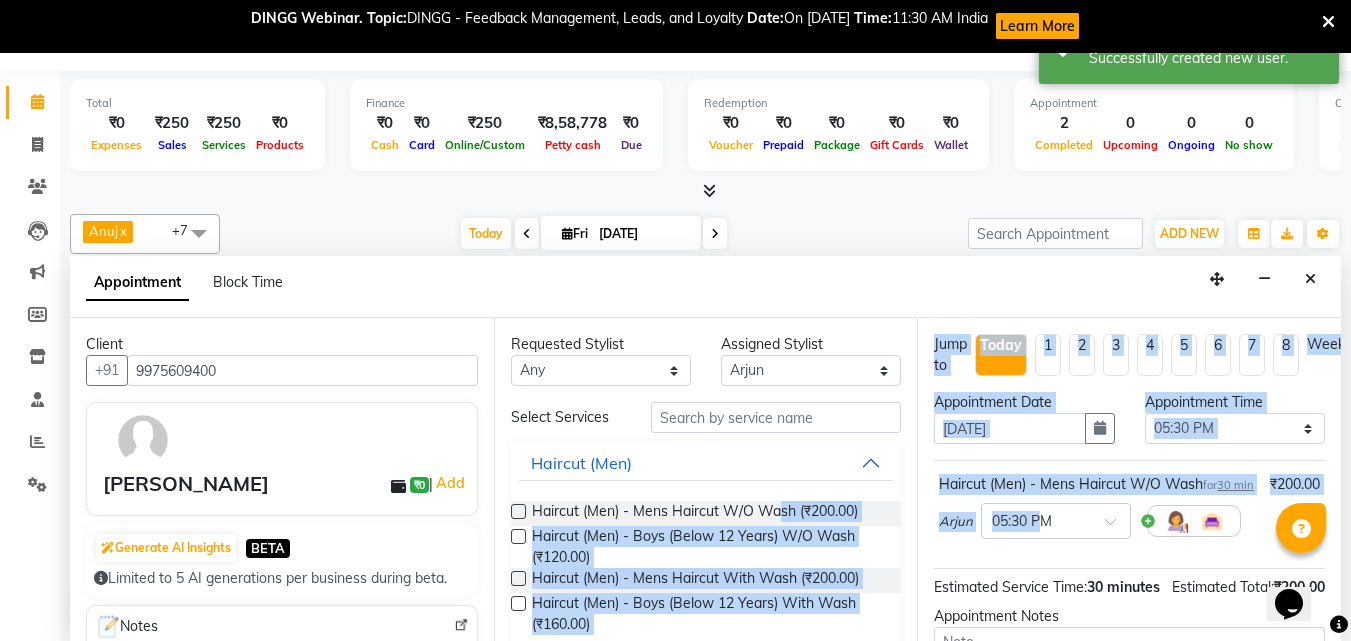 click on "Haircut (Men)  - Mens Haircut W/O Wash   for  30 min" at bounding box center (1096, 484) 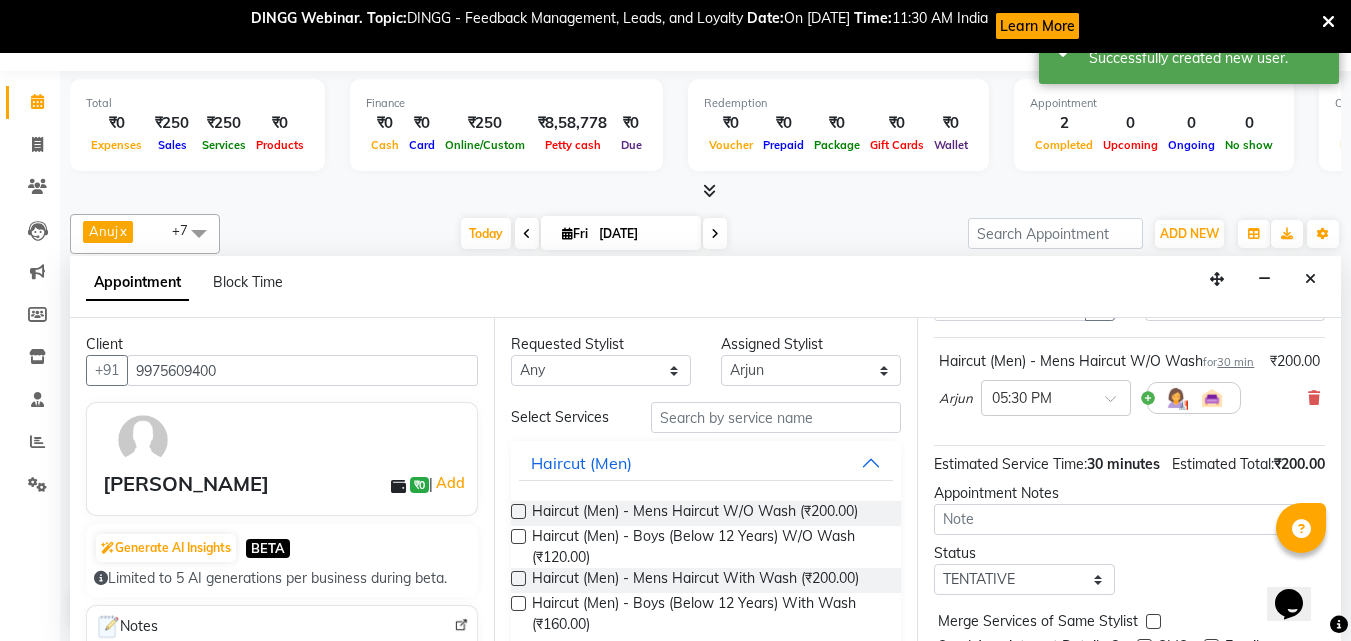scroll, scrollTop: 138, scrollLeft: 0, axis: vertical 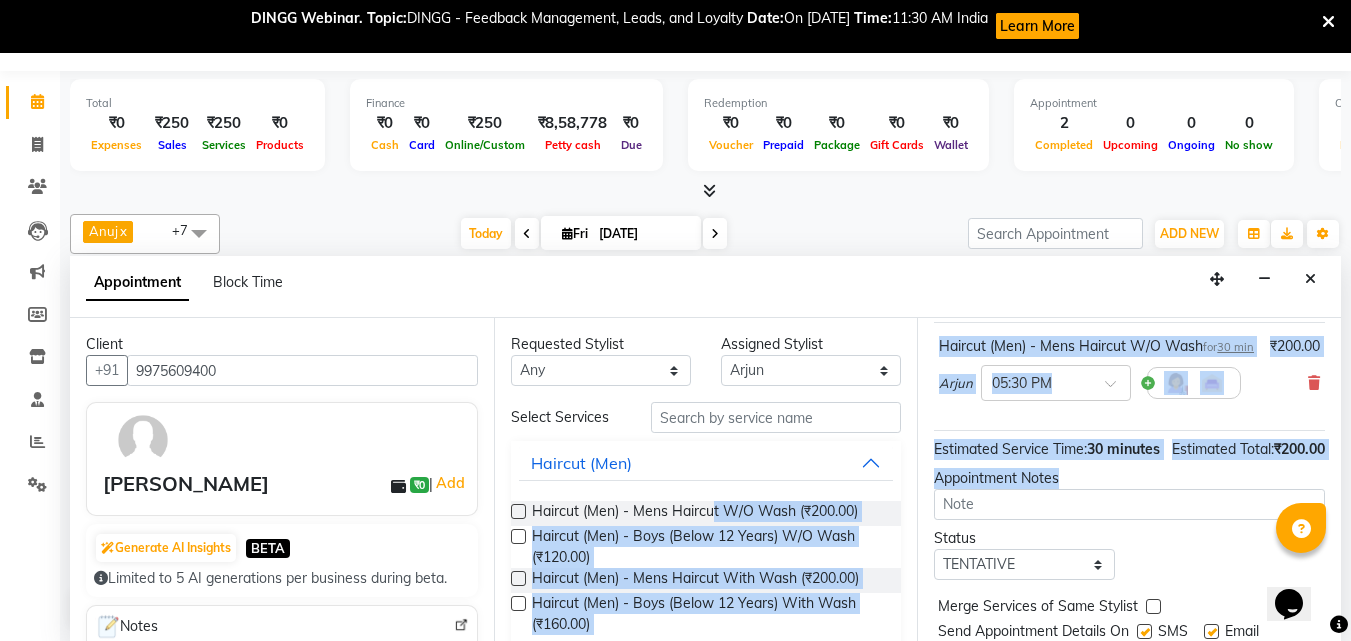 drag, startPoint x: 710, startPoint y: 507, endPoint x: 1079, endPoint y: 565, distance: 373.53046 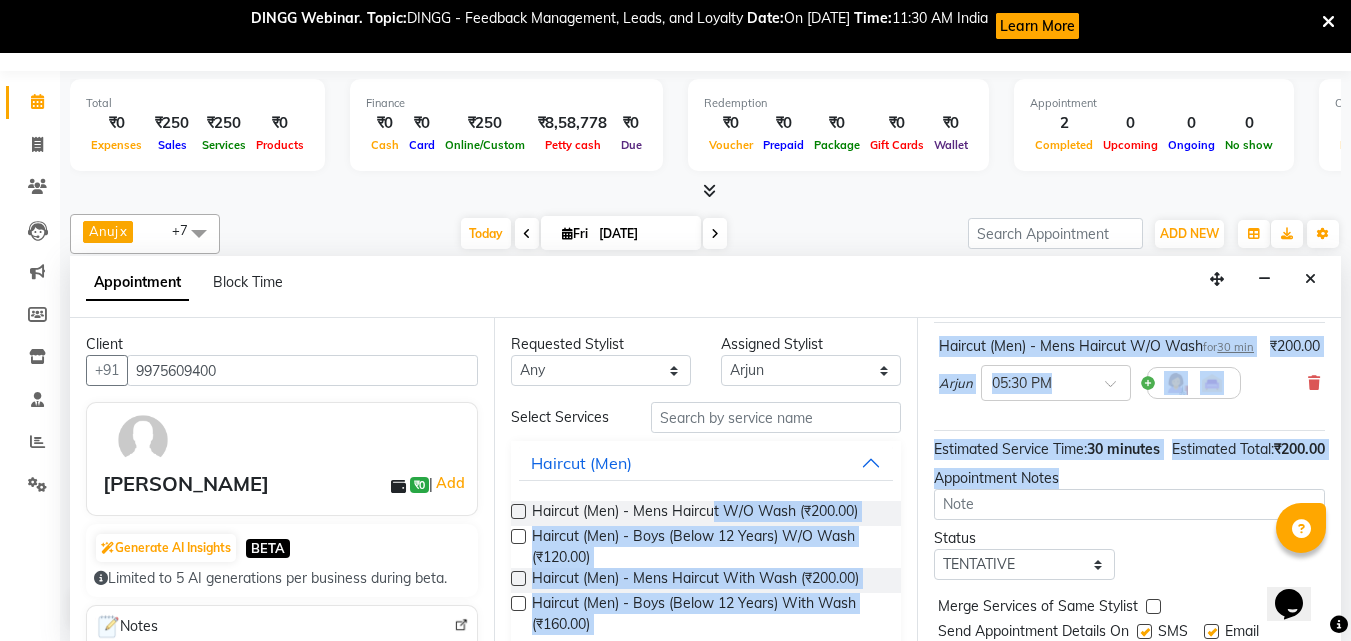 click on "Client +91 9975609400 aaryan adhane    ₹0  |   Add    Generate AI Insights
BETA  Limited to 5 AI generations per business during beta.   Notes  No notes  Recent Services No History  Memberships No membership  Active Packages No packages  Vouchers No vouchers Requested Stylist Any Anuj Arjun Harshad prathamesh sarthak wagh saurabh Sayali  Swarup  Assigned Stylist Select Anuj Arjun Harshad prathamesh sarthak wagh saurabh Sayali  Swarup  Select Services    Haircut (Men) Haircut (Men)  - Mens Haircut W/O Wash (₹200.00) Haircut (Men)  - Boys (Below 12 Years) W/O Wash (₹120.00) Haircut (Men)  - Mens Haircut With Wash (₹200.00) Haircut (Men)  - Boys (Below 12 Years) With Wash (₹160.00)    Beard (Men)    Hair Styling With Wash (Men)    Hair Wash (Men)    Head Massage (Men)    Hair Spa (Men)    Hair Colour (Men)    Global Highlights (Men)    Globle Colour (Men)    Inoa (Men)    Treatments (Men)    Texture (Men)    Treatment (Men)    Powermix (Men)    Smart Bond Stand Alon (Men)                         1" at bounding box center (705, 479) 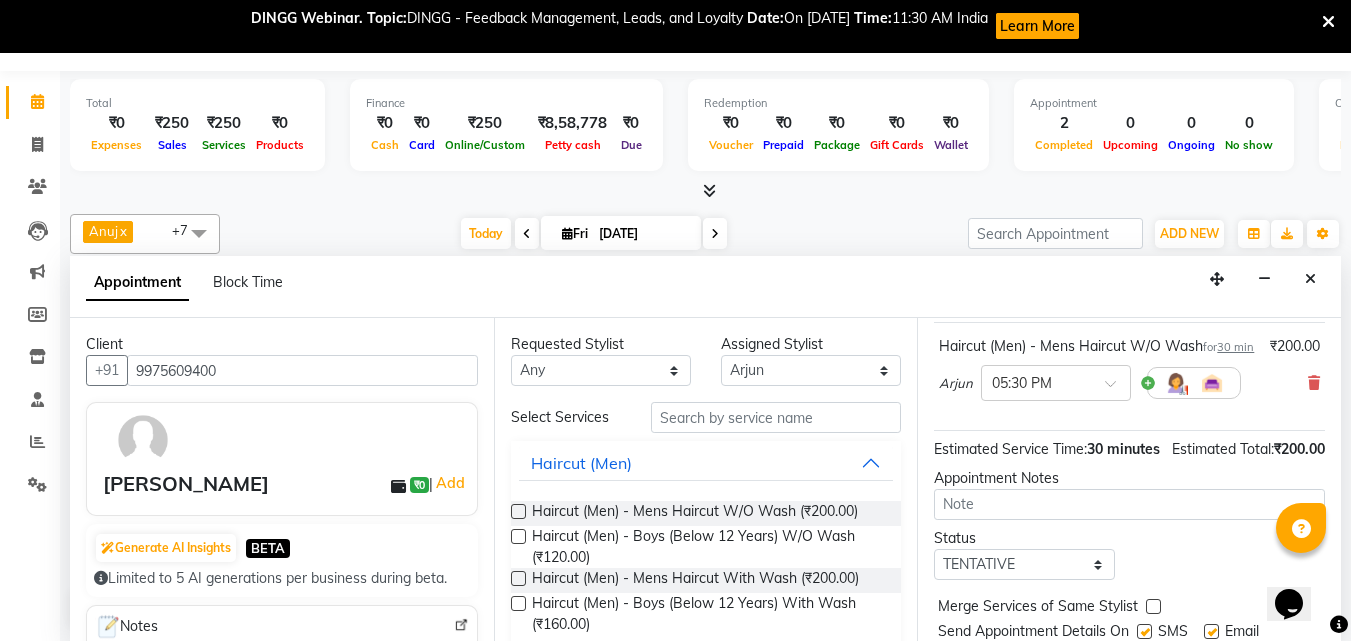 click on "Status Select TENTATIVE CONFIRM CHECK-IN UPCOMING" at bounding box center [1129, 554] 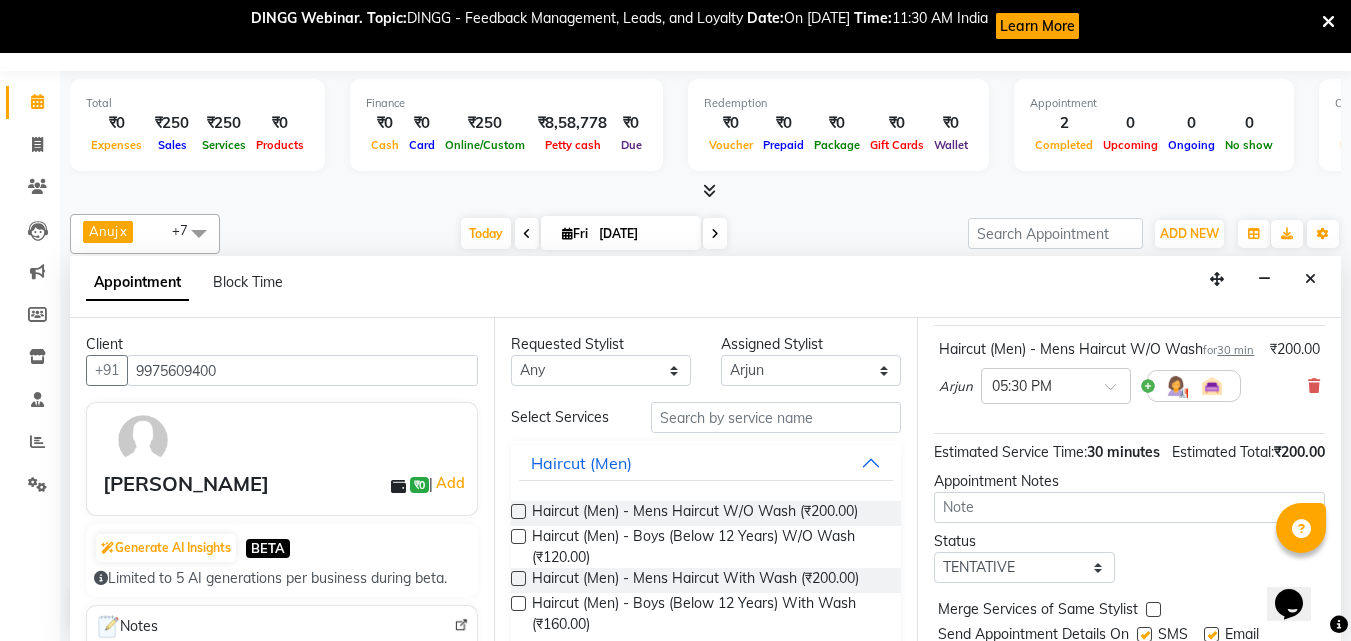 scroll, scrollTop: 132, scrollLeft: 0, axis: vertical 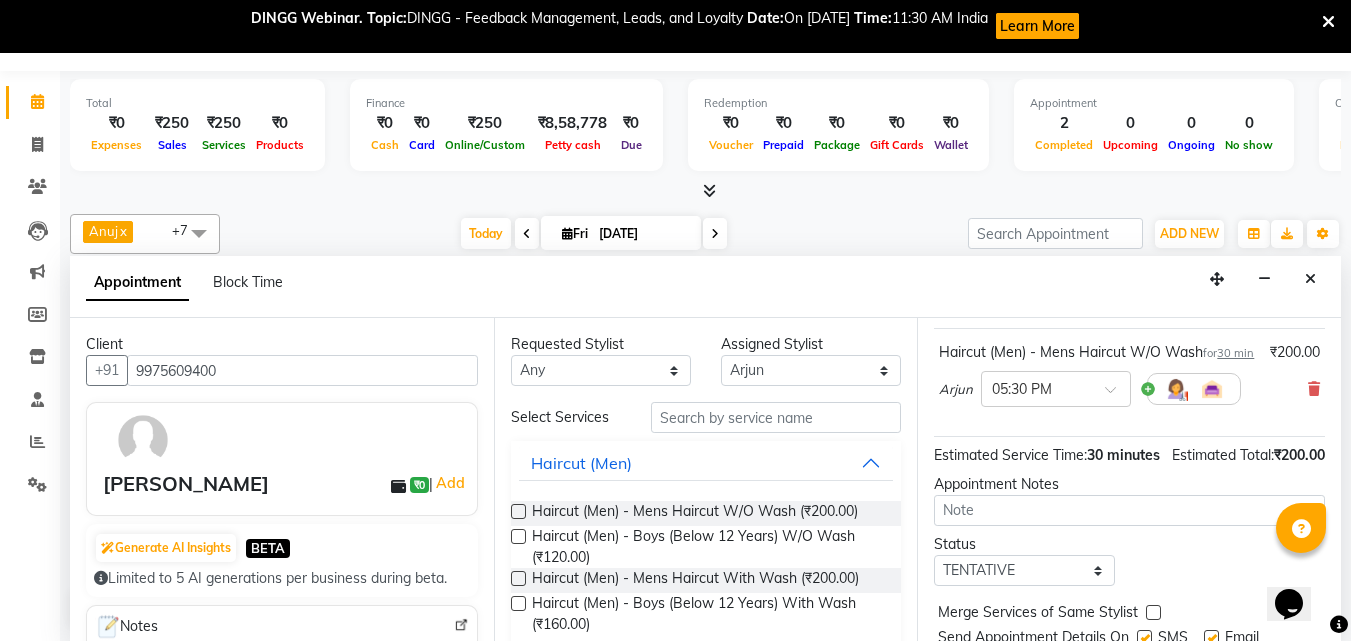 click on "Haircut (Men)  - Mens Haircut W/O Wash (₹200.00)" at bounding box center (706, 513) 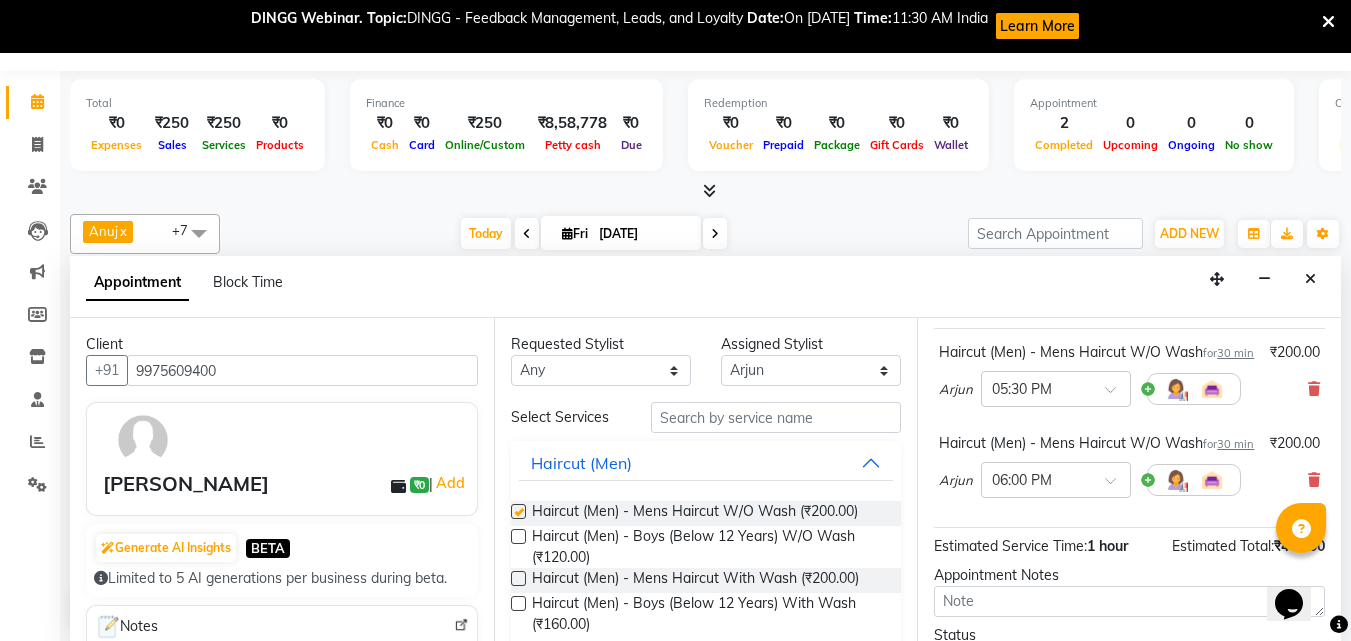 checkbox on "false" 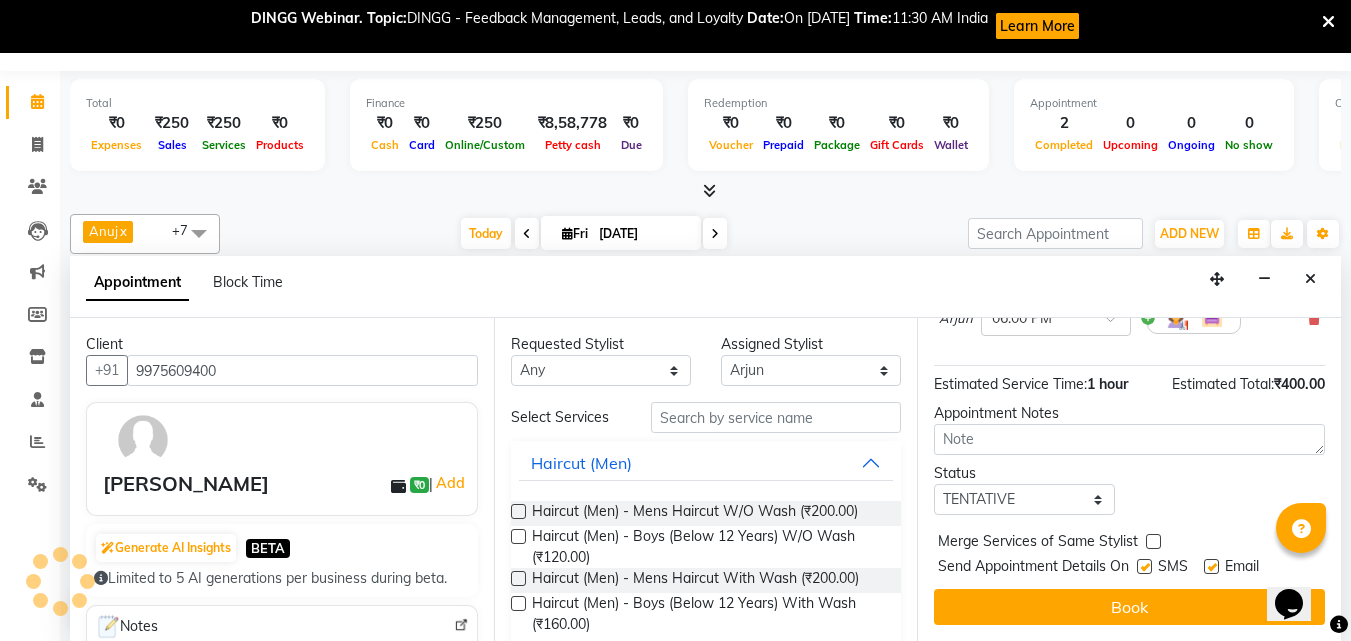 scroll, scrollTop: 351, scrollLeft: 0, axis: vertical 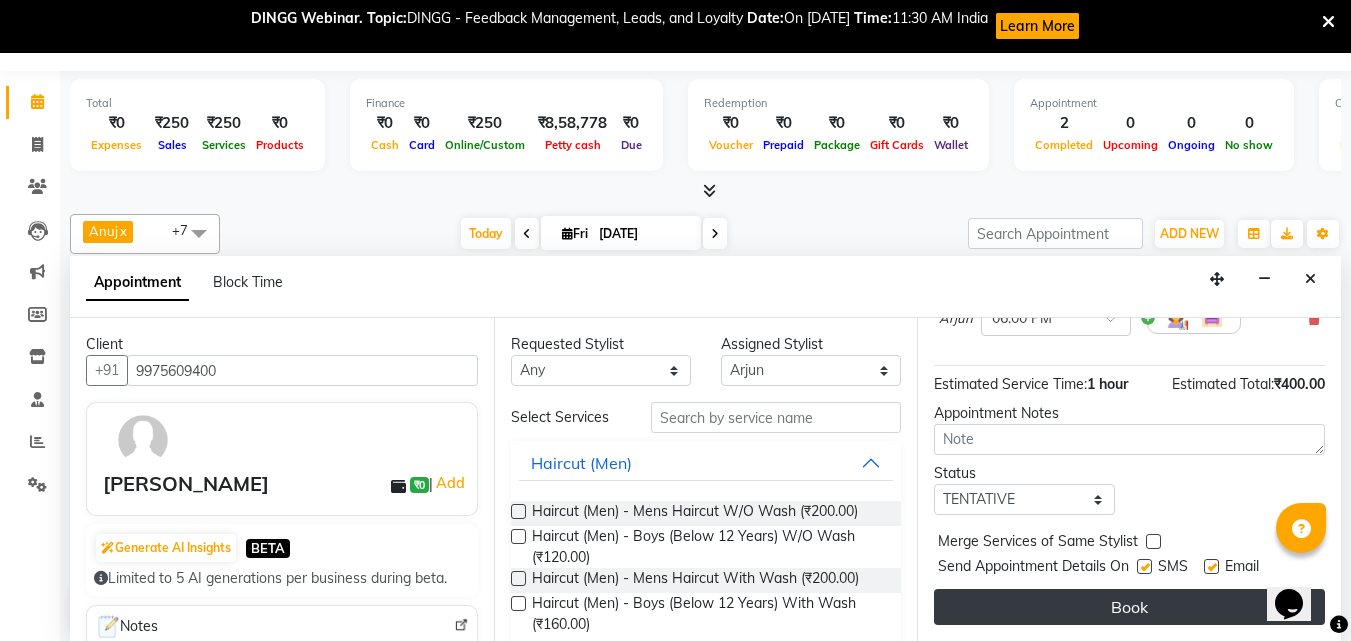click on "Book" at bounding box center (1129, 607) 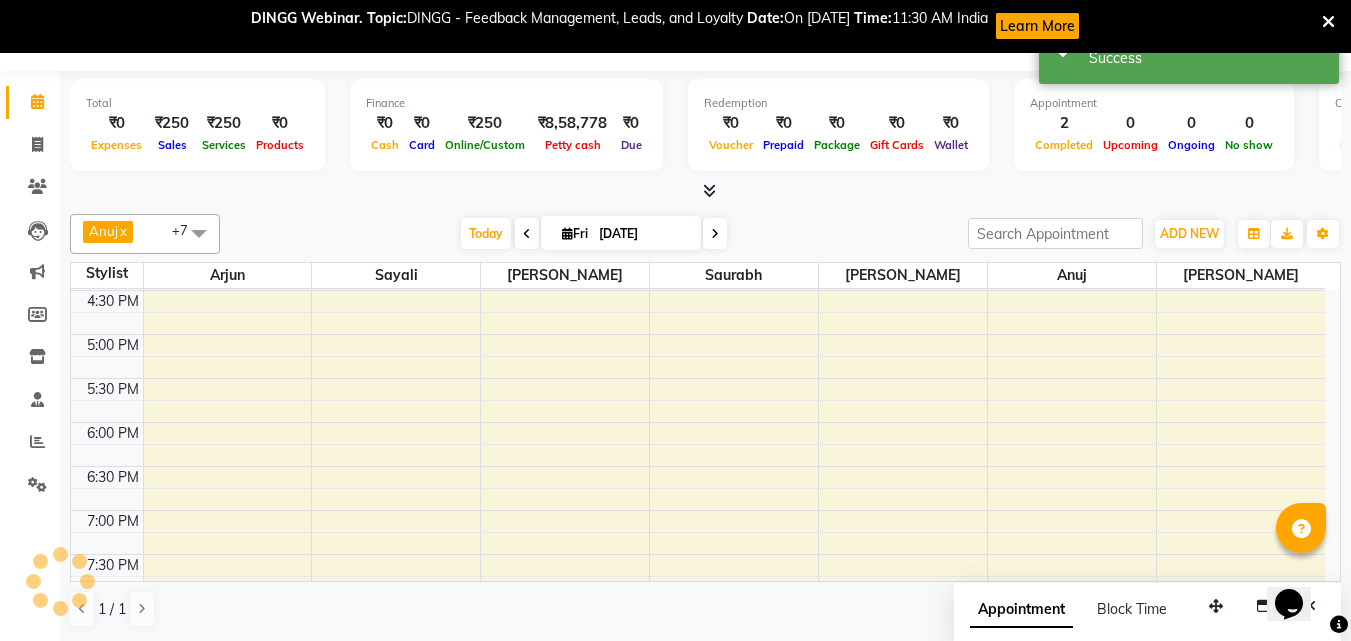 scroll, scrollTop: 0, scrollLeft: 0, axis: both 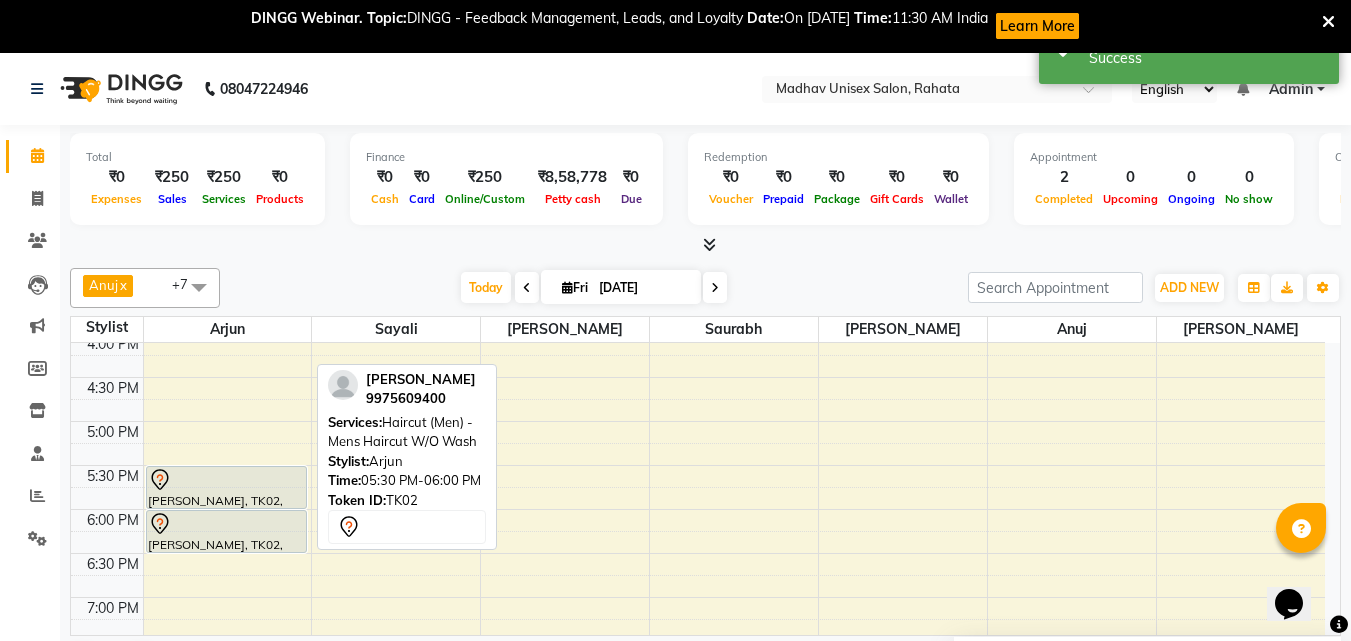 drag, startPoint x: 246, startPoint y: 470, endPoint x: 226, endPoint y: 454, distance: 25.612497 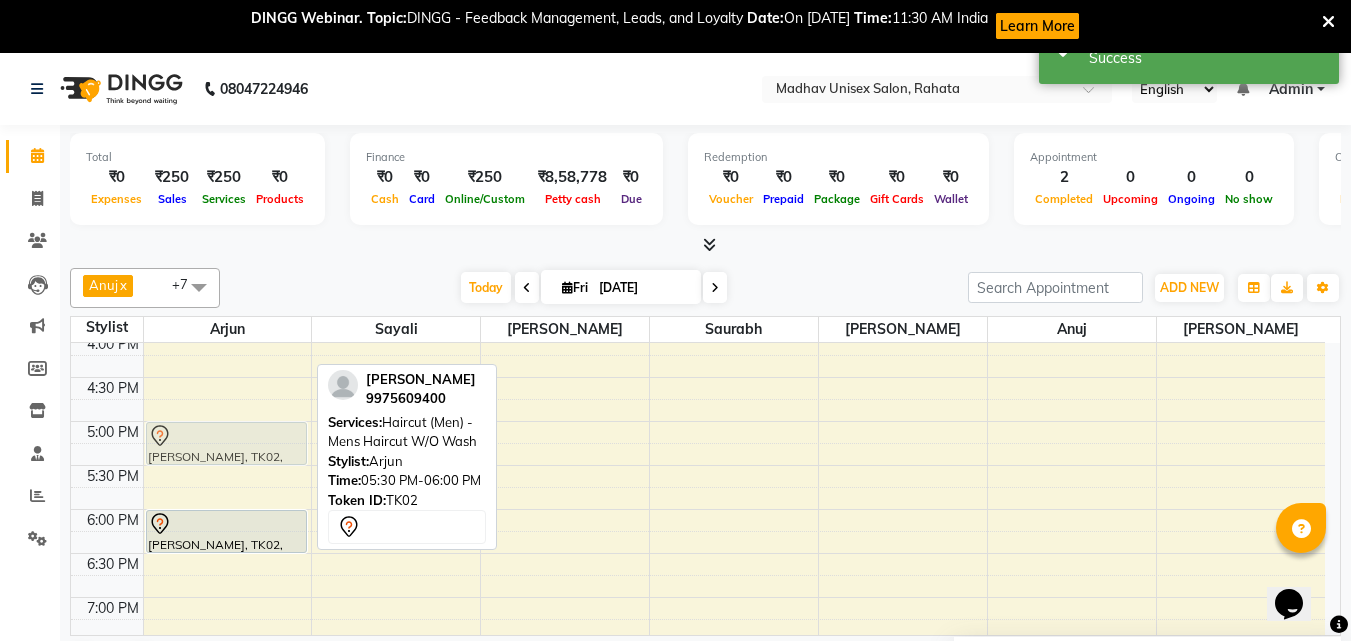 drag, startPoint x: 207, startPoint y: 499, endPoint x: 206, endPoint y: 452, distance: 47.010635 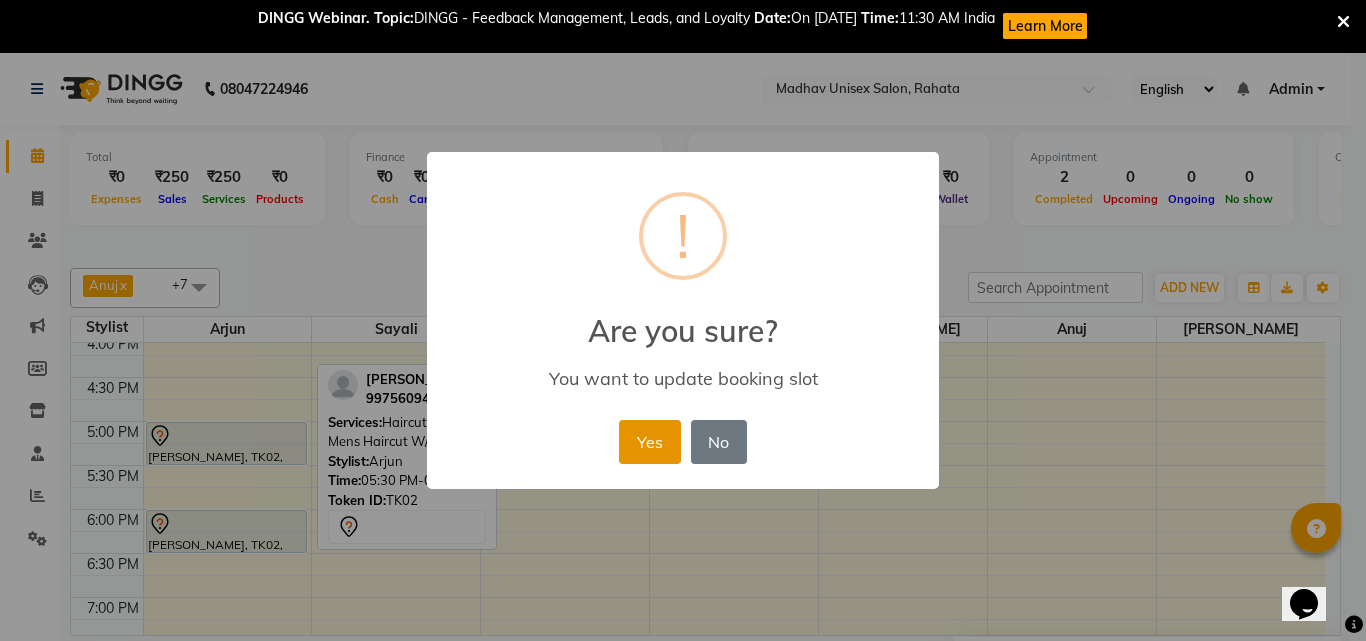 drag, startPoint x: 658, startPoint y: 457, endPoint x: 665, endPoint y: 441, distance: 17.464249 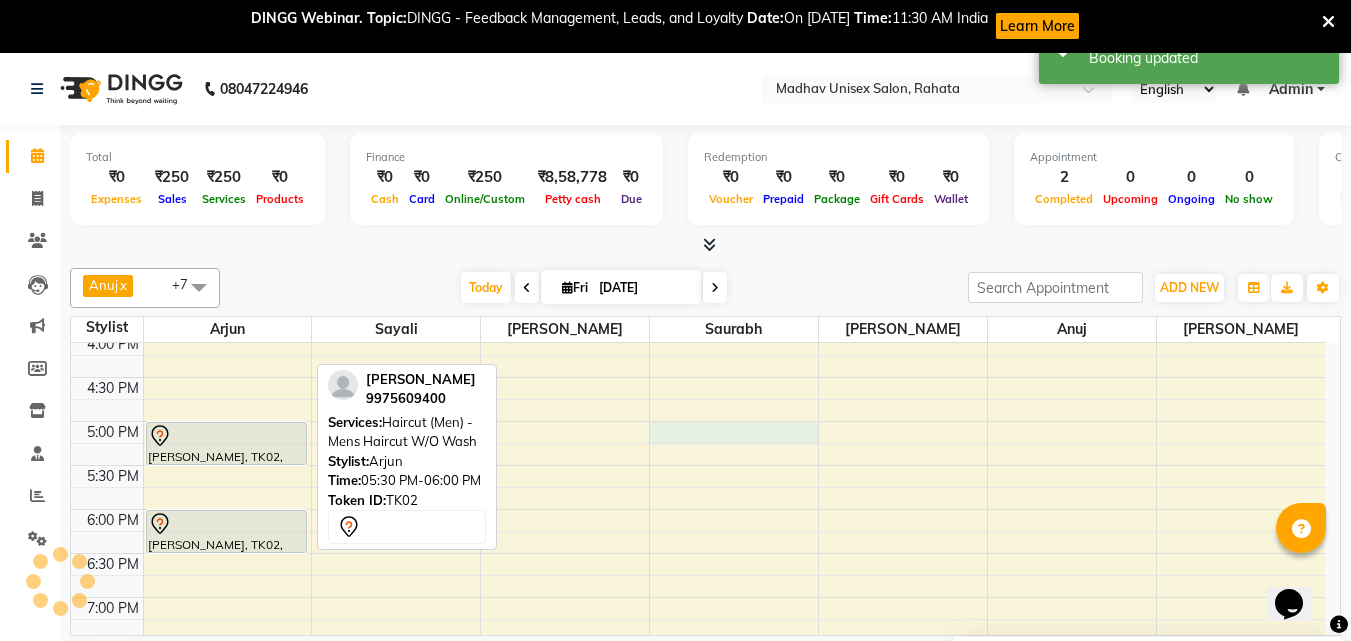 click on "6:00 AM 6:30 AM 7:00 AM 7:30 AM 8:00 AM 8:30 AM 9:00 AM 9:30 AM 10:00 AM 10:30 AM 11:00 AM 11:30 AM 12:00 PM 12:30 PM 1:00 PM 1:30 PM 2:00 PM 2:30 PM 3:00 PM 3:30 PM 4:00 PM 4:30 PM 5:00 PM 5:30 PM 6:00 PM 6:30 PM 7:00 PM 7:30 PM 8:00 PM 8:30 PM 9:00 PM 9:30 PM 10:00 PM 10:30 PM             aaryan adhane, TK02, 05:30 PM-06:00 PM, Haircut (Men)  - Mens Haircut W/O Wash             aaryan adhane, TK02, 06:00 PM-06:30 PM, Haircut (Men)  - Mens Haircut W/O Wash     Arjun, TK01, 10:00 AM-10:30 AM, Haircut (Men)  - Mens Haircut W/O Wash     Arjun, TK01, 10:30 AM-11:00 AM, Beard (Men)  - Beard Trim" at bounding box center (698, 201) 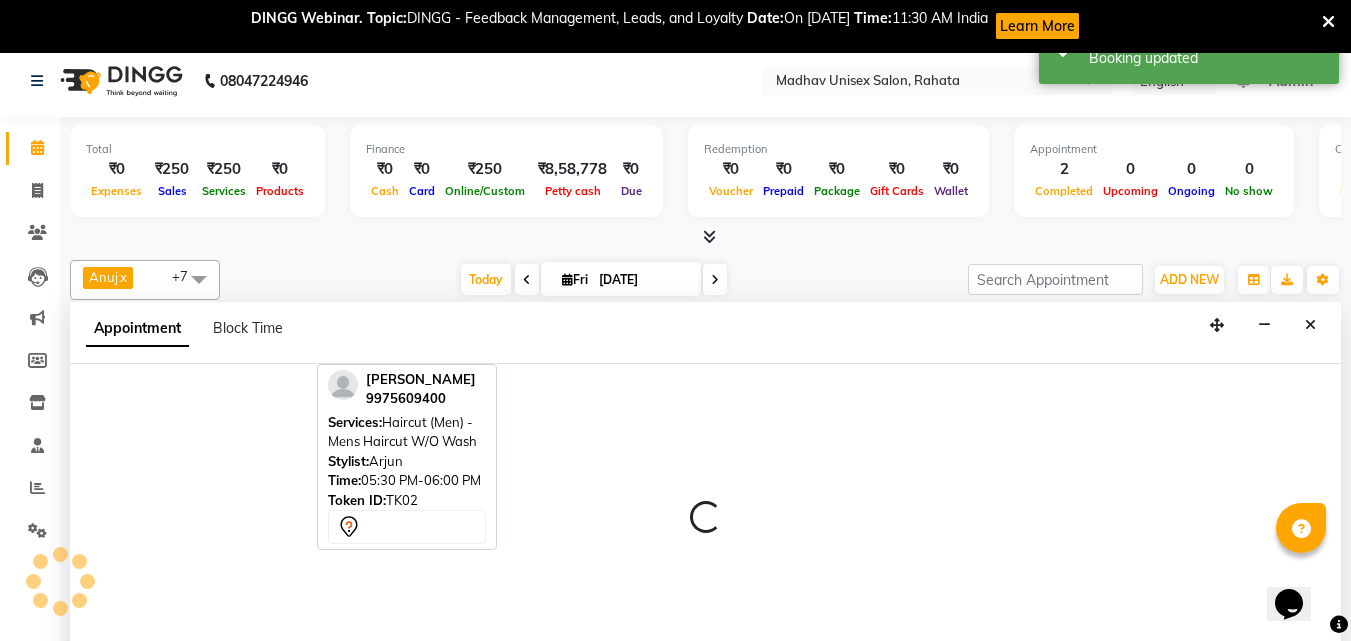 scroll, scrollTop: 54, scrollLeft: 0, axis: vertical 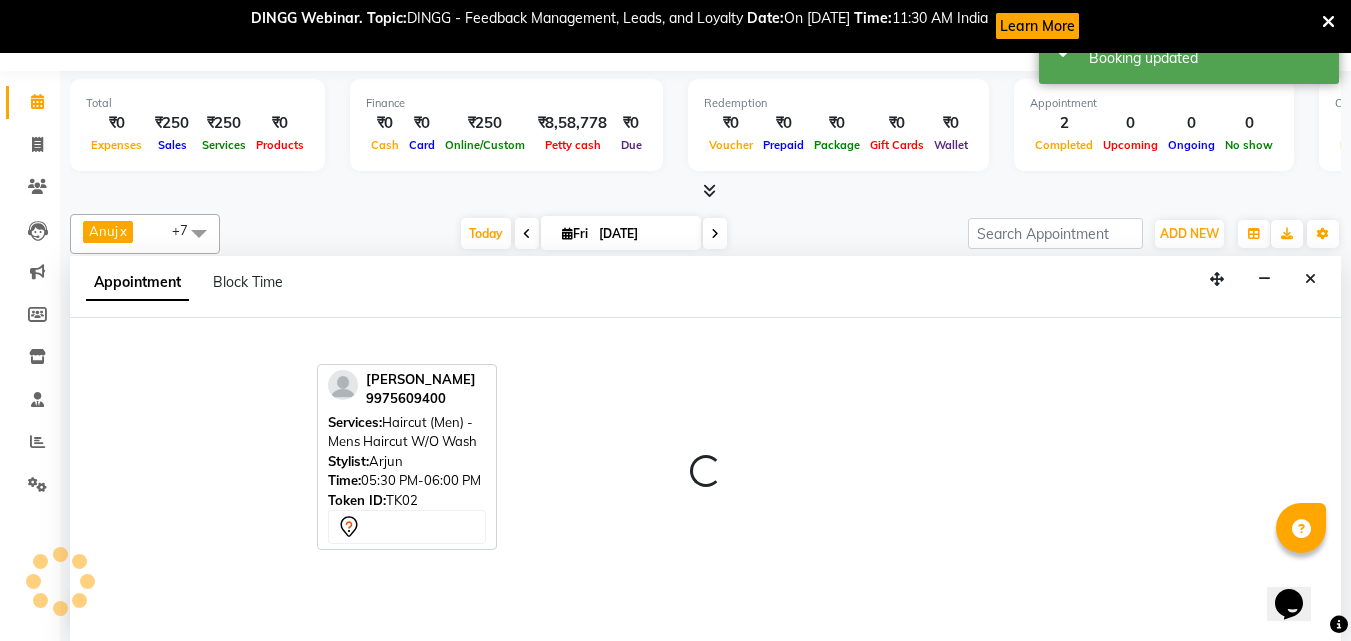 select on "31840" 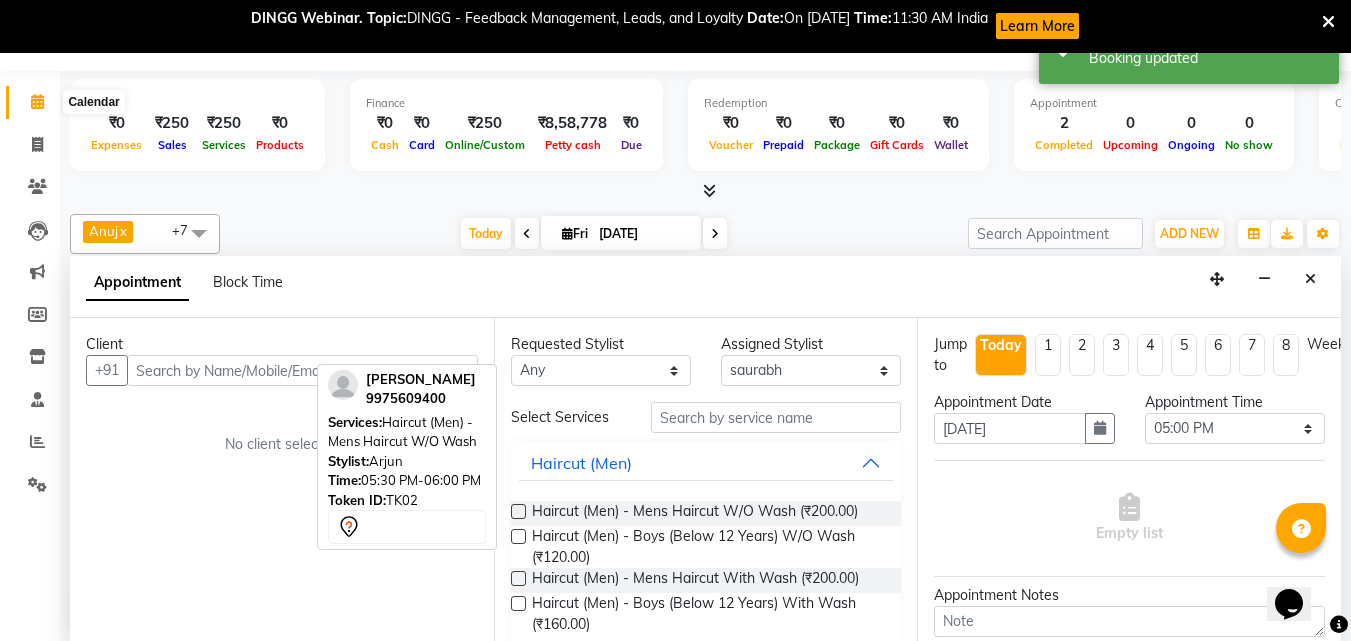click 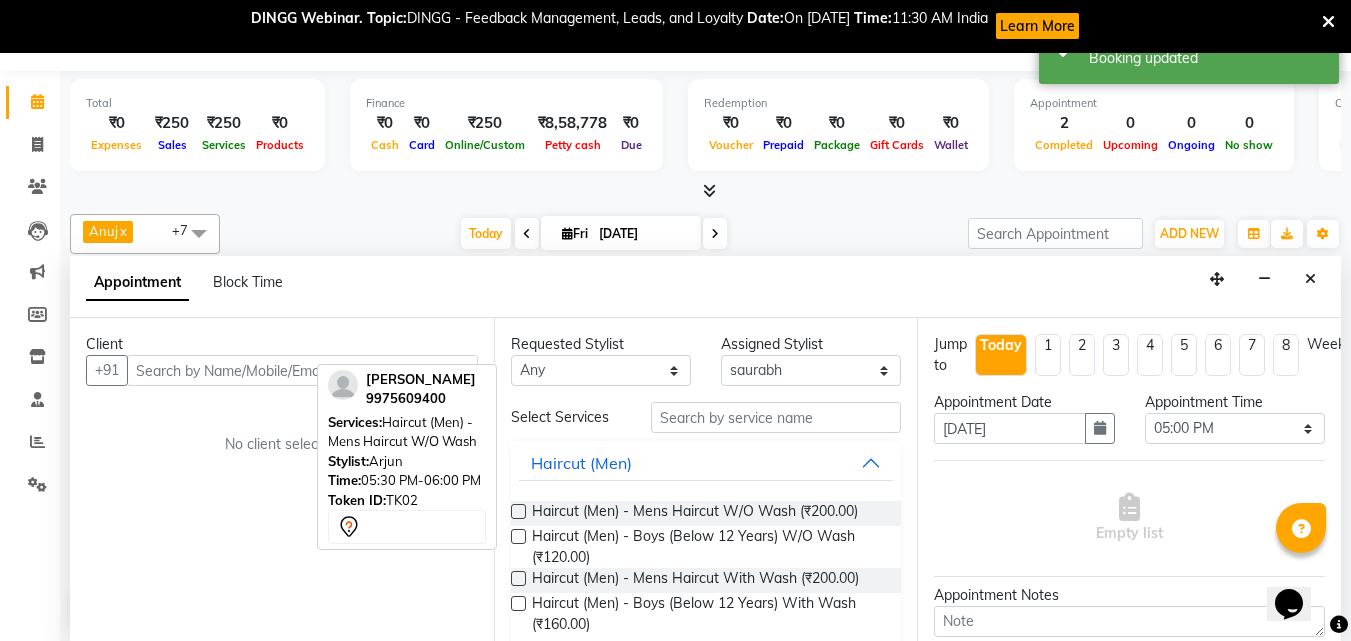 click 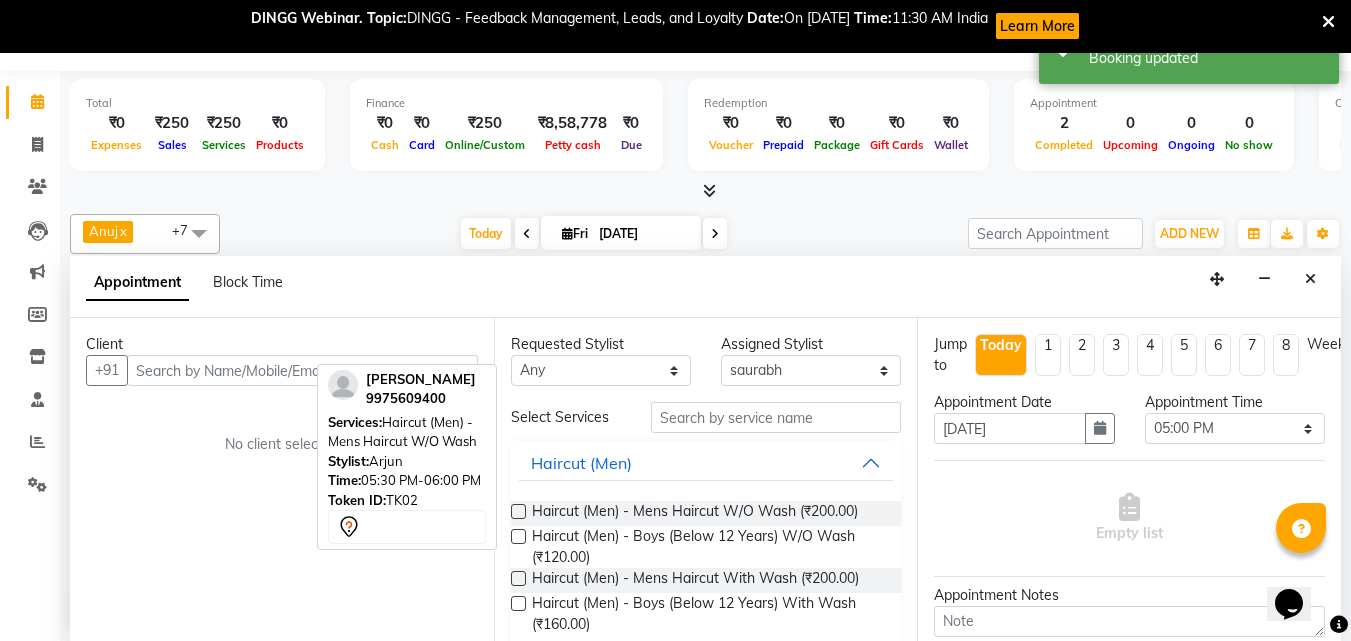 drag, startPoint x: 33, startPoint y: 96, endPoint x: 945, endPoint y: 245, distance: 924.09143 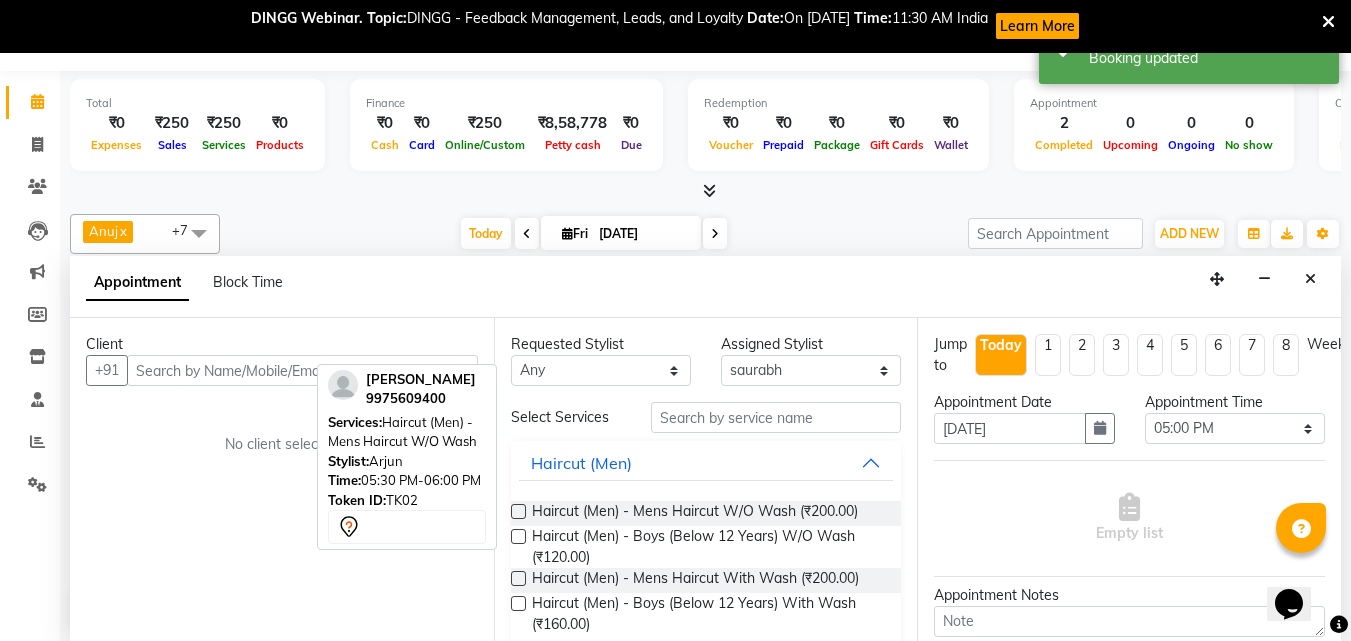 click on "08047224946 Select Location × Madhav Unisex Salon, Rahata English ENGLISH Español العربية मराठी हिंदी ગુજરાતી தமிழ் 中文 Notifications nothing to show Admin Manage Profile Change Password Sign out  Version:3.15.4  ☀ MADHAV UNISEX SALON, Rahata  Calendar  Invoice  Clients  Leads   Marketing  Members  Inventory  Staff  Reports  Settings Completed InProgress Upcoming Dropped Tentative Check-In Confirm Bookings Generate Report Segments Page Builder Total  ₹0  Expenses ₹250  Sales ₹250  Services ₹0  Products Finance  ₹0  Cash ₹0  Card ₹250  Online/Custom ₹8,58,778 Petty cash ₹0 Due  Redemption  ₹0 Voucher ₹0 Prepaid ₹0 Package ₹0  Gift Cards ₹0  Wallet  Appointment  2 Completed 0 Upcoming 0 Ongoing 0 No show  Other sales  ₹0  Packages ₹0  Memberships ₹0  Vouchers ₹0  Prepaids ₹0  Gift Cards Anuj  x Arjun  x ashawini  x Harshad  x prathamesh  x saurabh  x Swarup Vivekanand Gaikwad  x Sayali   x +7 UnSelect All x x" 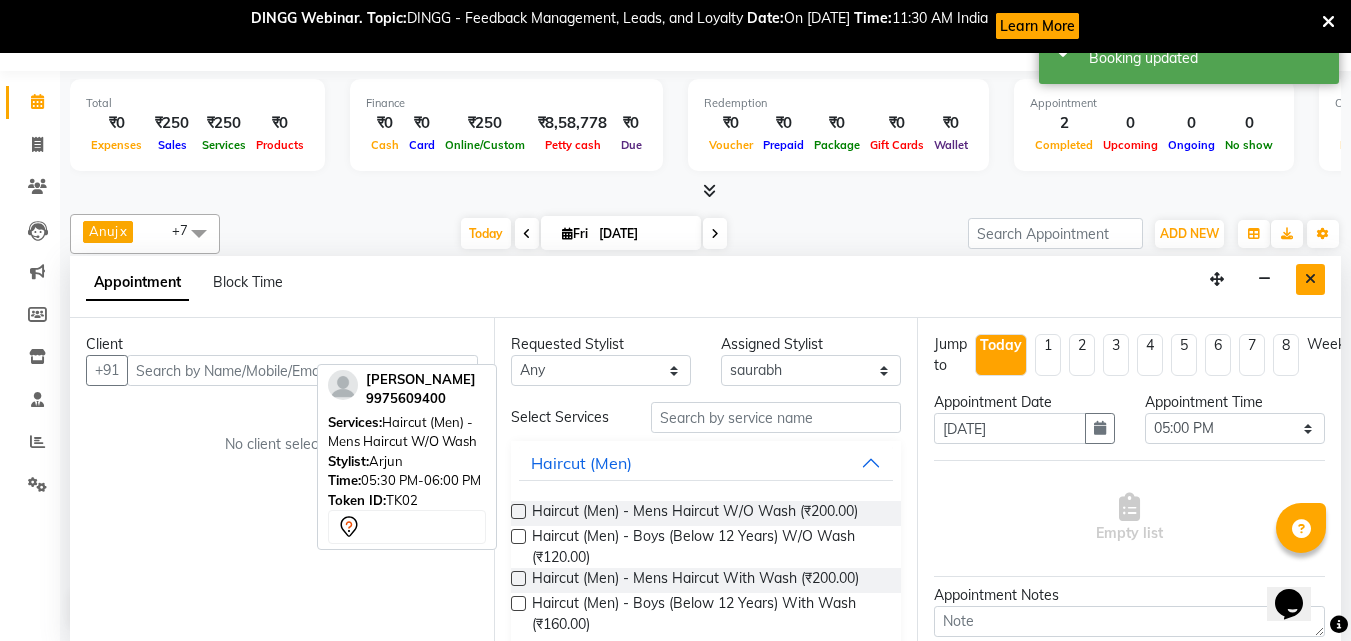 drag, startPoint x: 1306, startPoint y: 270, endPoint x: 1315, endPoint y: 276, distance: 10.816654 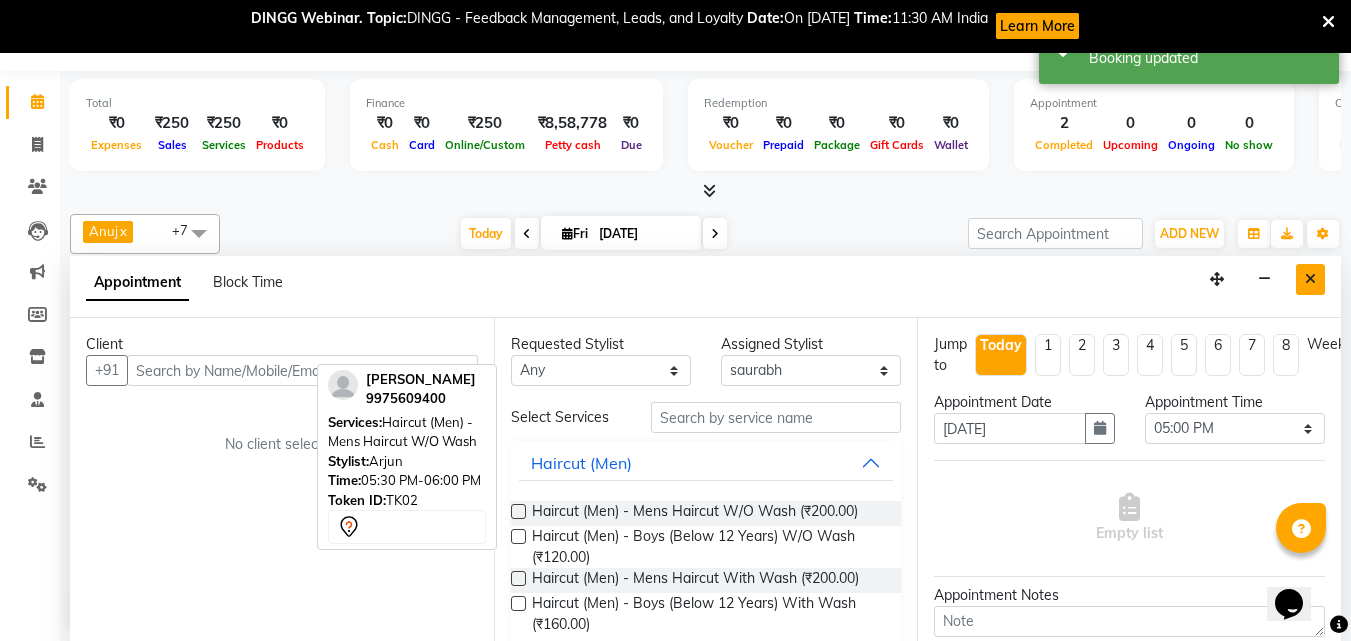 click at bounding box center (1310, 279) 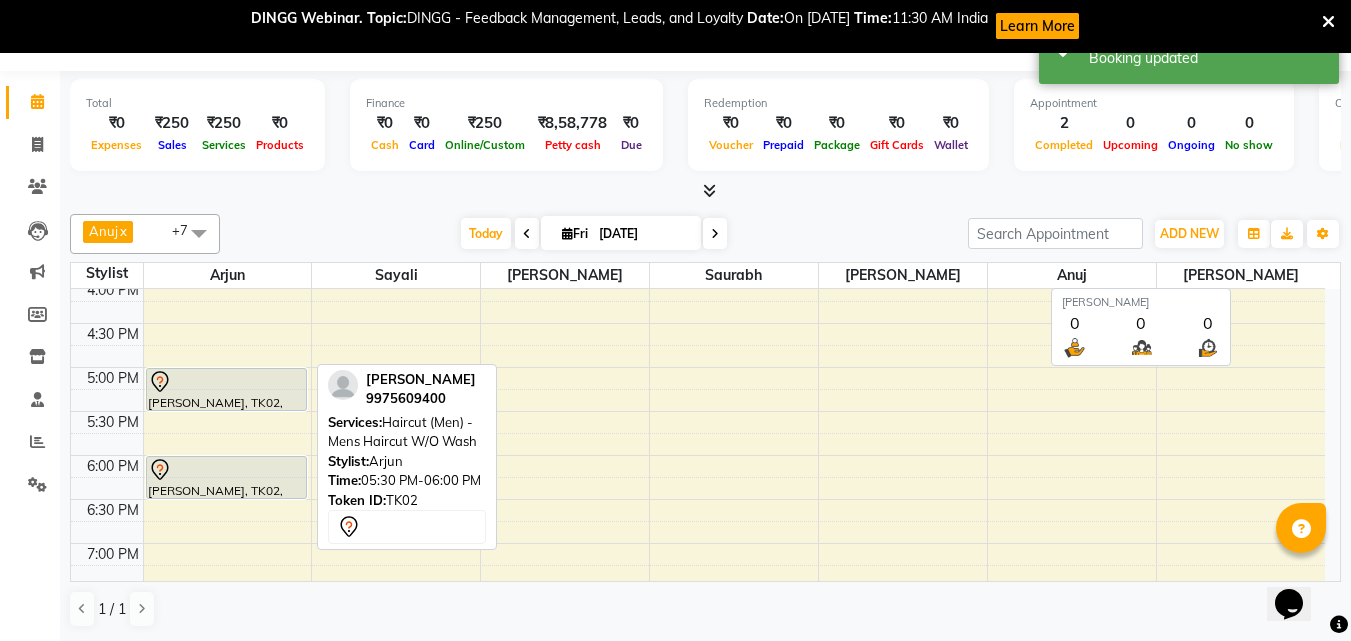 click on "[PERSON_NAME]" at bounding box center [1241, 275] 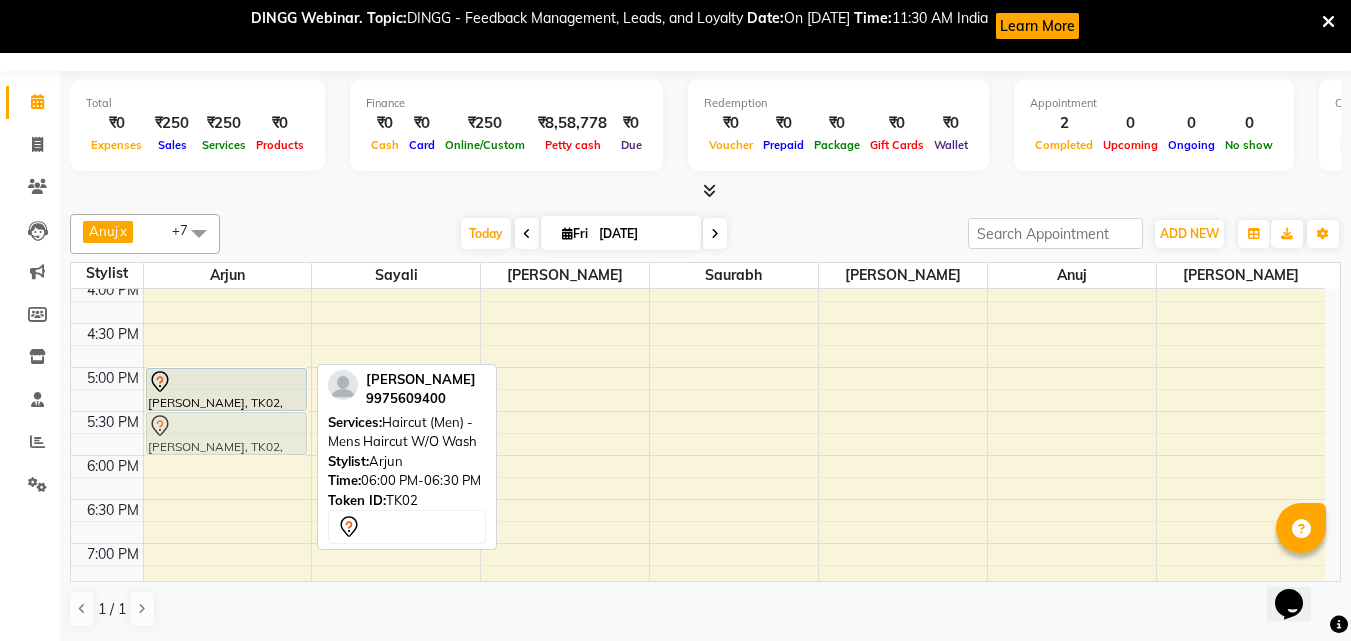 drag, startPoint x: 271, startPoint y: 491, endPoint x: 271, endPoint y: 456, distance: 35 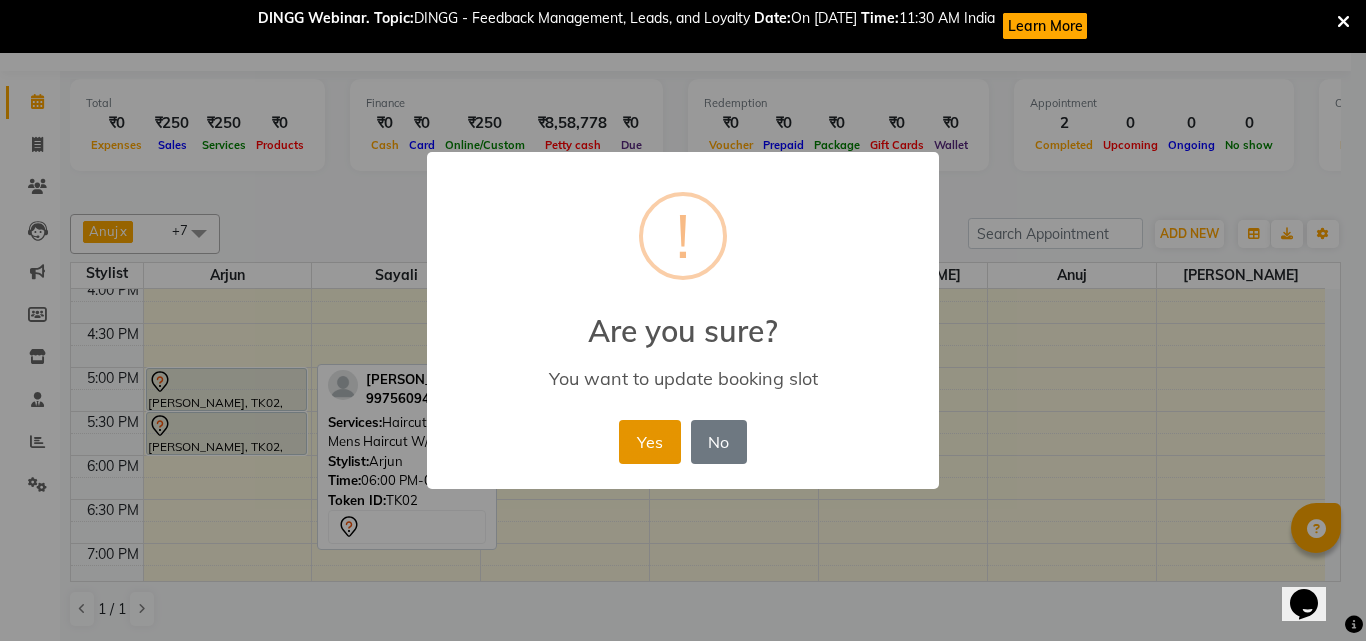 click on "Yes" at bounding box center (649, 442) 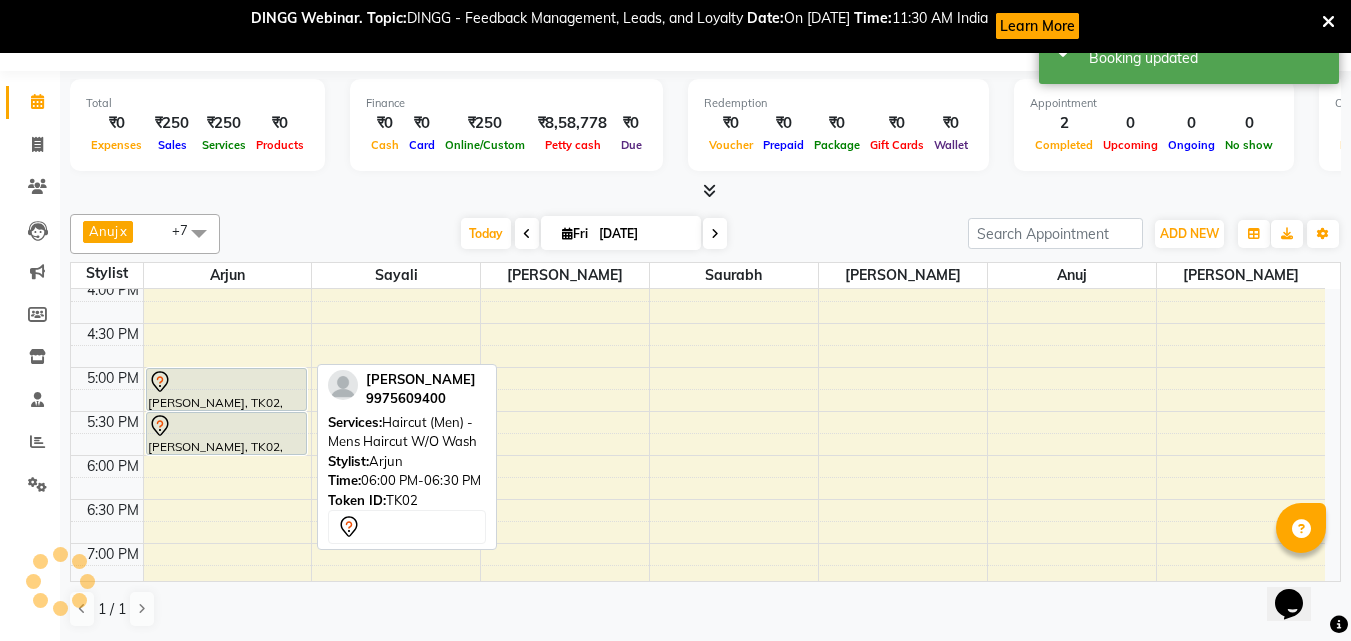click on "6:00 AM 6:30 AM 7:00 AM 7:30 AM 8:00 AM 8:30 AM 9:00 AM 9:30 AM 10:00 AM 10:30 AM 11:00 AM 11:30 AM 12:00 PM 12:30 PM 1:00 PM 1:30 PM 2:00 PM 2:30 PM 3:00 PM 3:30 PM 4:00 PM 4:30 PM 5:00 PM 5:30 PM 6:00 PM 6:30 PM 7:00 PM 7:30 PM 8:00 PM 8:30 PM 9:00 PM 9:30 PM 10:00 PM 10:30 PM             aaryan adhane, TK02, 05:00 PM-05:30 PM, Haircut (Men)  - Mens Haircut W/O Wash             aaryan adhane, TK02, 06:00 PM-06:30 PM, Haircut (Men)  - Mens Haircut W/O Wash     Arjun, TK01, 10:00 AM-10:30 AM, Haircut (Men)  - Mens Haircut W/O Wash     Arjun, TK01, 10:30 AM-11:00 AM, Beard (Men)  - Beard Trim" at bounding box center [698, 147] 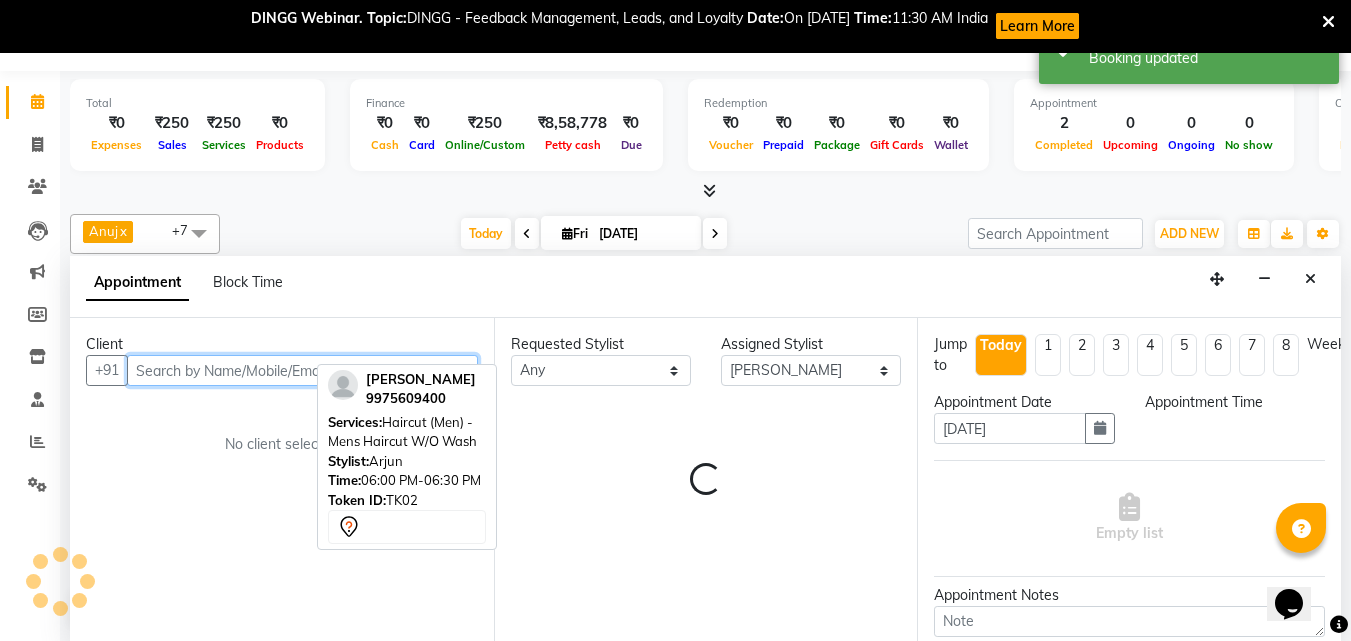 select on "1065" 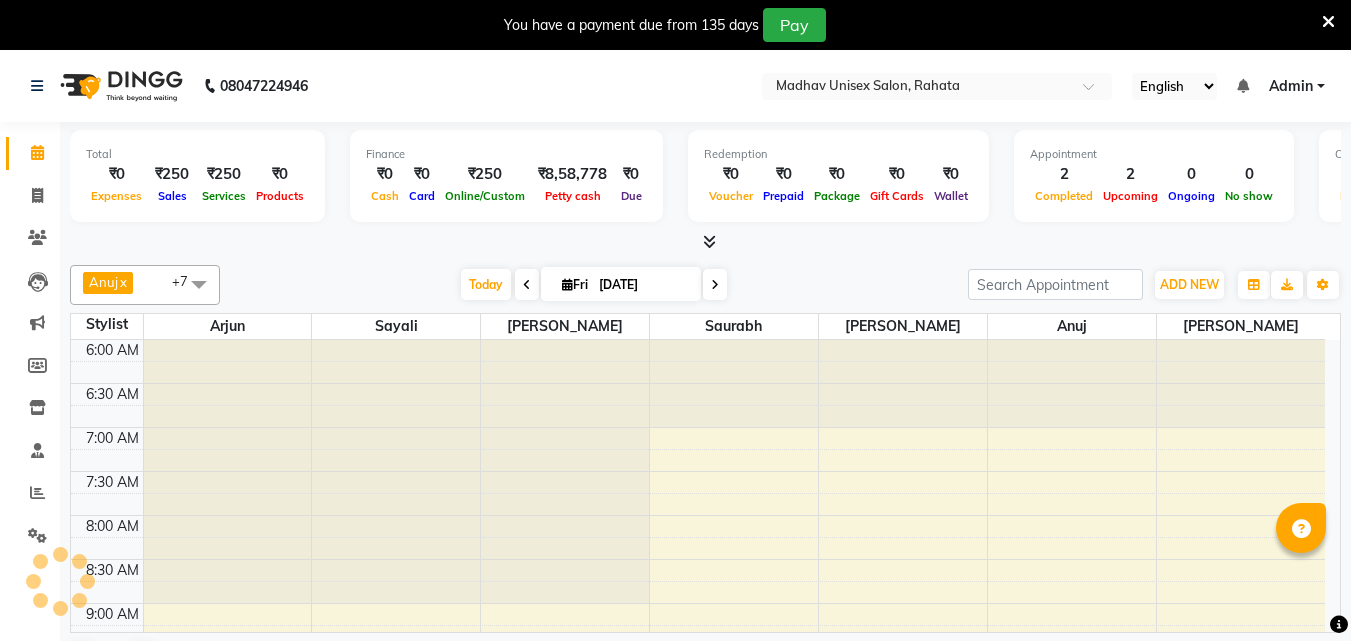 scroll, scrollTop: 0, scrollLeft: 0, axis: both 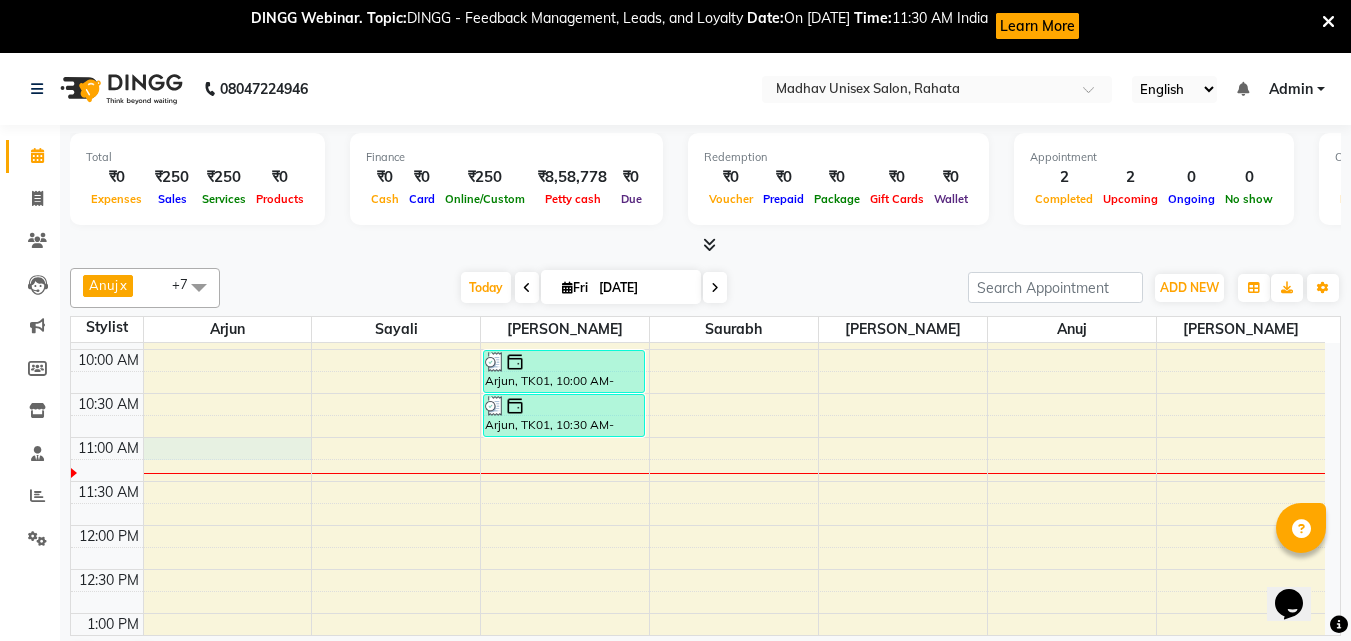 click on "6:00 AM 6:30 AM 7:00 AM 7:30 AM 8:00 AM 8:30 AM 9:00 AM 9:30 AM 10:00 AM 10:30 AM 11:00 AM 11:30 AM 12:00 PM 12:30 PM 1:00 PM 1:30 PM 2:00 PM 2:30 PM 3:00 PM 3:30 PM 4:00 PM 4:30 PM 5:00 PM 5:30 PM 6:00 PM 6:30 PM 7:00 PM 7:30 PM 8:00 PM 8:30 PM 9:00 PM 9:30 PM 10:00 PM 10:30 PM             [PERSON_NAME], TK02, 05:00 PM-05:30 PM, Haircut (Men)  - Mens Haircut W/O Wash             [PERSON_NAME], TK02, 05:30 PM-06:00 PM, Haircut (Men)  - Mens Haircut W/O Wash     Arjun, TK01, 10:00 AM-10:30 AM, Haircut (Men)  - Mens Haircut W/O Wash     Arjun, TK01, 10:30 AM-11:00 AM, [PERSON_NAME] (Men)  - [PERSON_NAME] Trim" at bounding box center [698, 745] 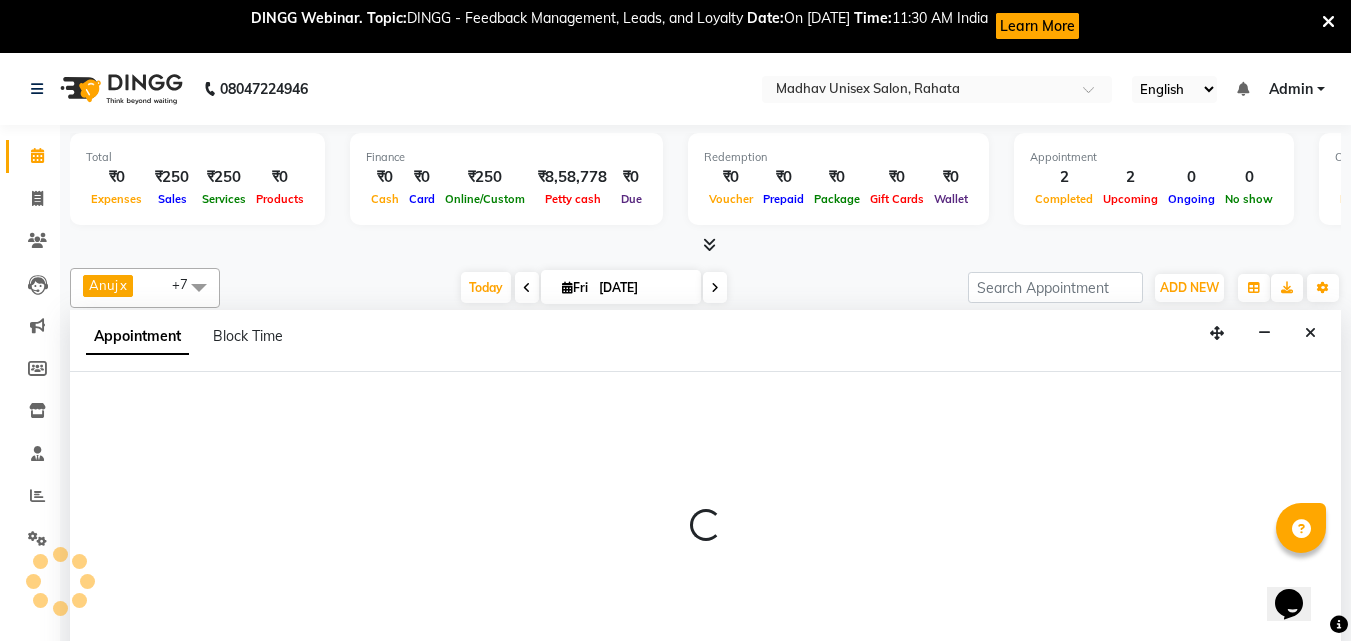 scroll, scrollTop: 54, scrollLeft: 0, axis: vertical 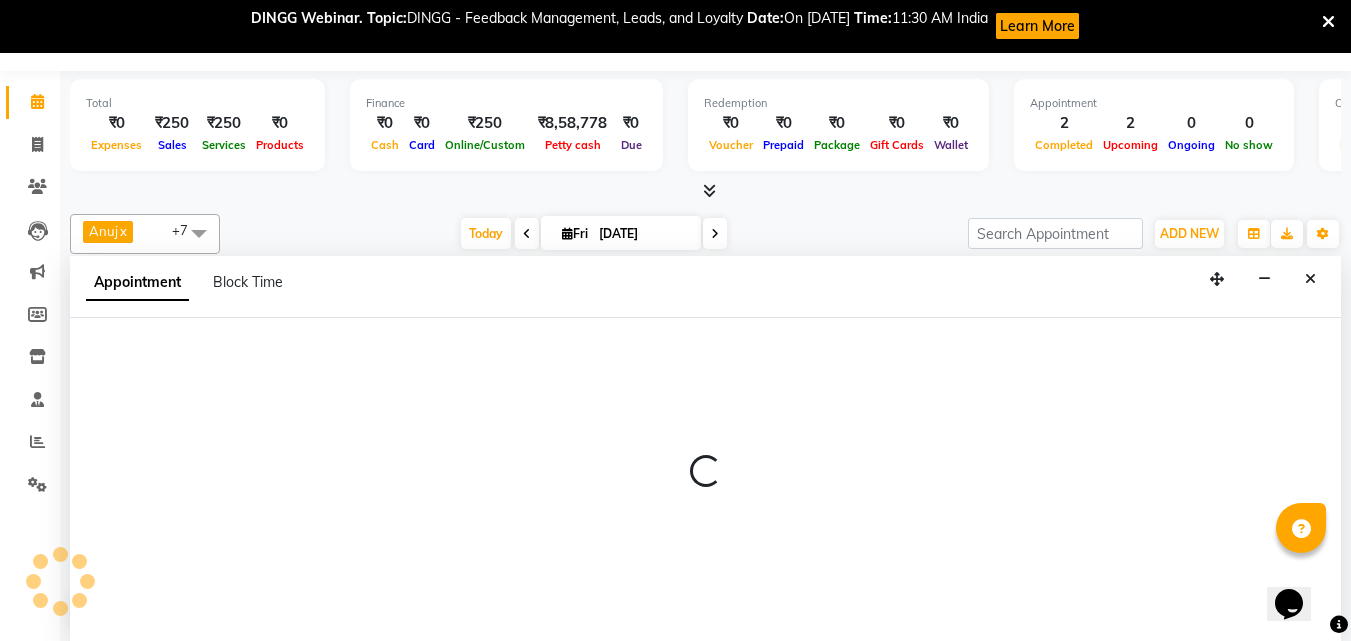 select on "14046" 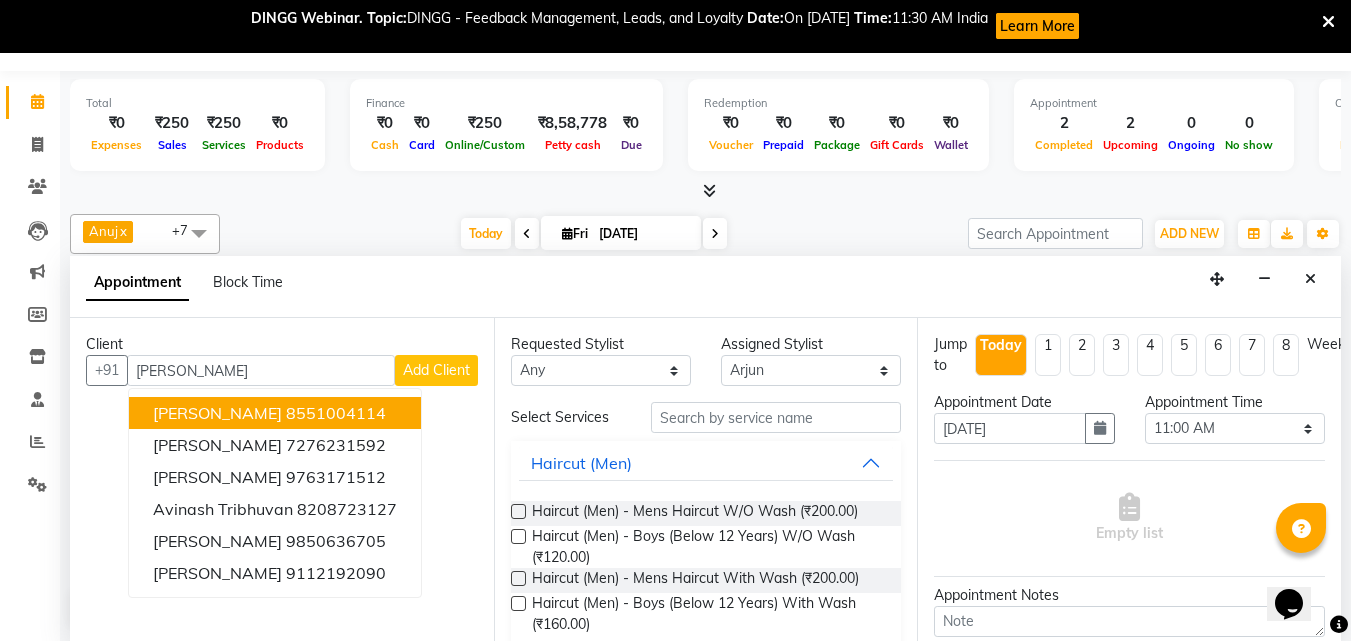 click on "[PERSON_NAME]  8551004114" at bounding box center (275, 413) 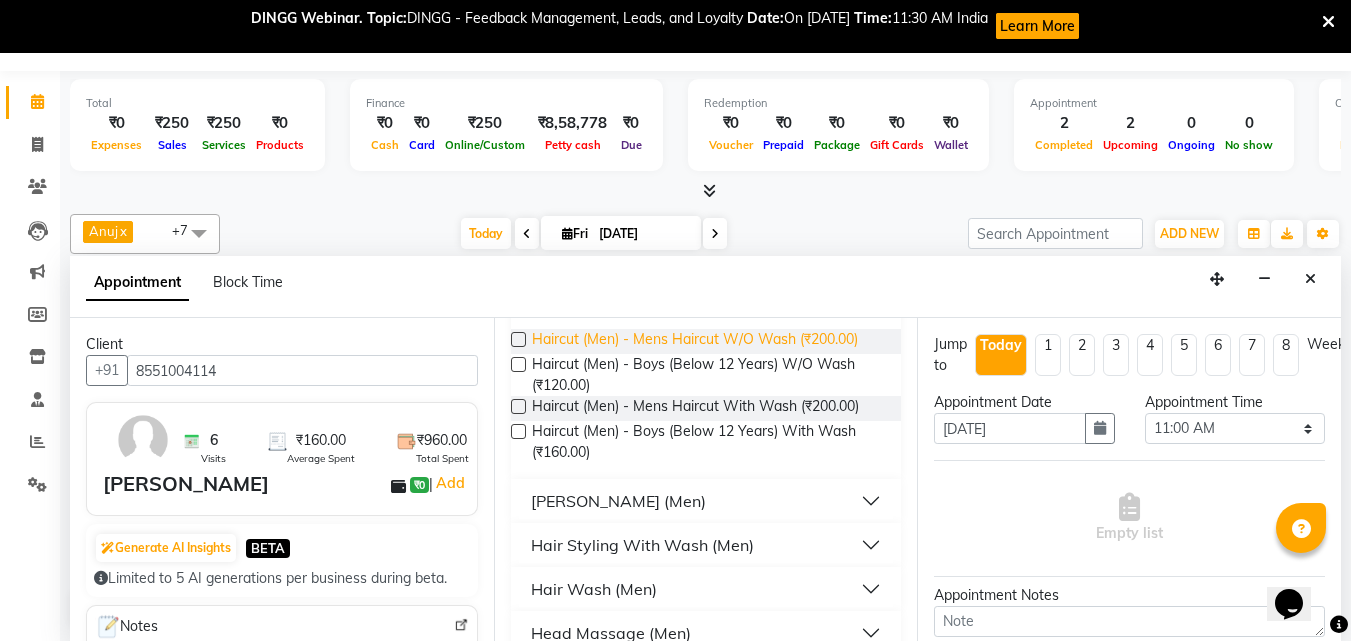scroll, scrollTop: 175, scrollLeft: 0, axis: vertical 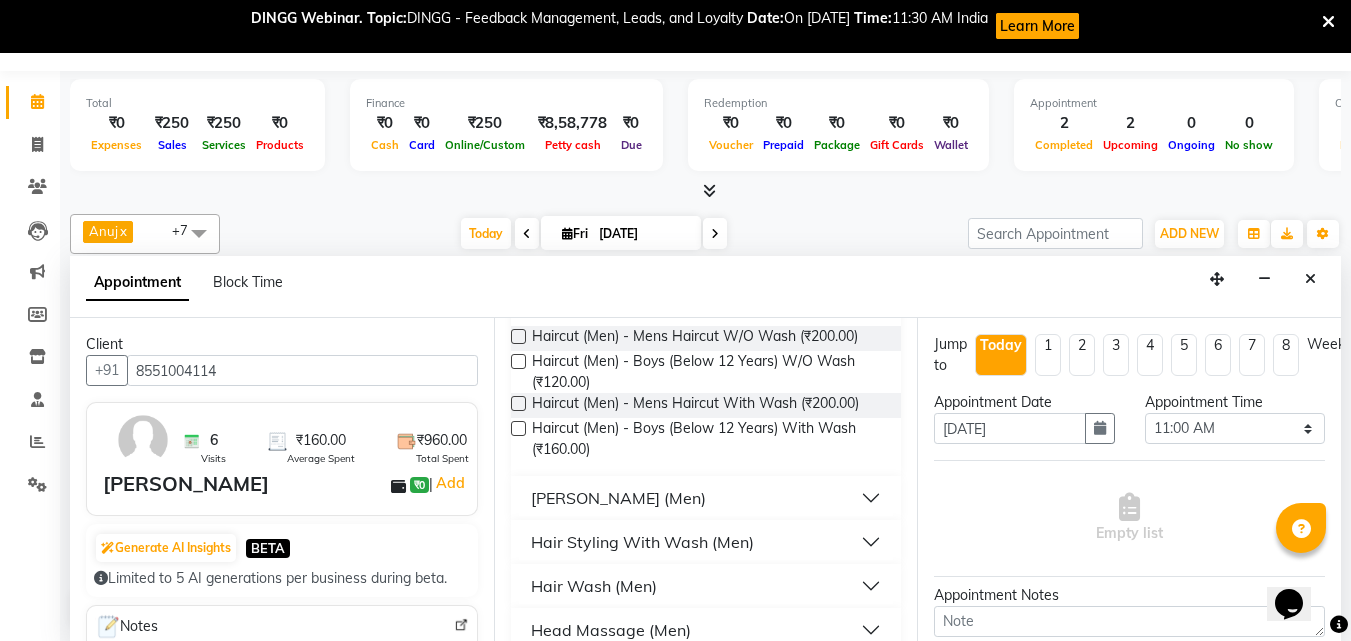 type on "8551004114" 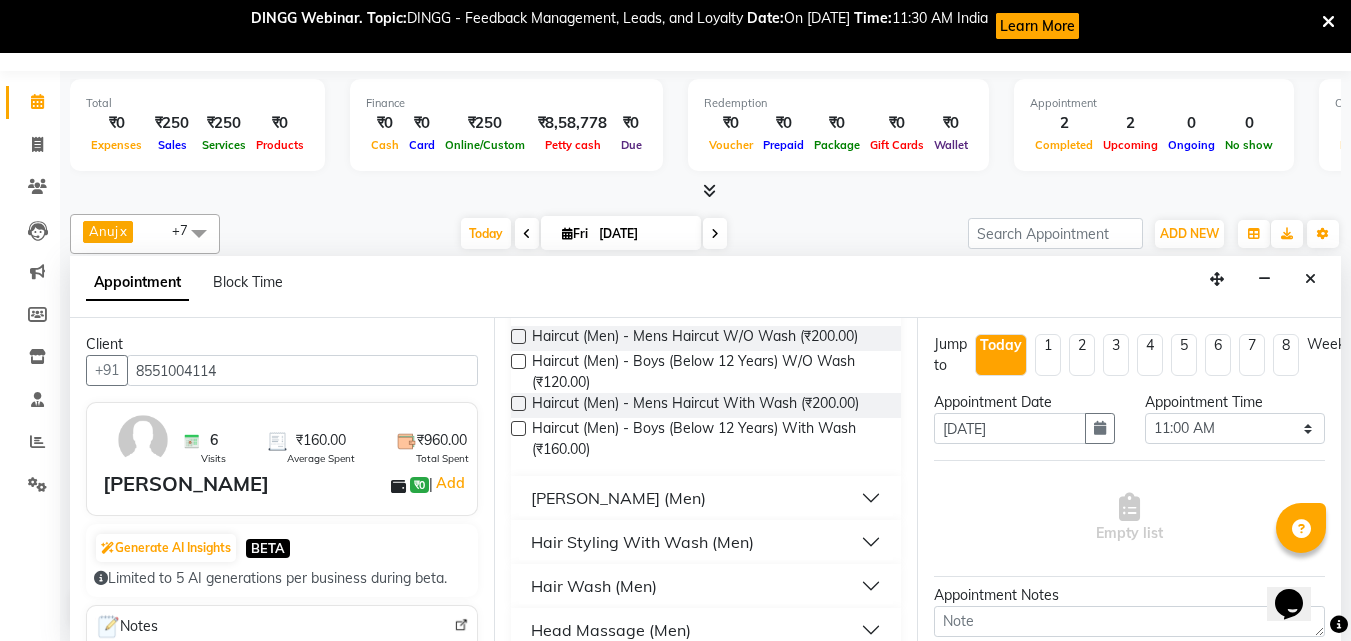 drag, startPoint x: 585, startPoint y: 494, endPoint x: 596, endPoint y: 496, distance: 11.18034 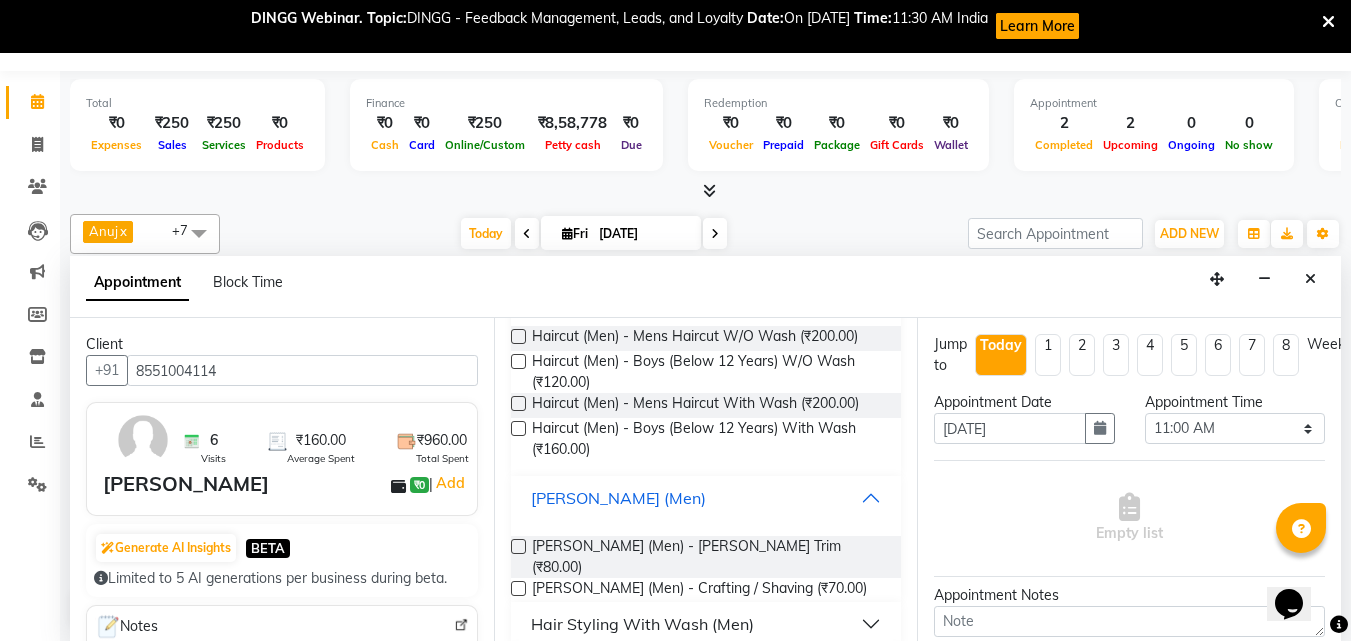 click on "[PERSON_NAME] (Men)" at bounding box center (618, 498) 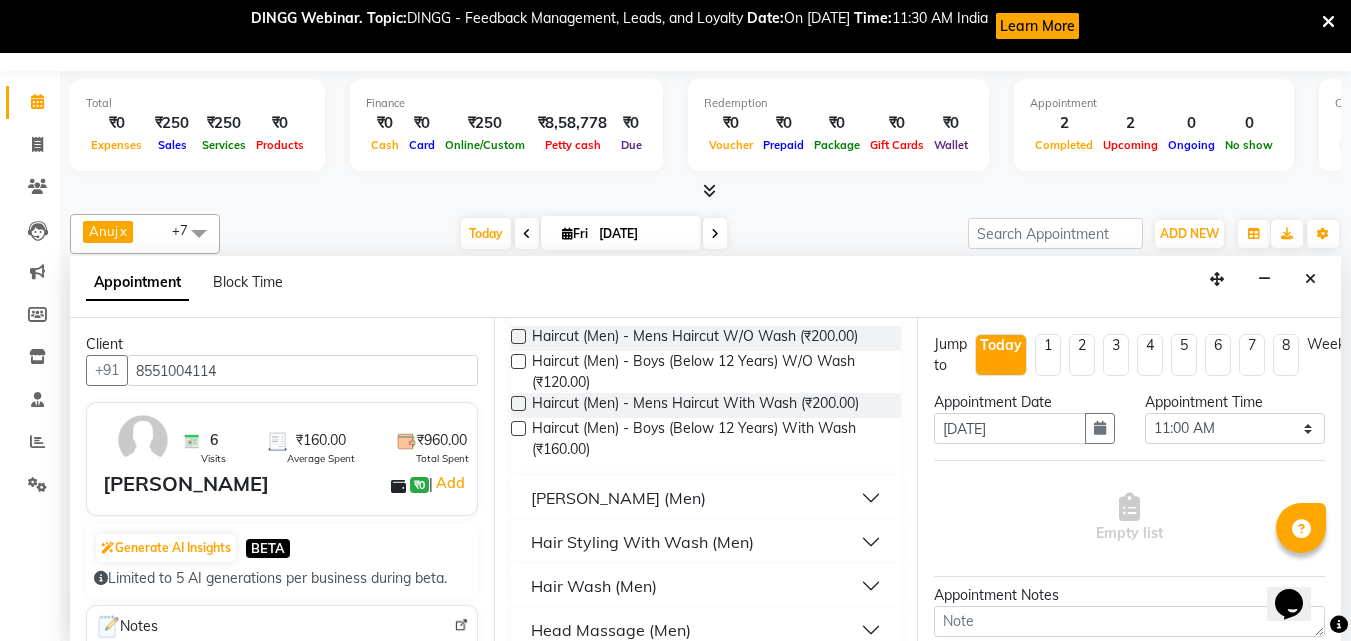 click on "[PERSON_NAME] (Men)" at bounding box center (618, 498) 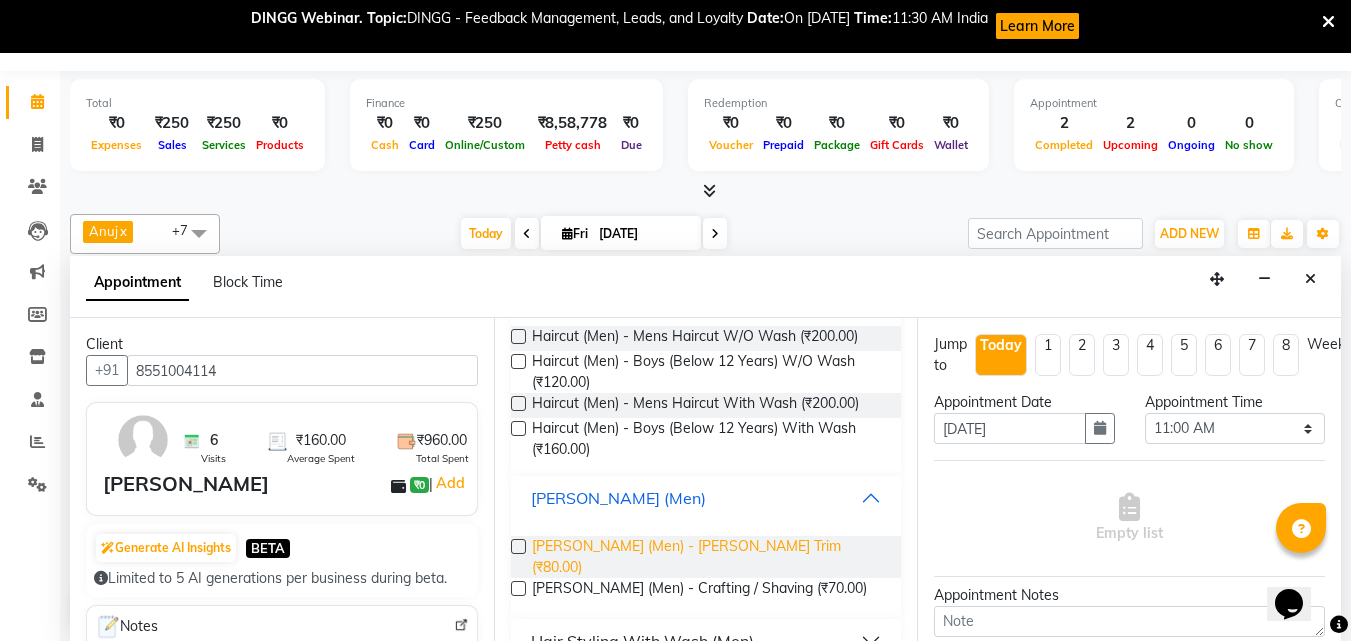 drag, startPoint x: 596, startPoint y: 496, endPoint x: 598, endPoint y: 547, distance: 51.0392 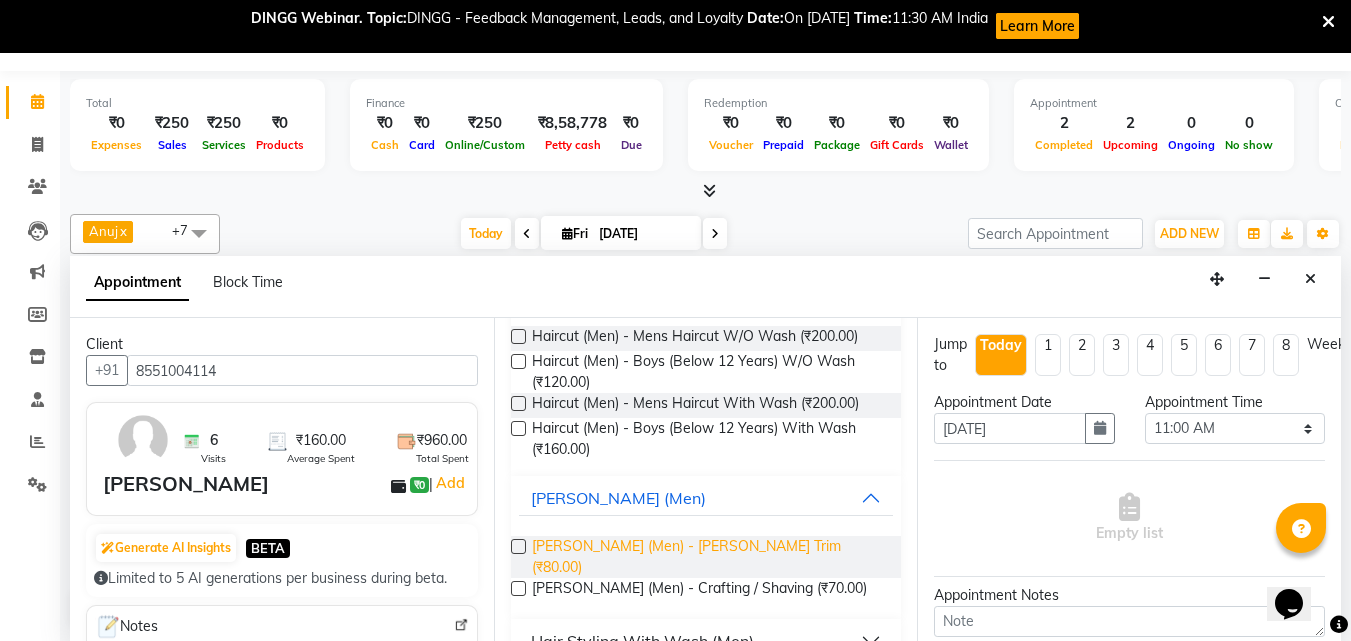 click on "[PERSON_NAME] (Men)  - [PERSON_NAME] Trim (₹80.00)" at bounding box center [709, 557] 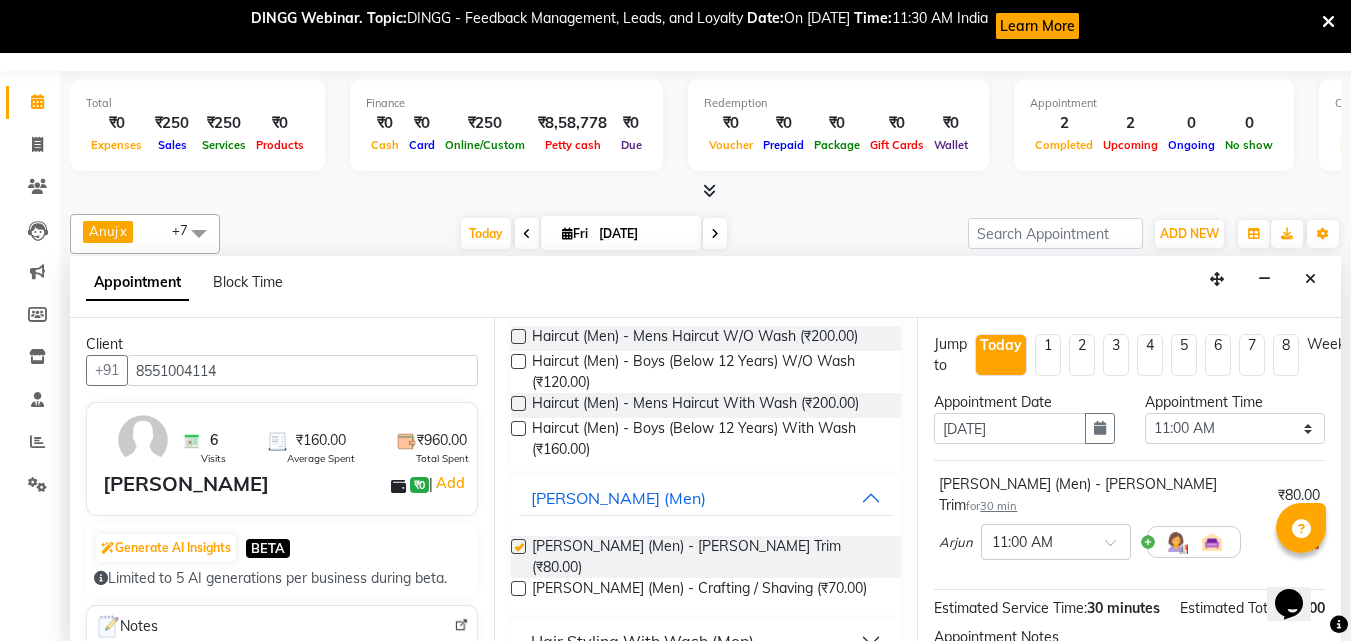 checkbox on "false" 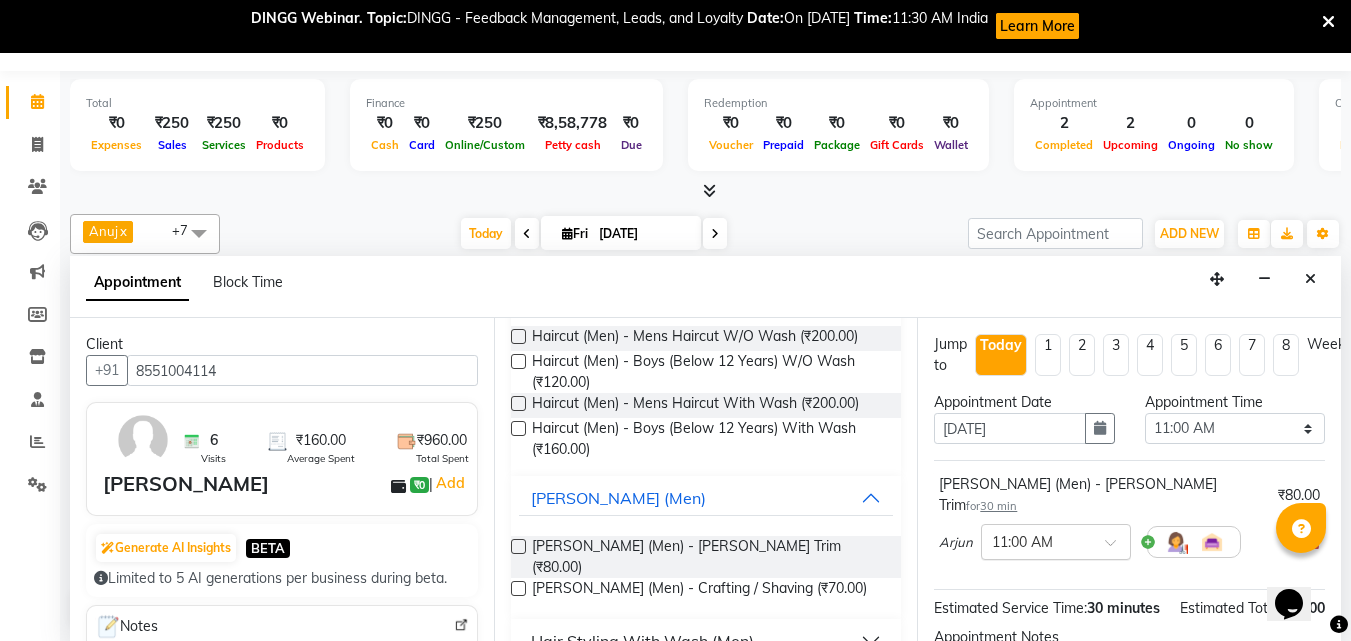 scroll, scrollTop: 239, scrollLeft: 0, axis: vertical 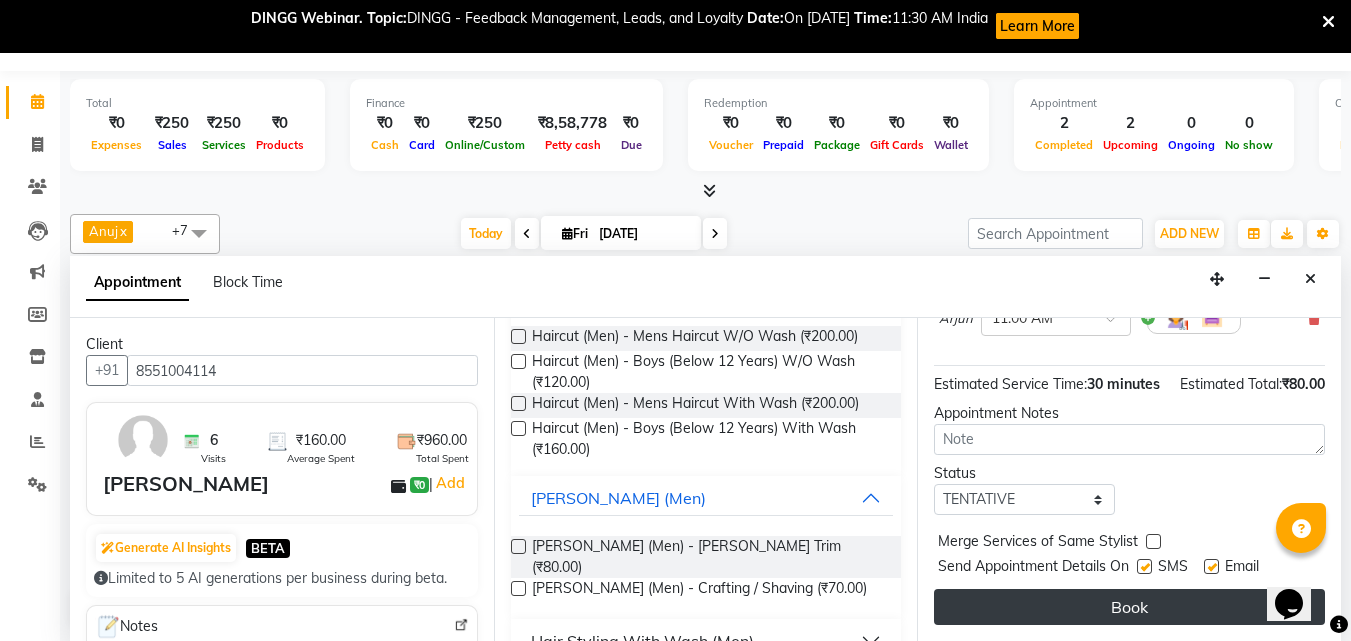click on "Book" at bounding box center (1129, 607) 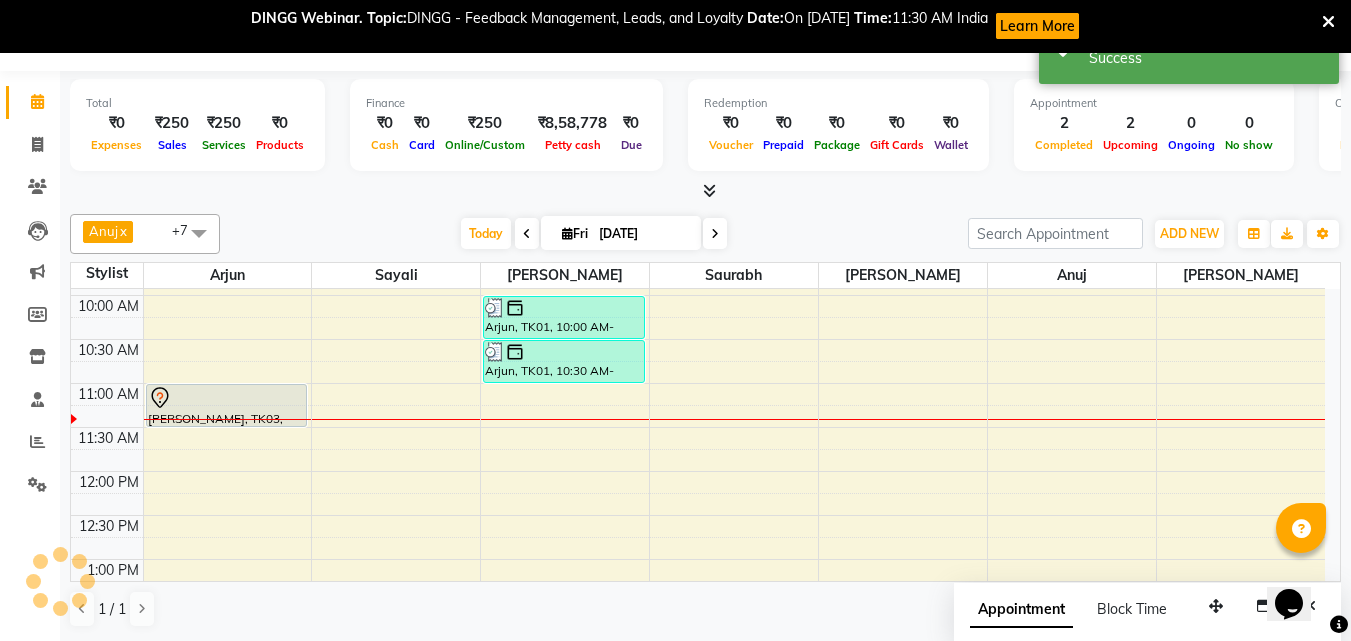 scroll, scrollTop: 0, scrollLeft: 0, axis: both 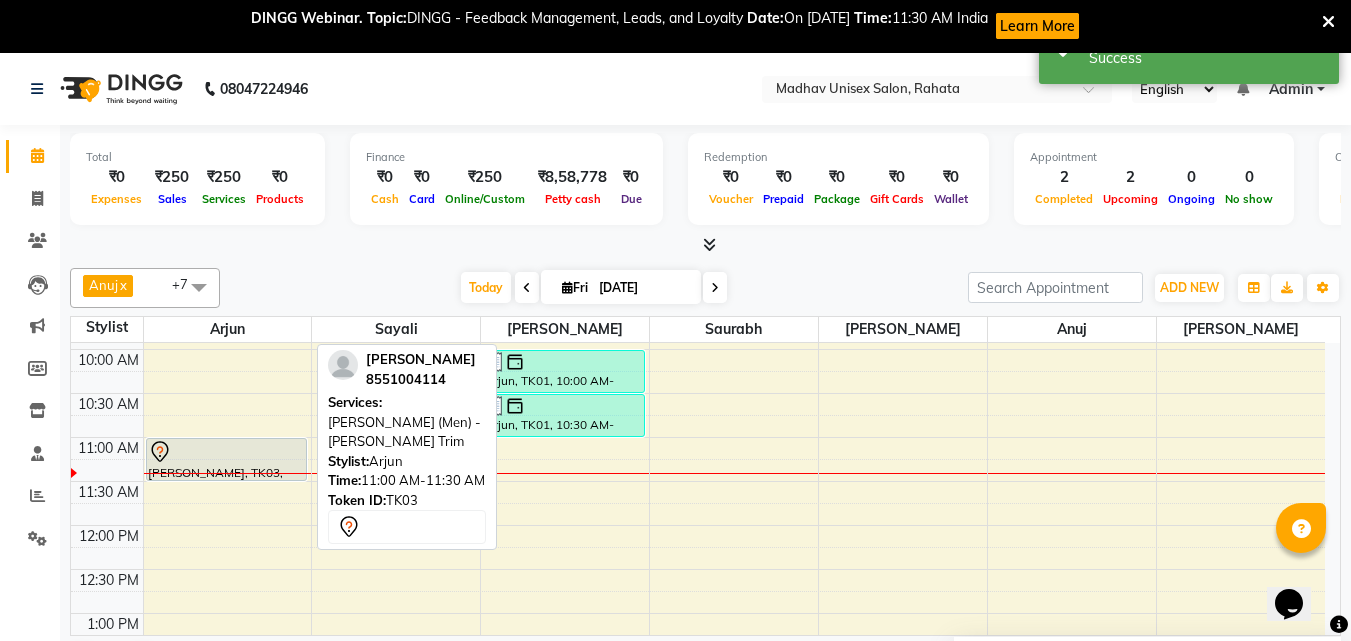 click at bounding box center (227, 452) 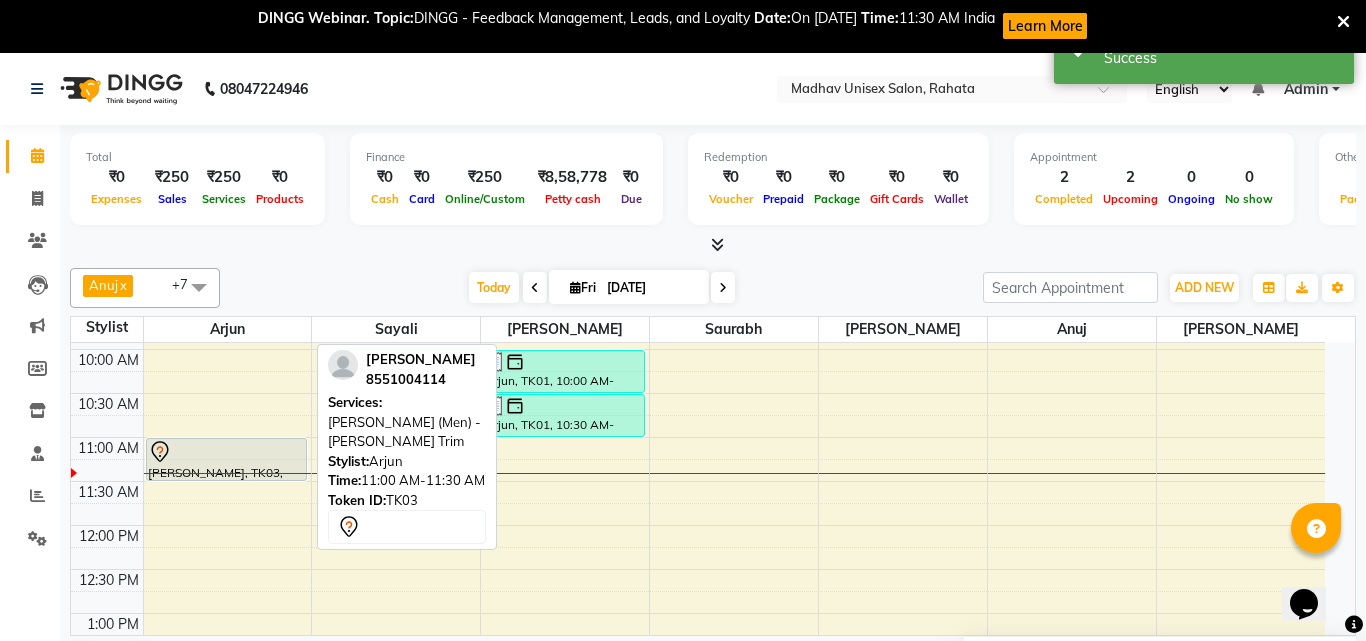 select on "7" 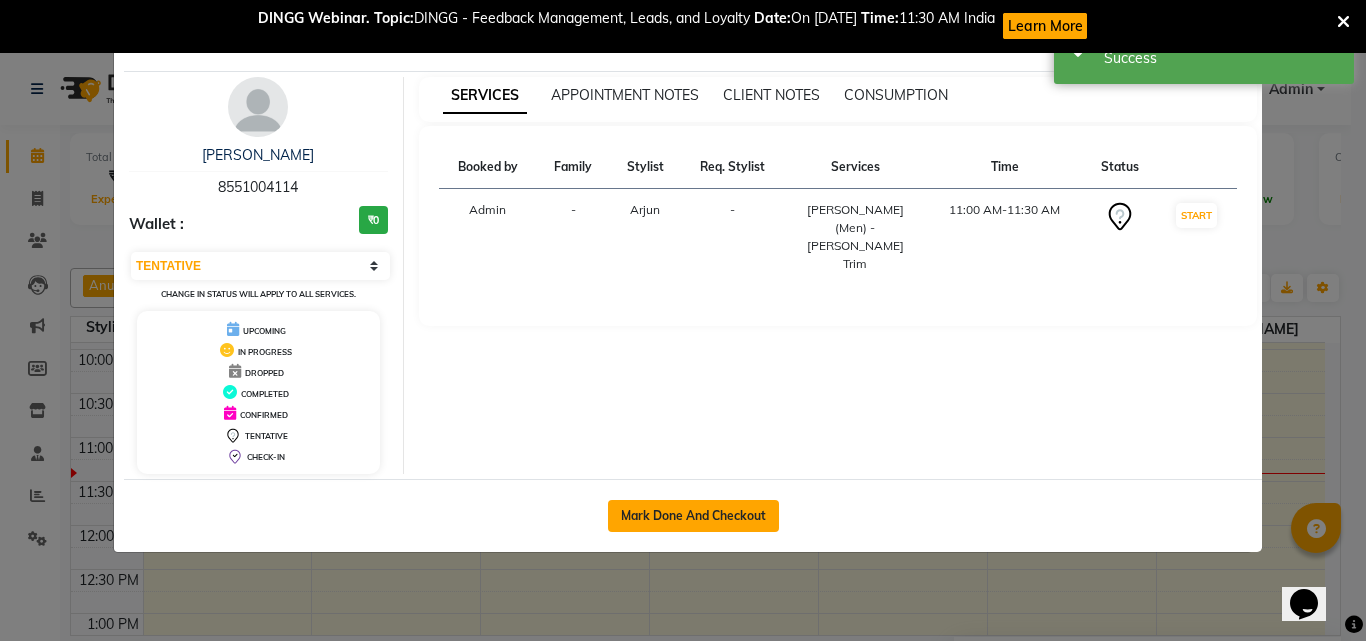click on "Mark Done And Checkout" 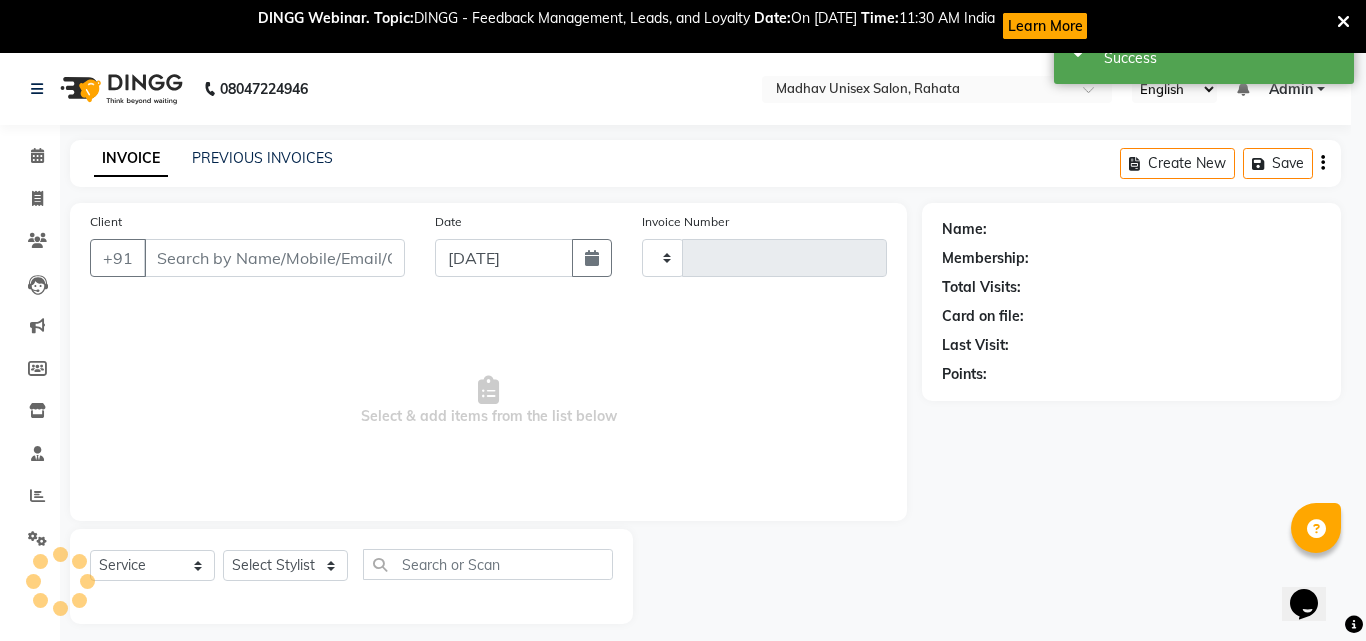 type on "1797" 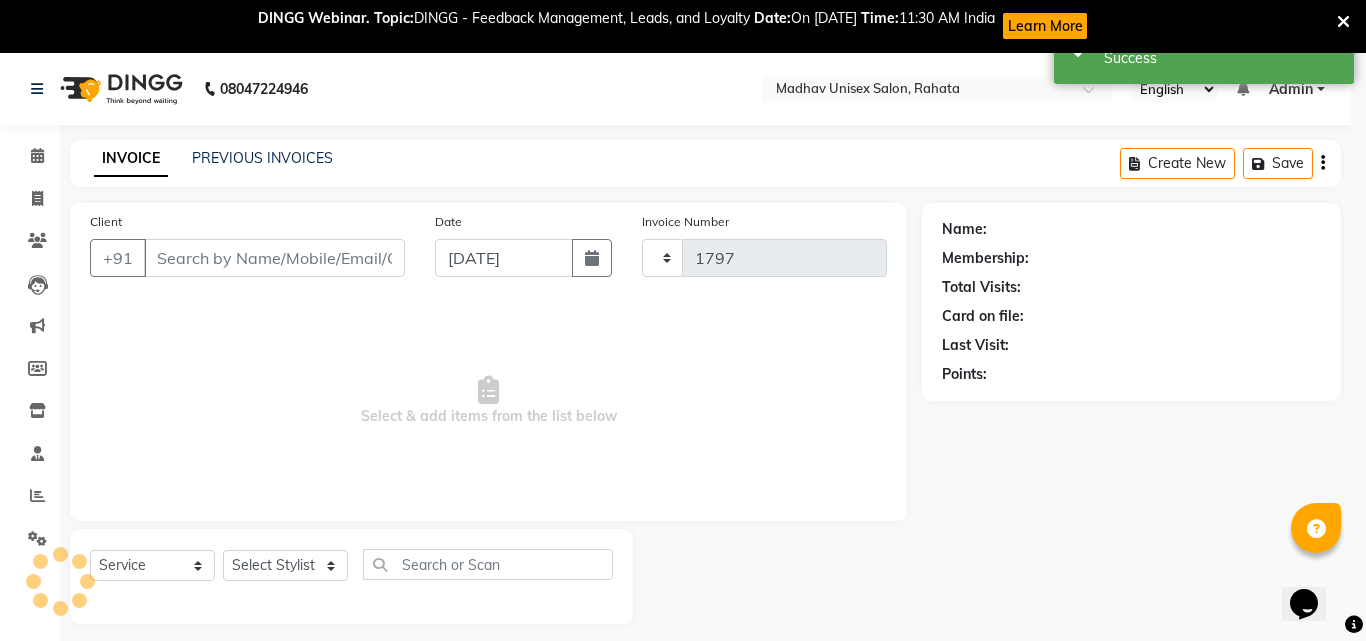 select on "870" 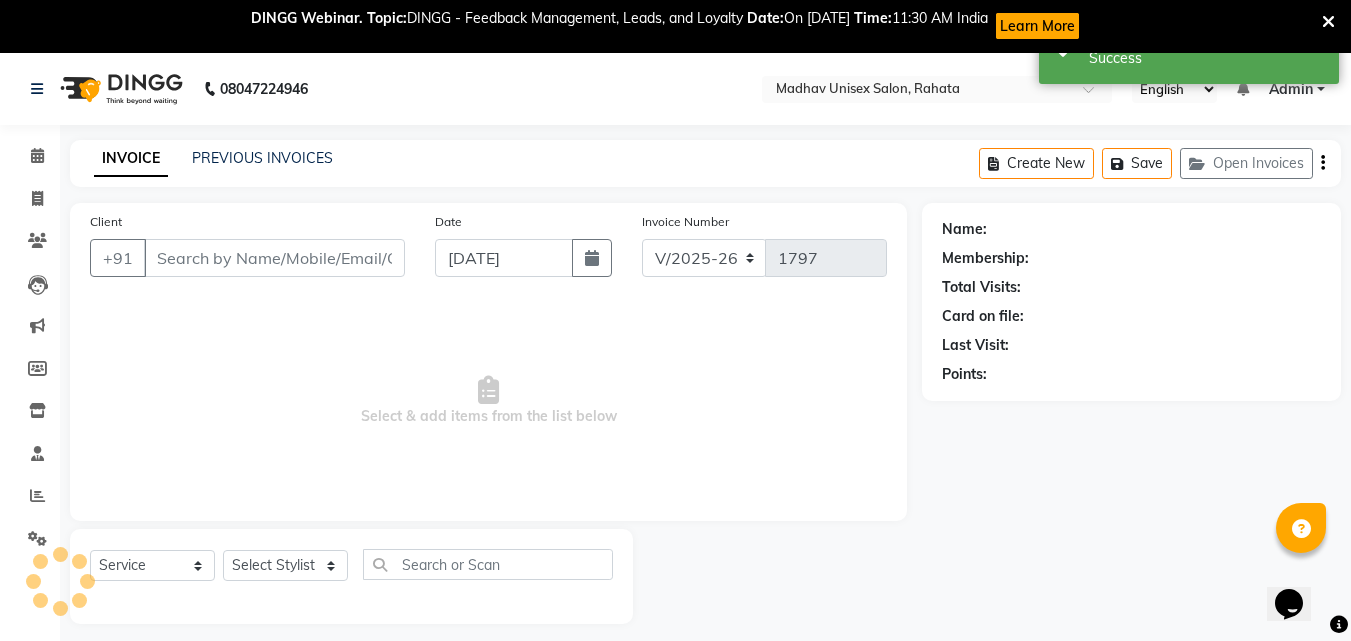 type on "8551004114" 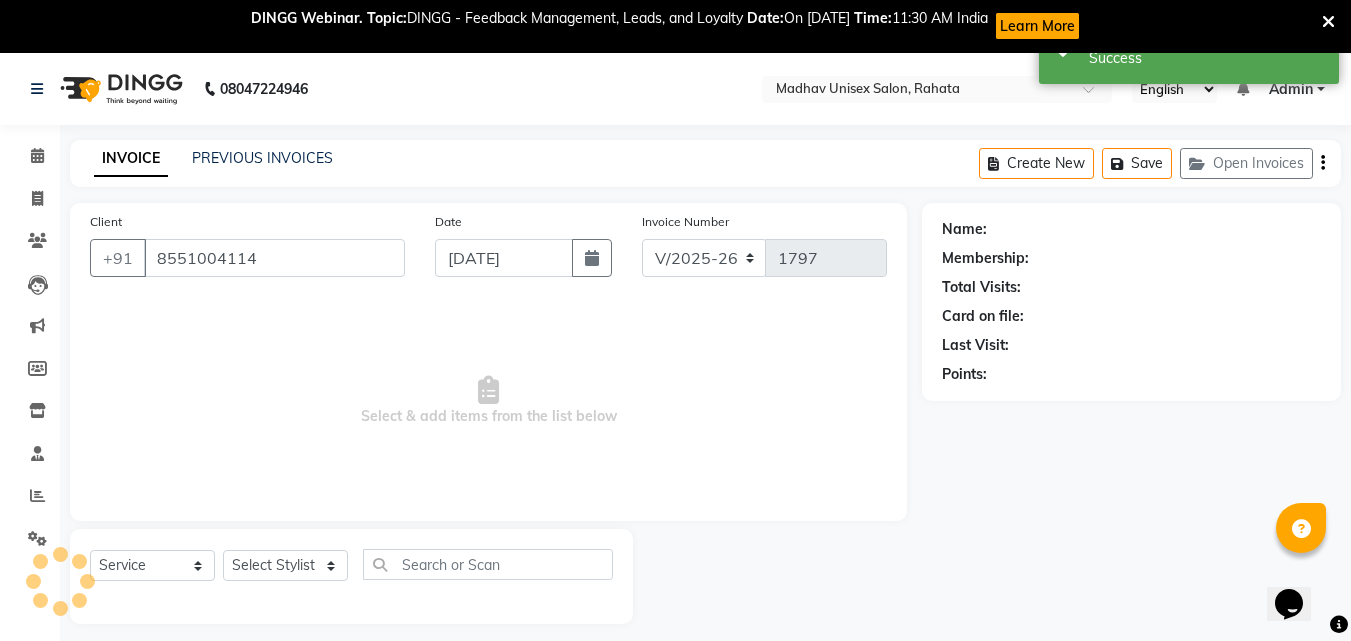 select on "14046" 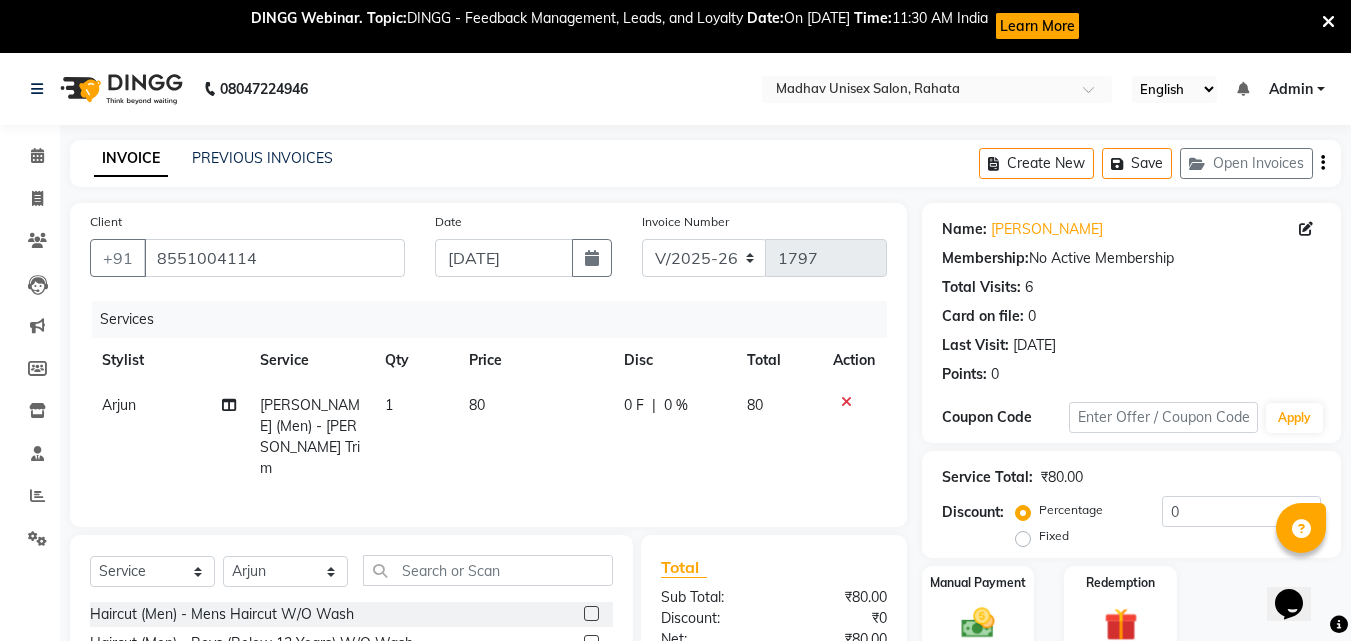 click on "80" 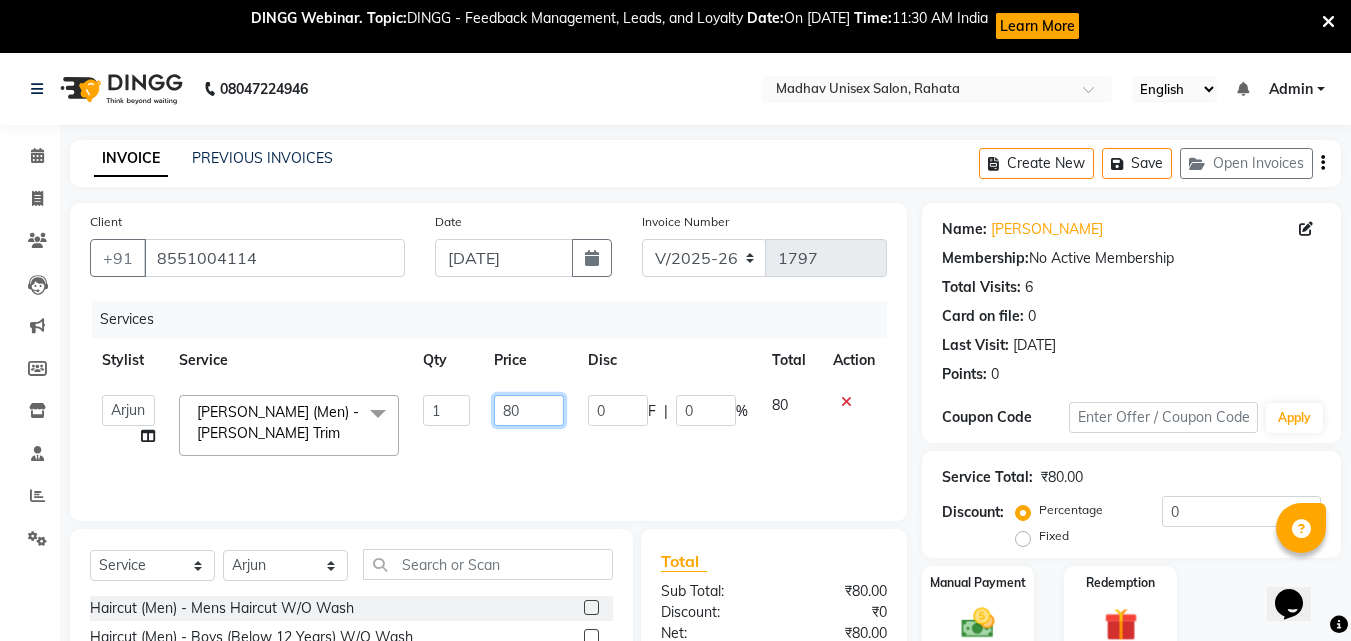 click on "80" 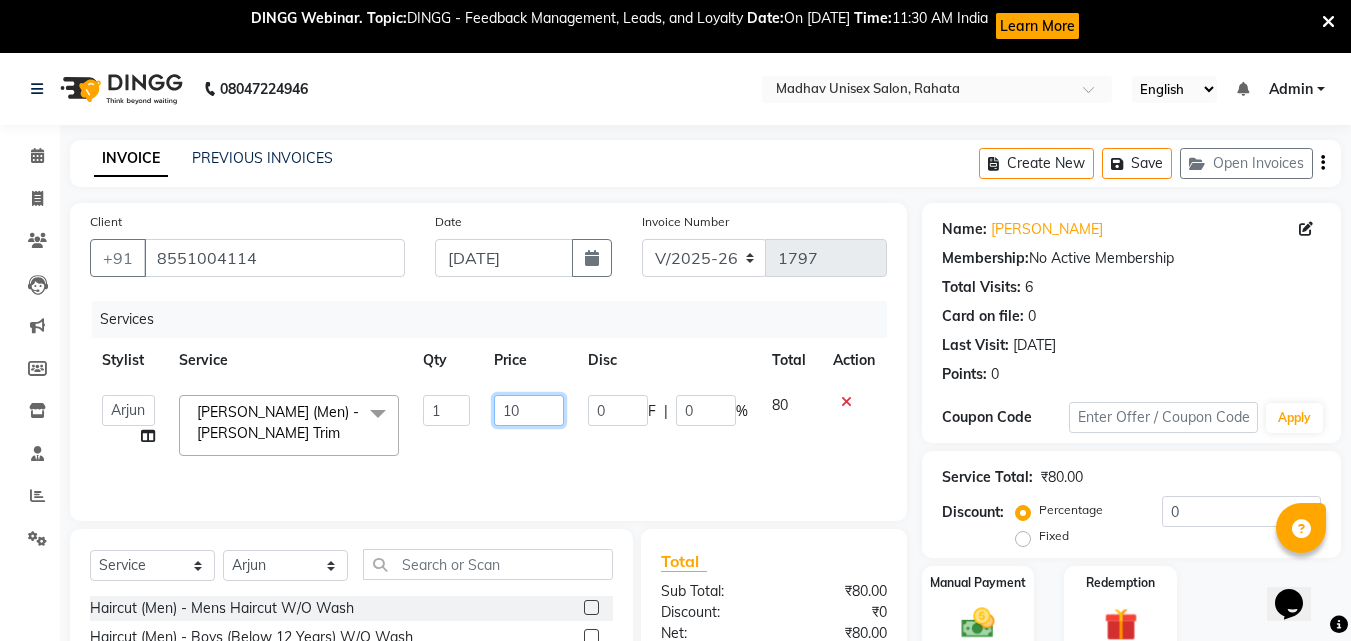 type on "100" 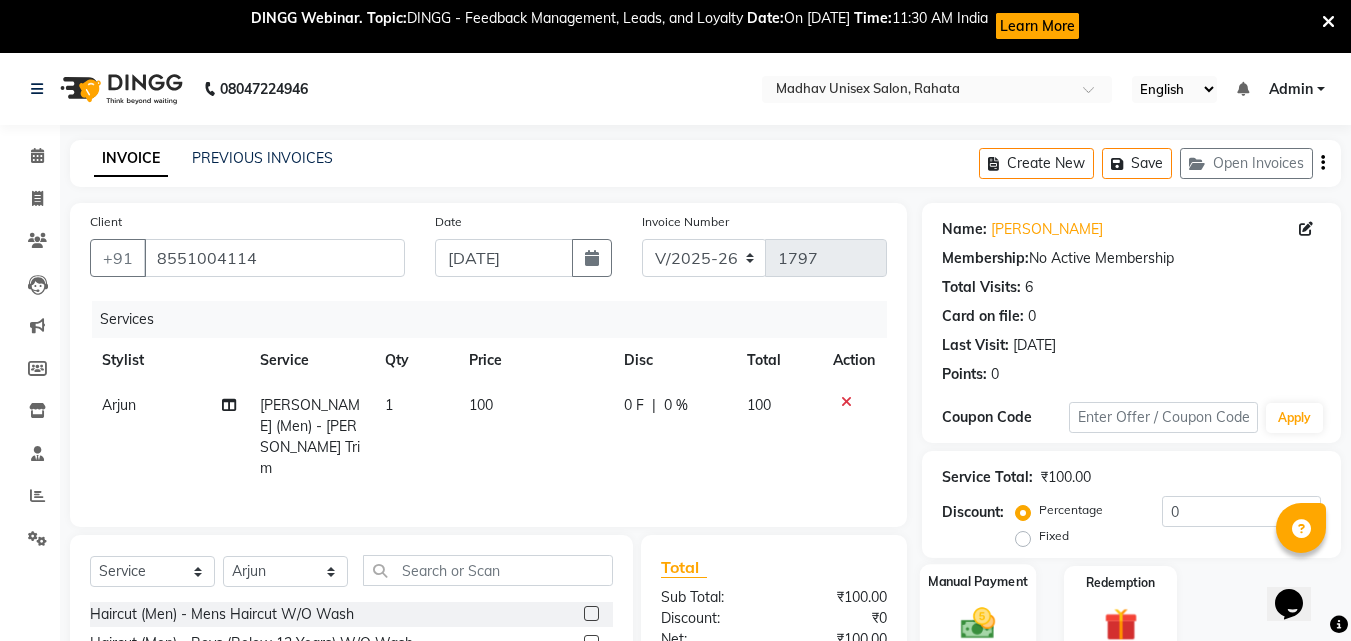 click on "Manual Payment" 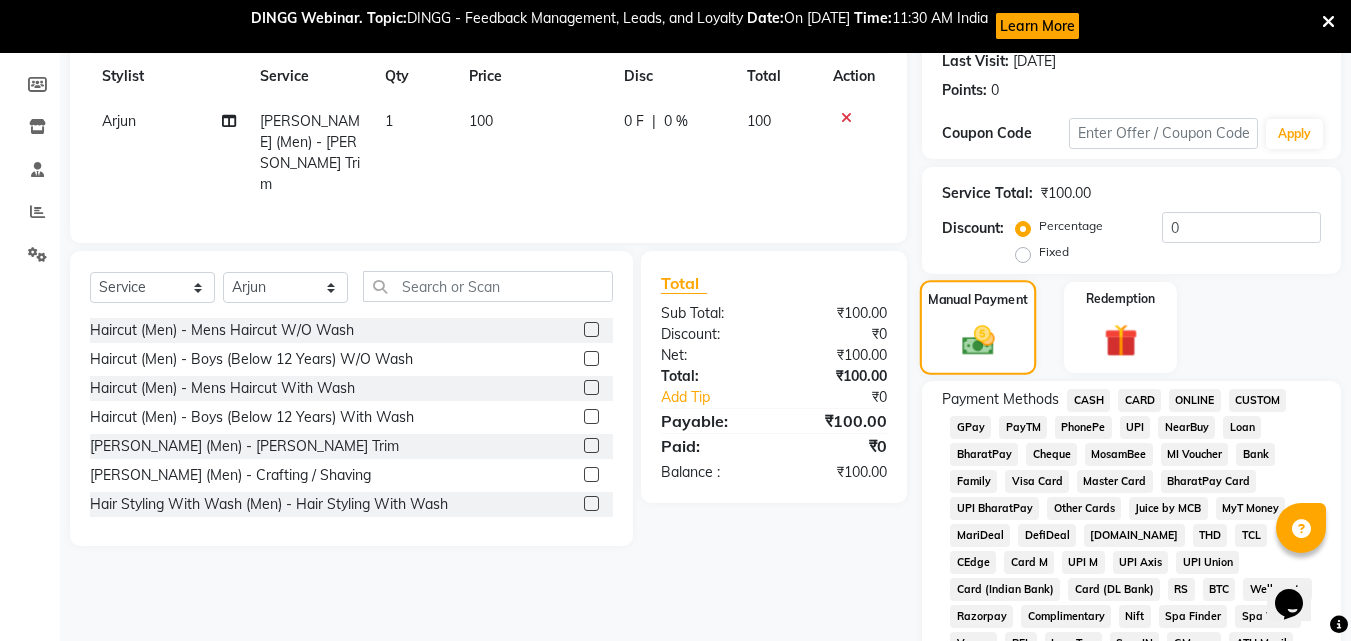 scroll, scrollTop: 285, scrollLeft: 0, axis: vertical 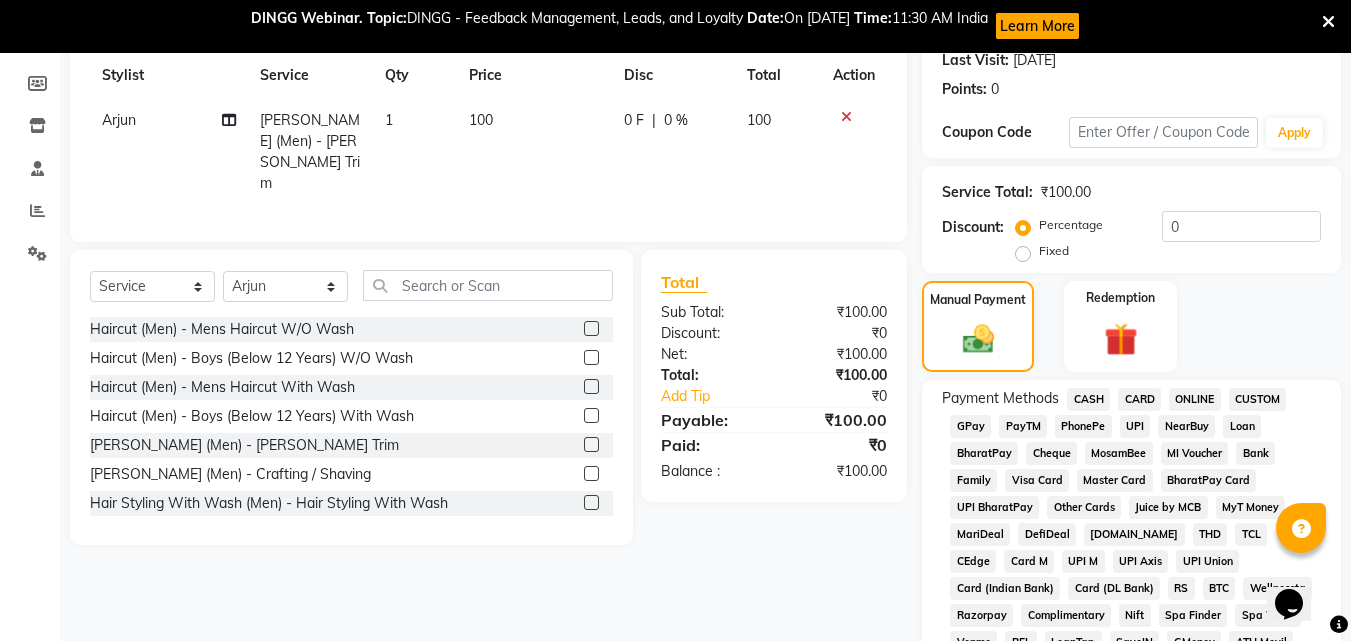 click on "CASH" 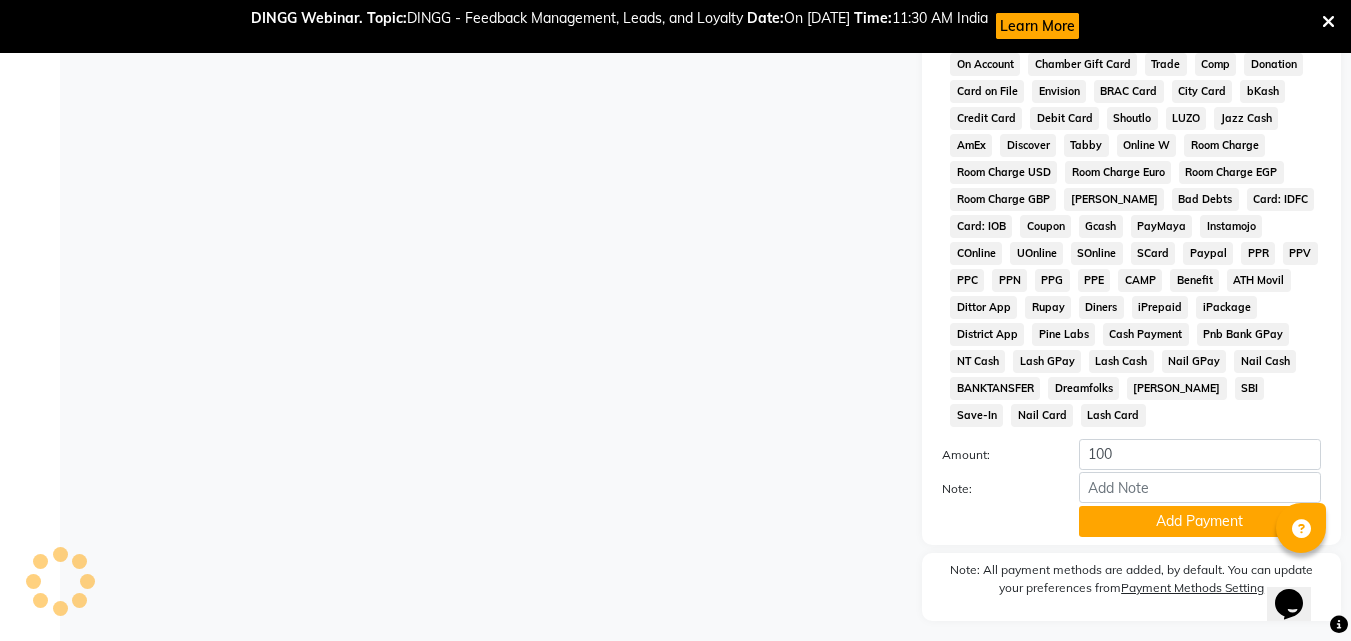 scroll, scrollTop: 914, scrollLeft: 0, axis: vertical 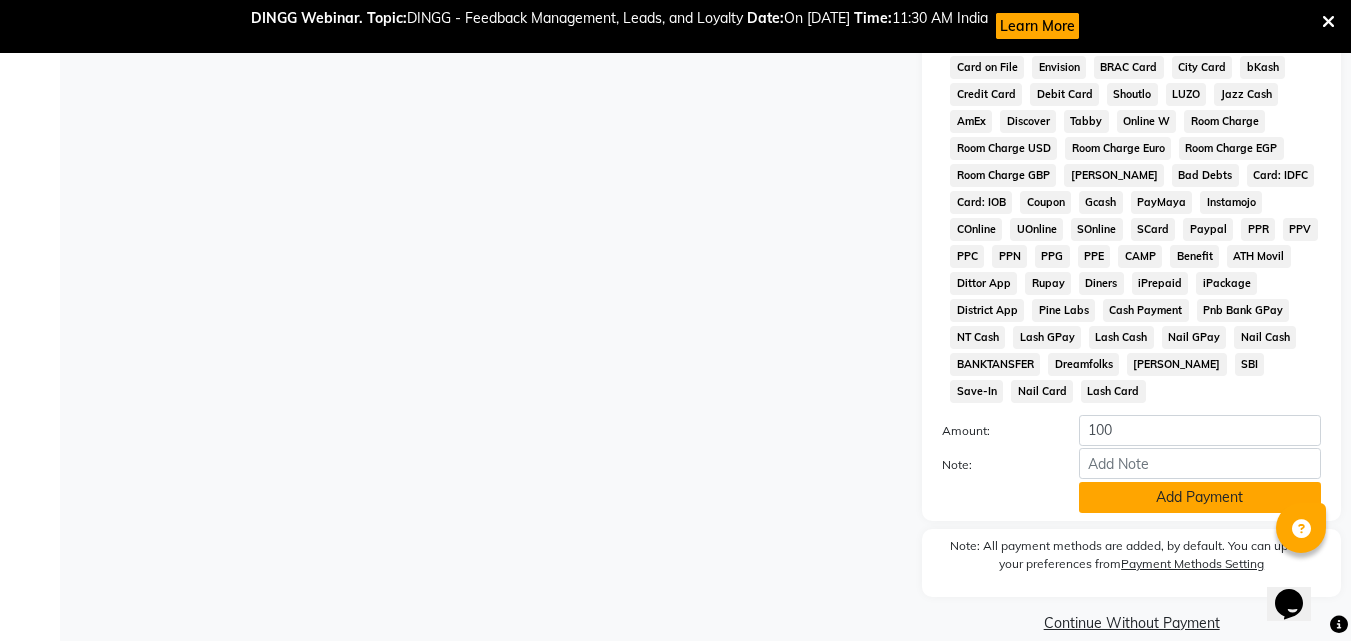 click on "Add Payment" 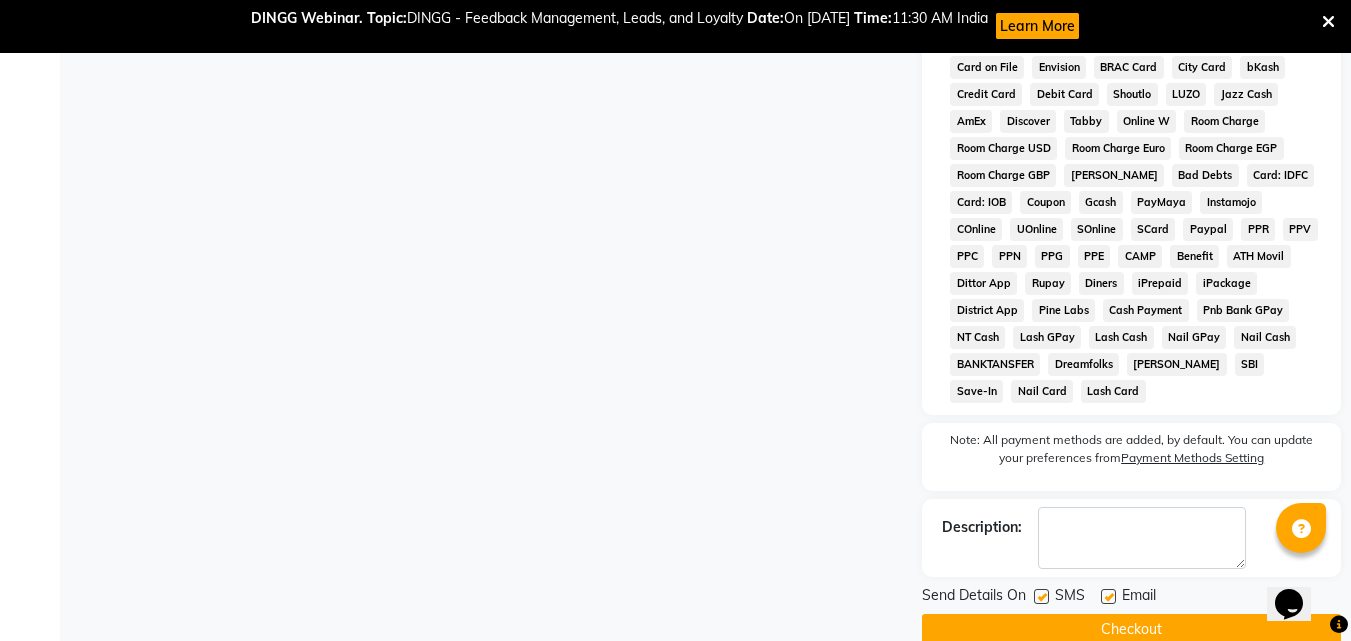 click on "Checkout" 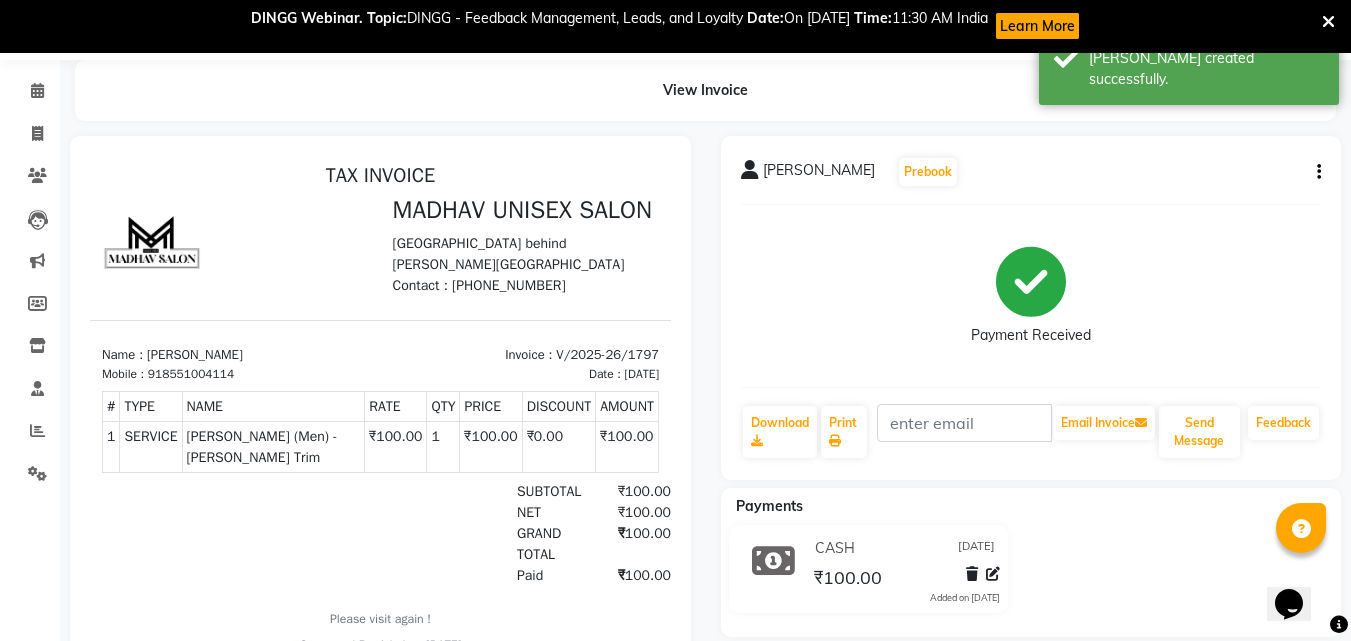 scroll, scrollTop: 0, scrollLeft: 0, axis: both 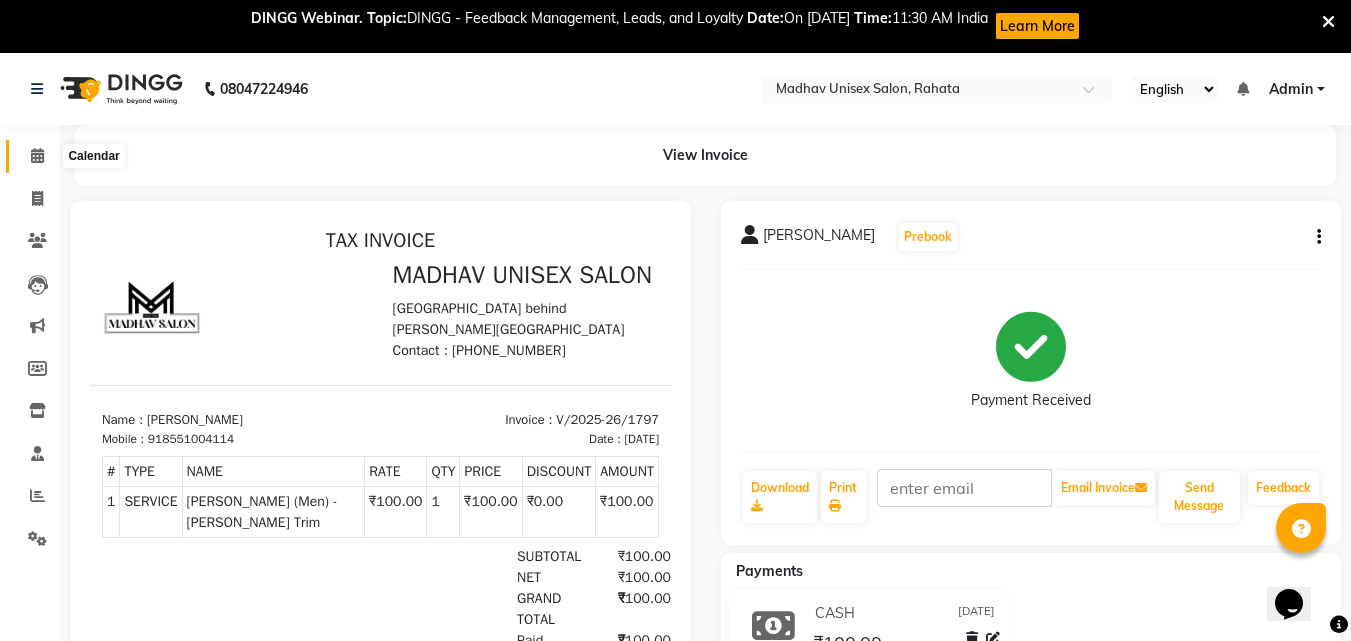 click 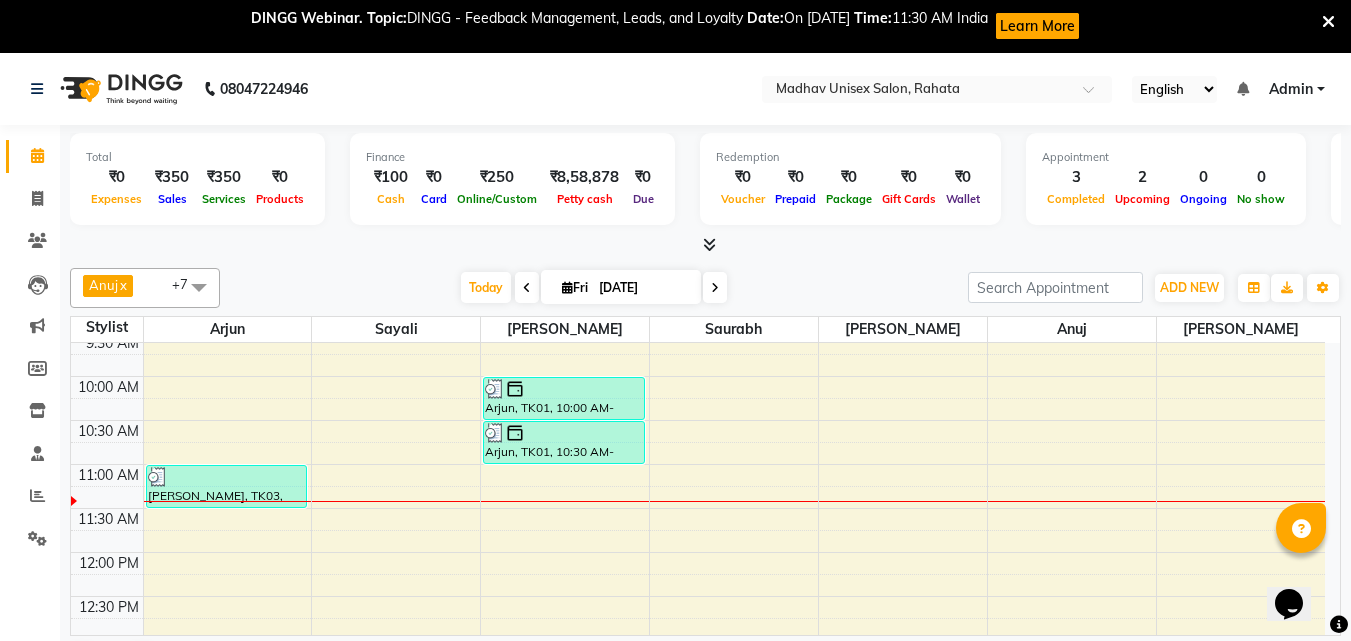 scroll, scrollTop: 318, scrollLeft: 0, axis: vertical 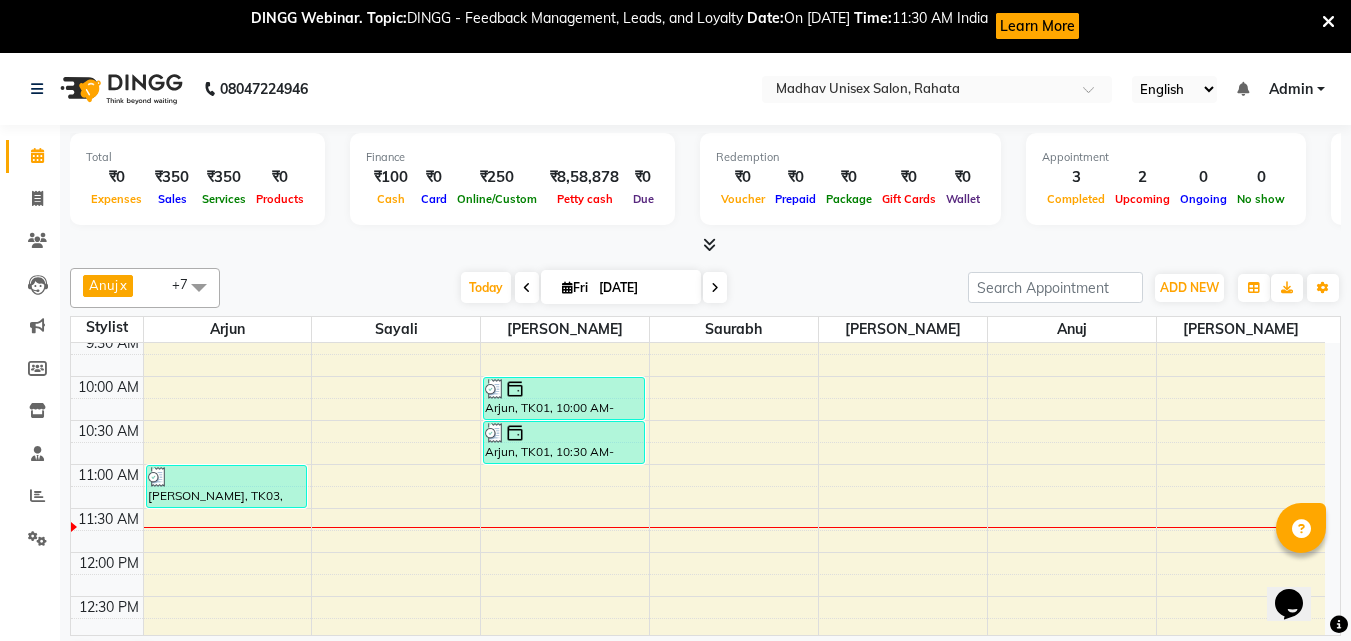 click on "6:00 AM 6:30 AM 7:00 AM 7:30 AM 8:00 AM 8:30 AM 9:00 AM 9:30 AM 10:00 AM 10:30 AM 11:00 AM 11:30 AM 12:00 PM 12:30 PM 1:00 PM 1:30 PM 2:00 PM 2:30 PM 3:00 PM 3:30 PM 4:00 PM 4:30 PM 5:00 PM 5:30 PM 6:00 PM 6:30 PM 7:00 PM 7:30 PM 8:00 PM 8:30 PM 9:00 PM 9:30 PM 10:00 PM 10:30 PM     [PERSON_NAME], TK03, 11:00 AM-11:30 AM, [PERSON_NAME] (Men)  - [PERSON_NAME] Trim             [PERSON_NAME], TK02, 05:00 PM-05:30 PM, Haircut (Men)  - Mens Haircut W/O Wash             [PERSON_NAME], TK02, 05:30 PM-06:00 PM, Haircut (Men)  - Mens Haircut W/O Wash     Arjun, TK01, 10:00 AM-10:30 AM, Haircut (Men)  - Mens Haircut W/O Wash     Arjun, TK01, 10:30 AM-11:00 AM, [PERSON_NAME] (Men)  - [PERSON_NAME] Trim" at bounding box center [698, 772] 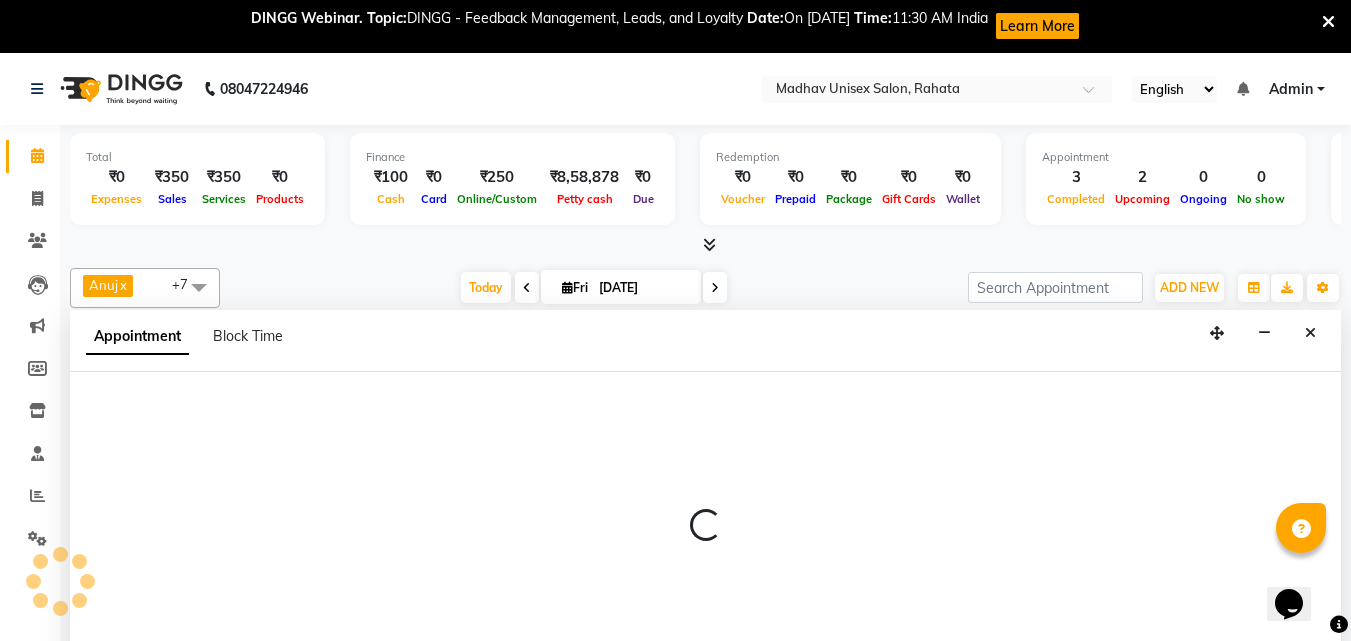 scroll, scrollTop: 54, scrollLeft: 0, axis: vertical 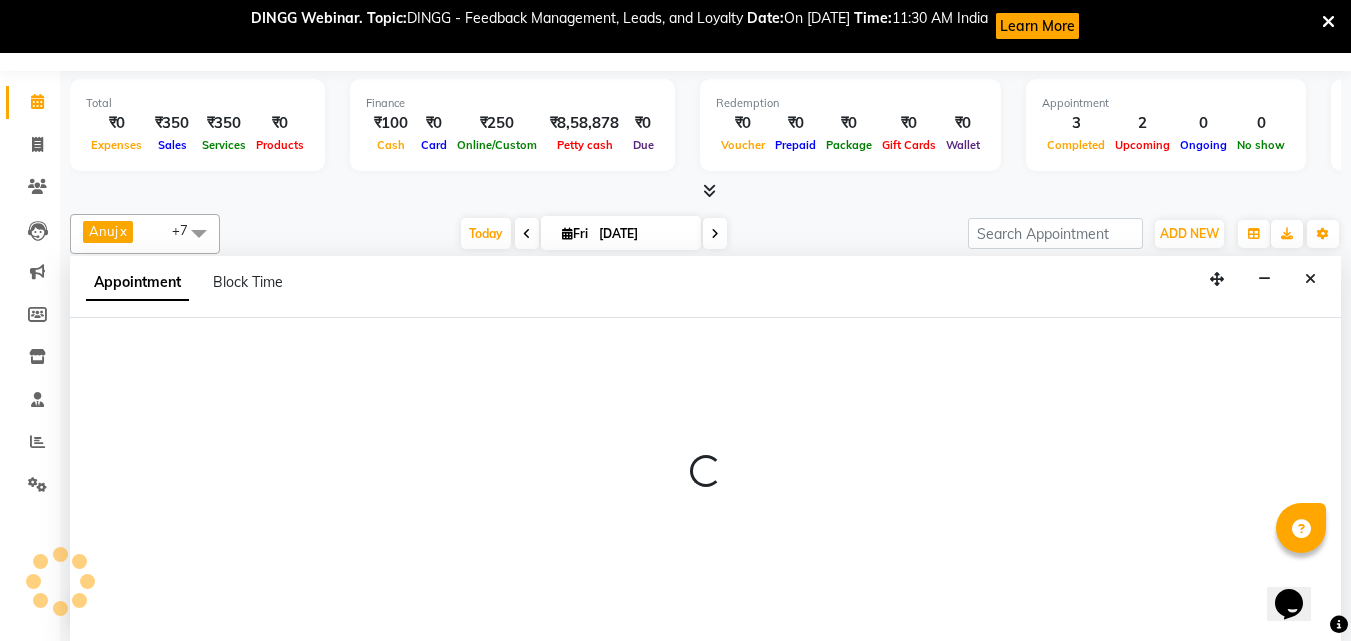 select on "31840" 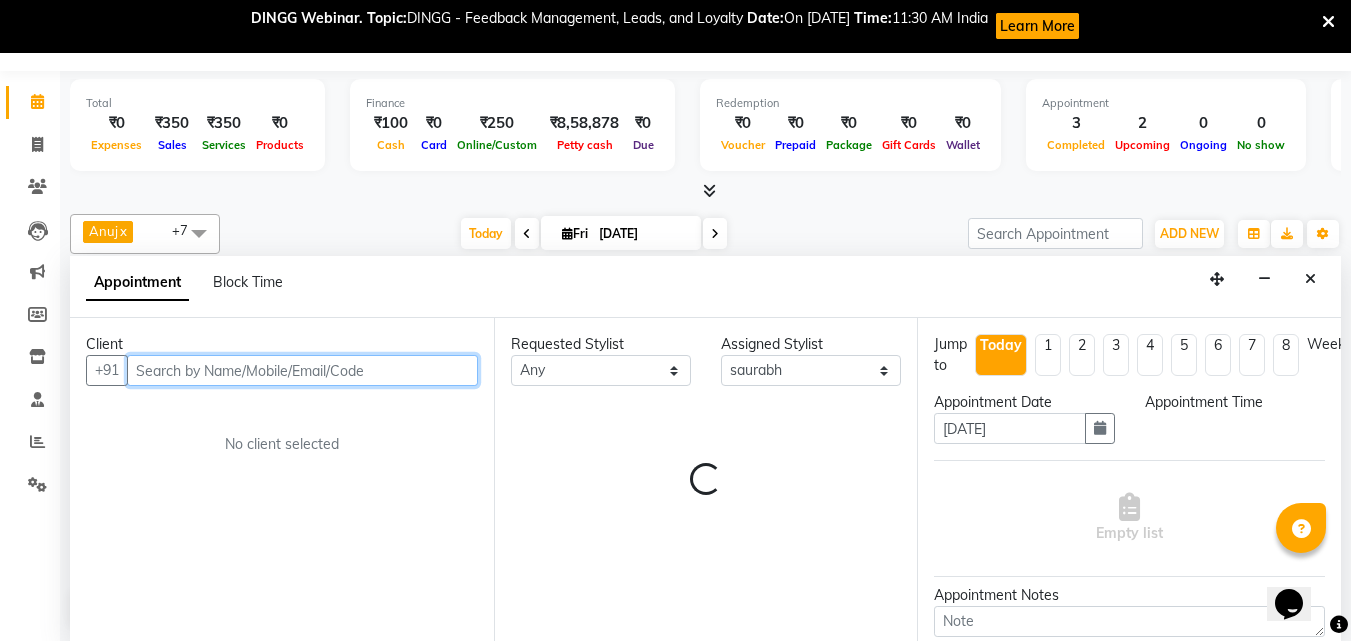 select on "660" 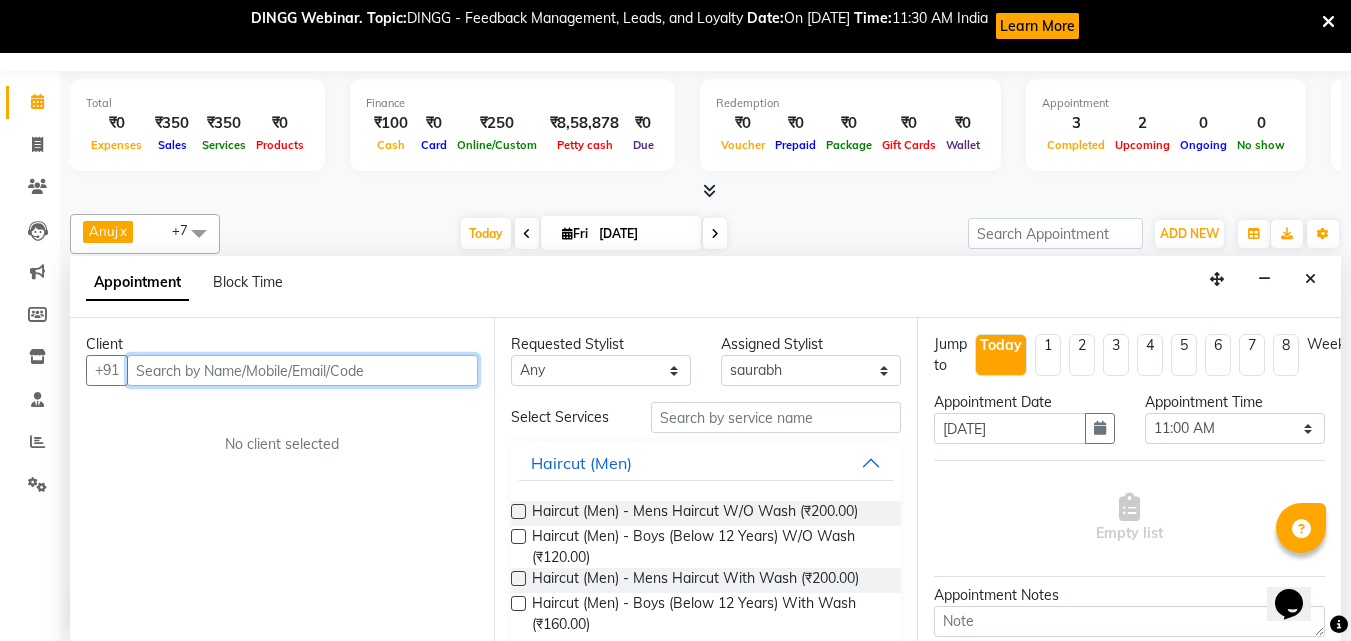 click at bounding box center (302, 370) 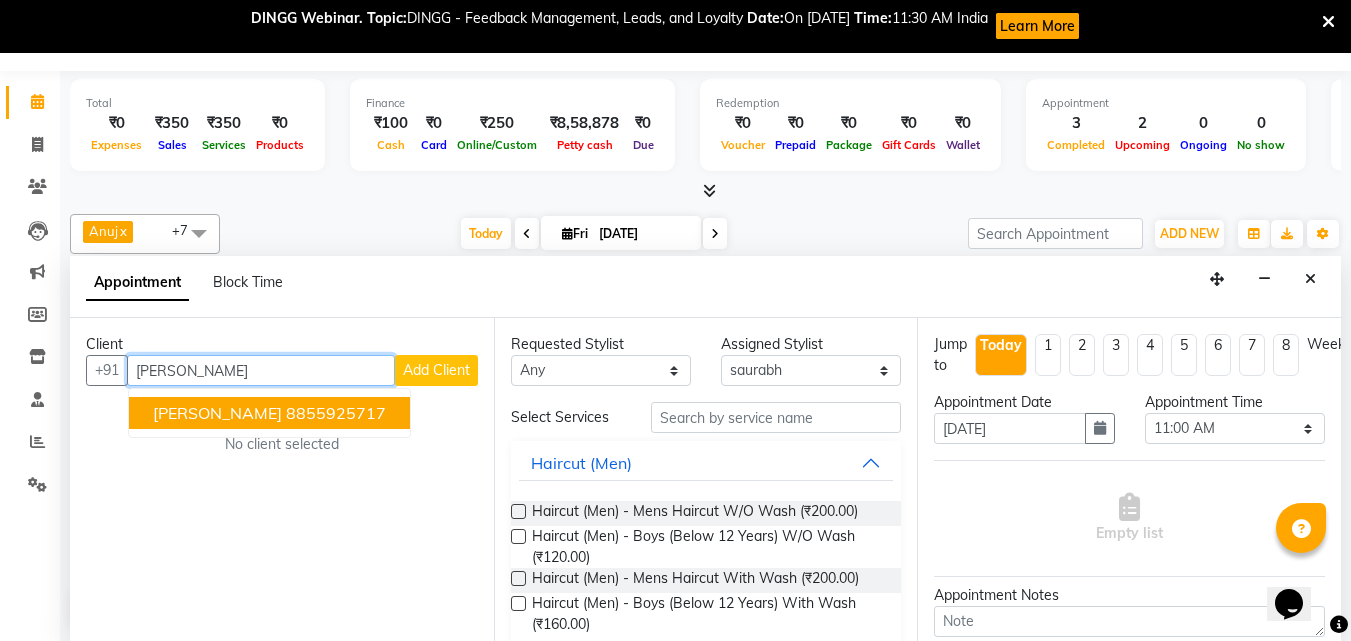 click on "[PERSON_NAME]" at bounding box center (217, 413) 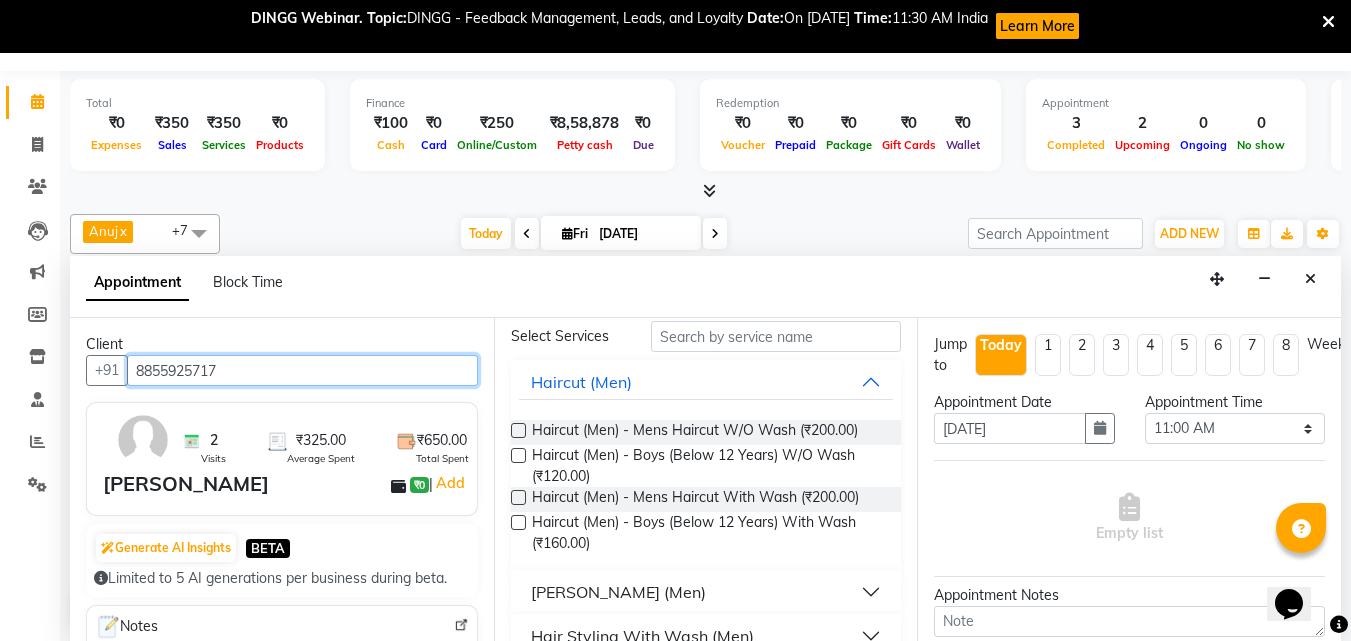 scroll, scrollTop: 82, scrollLeft: 0, axis: vertical 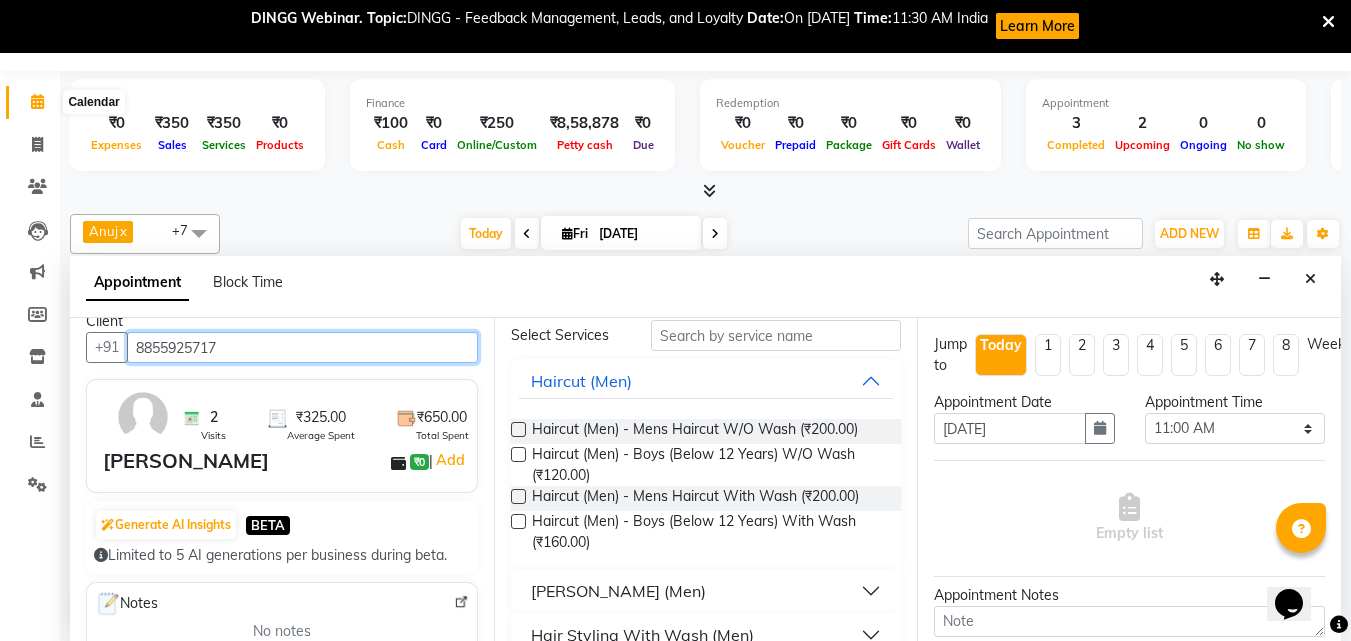 type on "8855925717" 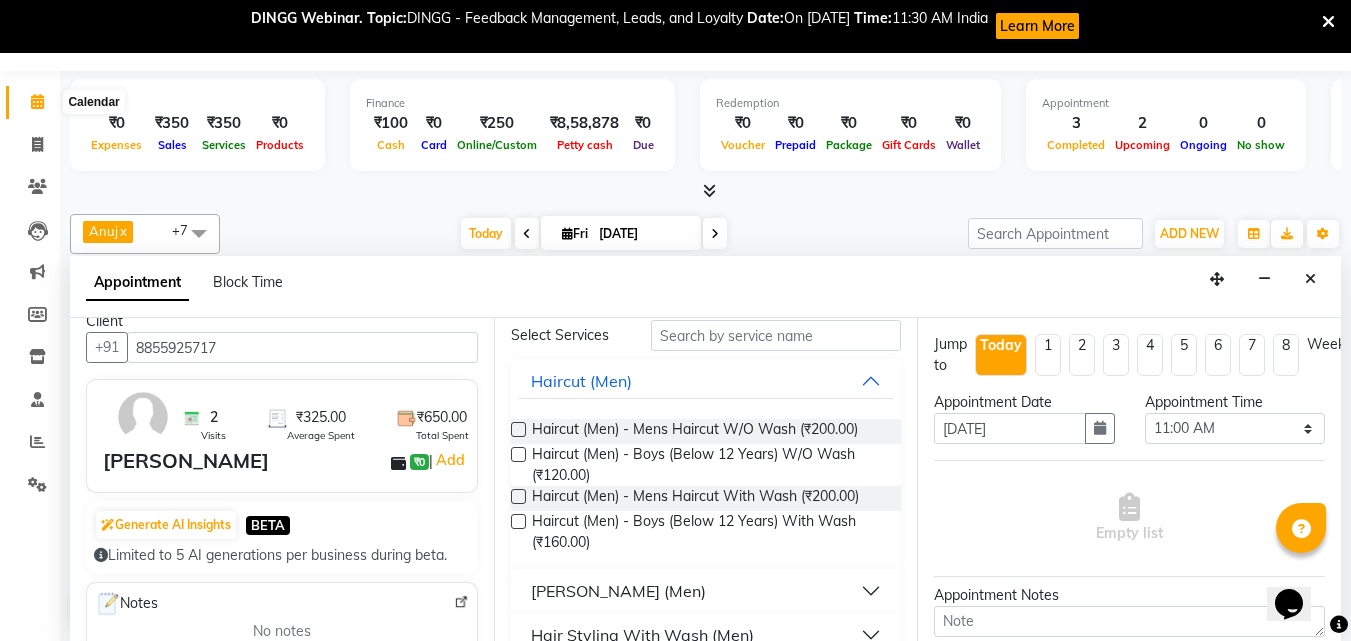 click 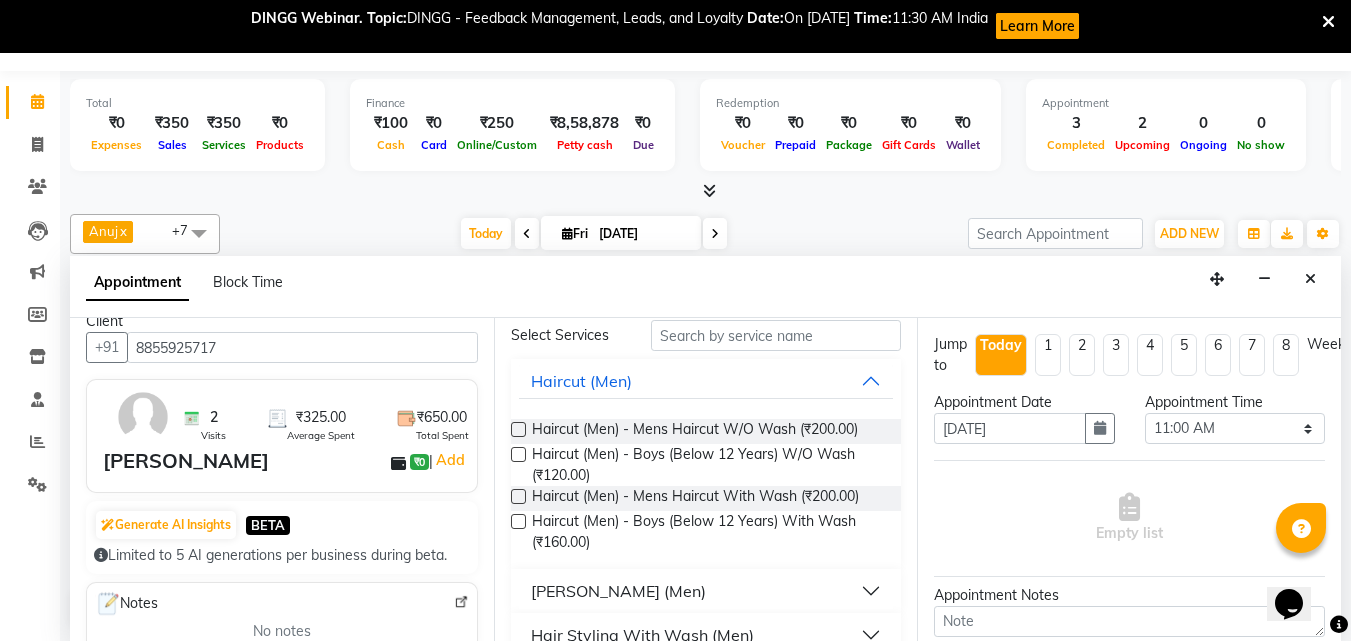 click on "2 Visits ₹325.00 Average Spent ₹650.00 Total Spent" at bounding box center [323, 417] 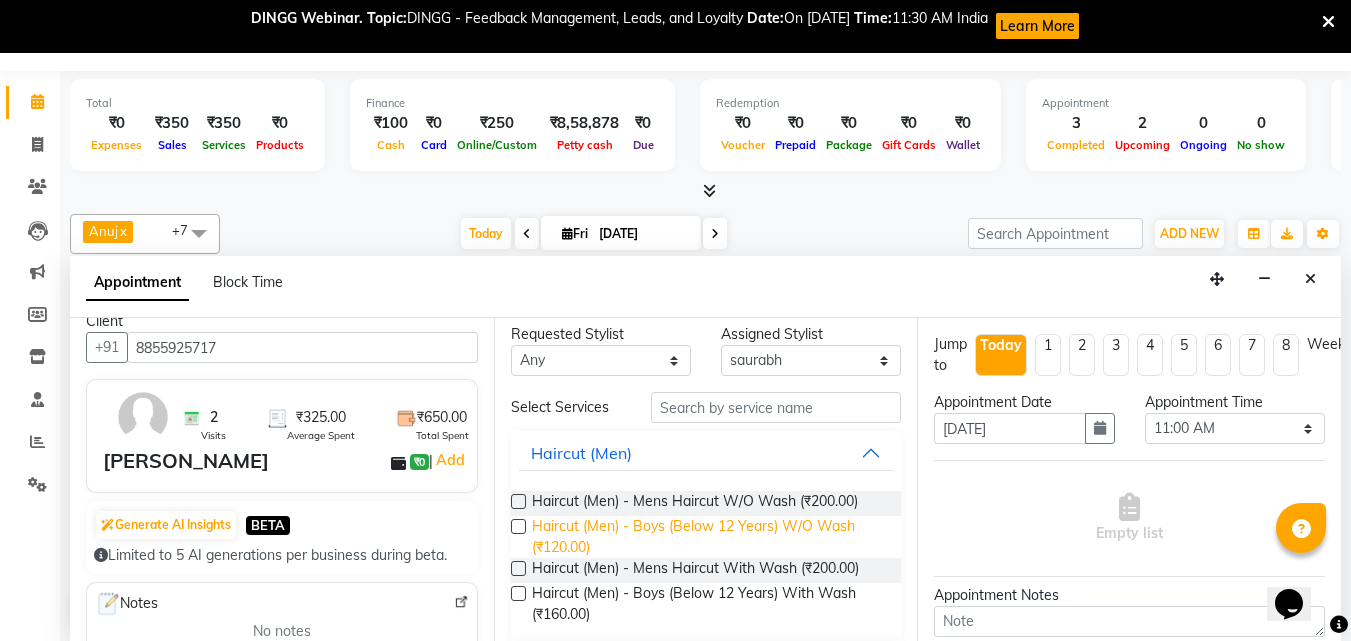 scroll, scrollTop: 0, scrollLeft: 0, axis: both 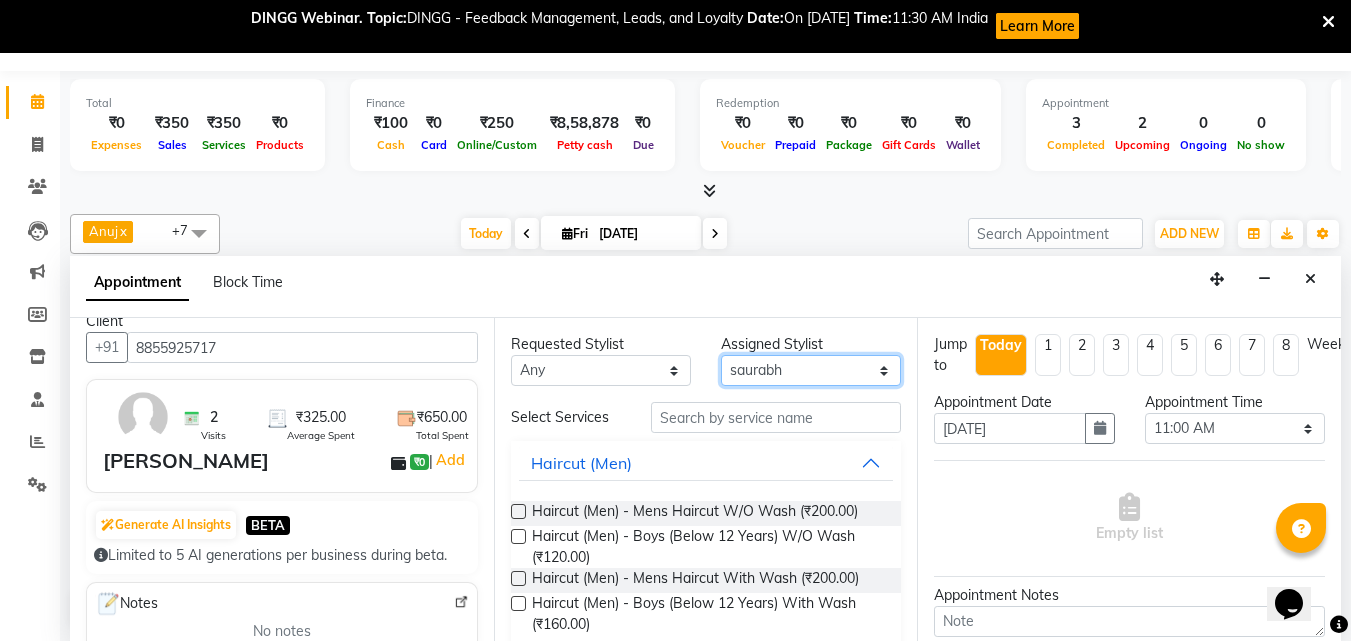click on "Select Anuj Arjun [PERSON_NAME] [PERSON_NAME] [PERSON_NAME] saurabh [PERSON_NAME]" at bounding box center (811, 370) 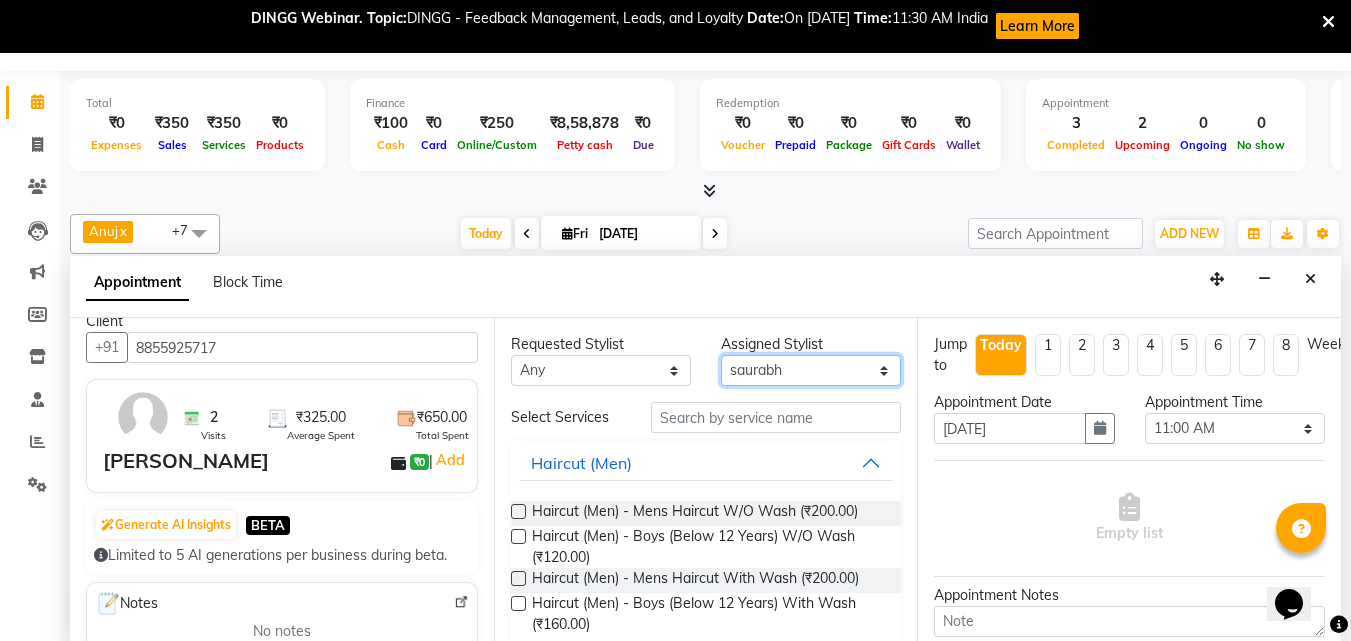 select on "36945" 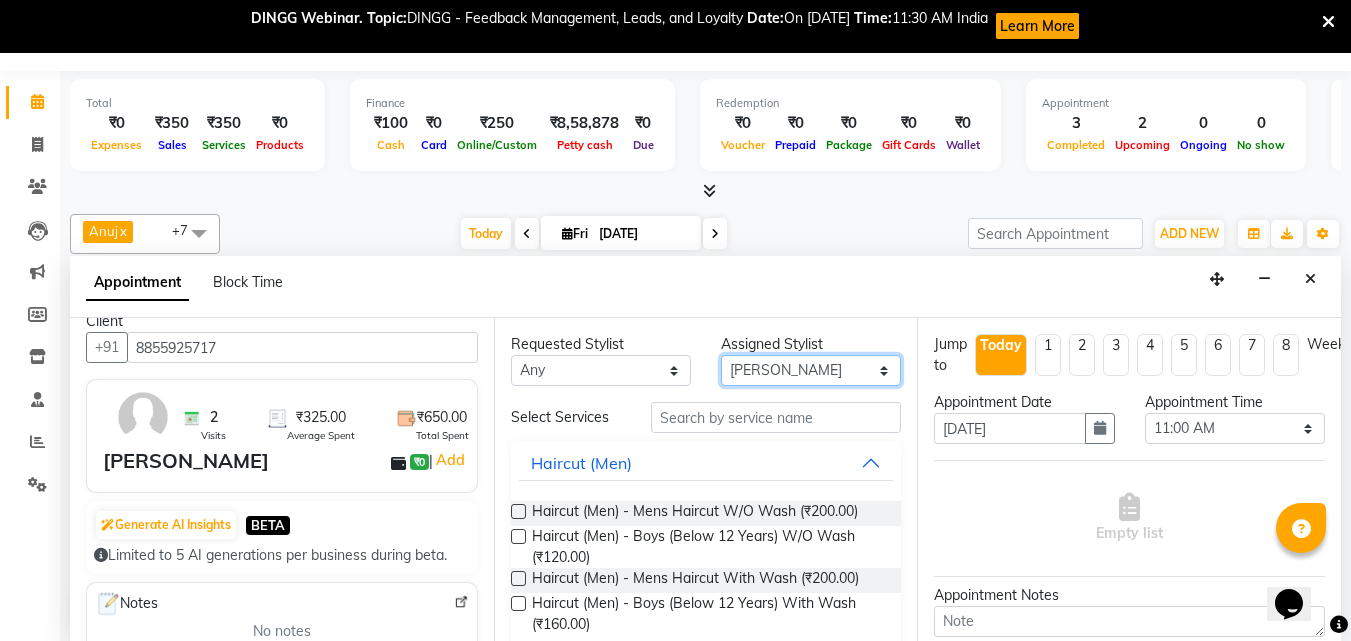 click on "Select Anuj Arjun [PERSON_NAME] [PERSON_NAME] [PERSON_NAME] saurabh [PERSON_NAME]" at bounding box center [811, 370] 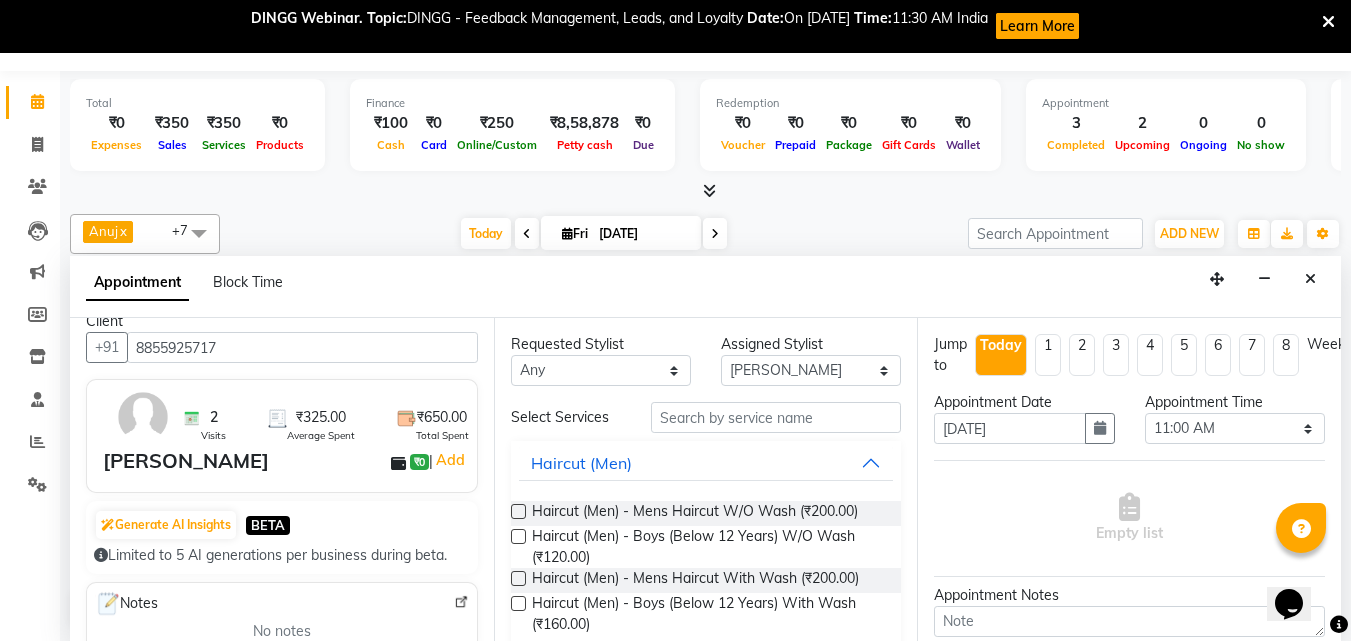 click on "Haircut (Men)  - Mens Haircut W/O Wash (₹200.00)" at bounding box center (695, 513) 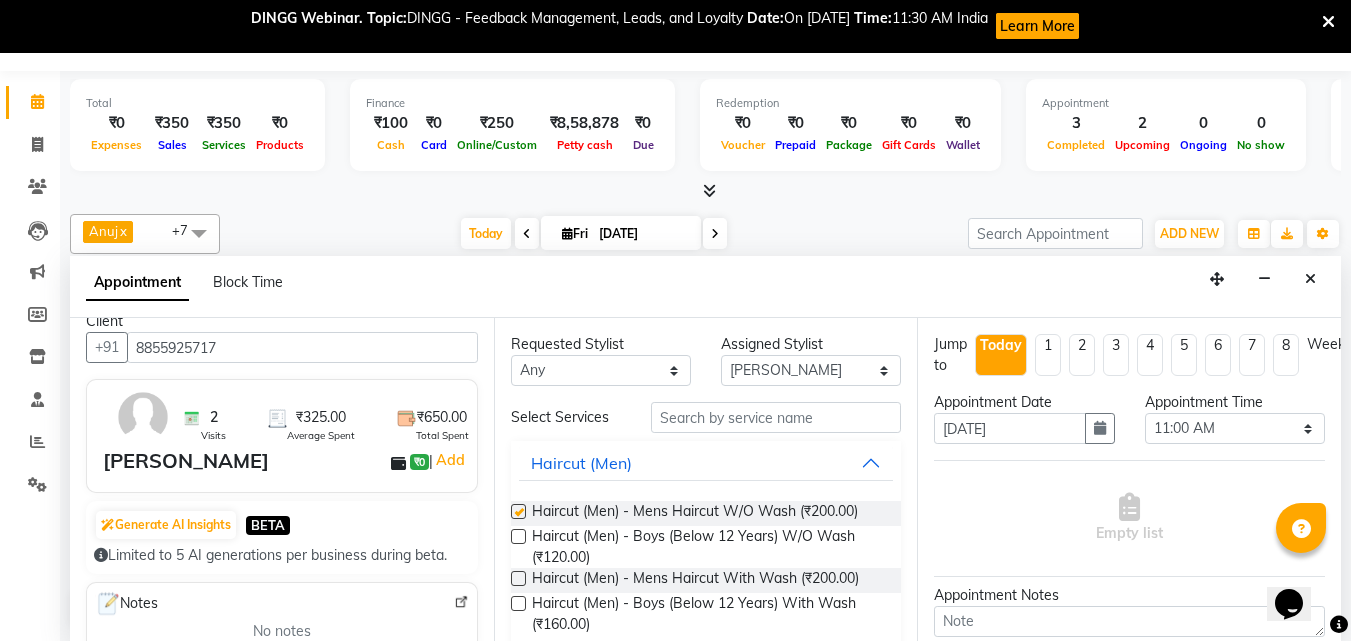 checkbox on "false" 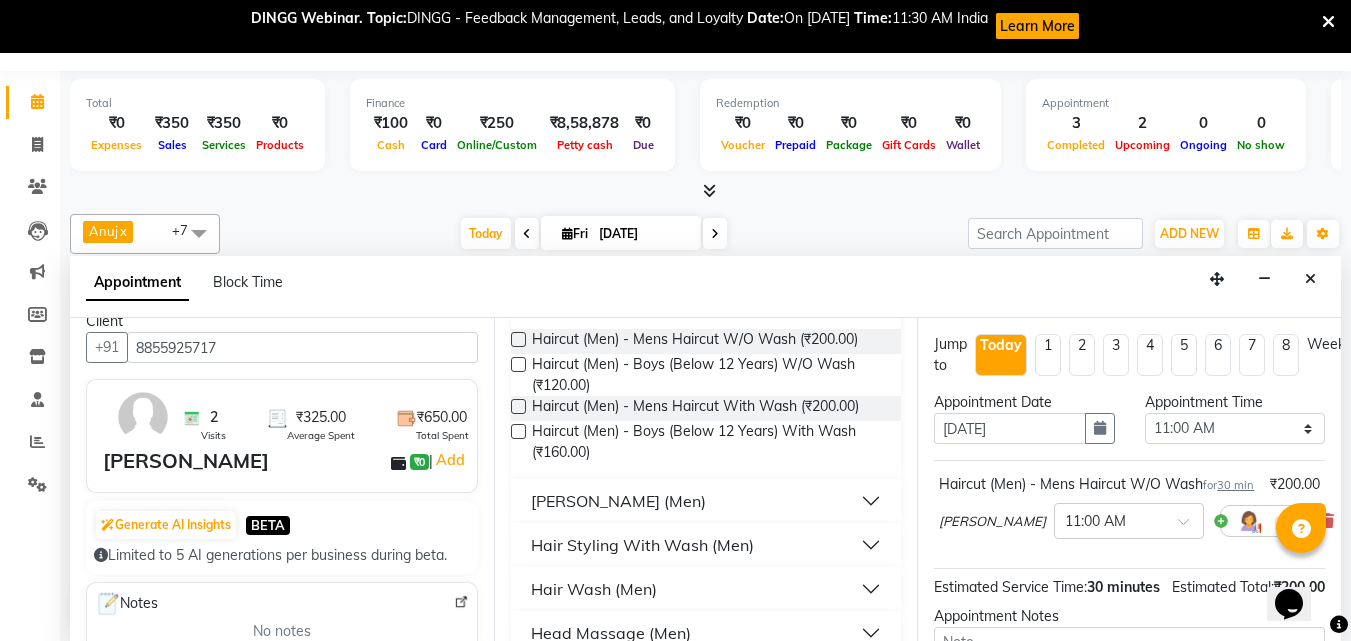 scroll, scrollTop: 174, scrollLeft: 0, axis: vertical 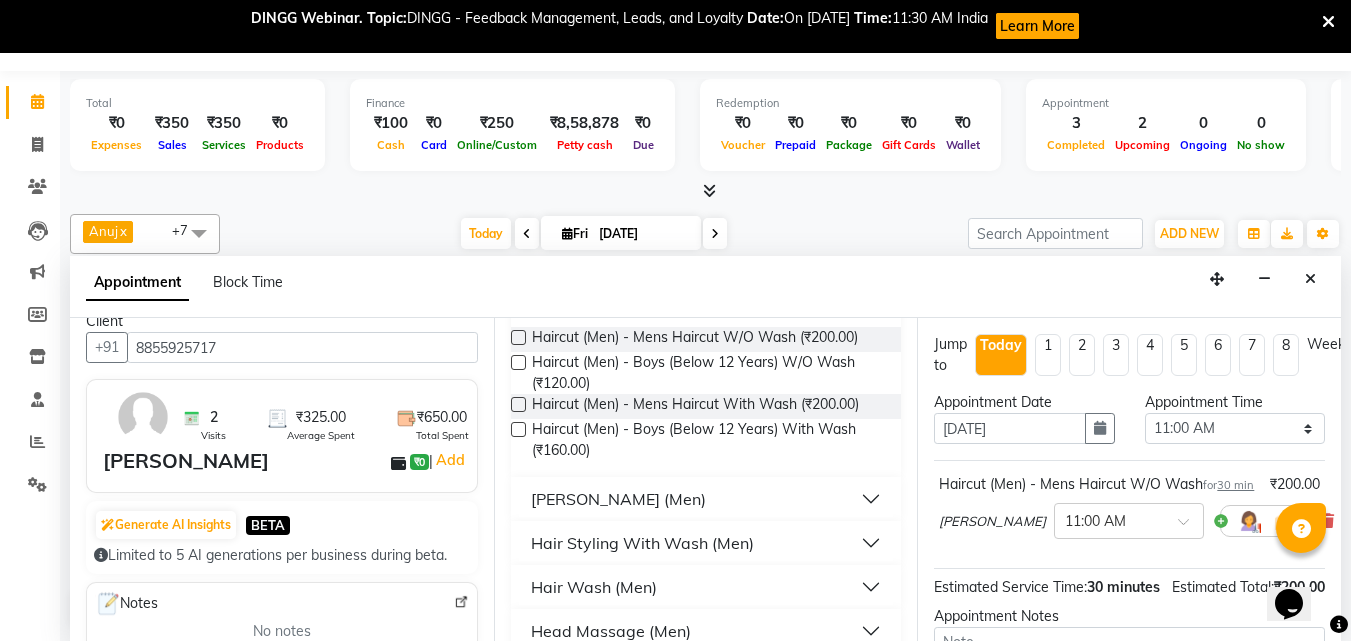 click on "[PERSON_NAME] (Men)" at bounding box center [706, 499] 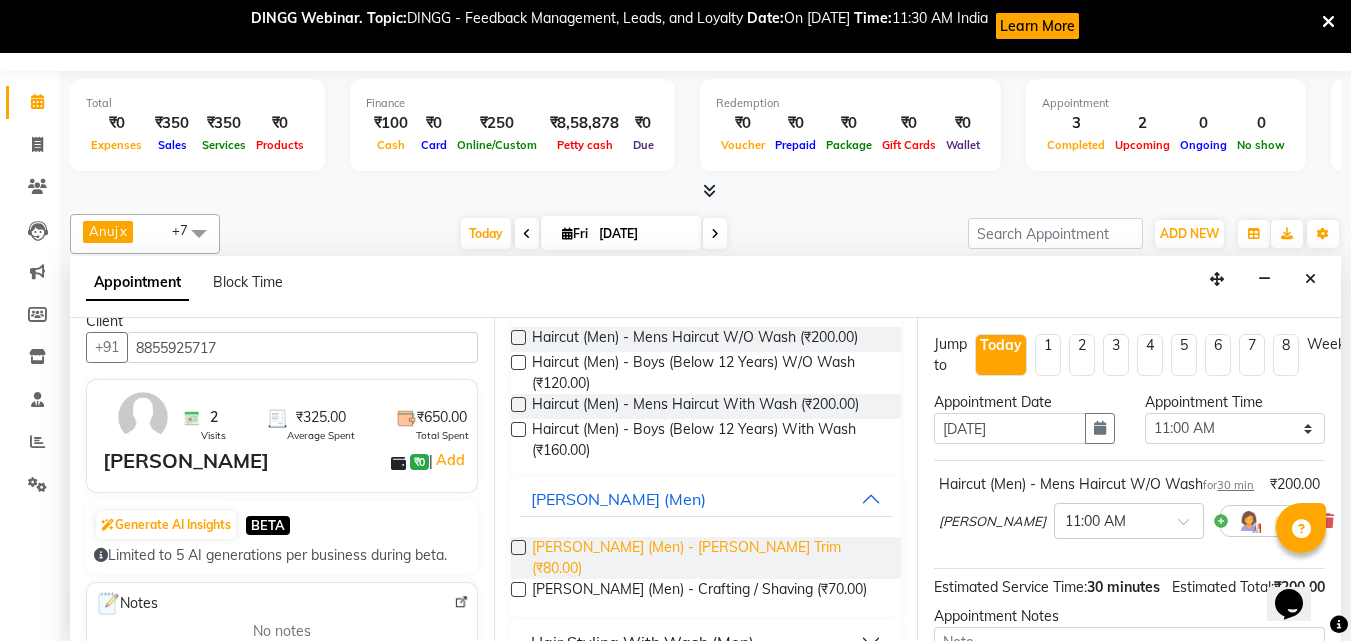 click on "[PERSON_NAME] (Men)  - [PERSON_NAME] Trim (₹80.00)" at bounding box center (709, 558) 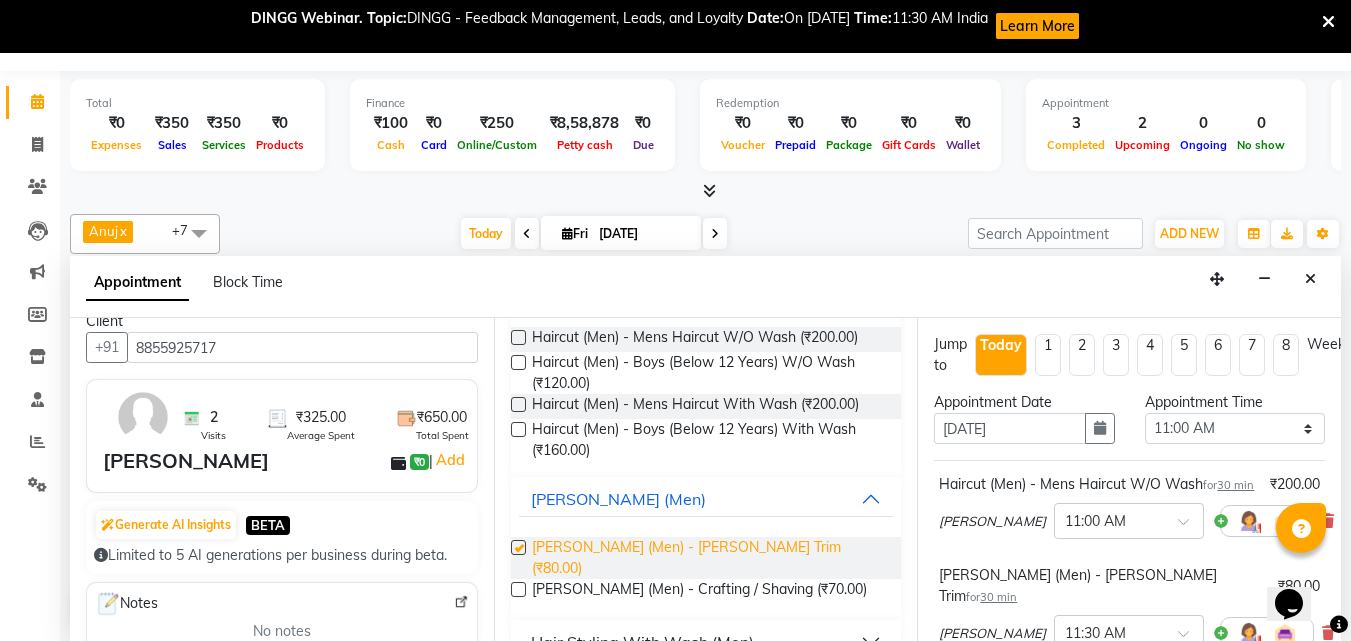 checkbox on "false" 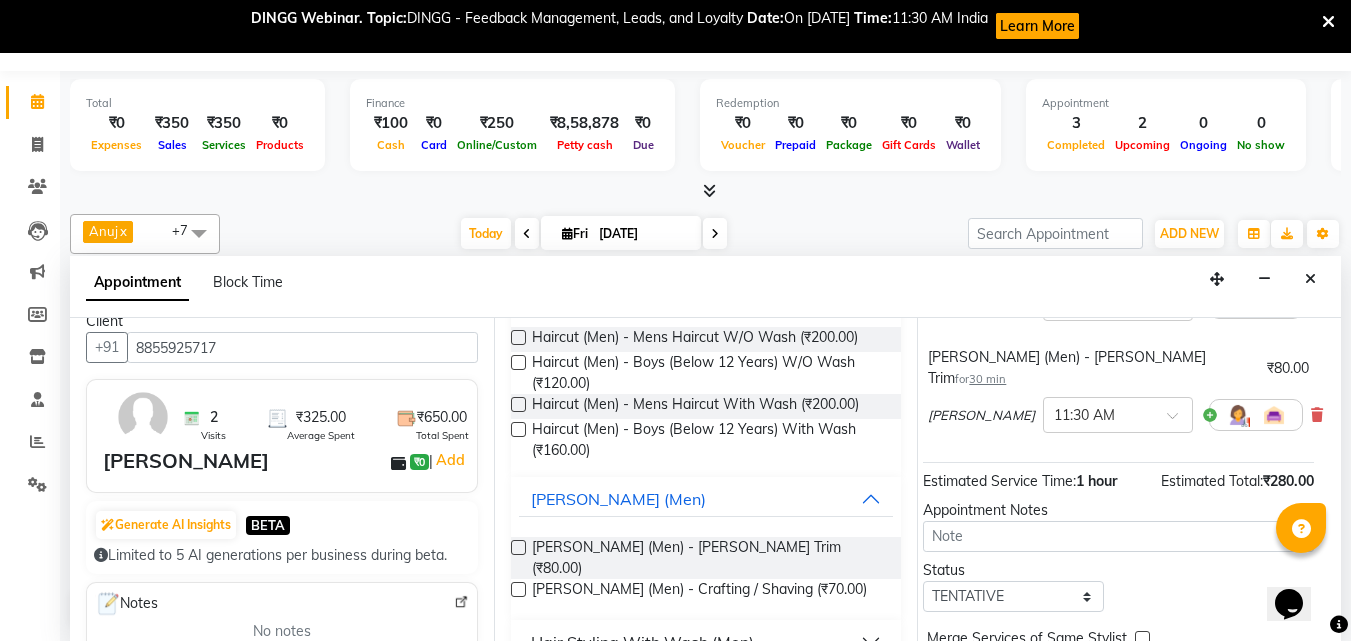 scroll, scrollTop: 330, scrollLeft: 27, axis: both 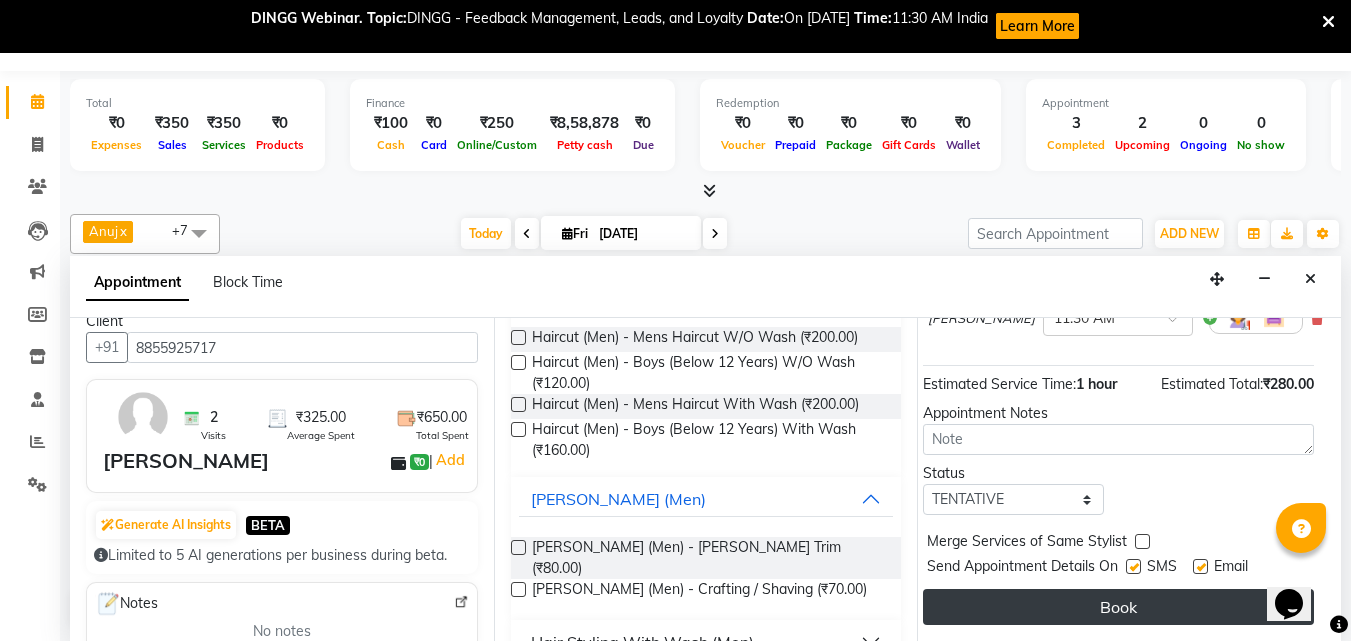 click on "Book" at bounding box center (1118, 607) 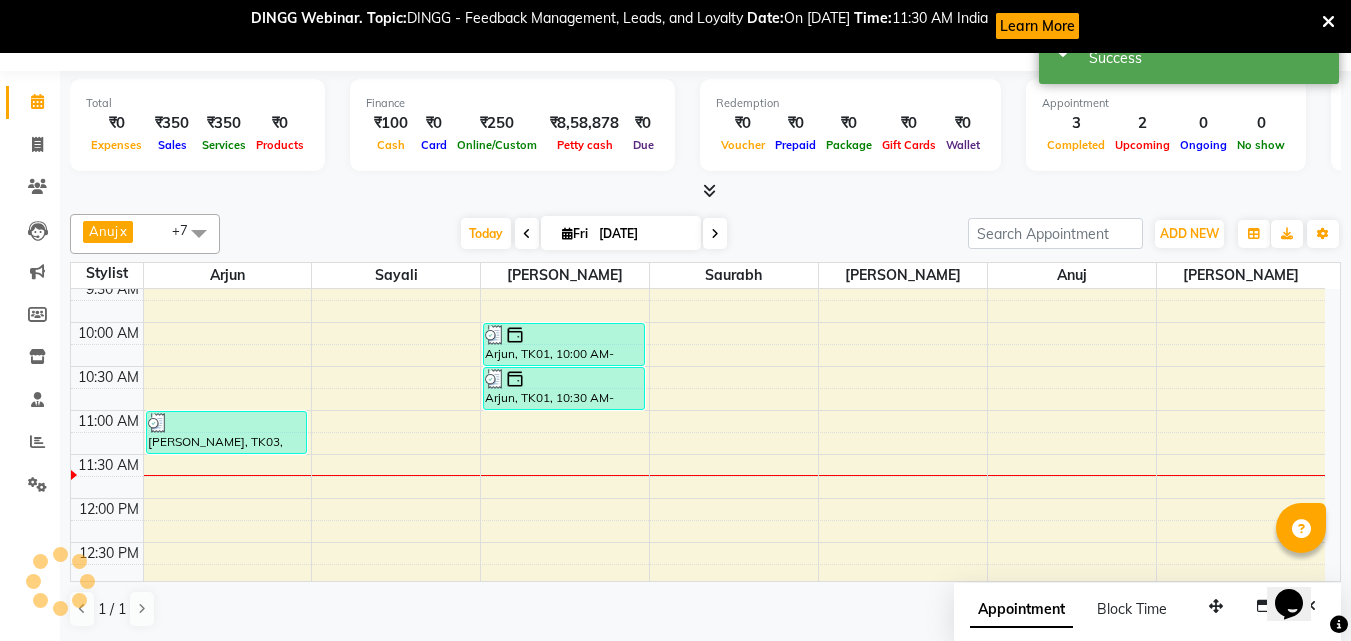 scroll, scrollTop: 0, scrollLeft: 0, axis: both 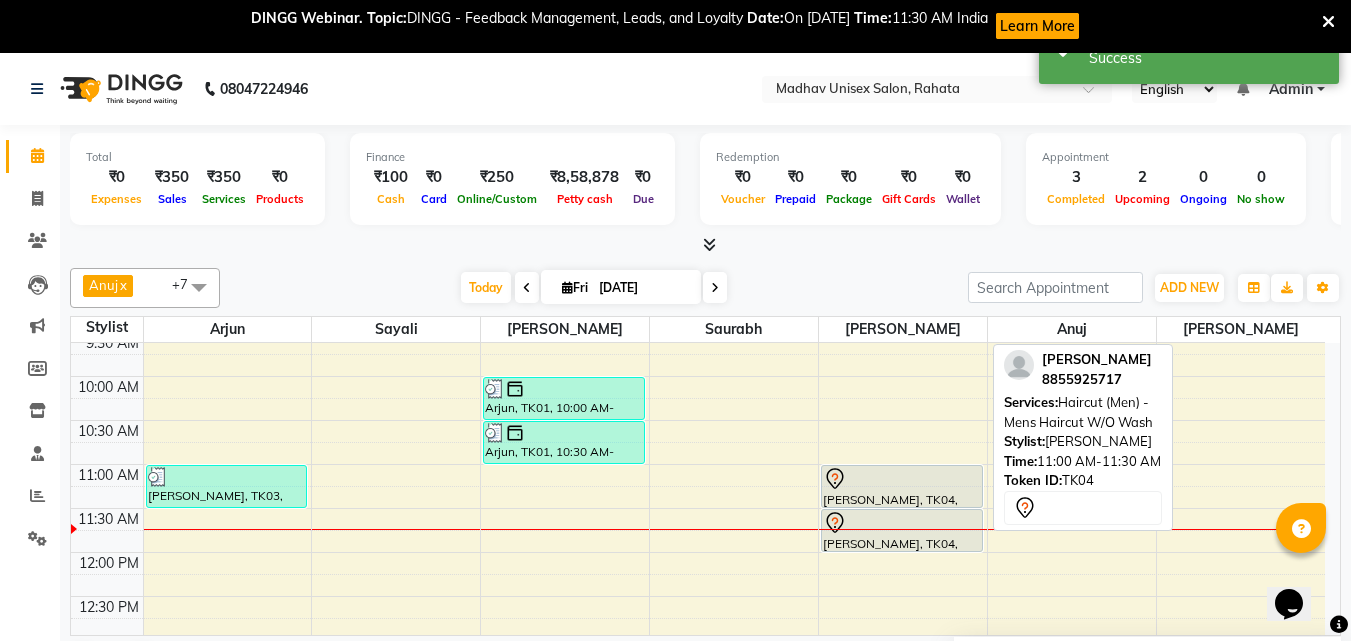 click at bounding box center (902, 507) 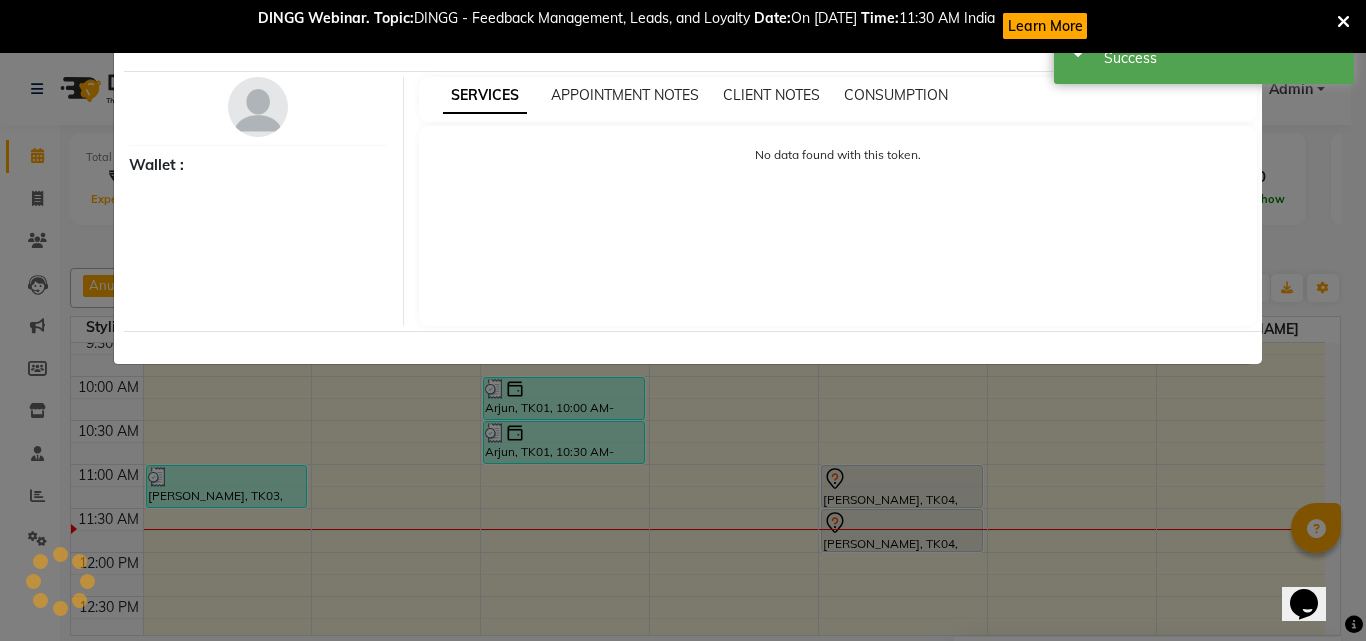 select on "7" 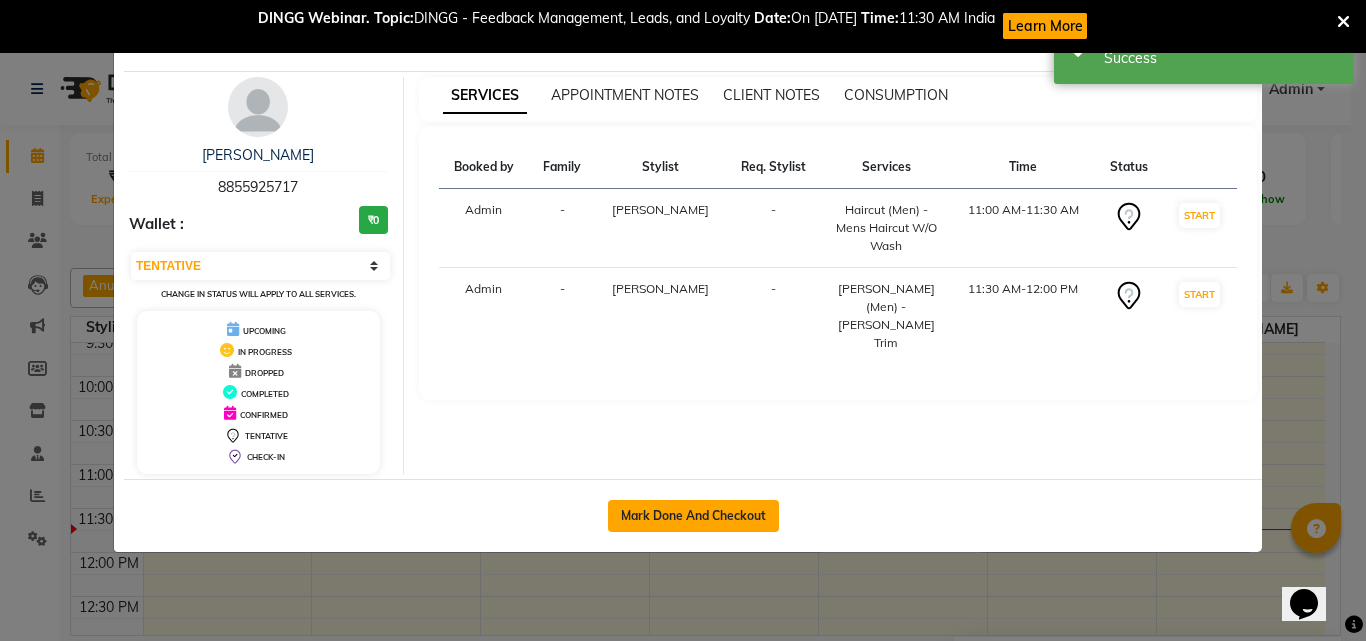 click on "Mark Done And Checkout" 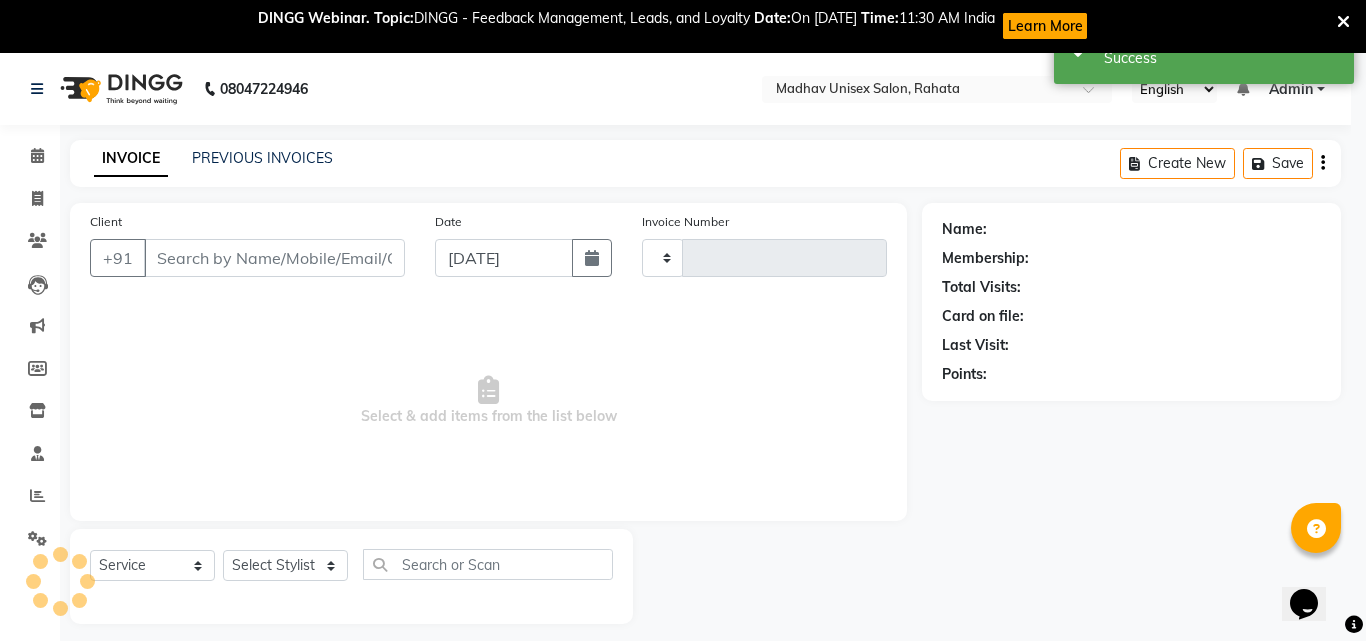 type on "1798" 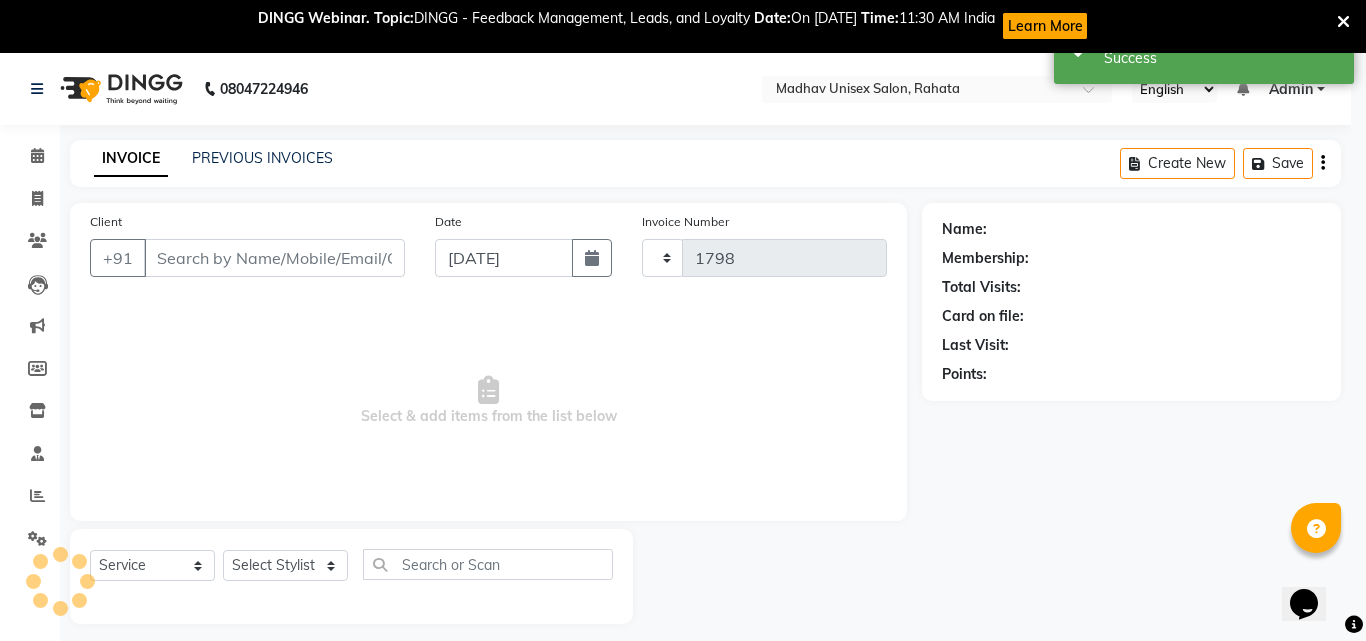 select on "870" 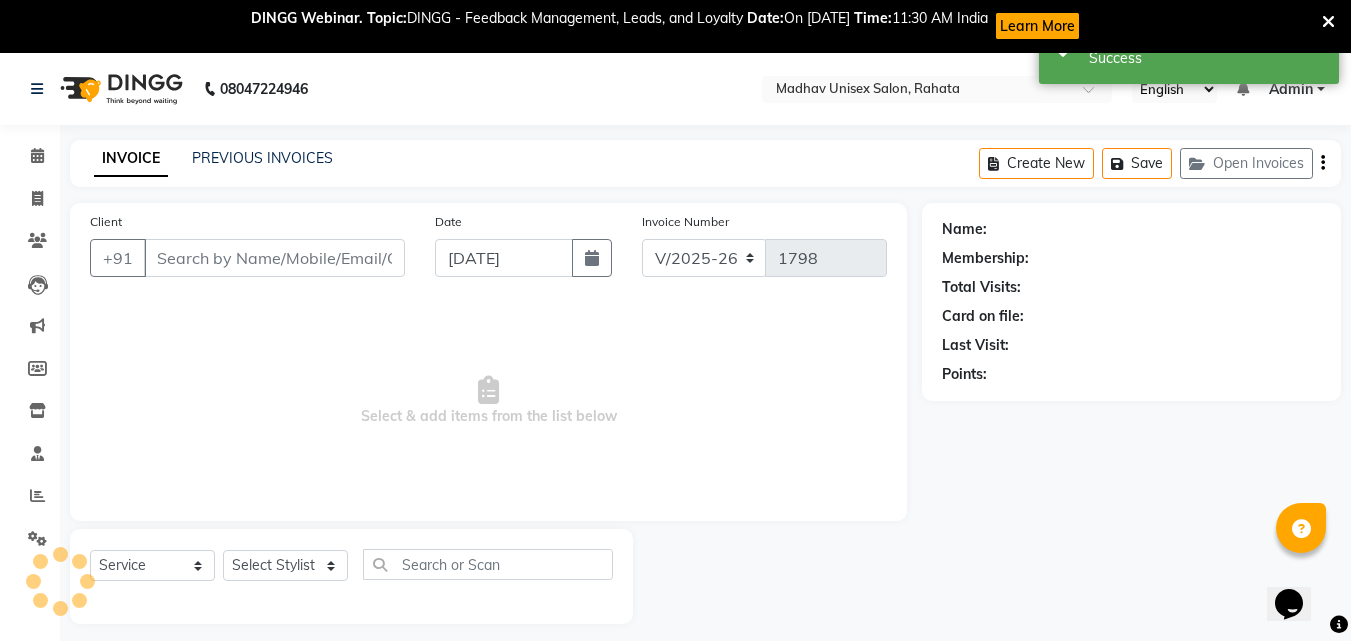 type on "8855925717" 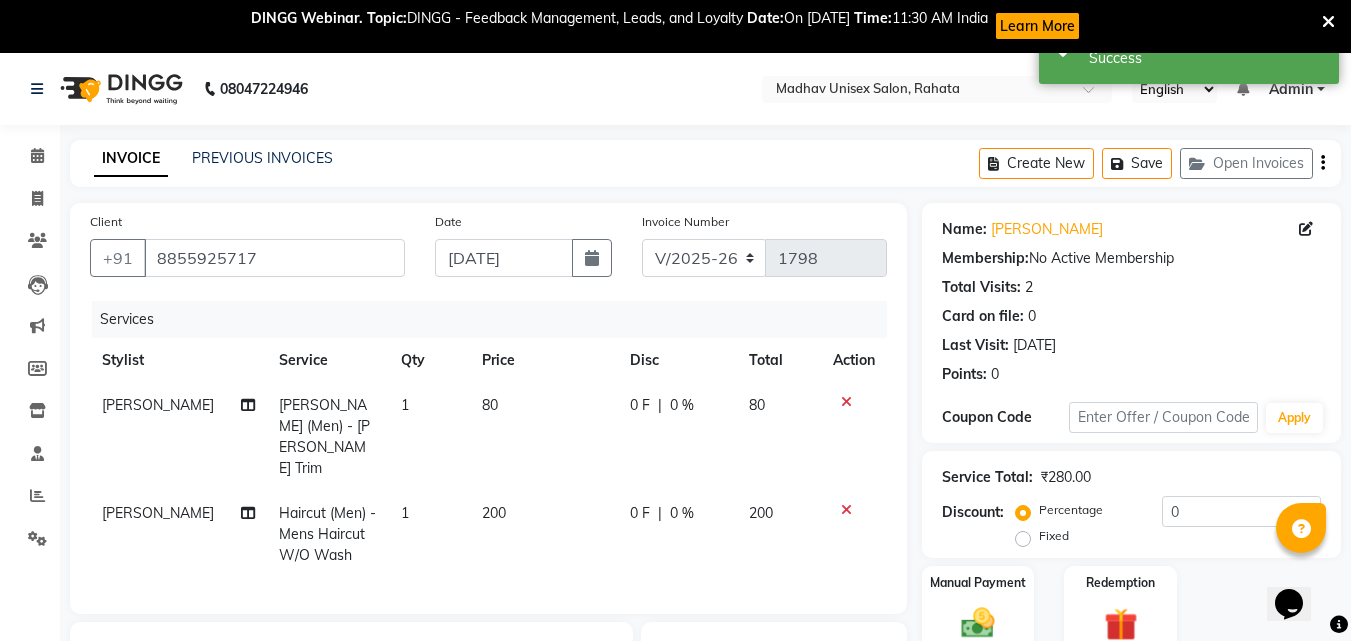 click on "80" 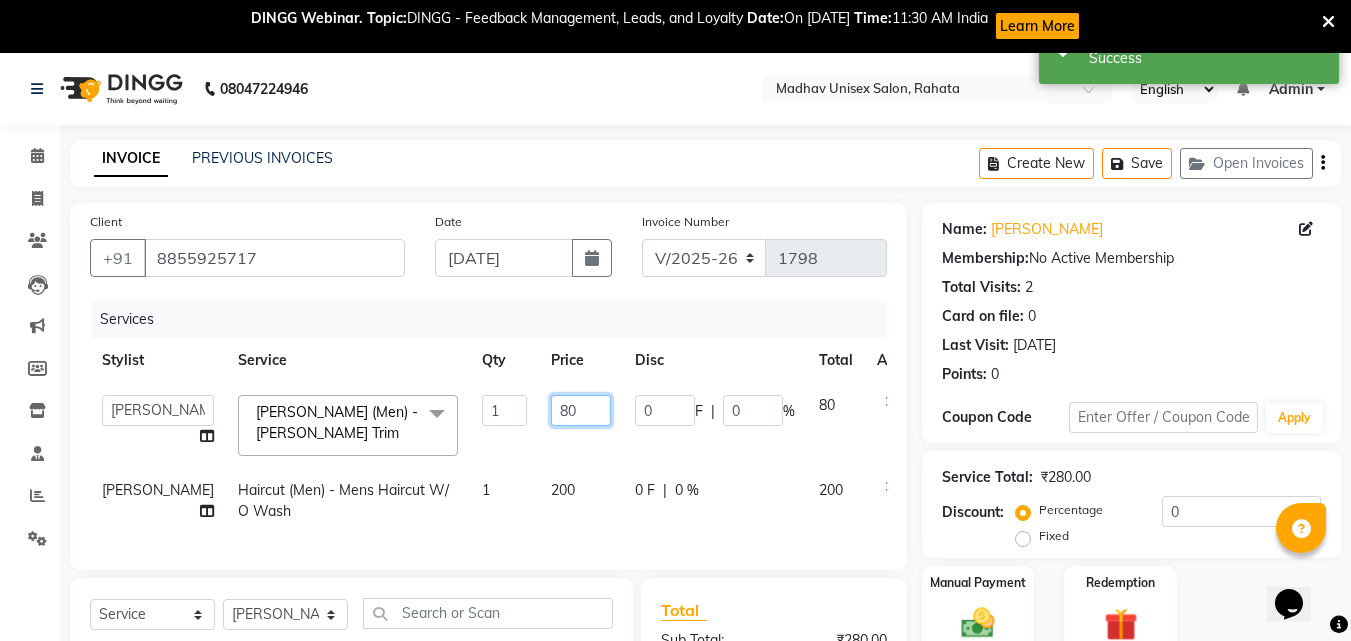 click on "80" 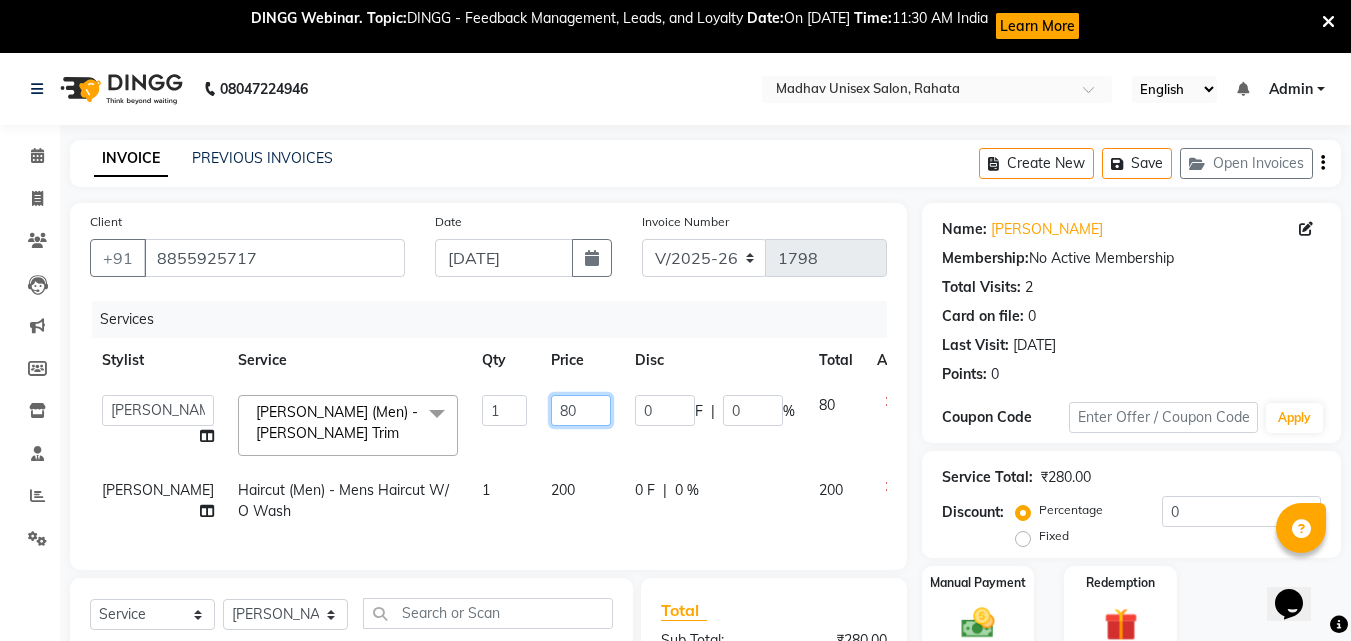 type on "8" 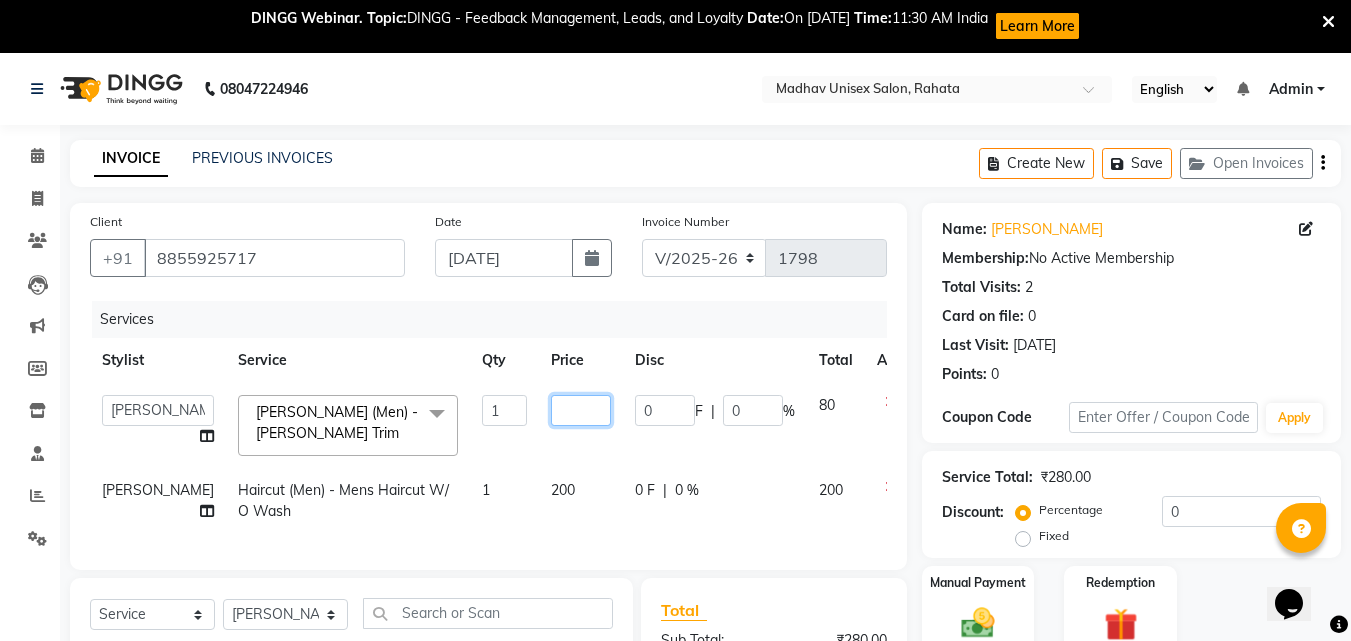 click 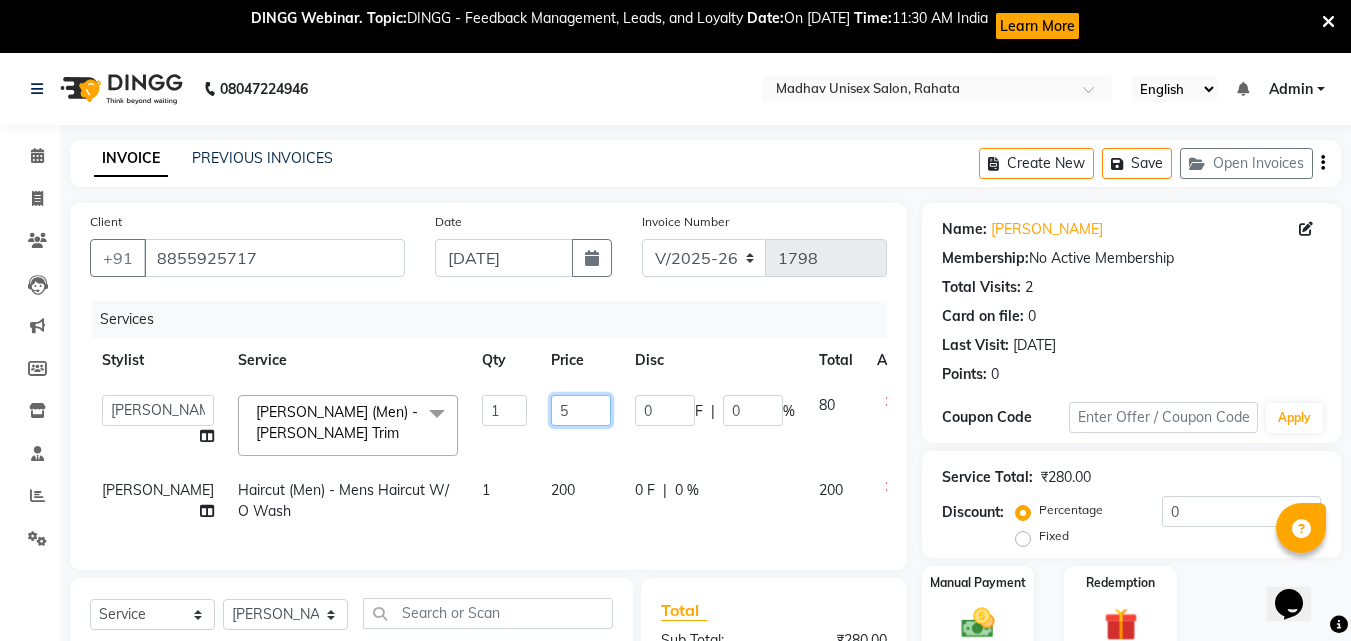 type on "50" 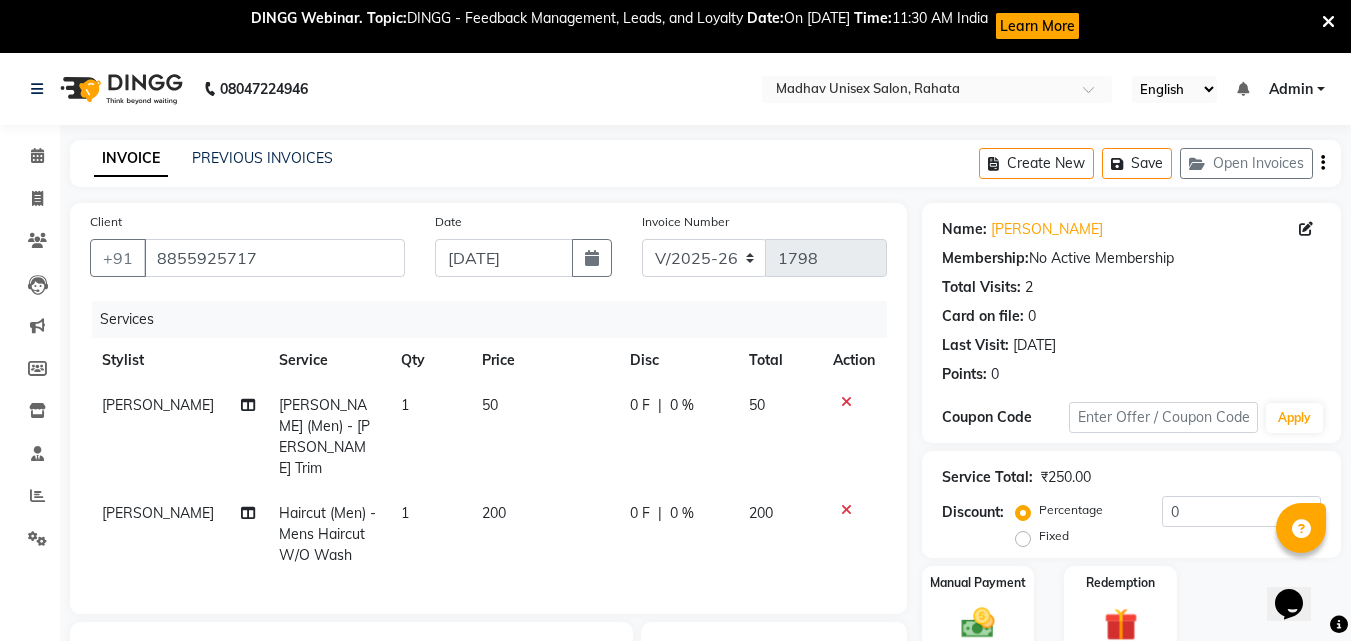 click on "200" 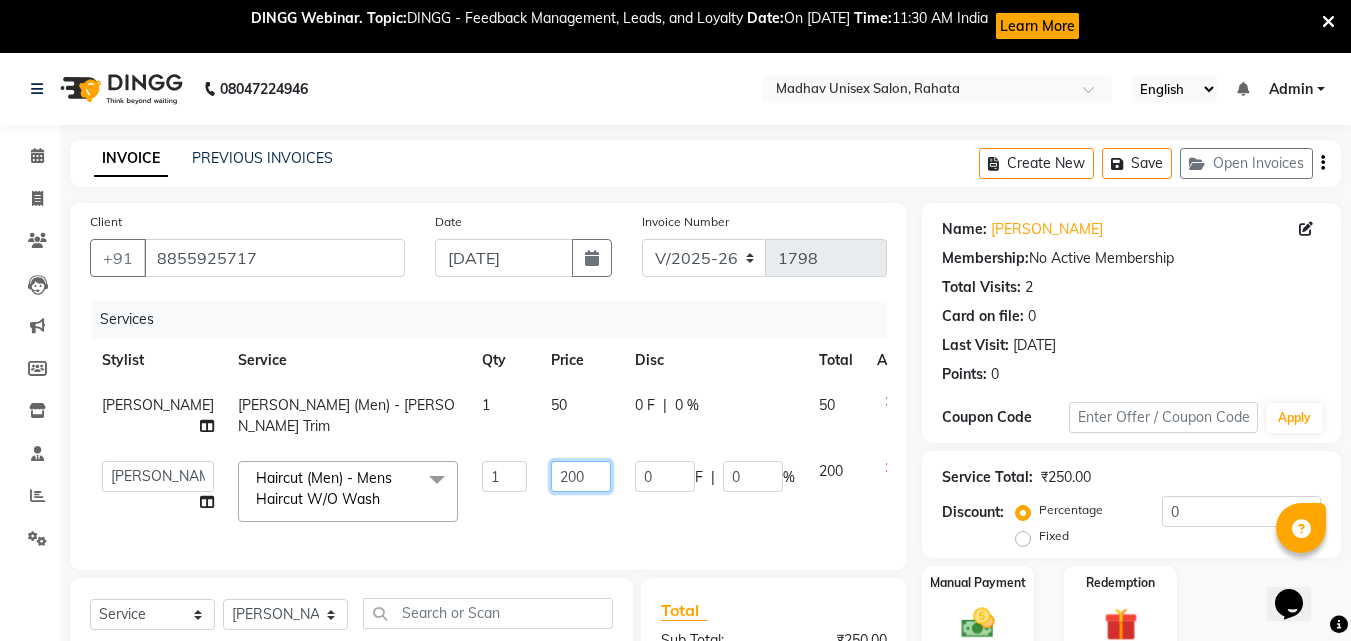 click on "200" 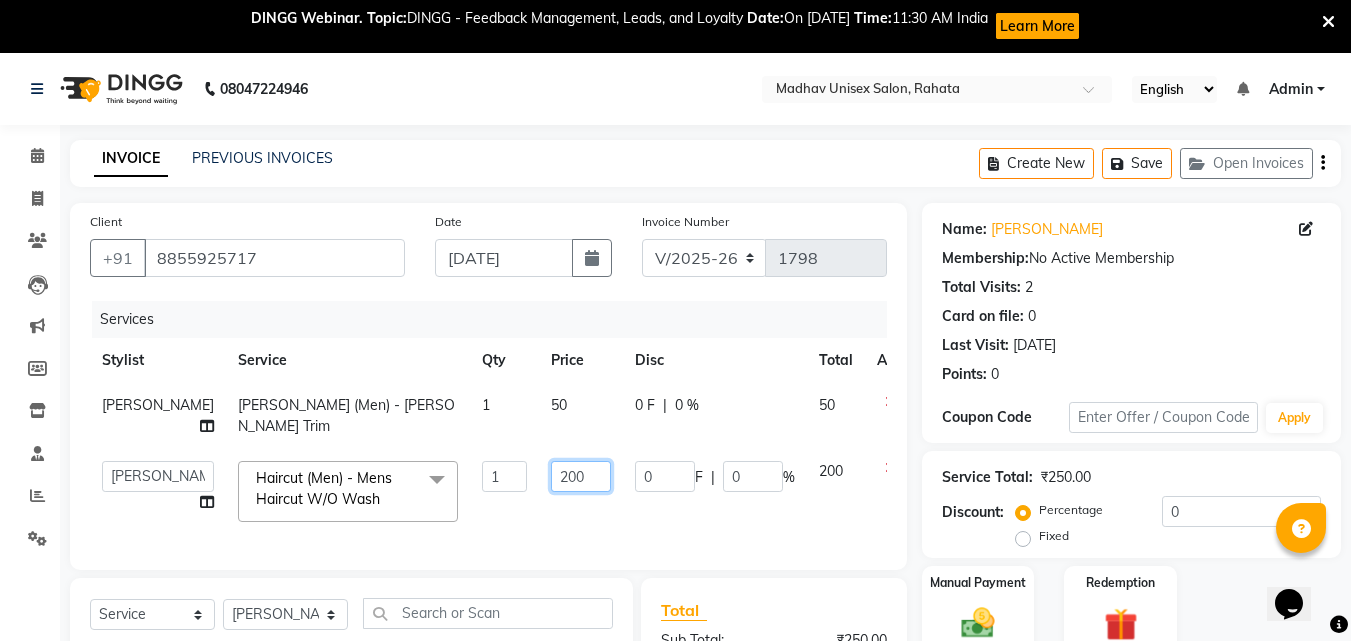 click on "200" 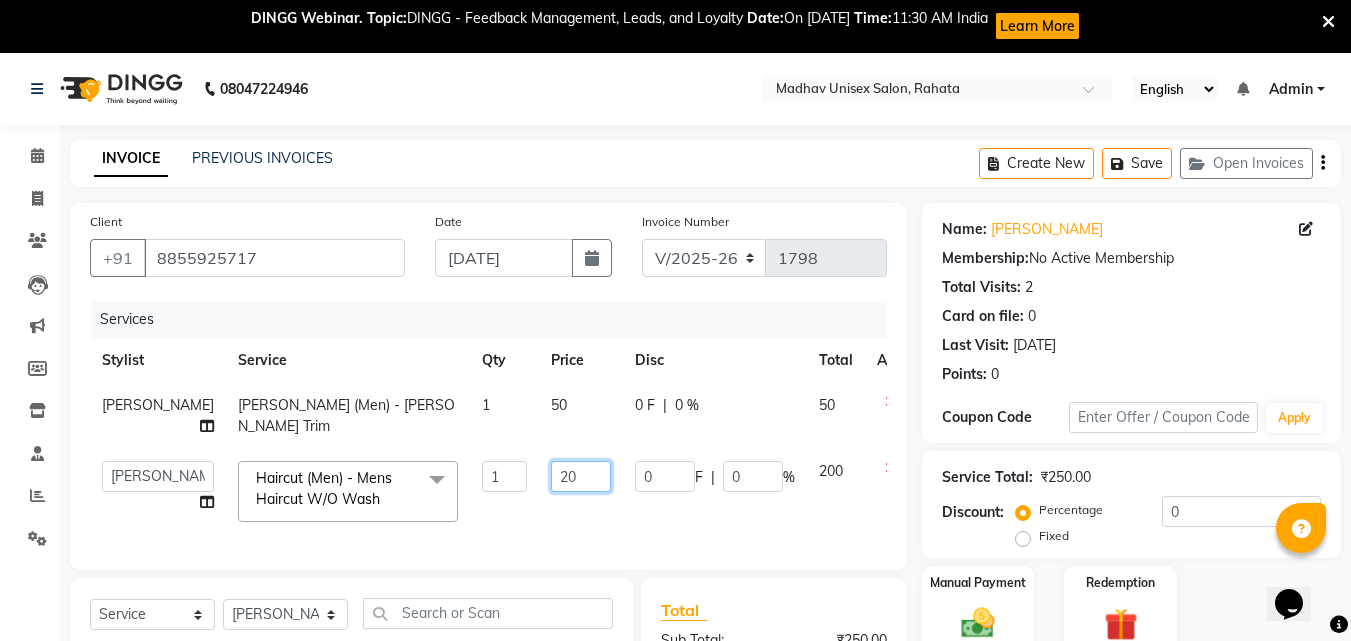 type on "2" 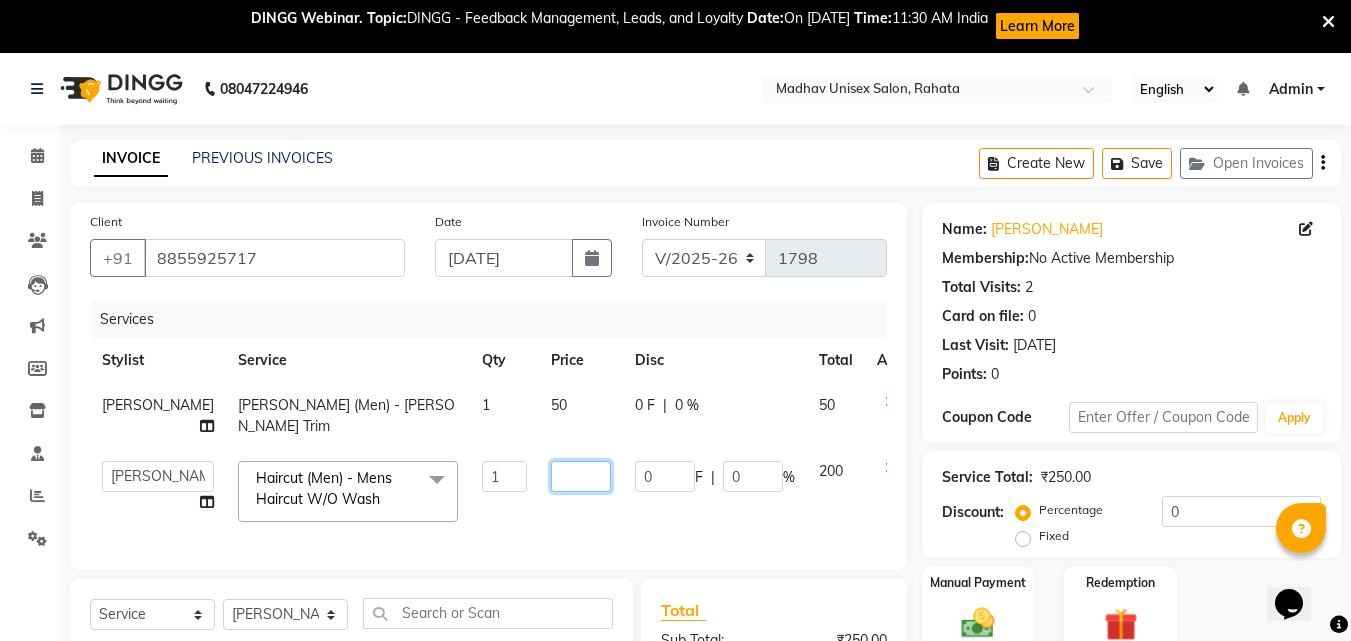 click 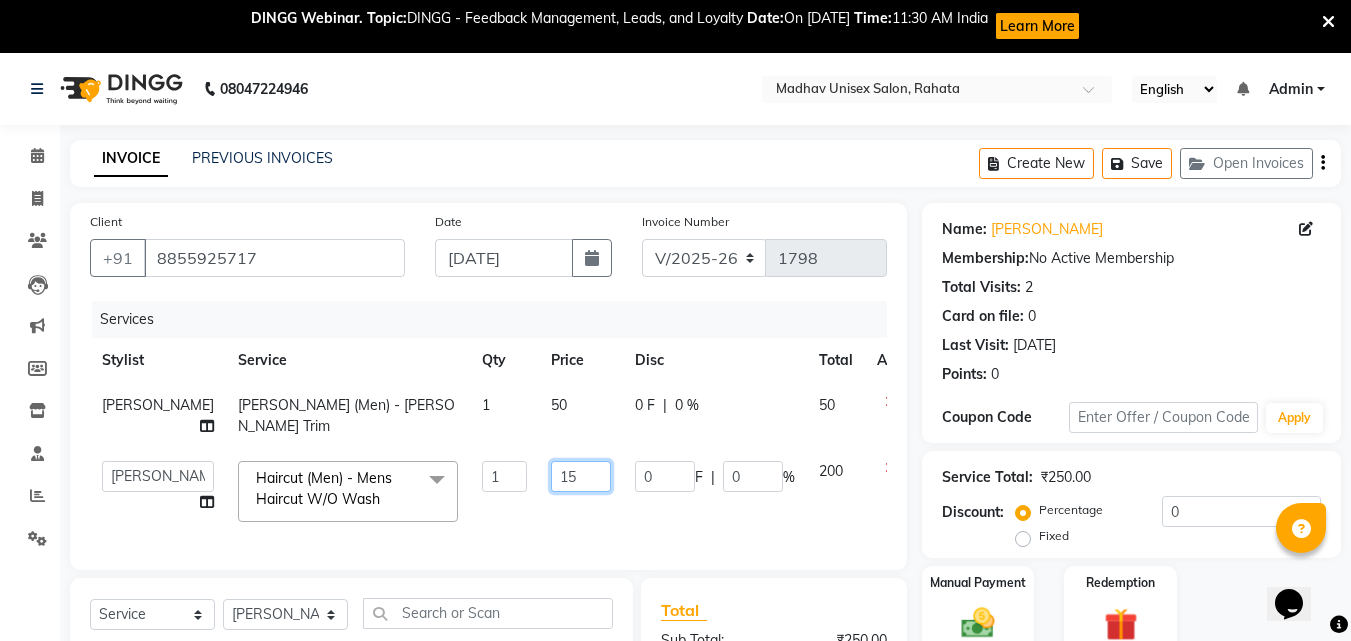 type on "150" 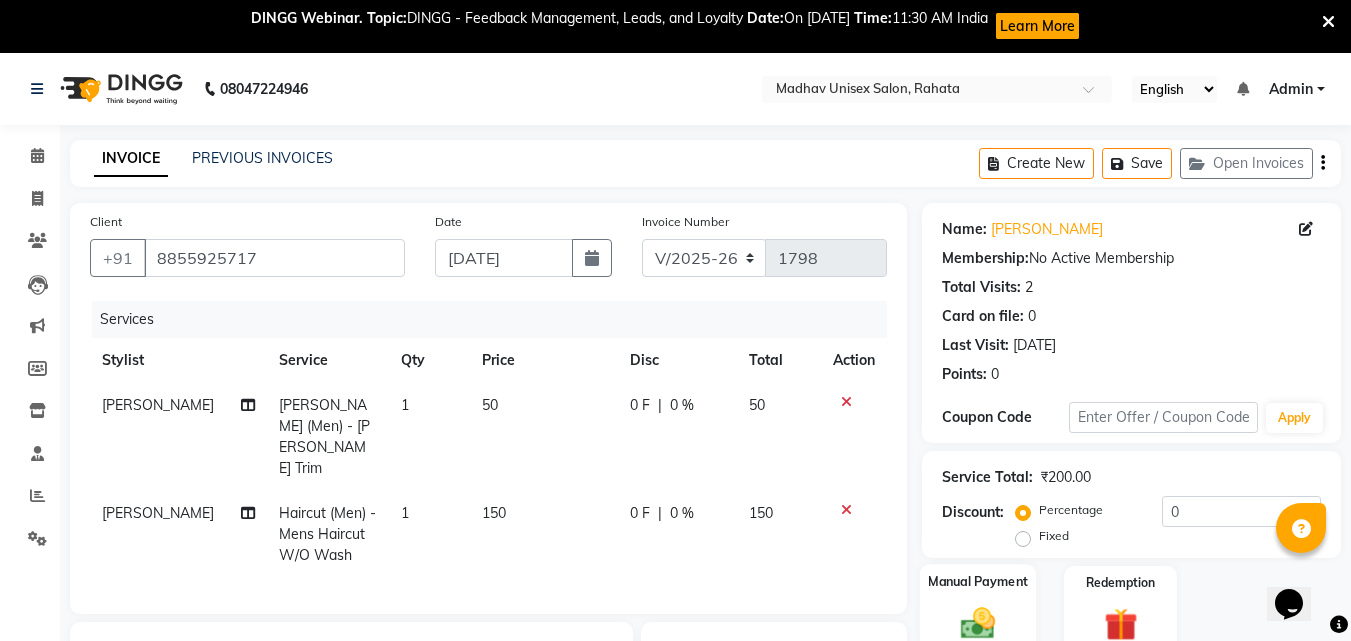 click on "Manual Payment" 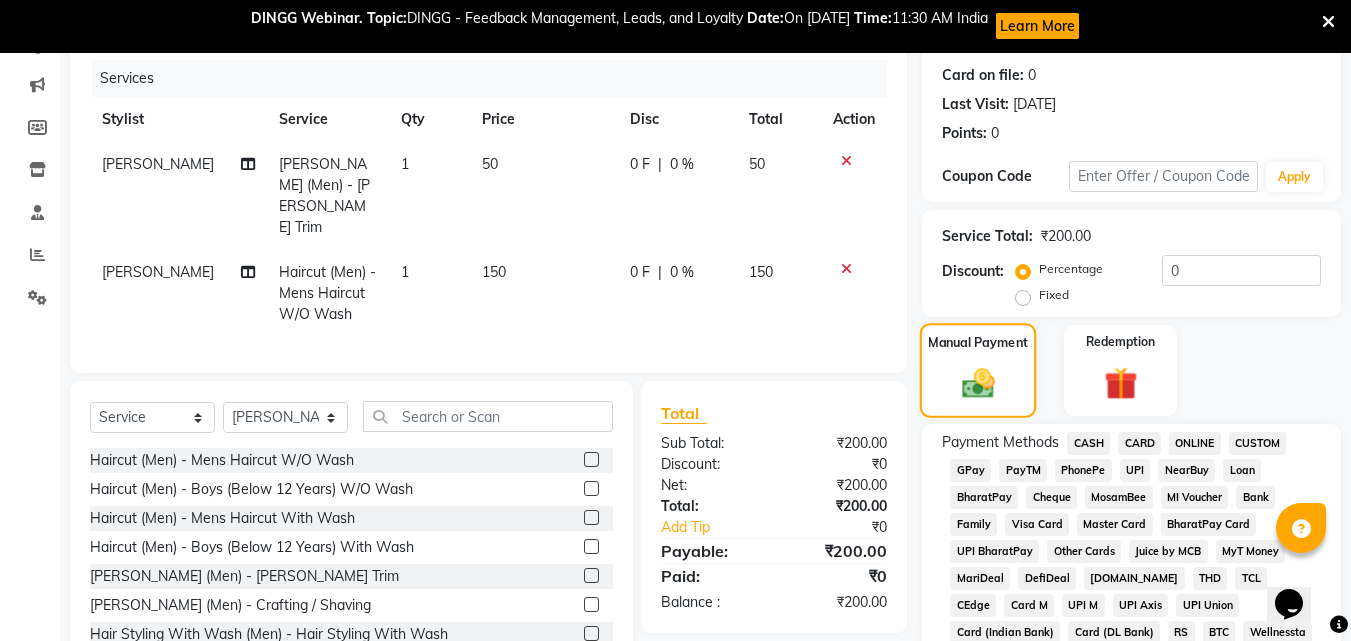 scroll, scrollTop: 242, scrollLeft: 0, axis: vertical 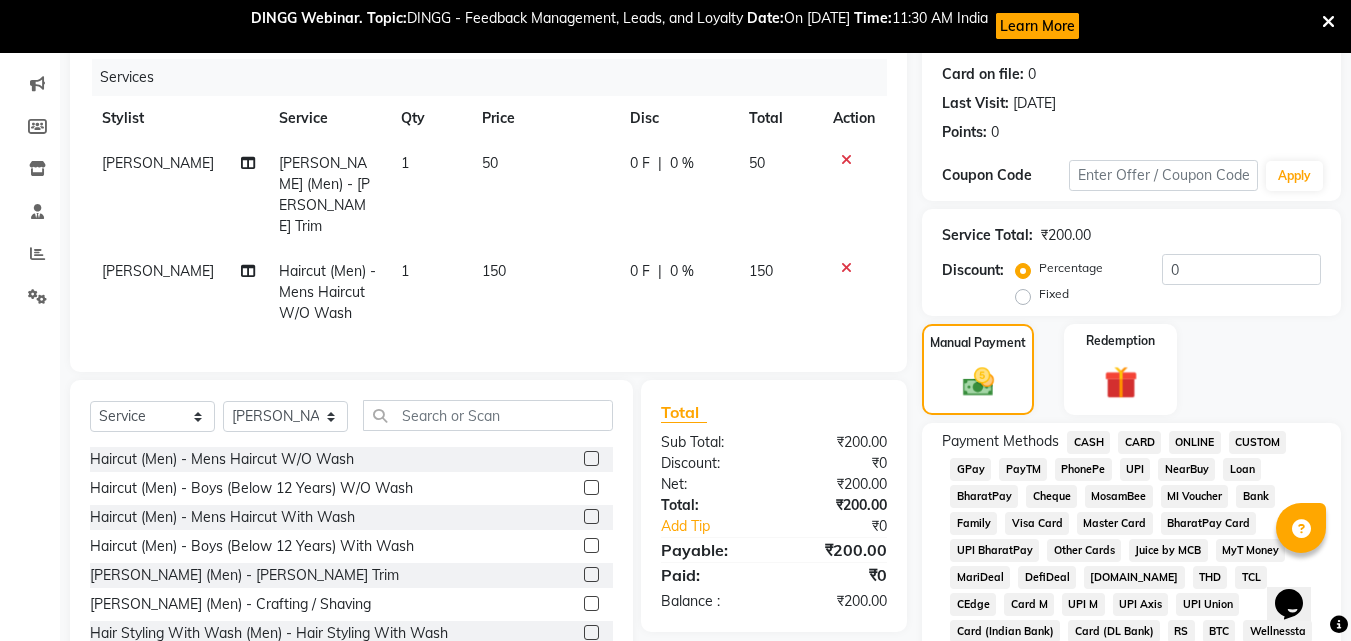 click on "CASH" 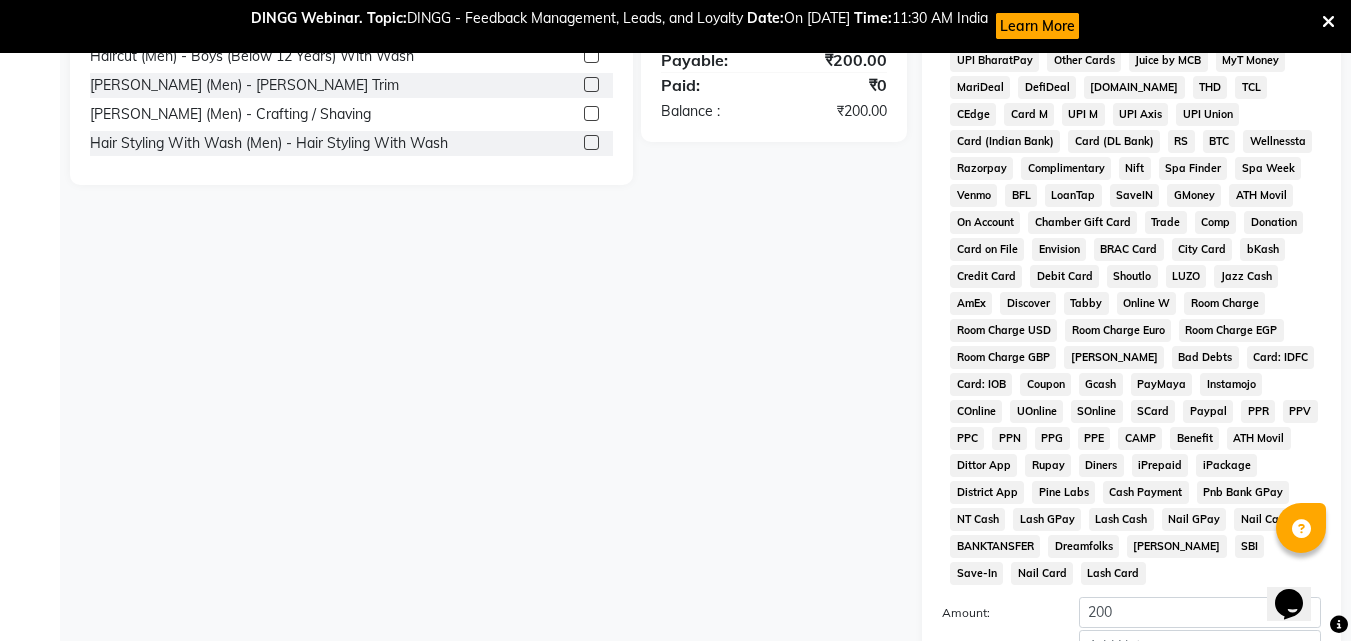 scroll, scrollTop: 914, scrollLeft: 0, axis: vertical 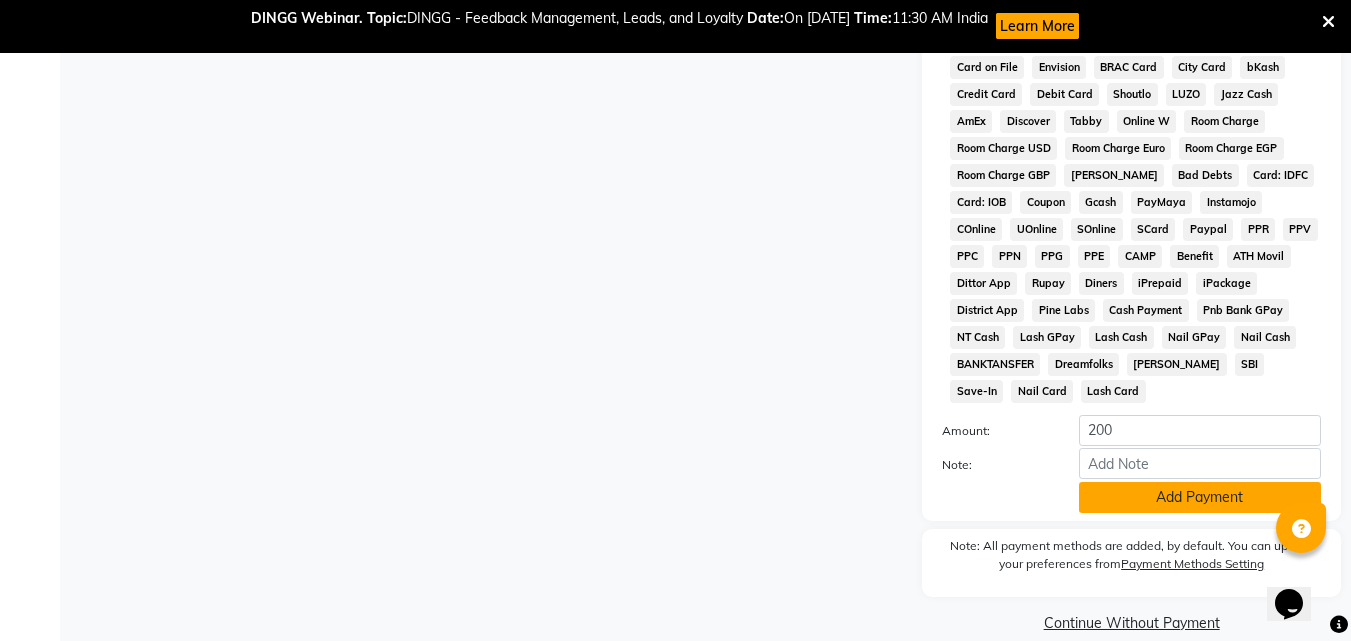click on "Add Payment" 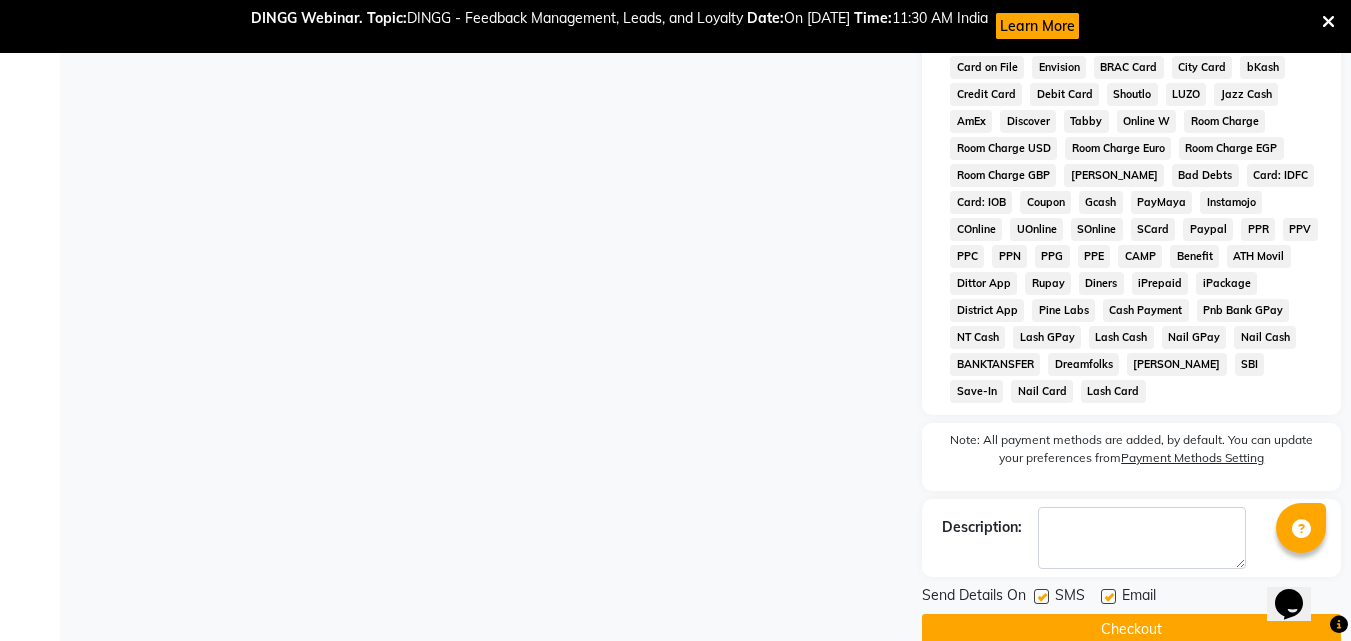 click on "Checkout" 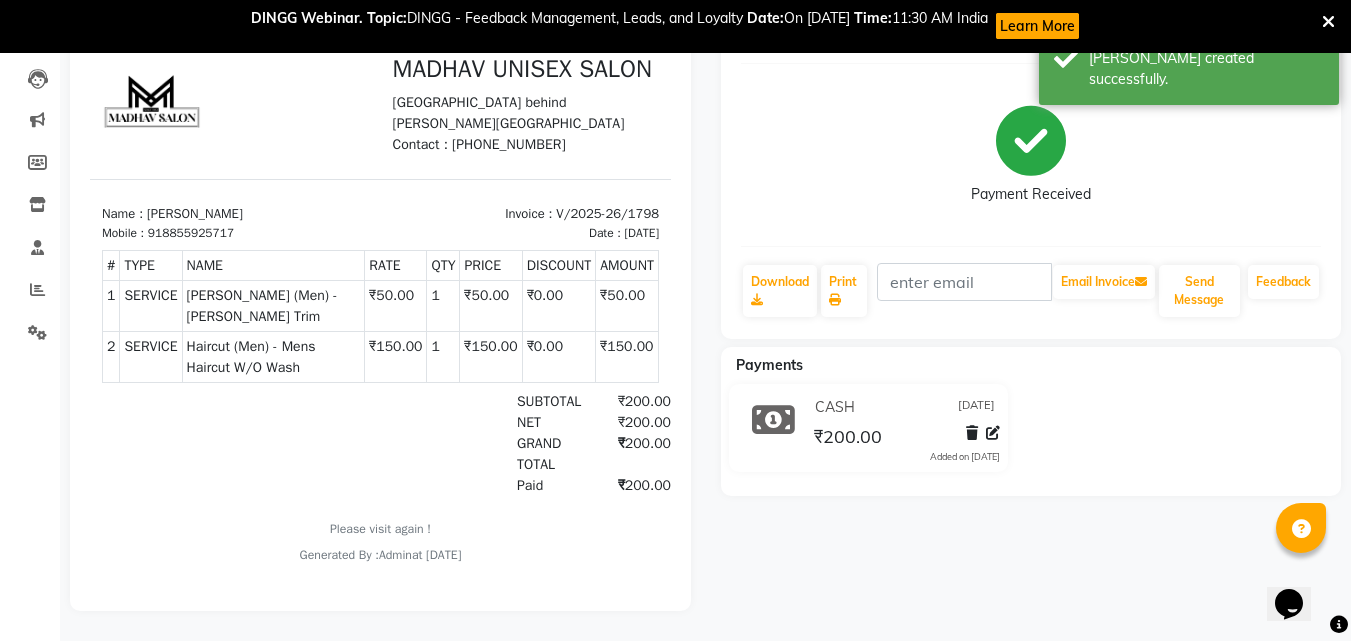 scroll, scrollTop: 0, scrollLeft: 0, axis: both 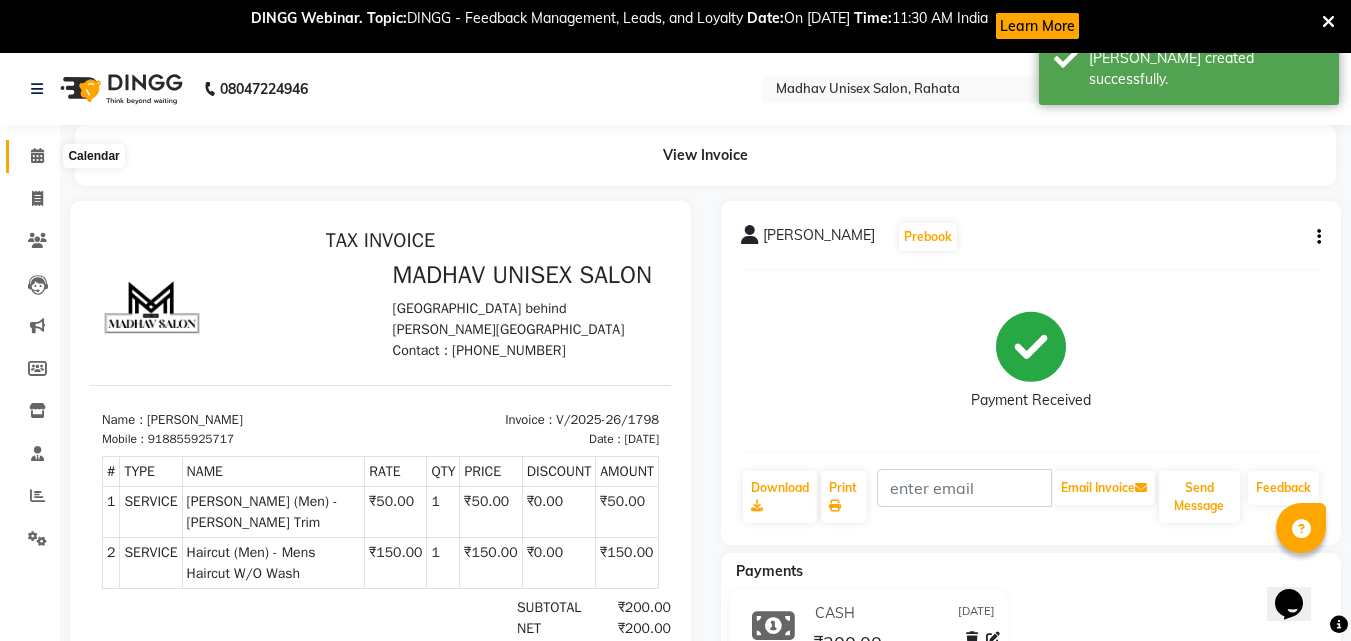 click 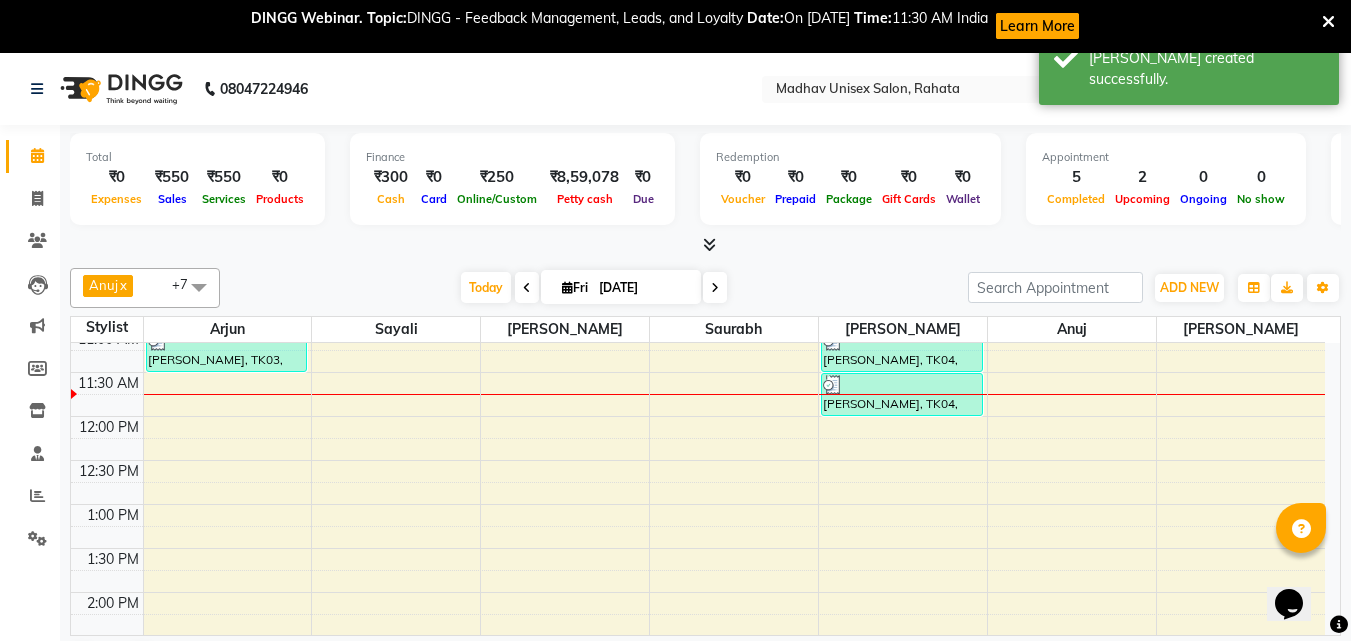 scroll, scrollTop: 463, scrollLeft: 0, axis: vertical 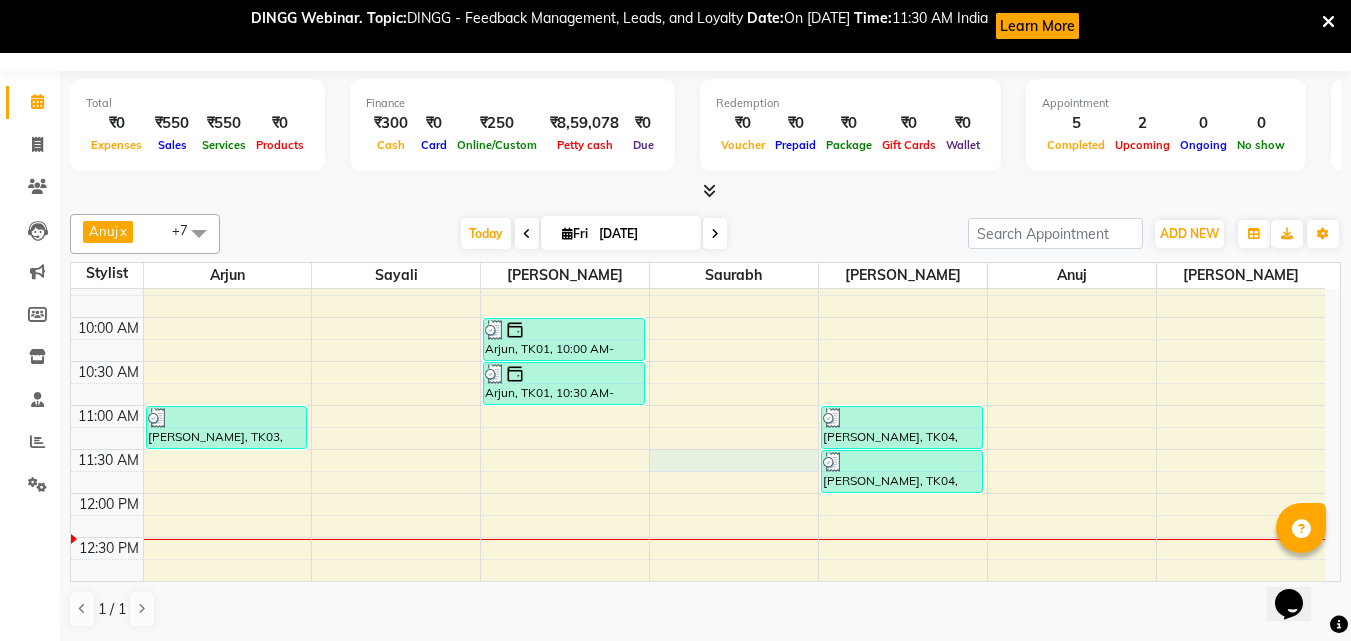 click on "6:00 AM 6:30 AM 7:00 AM 7:30 AM 8:00 AM 8:30 AM 9:00 AM 9:30 AM 10:00 AM 10:30 AM 11:00 AM 11:30 AM 12:00 PM 12:30 PM 1:00 PM 1:30 PM 2:00 PM 2:30 PM 3:00 PM 3:30 PM 4:00 PM 4:30 PM 5:00 PM 5:30 PM 6:00 PM 6:30 PM 7:00 PM 7:30 PM 8:00 PM 8:30 PM 9:00 PM 9:30 PM 10:00 PM 10:30 PM     [PERSON_NAME], TK03, 11:00 AM-11:30 AM, [PERSON_NAME] (Men)  - [PERSON_NAME] Trim             [PERSON_NAME], TK02, 05:00 PM-05:30 PM, Haircut (Men)  - Mens Haircut W/O Wash             [PERSON_NAME], TK02, 05:30 PM-06:00 PM, Haircut (Men)  - Mens Haircut W/O Wash     Arjun, TK01, 10:00 AM-10:30 AM, Haircut (Men)  - Mens Haircut W/O Wash     Arjun, TK01, 10:30 AM-11:00 AM, [PERSON_NAME] (Men)  - [PERSON_NAME] Trim     [PERSON_NAME], TK04, 11:00 AM-11:30 AM, Haircut (Men)  - Mens Haircut W/O Wash     [PERSON_NAME], TK04, 11:30 AM-12:00 PM, [PERSON_NAME] (Men)  - [PERSON_NAME] Trim" at bounding box center (698, 713) 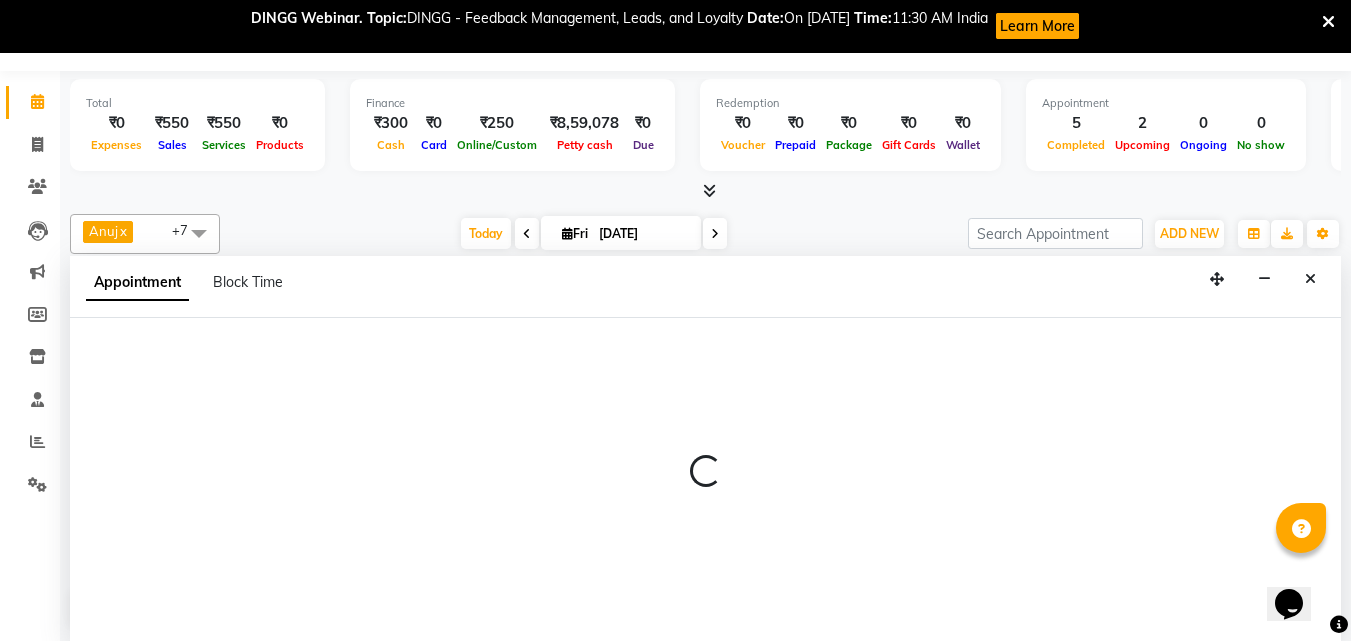 select on "31840" 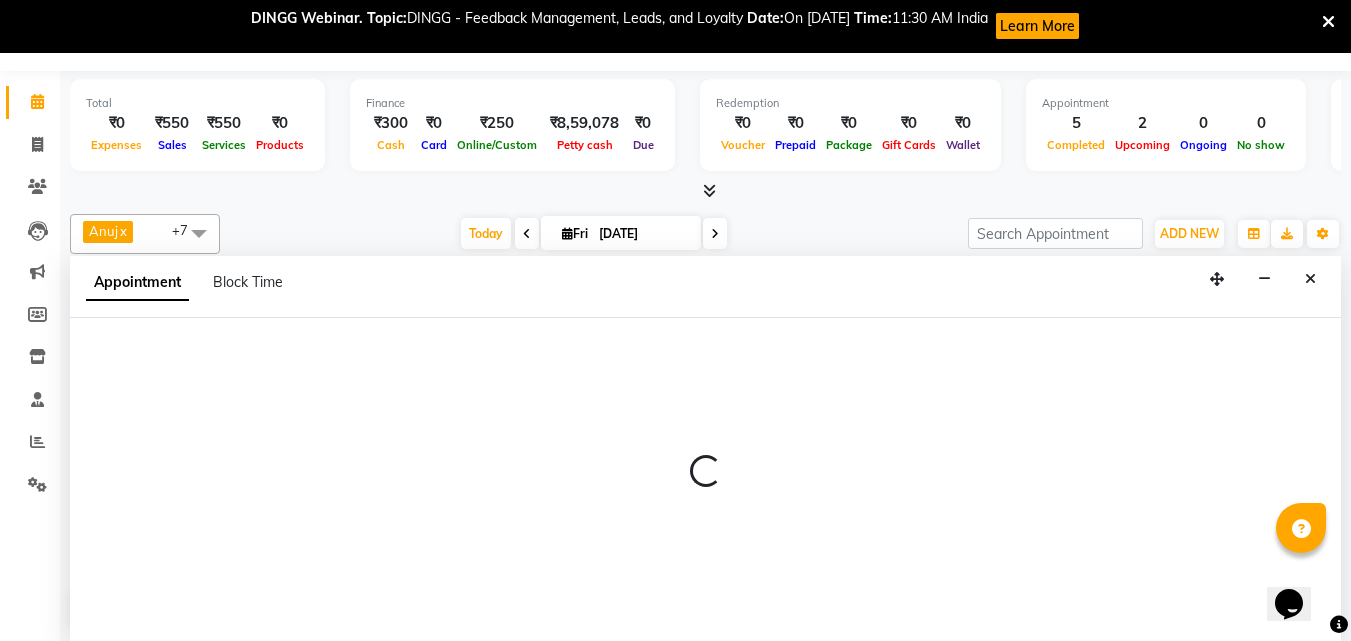 select on "690" 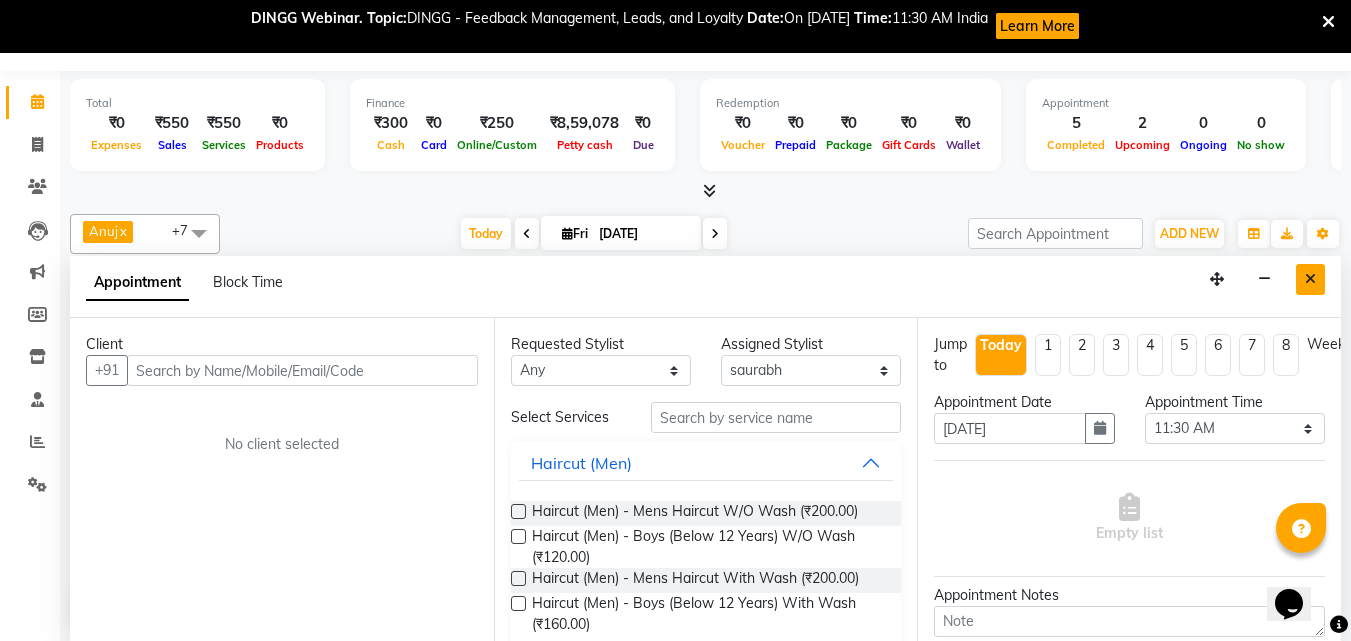click at bounding box center [1310, 279] 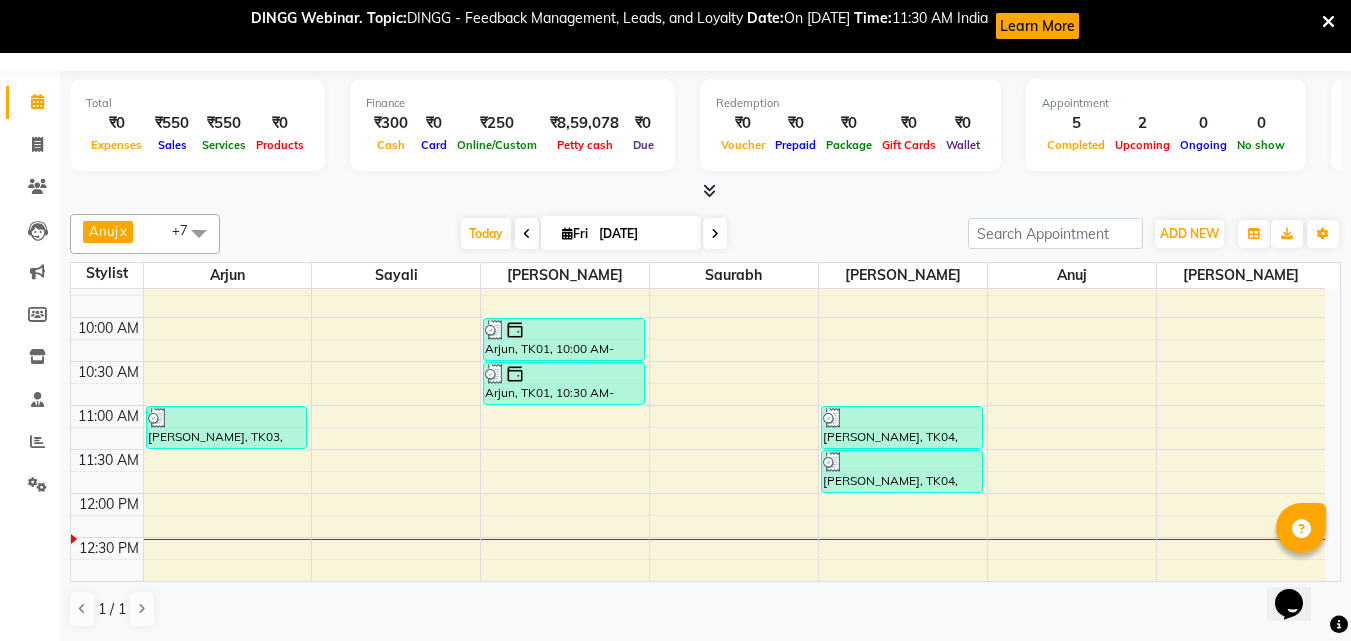 click on "6:00 AM 6:30 AM 7:00 AM 7:30 AM 8:00 AM 8:30 AM 9:00 AM 9:30 AM 10:00 AM 10:30 AM 11:00 AM 11:30 AM 12:00 PM 12:30 PM 1:00 PM 1:30 PM 2:00 PM 2:30 PM 3:00 PM 3:30 PM 4:00 PM 4:30 PM 5:00 PM 5:30 PM 6:00 PM 6:30 PM 7:00 PM 7:30 PM 8:00 PM 8:30 PM 9:00 PM 9:30 PM 10:00 PM 10:30 PM     [PERSON_NAME], TK03, 11:00 AM-11:30 AM, [PERSON_NAME] (Men)  - [PERSON_NAME] Trim             [PERSON_NAME], TK02, 05:00 PM-05:30 PM, Haircut (Men)  - Mens Haircut W/O Wash             [PERSON_NAME], TK02, 05:30 PM-06:00 PM, Haircut (Men)  - Mens Haircut W/O Wash     Arjun, TK01, 10:00 AM-10:30 AM, Haircut (Men)  - Mens Haircut W/O Wash     Arjun, TK01, 10:30 AM-11:00 AM, [PERSON_NAME] (Men)  - [PERSON_NAME] Trim     [PERSON_NAME], TK04, 11:00 AM-11:30 AM, Haircut (Men)  - Mens Haircut W/O Wash     [PERSON_NAME], TK04, 11:30 AM-12:00 PM, [PERSON_NAME] (Men)  - [PERSON_NAME] Trim" at bounding box center (698, 713) 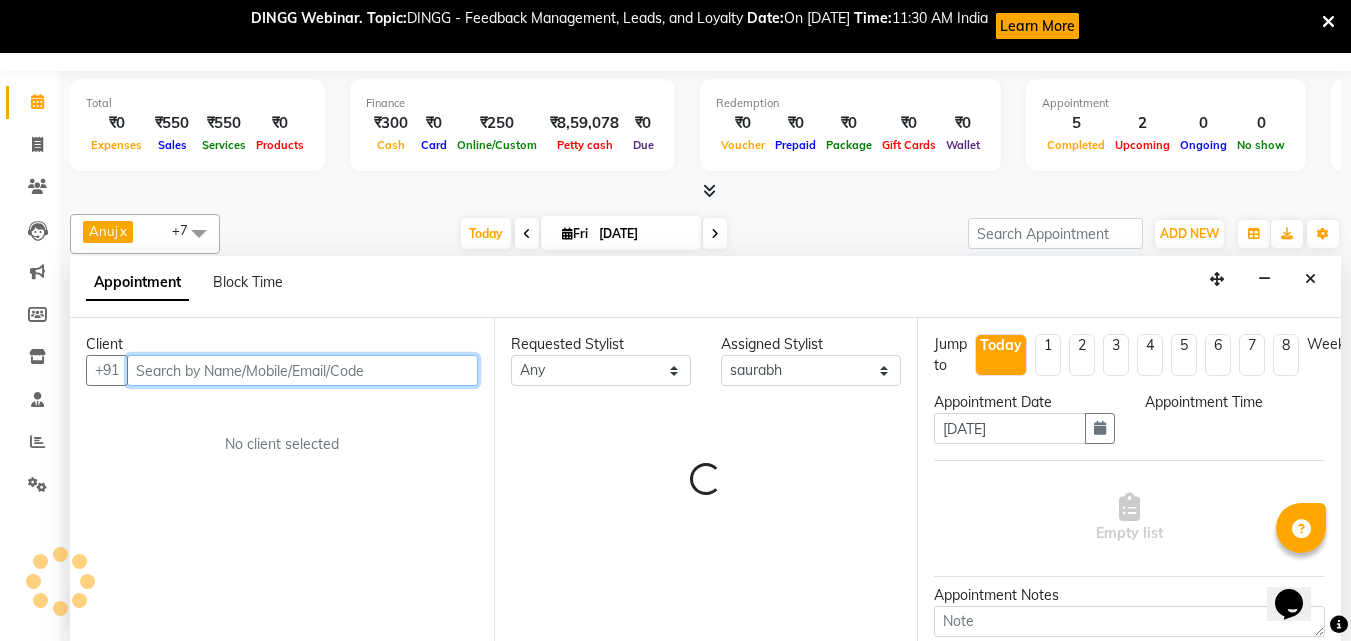 select on "690" 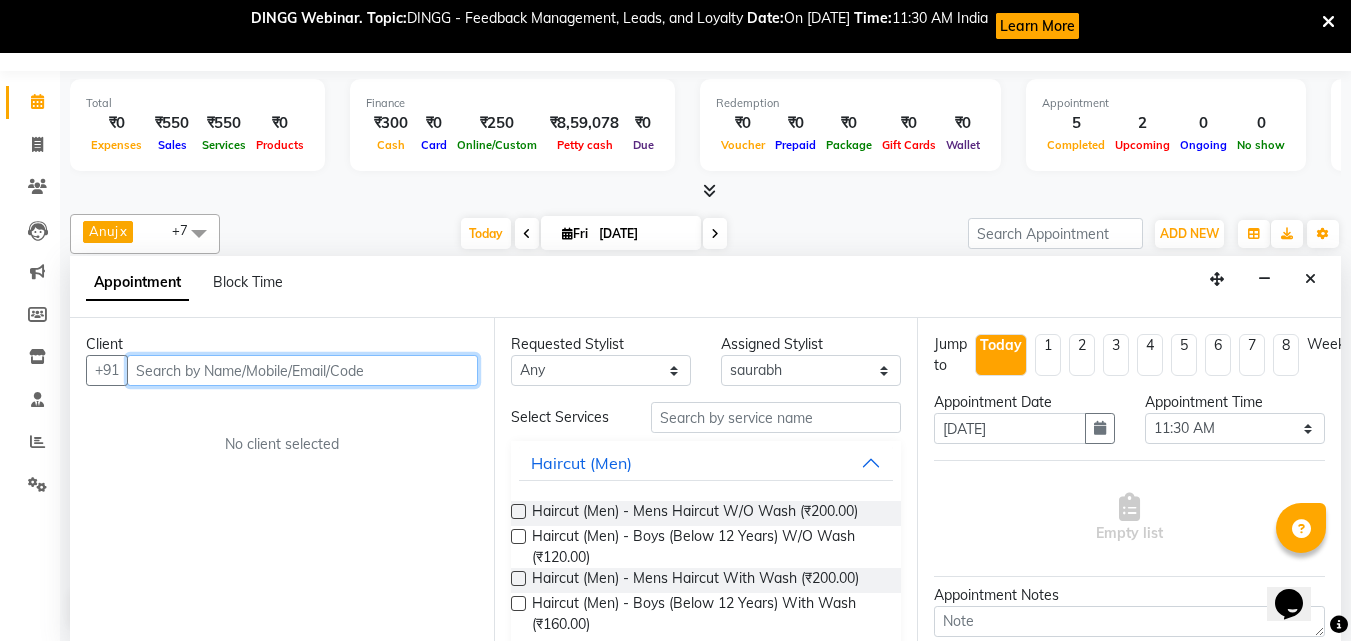 click at bounding box center [302, 370] 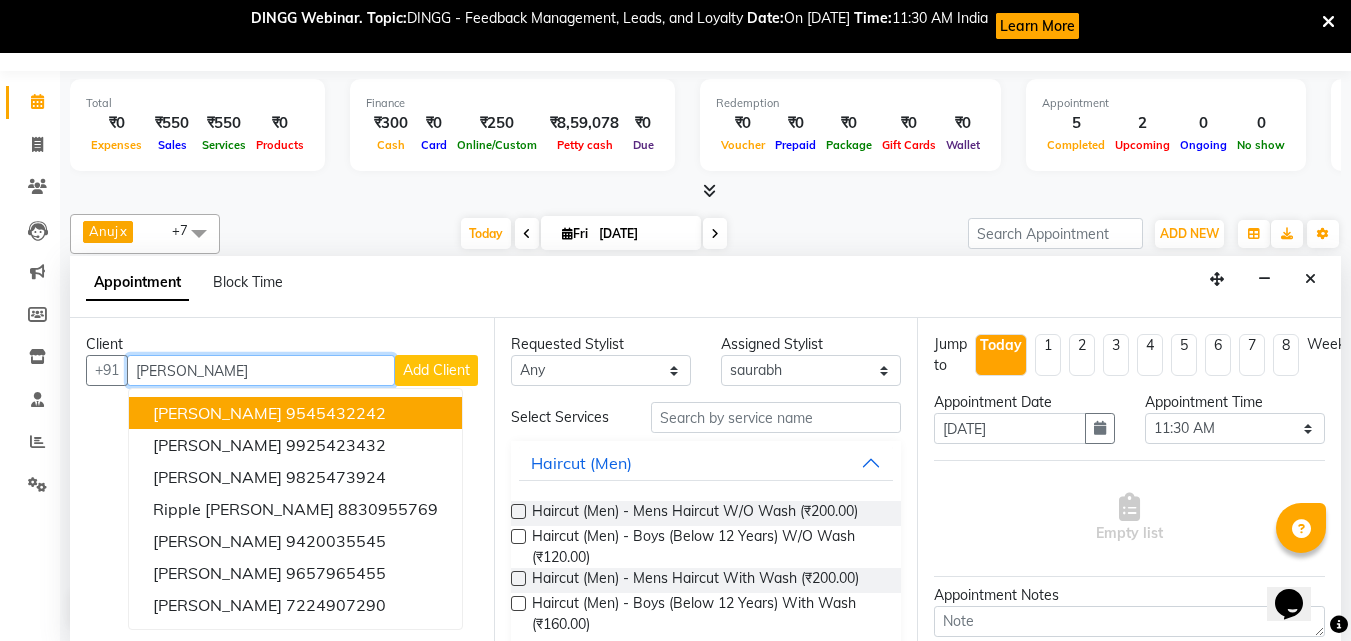 click on "[PERSON_NAME]" at bounding box center (261, 370) 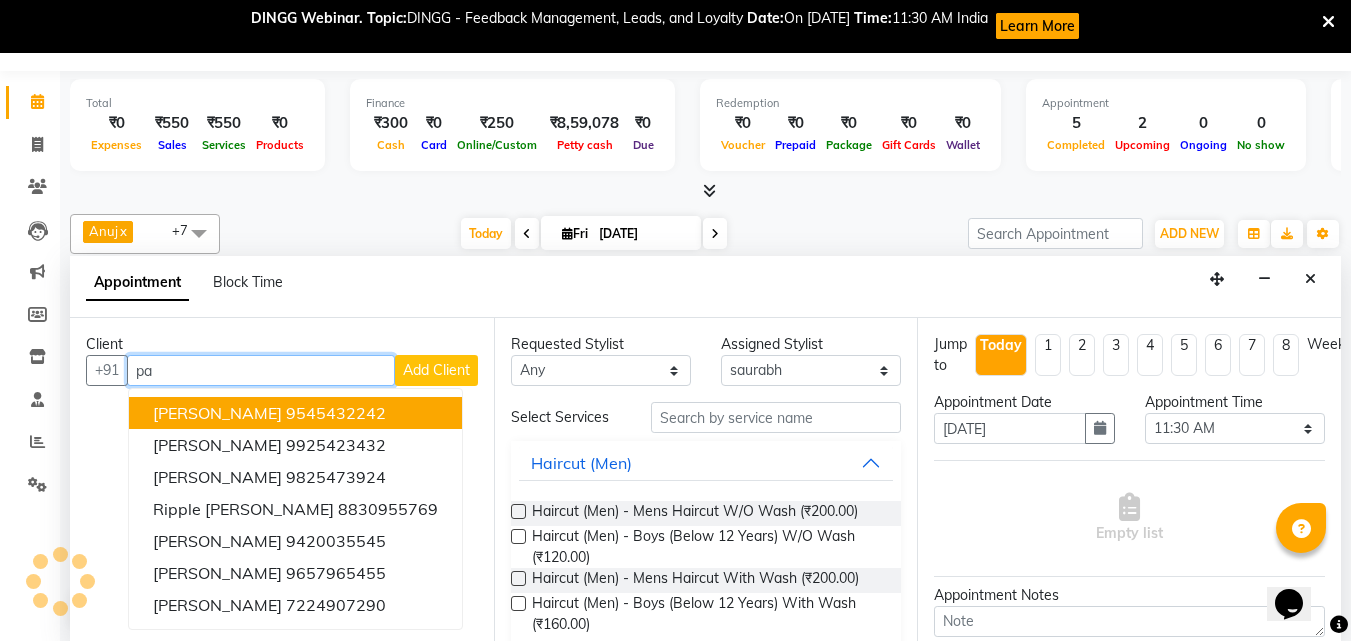 type on "p" 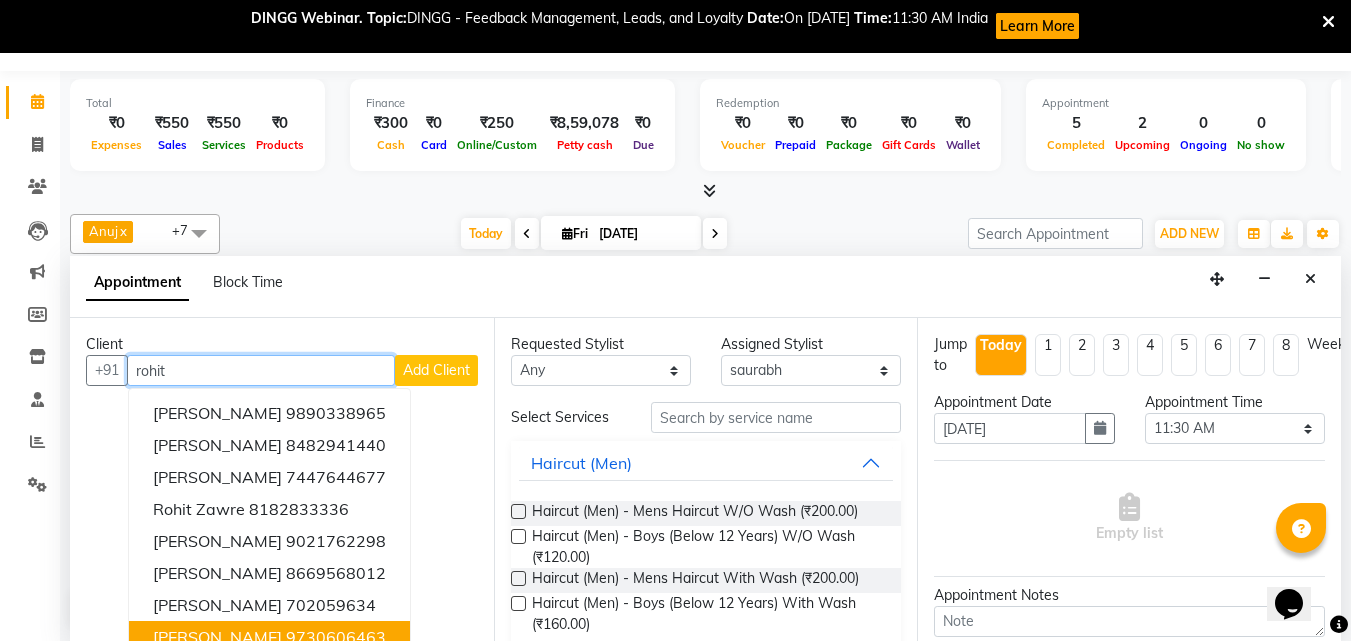 click on "[PERSON_NAME]" at bounding box center (217, 637) 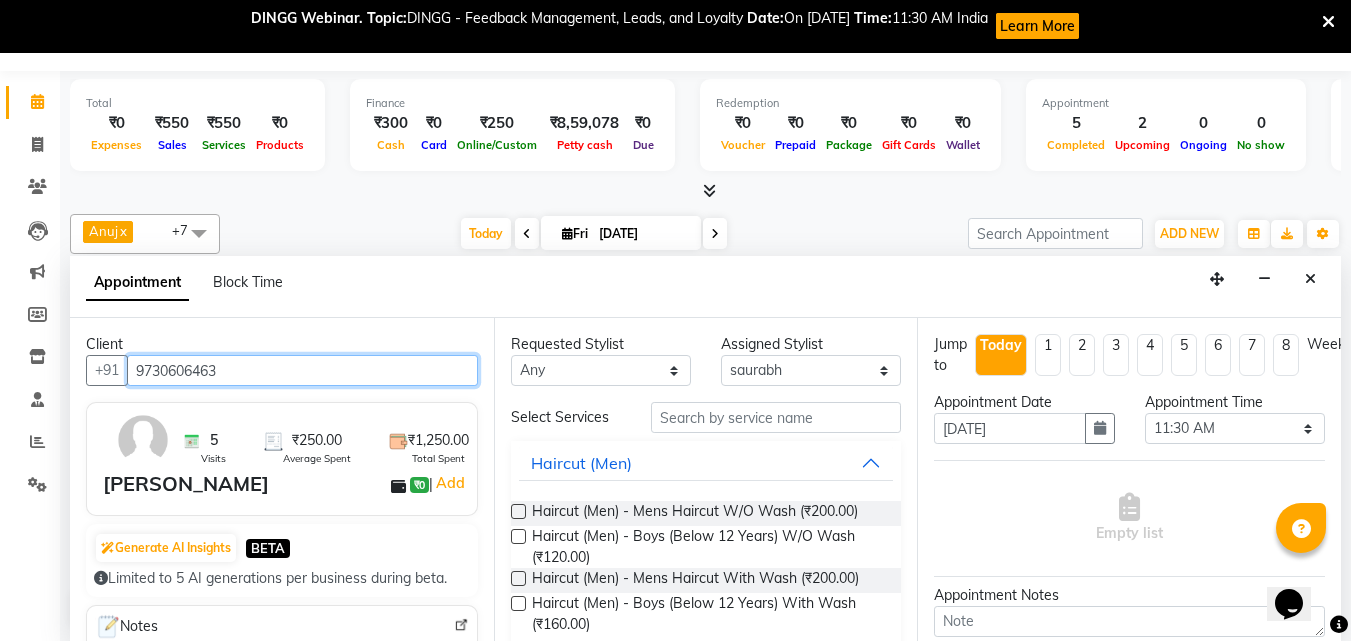 type on "9730606463" 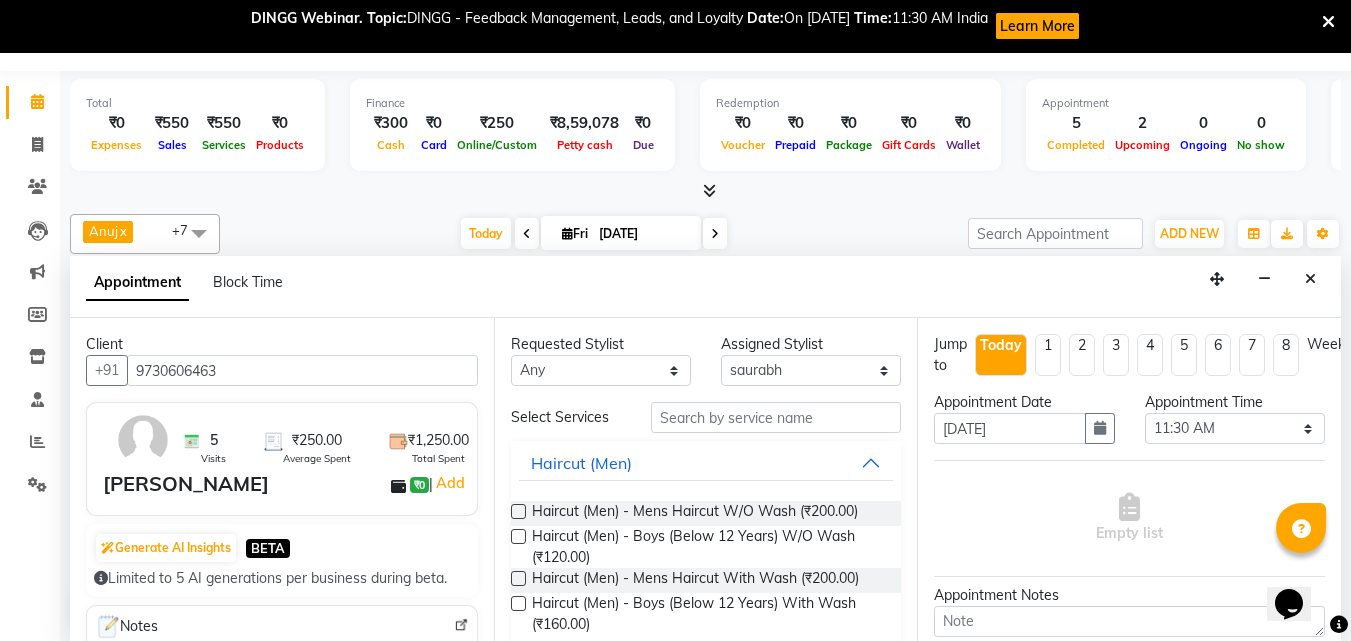 click at bounding box center (518, 578) 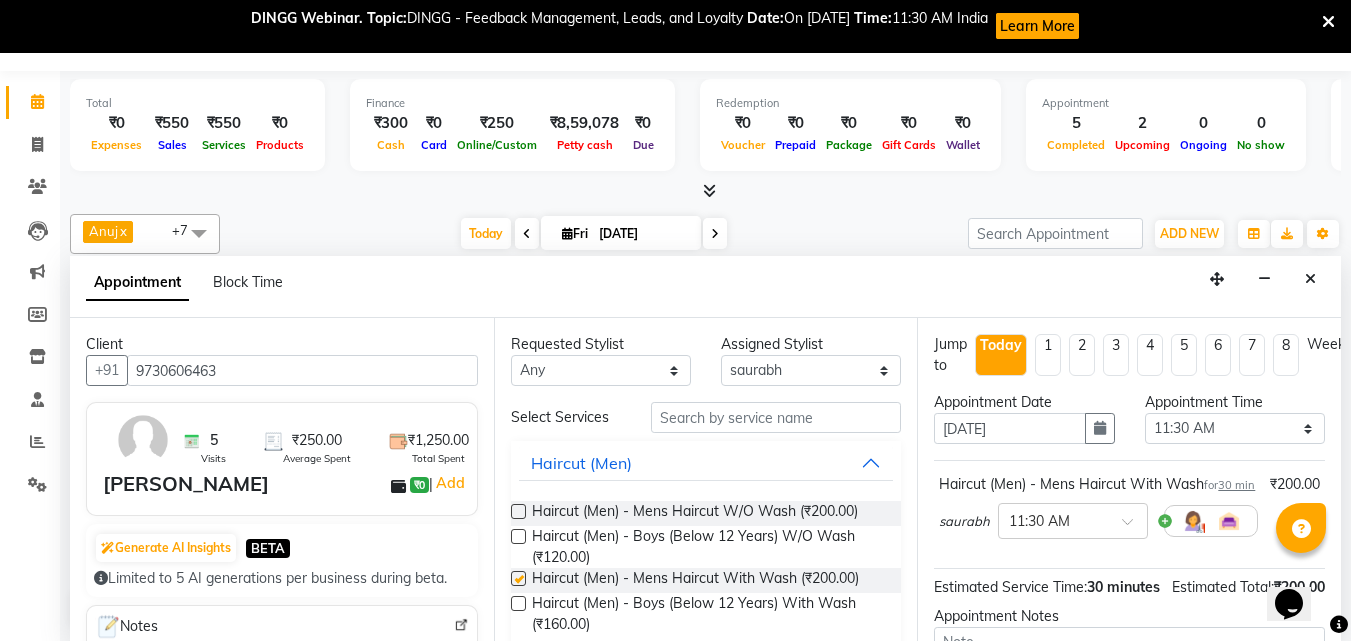 checkbox on "false" 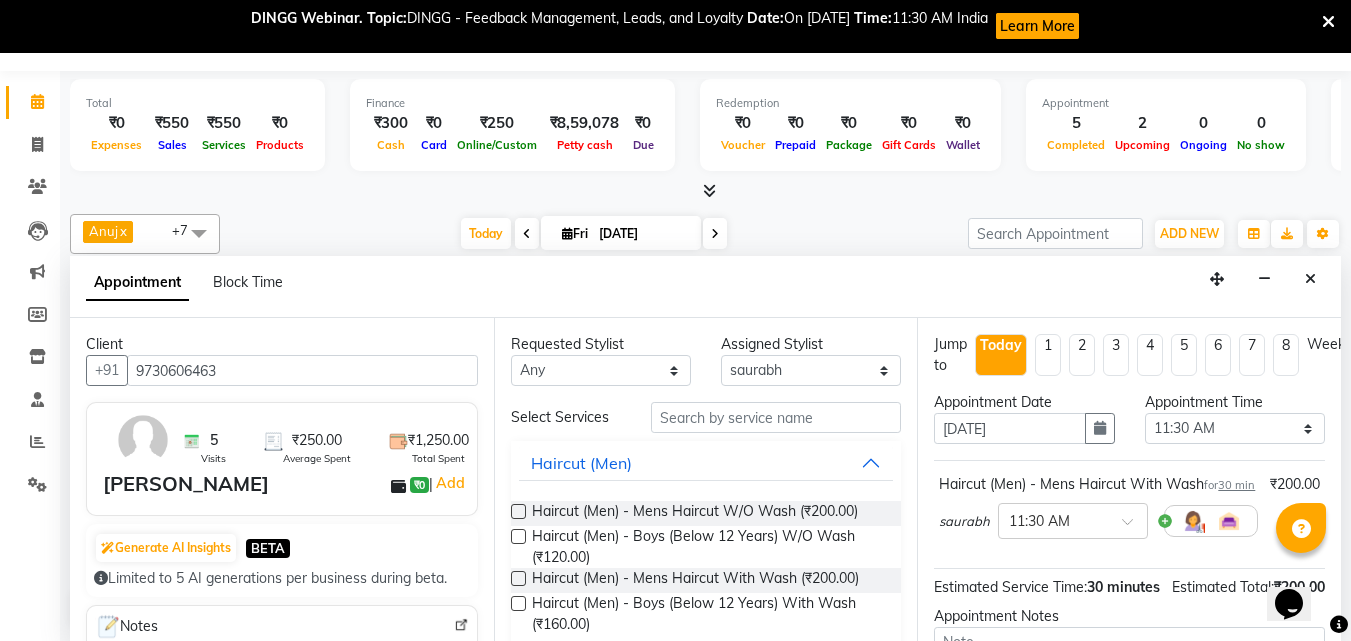 scroll, scrollTop: 282, scrollLeft: 0, axis: vertical 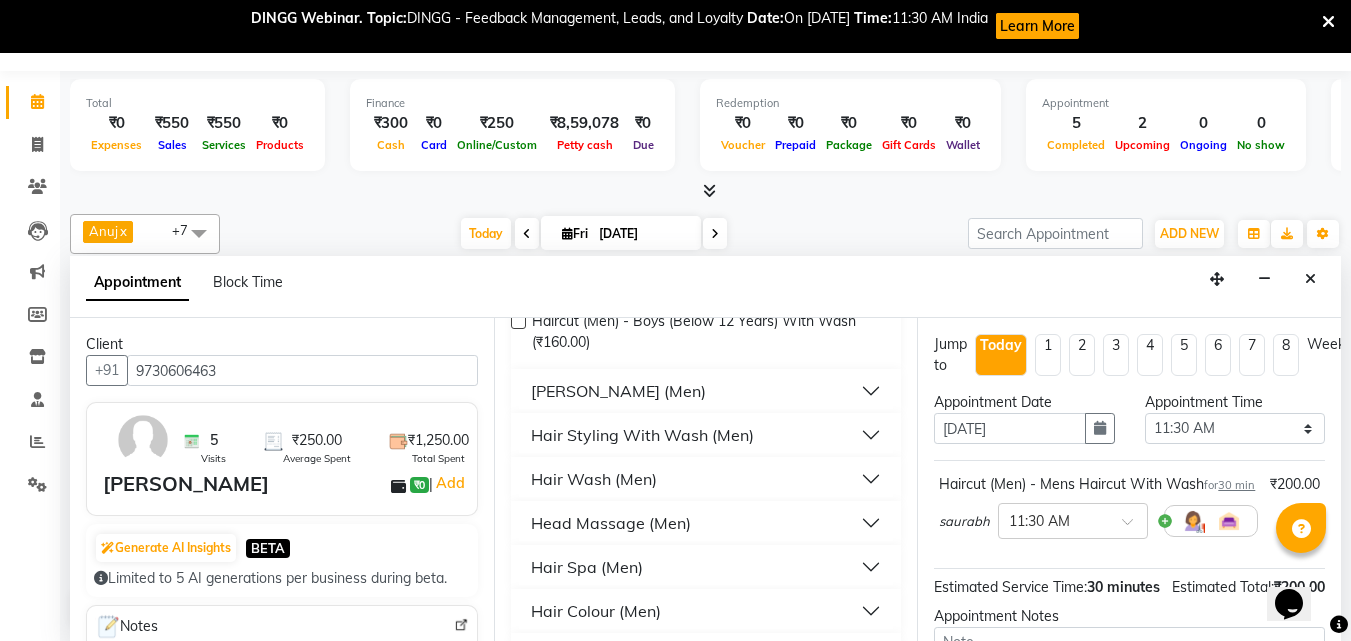 click on "[PERSON_NAME] (Men)" at bounding box center (706, 391) 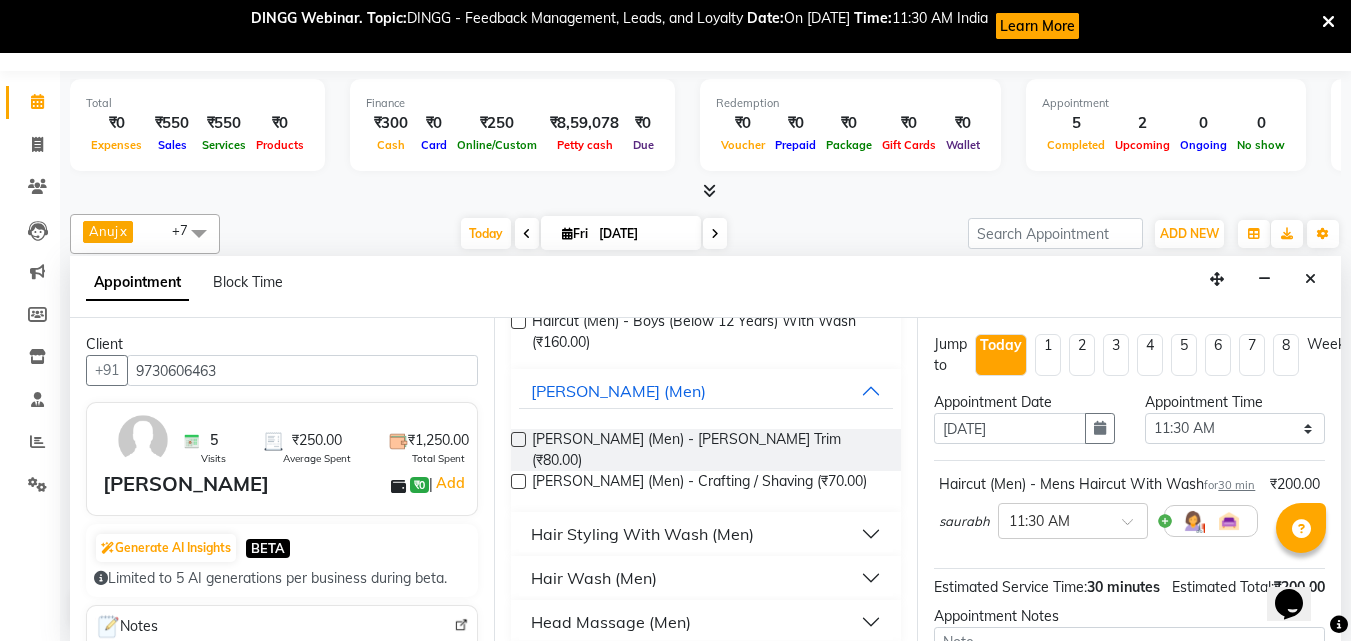 click at bounding box center (518, 481) 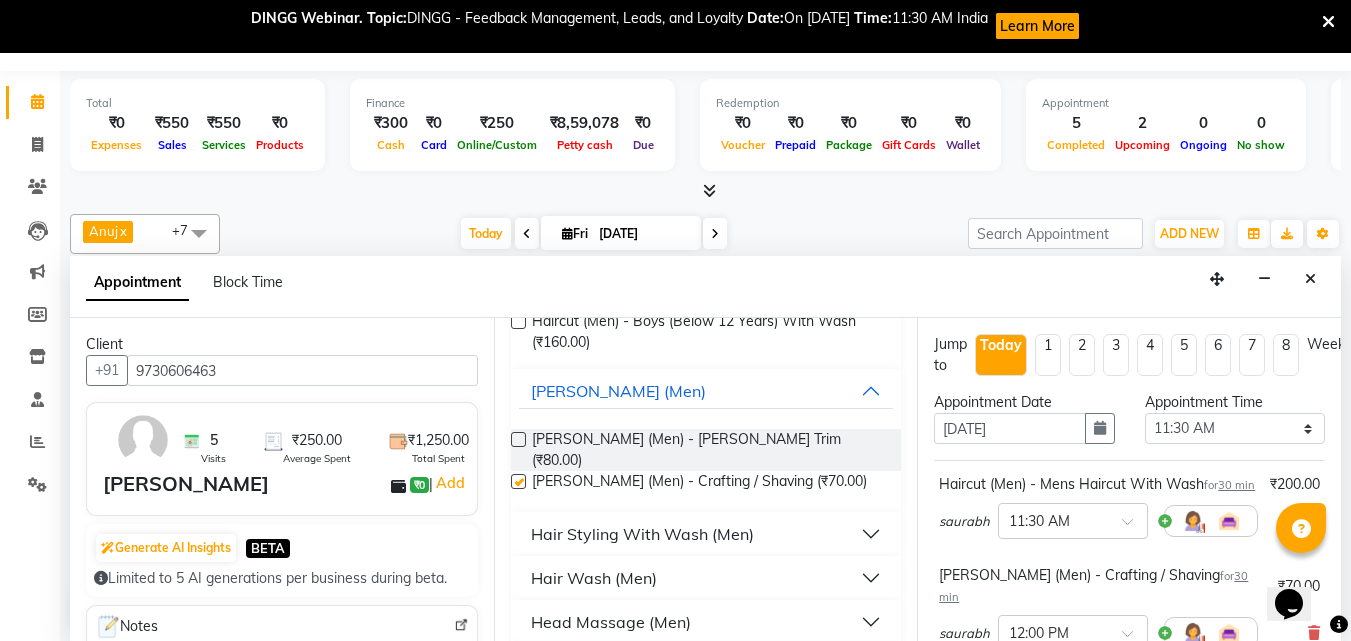 checkbox on "false" 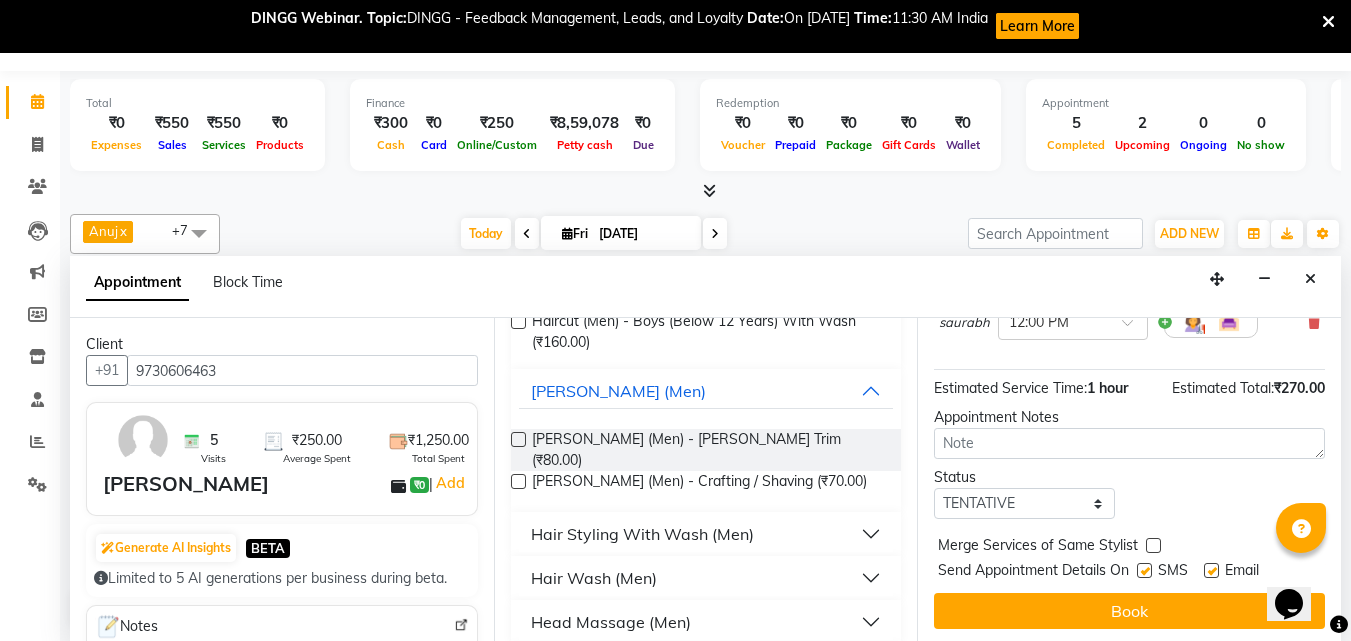 scroll, scrollTop: 330, scrollLeft: 0, axis: vertical 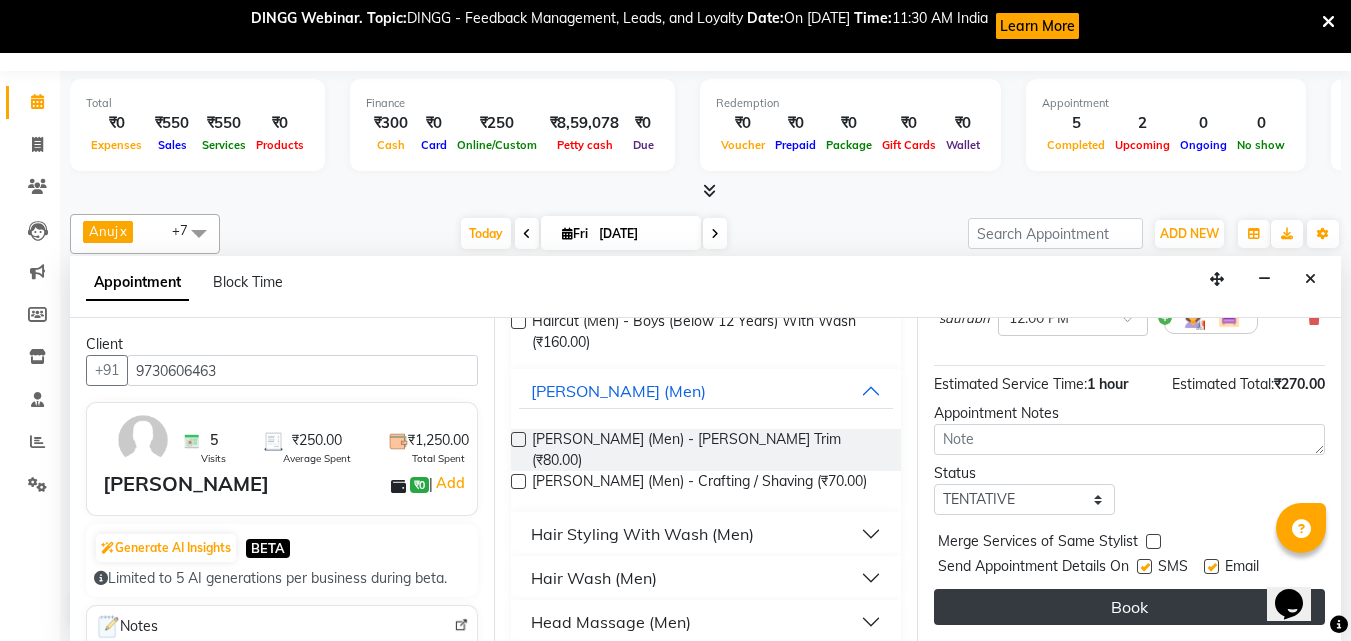 click on "Book" at bounding box center (1129, 607) 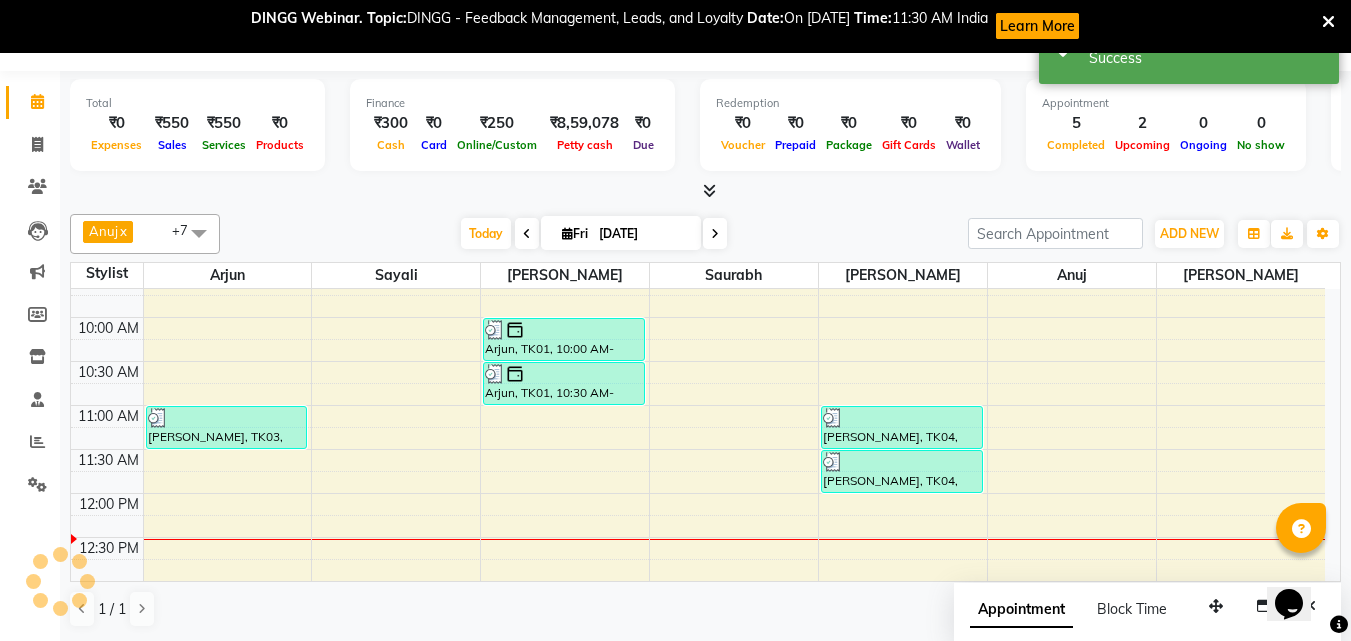 scroll, scrollTop: 0, scrollLeft: 0, axis: both 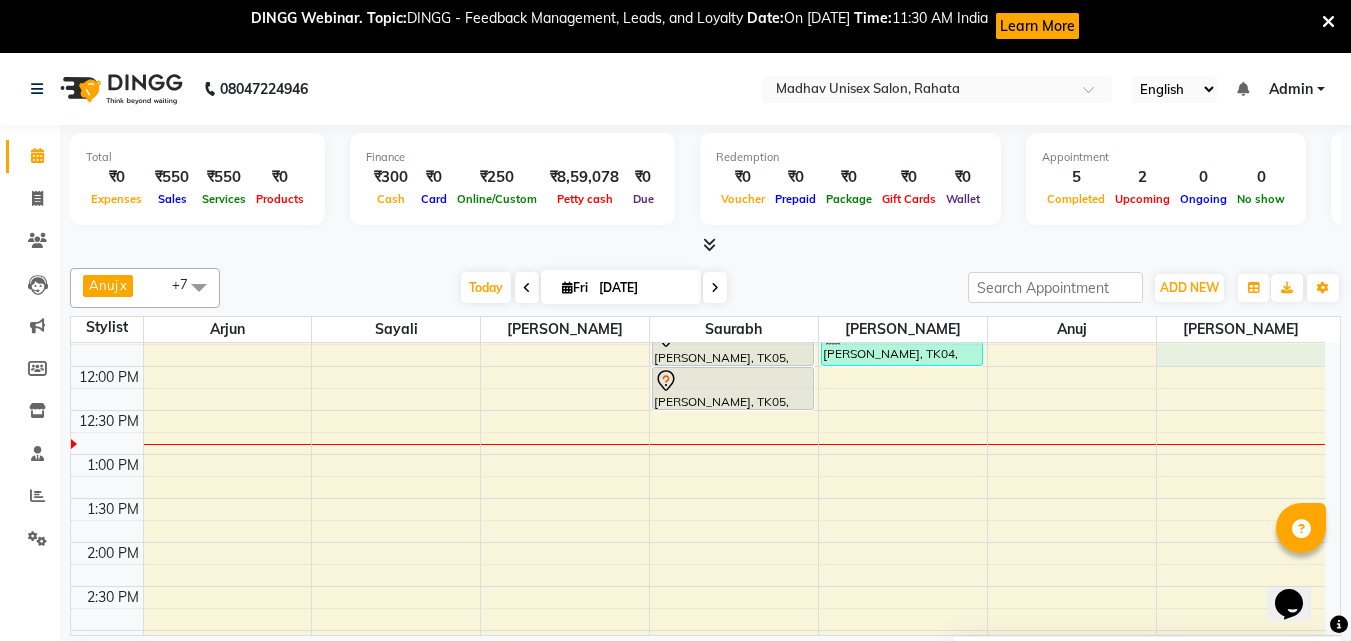 click on "6:00 AM 6:30 AM 7:00 AM 7:30 AM 8:00 AM 8:30 AM 9:00 AM 9:30 AM 10:00 AM 10:30 AM 11:00 AM 11:30 AM 12:00 PM 12:30 PM 1:00 PM 1:30 PM 2:00 PM 2:30 PM 3:00 PM 3:30 PM 4:00 PM 4:30 PM 5:00 PM 5:30 PM 6:00 PM 6:30 PM 7:00 PM 7:30 PM 8:00 PM 8:30 PM 9:00 PM 9:30 PM 10:00 PM 10:30 PM     [PERSON_NAME], TK03, 11:00 AM-11:30 AM, [PERSON_NAME] (Men)  - [PERSON_NAME] Trim             [PERSON_NAME], TK02, 05:00 PM-05:30 PM, Haircut (Men)  - Mens Haircut W/O Wash             [PERSON_NAME], TK02, 05:30 PM-06:00 PM, Haircut (Men)  - Mens Haircut W/O Wash     Arjun, TK01, 10:00 AM-10:30 AM, Haircut (Men)  - Mens Haircut W/O Wash     Arjun, TK01, 10:30 AM-11:00 AM, [PERSON_NAME] (Men)  - [PERSON_NAME] Trim             [PERSON_NAME], TK05, 11:30 AM-12:00 PM, Haircut (Men)  - Mens Haircut With Wash             [PERSON_NAME], TK05, 12:00 PM-12:30 PM, [PERSON_NAME] (Men)  - Crafting / Shaving     [PERSON_NAME], TK04, 11:00 AM-11:30 AM, Haircut (Men)  - Mens Haircut W/O Wash     [PERSON_NAME], TK04, 11:30 AM-12:00 PM, [PERSON_NAME] (Men)  - [PERSON_NAME] Trim" at bounding box center (698, 586) 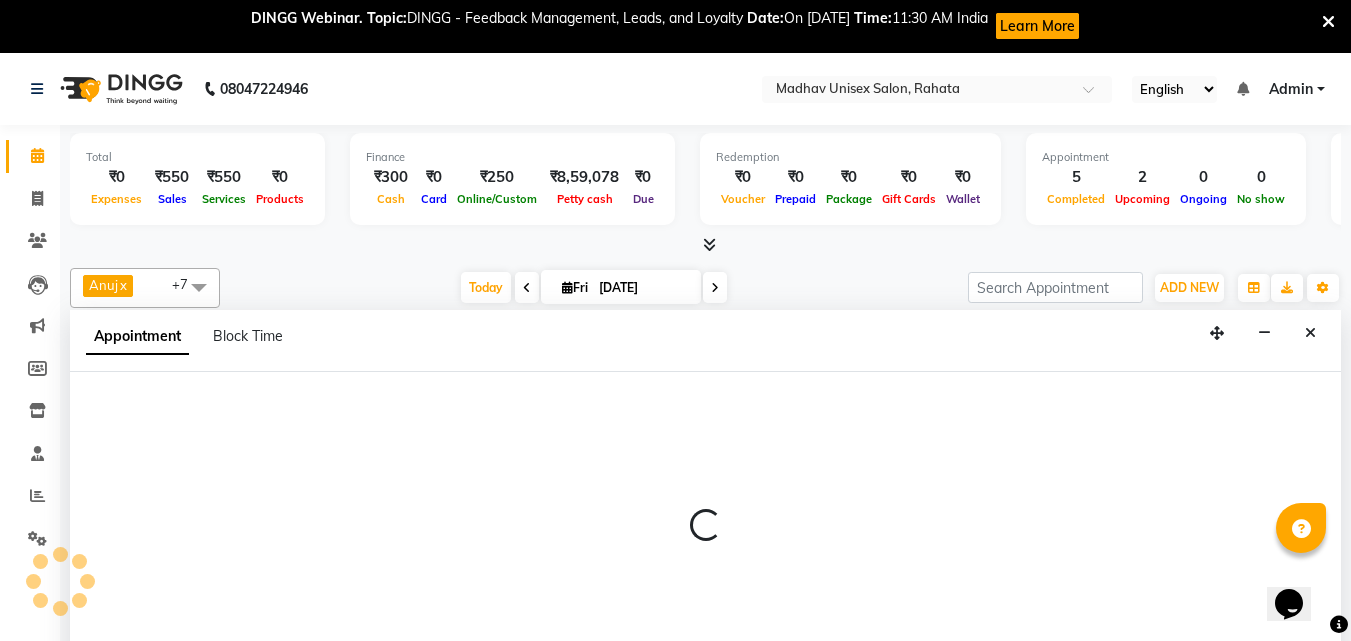 scroll, scrollTop: 54, scrollLeft: 0, axis: vertical 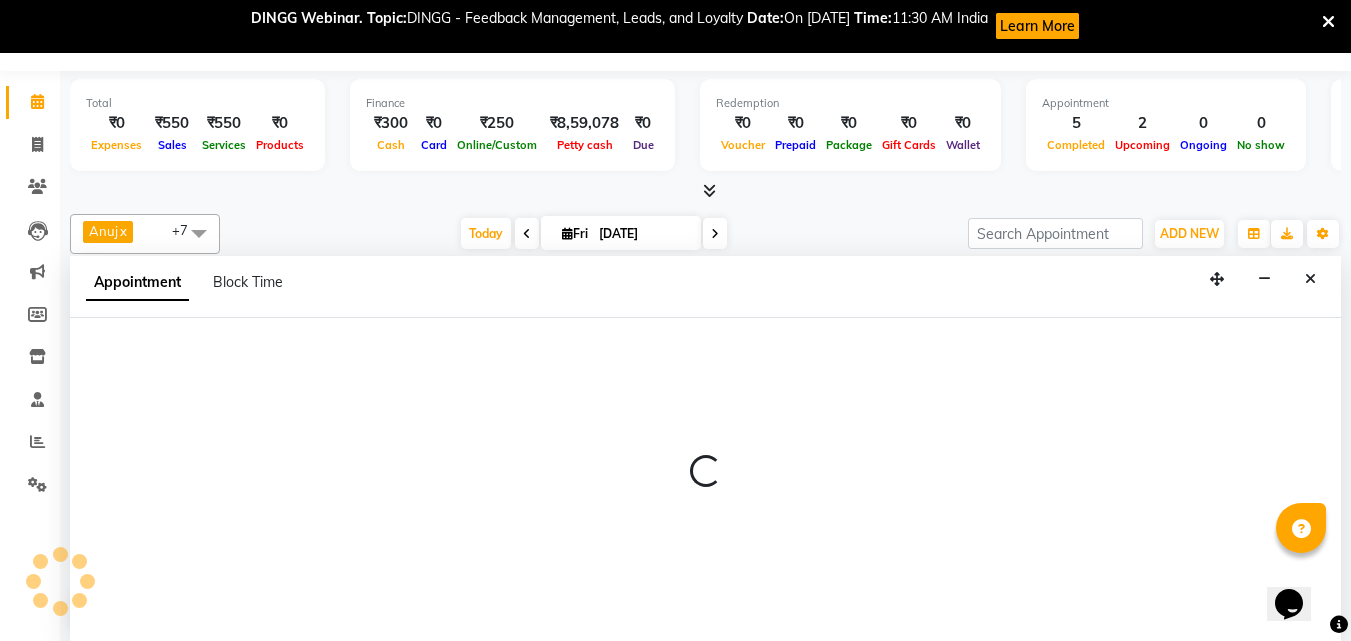 select on "82393" 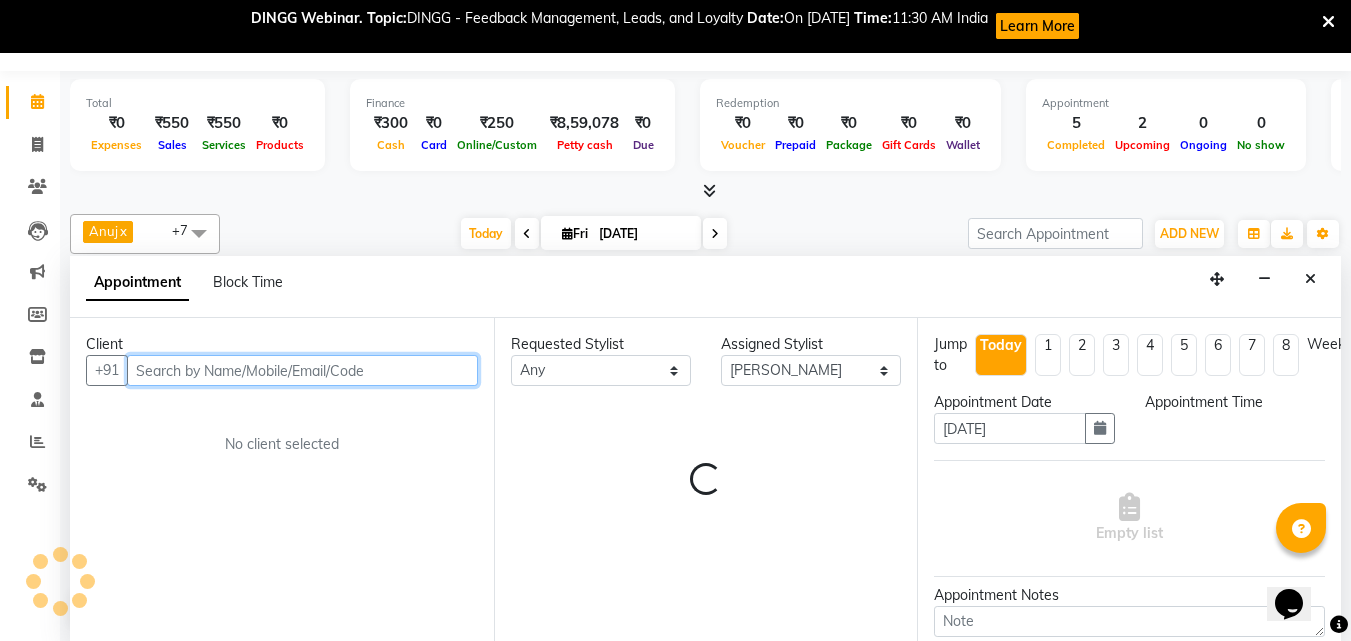 select on "705" 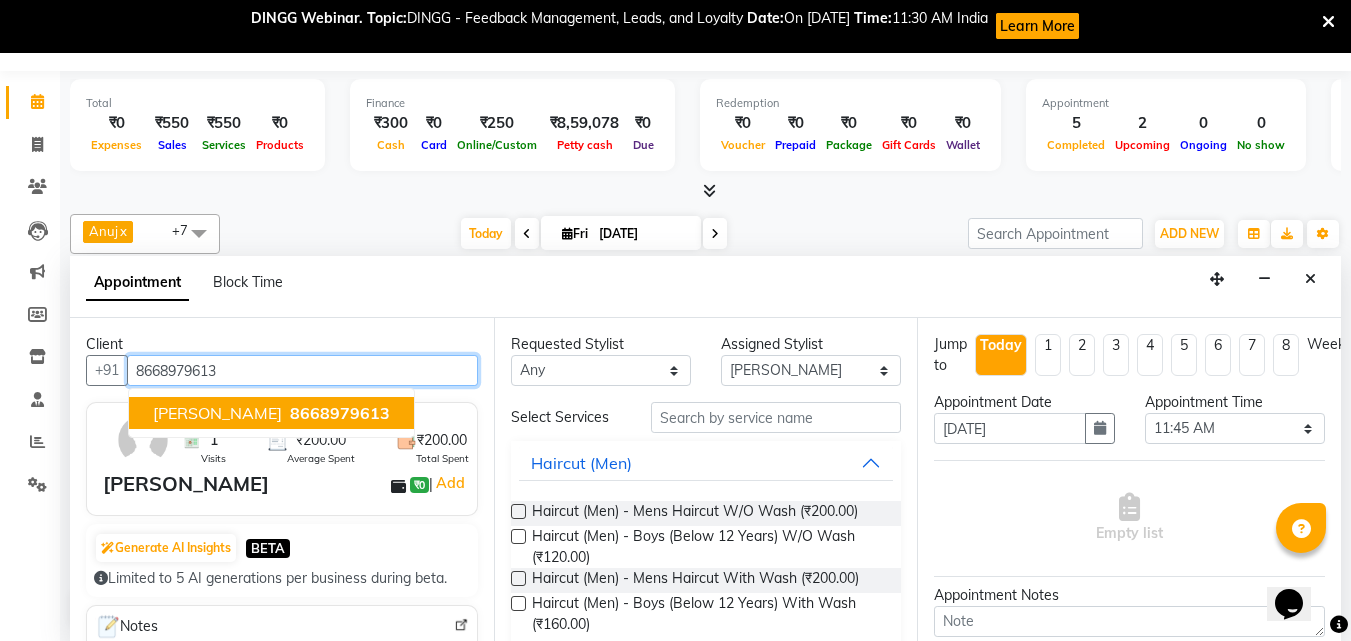 click on "8668979613" at bounding box center [340, 413] 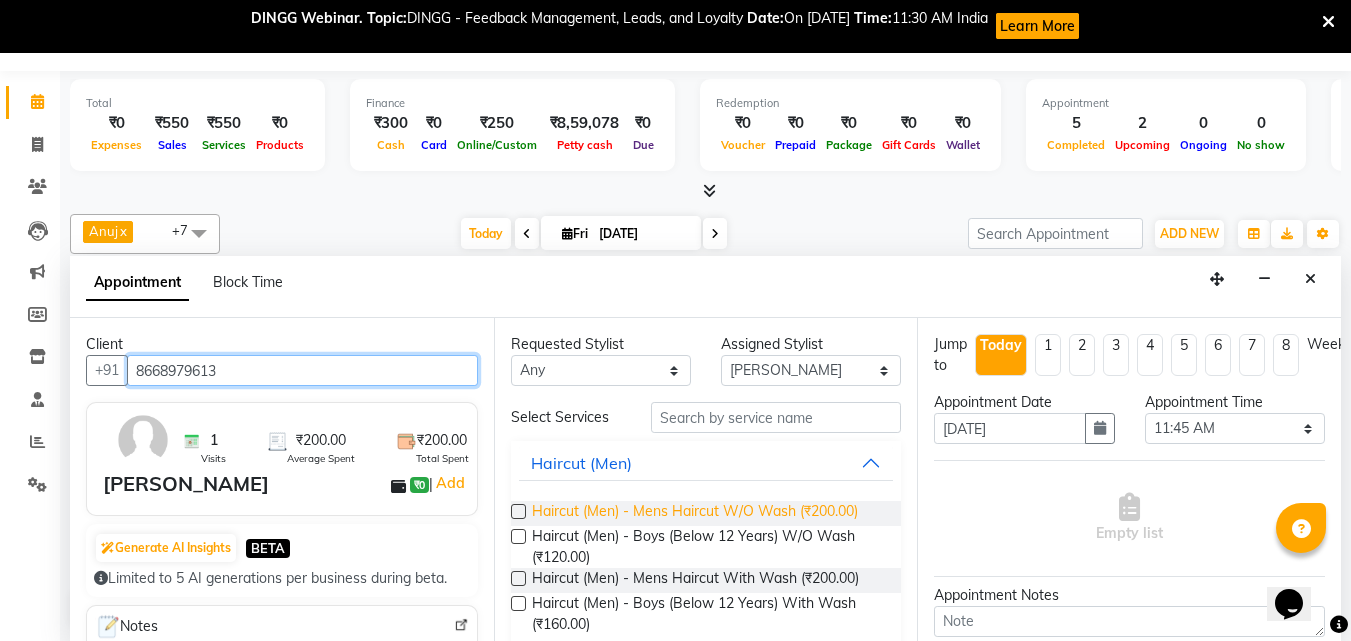 type on "8668979613" 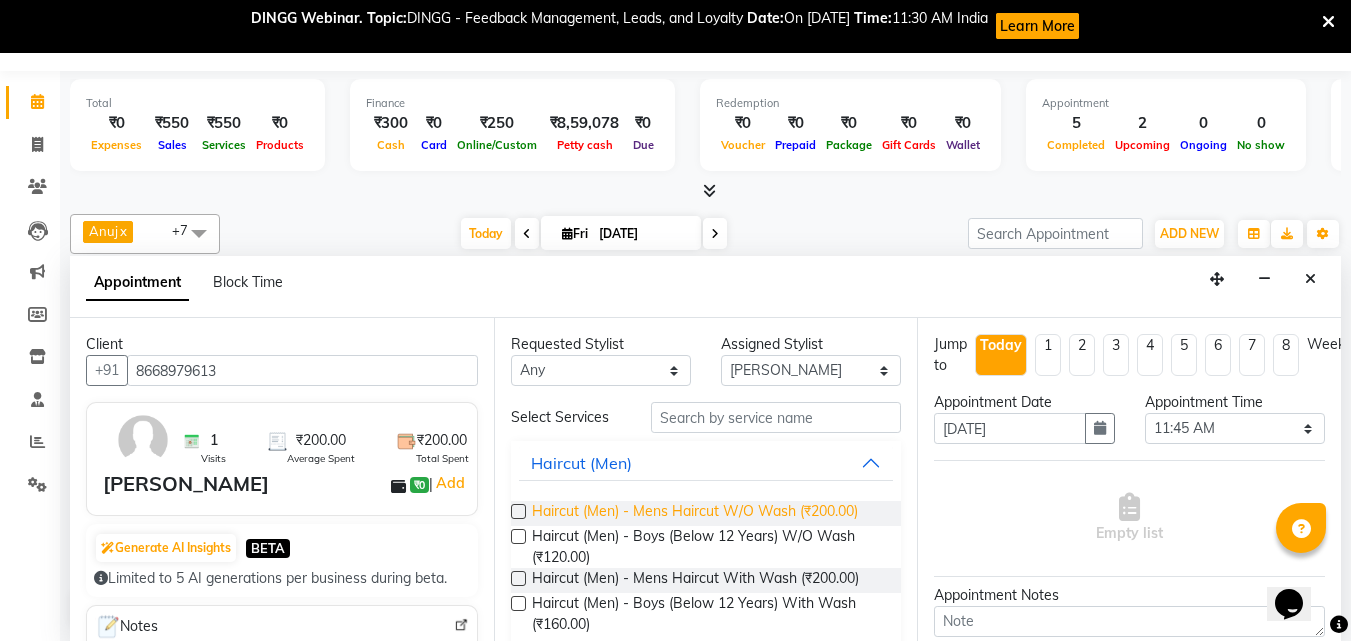 click on "Haircut (Men)  - Mens Haircut W/O Wash (₹200.00)" at bounding box center (695, 513) 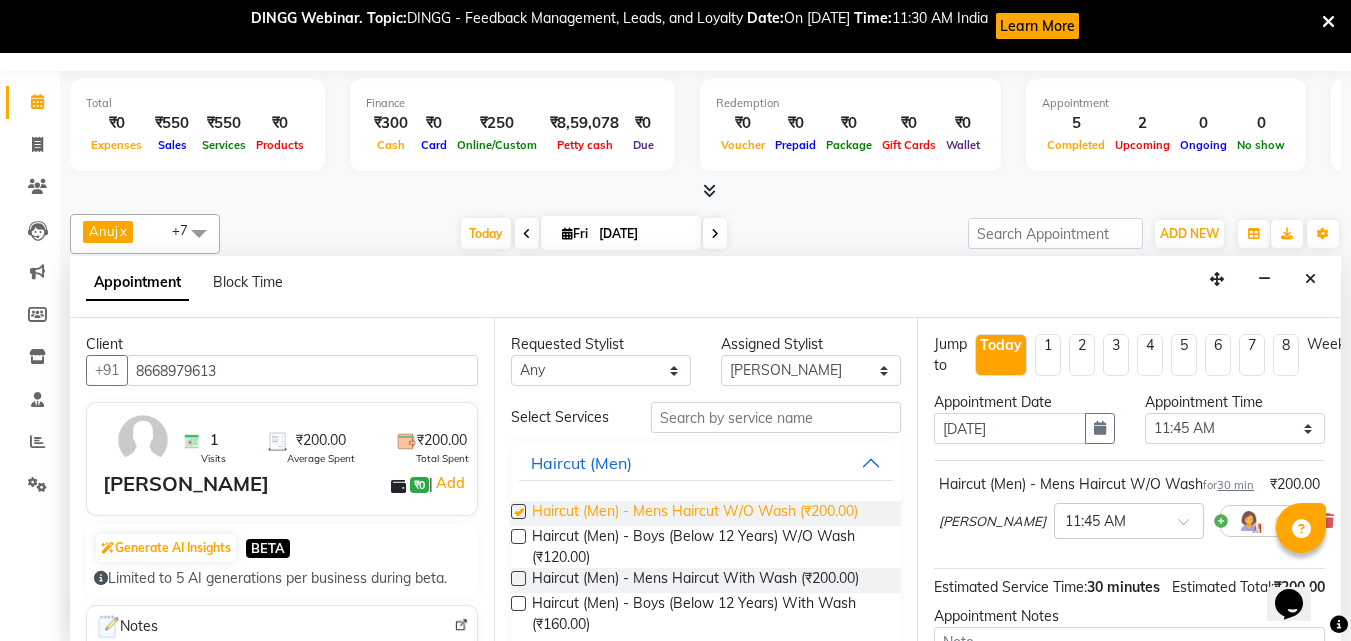 checkbox on "false" 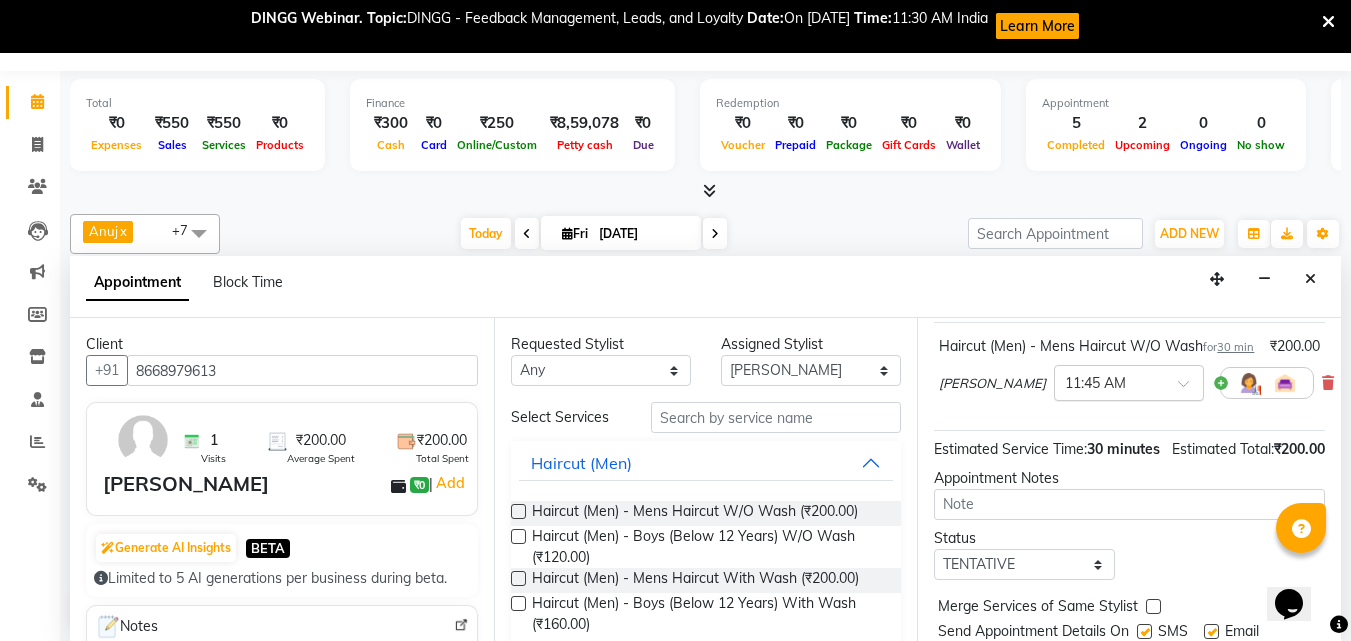 scroll, scrollTop: 260, scrollLeft: 0, axis: vertical 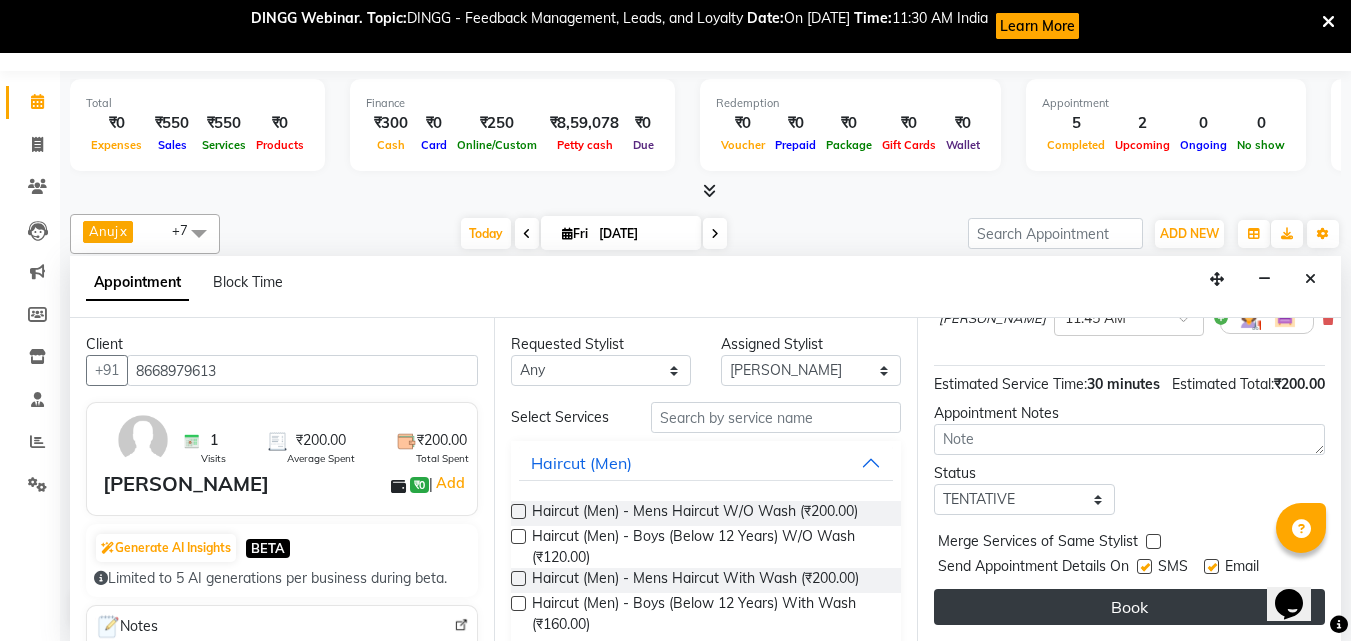click on "Book" at bounding box center [1129, 607] 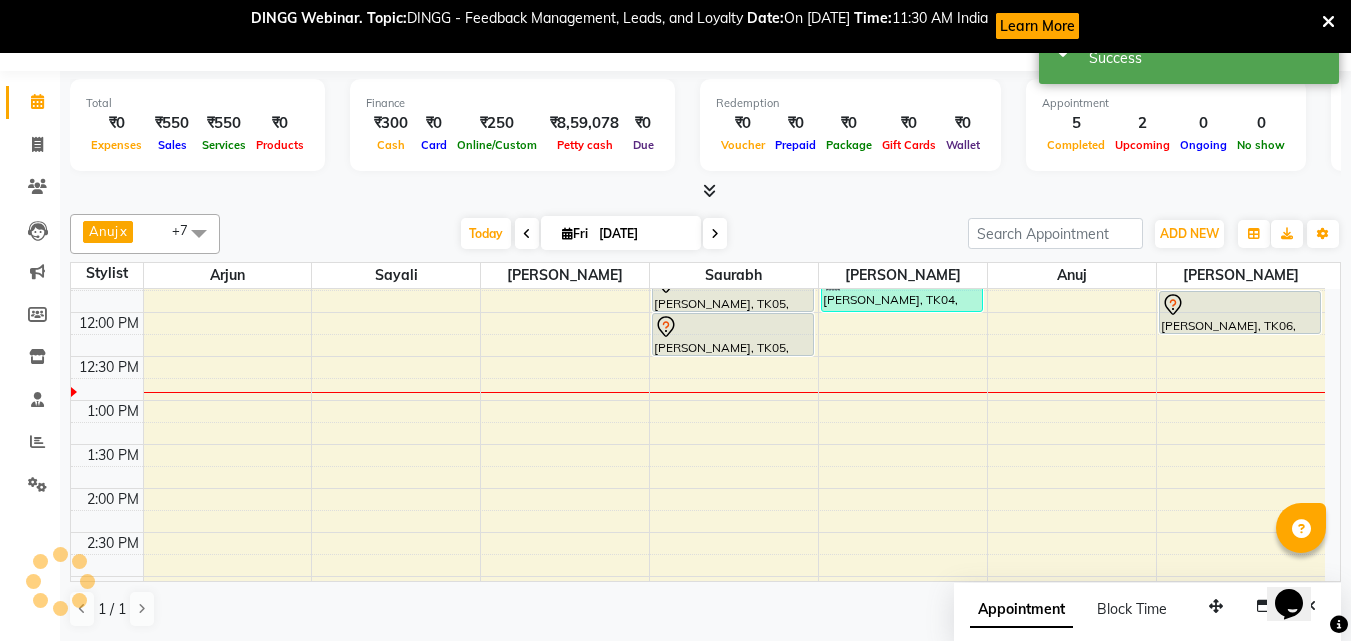 scroll, scrollTop: 0, scrollLeft: 0, axis: both 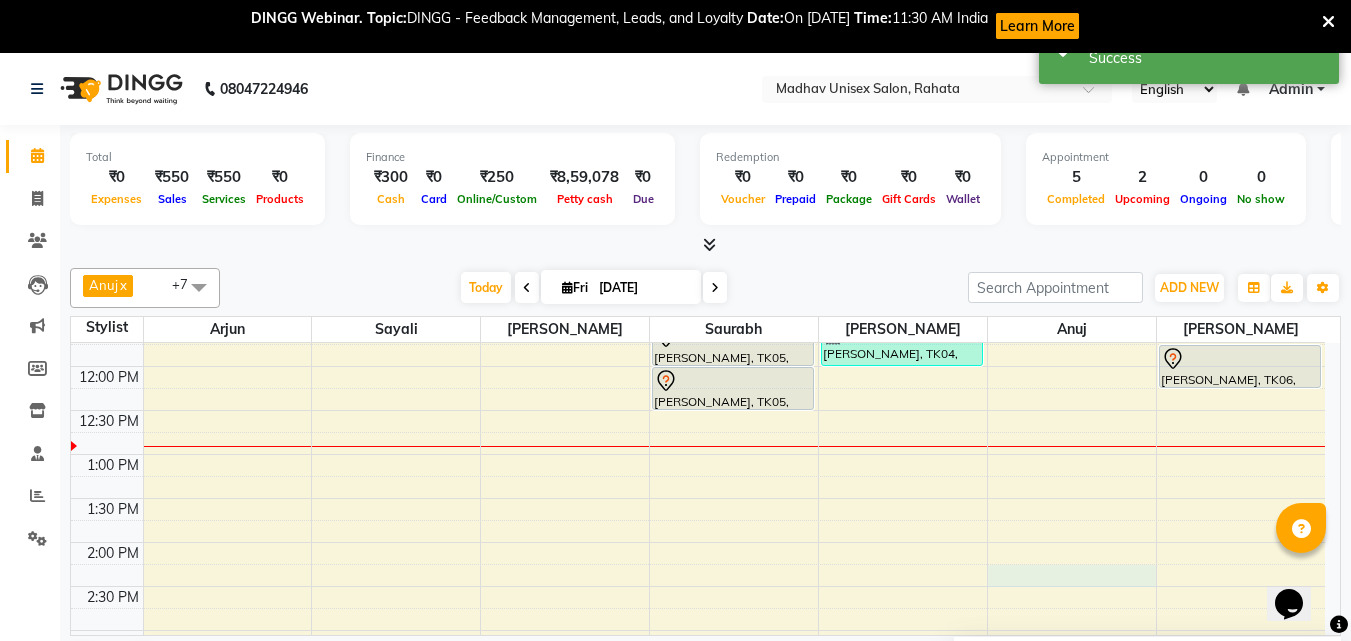 click on "6:00 AM 6:30 AM 7:00 AM 7:30 AM 8:00 AM 8:30 AM 9:00 AM 9:30 AM 10:00 AM 10:30 AM 11:00 AM 11:30 AM 12:00 PM 12:30 PM 1:00 PM 1:30 PM 2:00 PM 2:30 PM 3:00 PM 3:30 PM 4:00 PM 4:30 PM 5:00 PM 5:30 PM 6:00 PM 6:30 PM 7:00 PM 7:30 PM 8:00 PM 8:30 PM 9:00 PM 9:30 PM 10:00 PM 10:30 PM     [PERSON_NAME], TK03, 11:00 AM-11:30 AM, [PERSON_NAME] (Men)  - [PERSON_NAME] Trim             [PERSON_NAME], TK02, 05:00 PM-05:30 PM, Haircut (Men)  - Mens Haircut W/O Wash             [PERSON_NAME], TK02, 05:30 PM-06:00 PM, Haircut (Men)  - Mens Haircut W/O Wash     Arjun, TK01, 10:00 AM-10:30 AM, Haircut (Men)  - Mens Haircut W/O Wash     Arjun, TK01, 10:30 AM-11:00 AM, [PERSON_NAME] (Men)  - [PERSON_NAME] Trim             [PERSON_NAME], TK05, 11:30 AM-12:00 PM, Haircut (Men)  - Mens Haircut With Wash             [PERSON_NAME], TK05, 12:00 PM-12:30 PM, [PERSON_NAME] (Men)  - Crafting / Shaving     [PERSON_NAME], TK04, 11:00 AM-11:30 AM, Haircut (Men)  - Mens Haircut W/O Wash     [PERSON_NAME], TK04, 11:30 AM-12:00 PM, [PERSON_NAME] (Men)  - [PERSON_NAME] Trim" at bounding box center [698, 586] 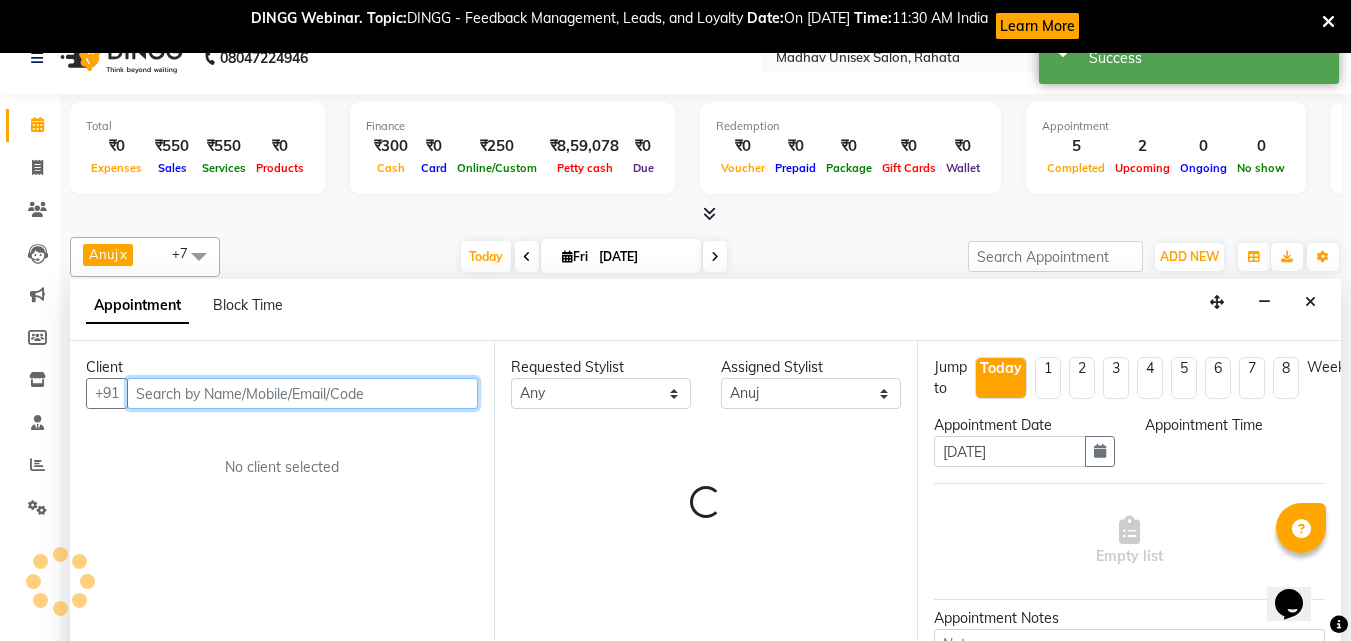 select on "855" 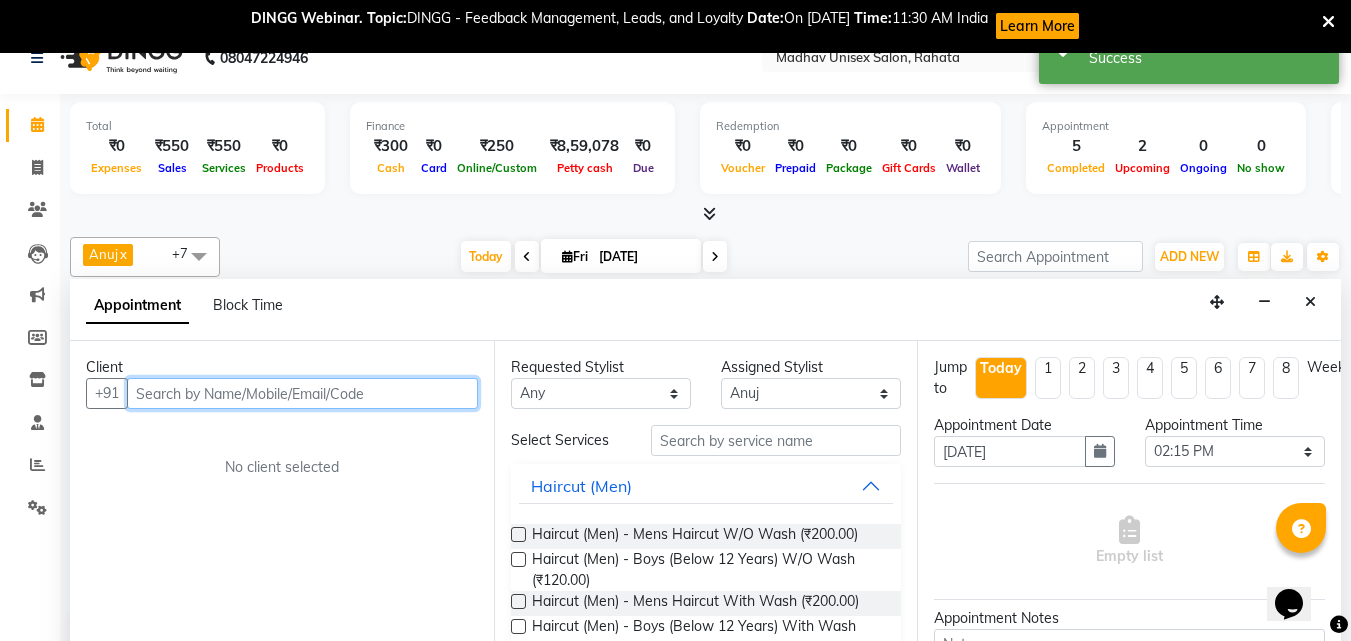 scroll, scrollTop: 54, scrollLeft: 0, axis: vertical 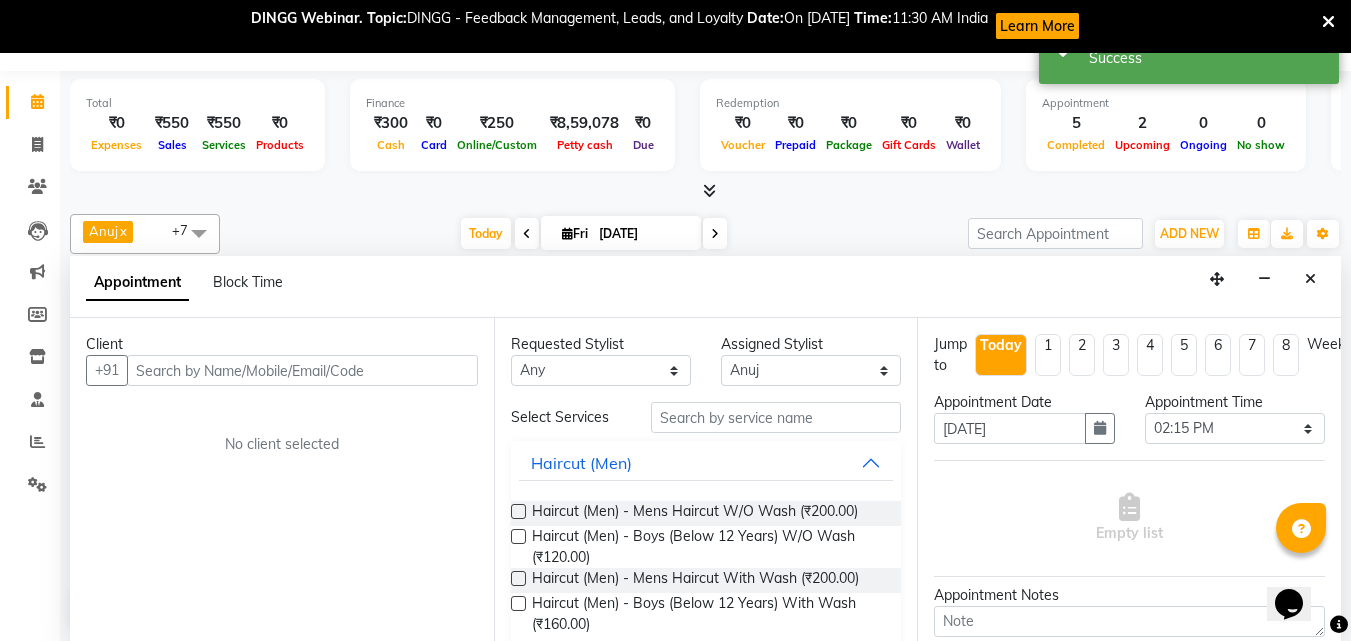click on "Invoice" 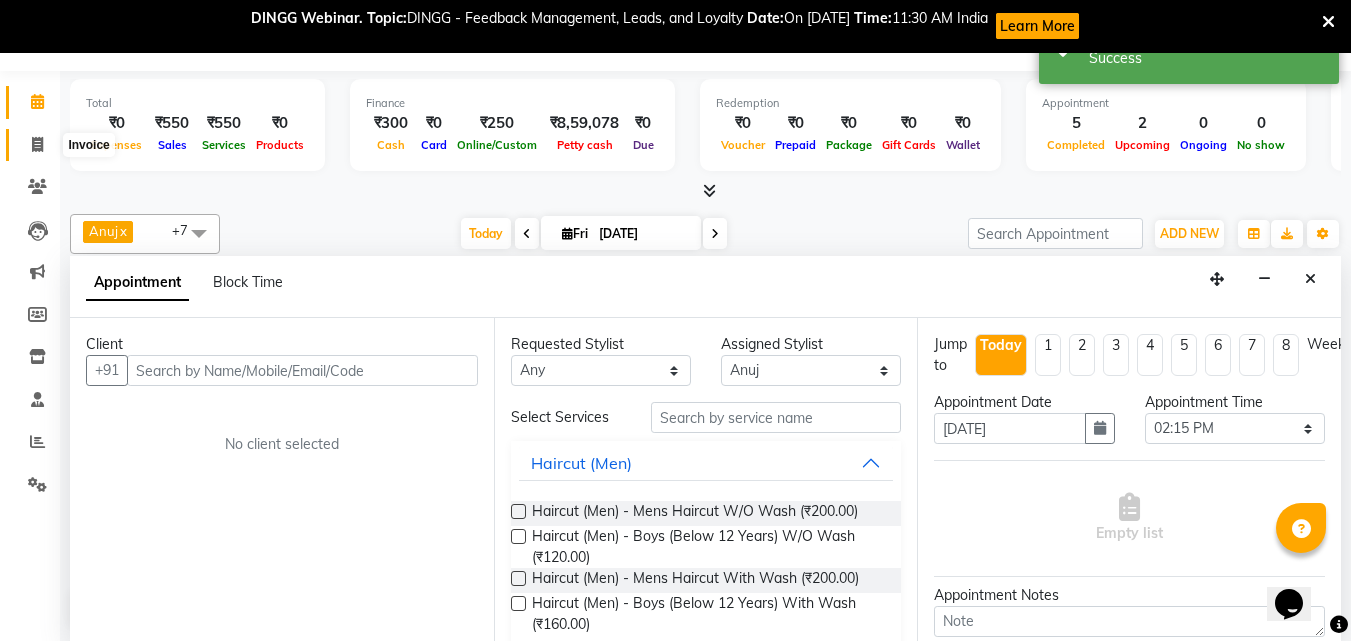 click 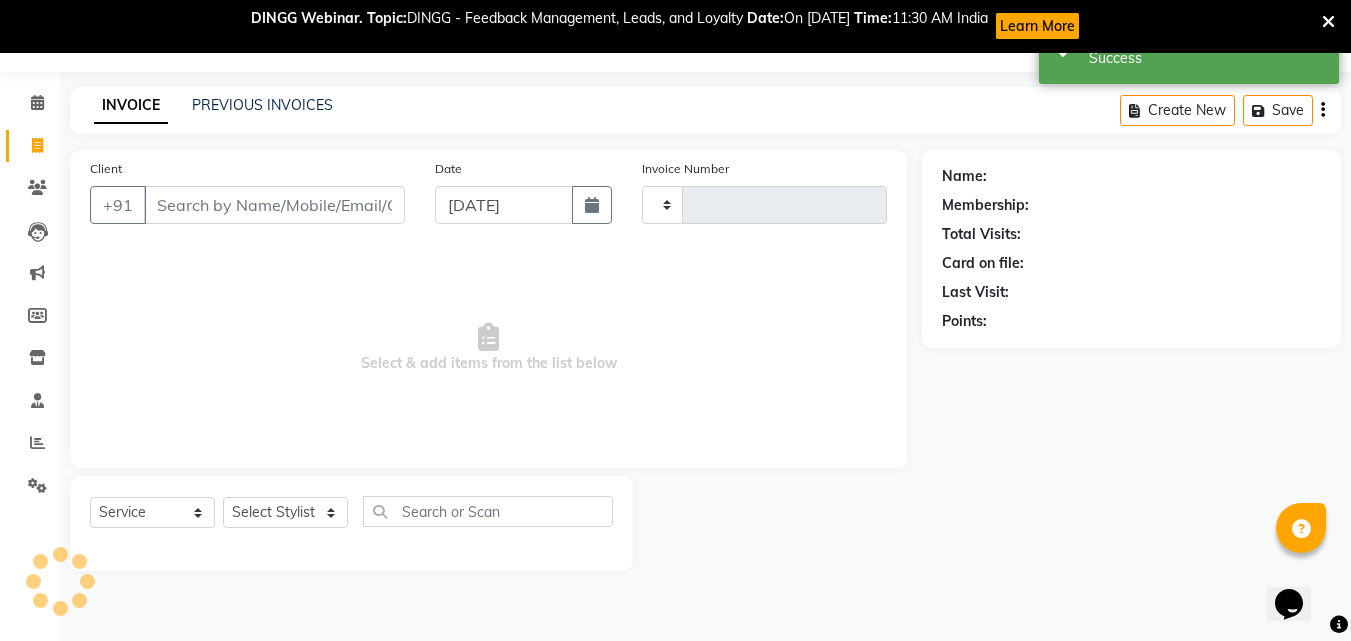 scroll, scrollTop: 53, scrollLeft: 0, axis: vertical 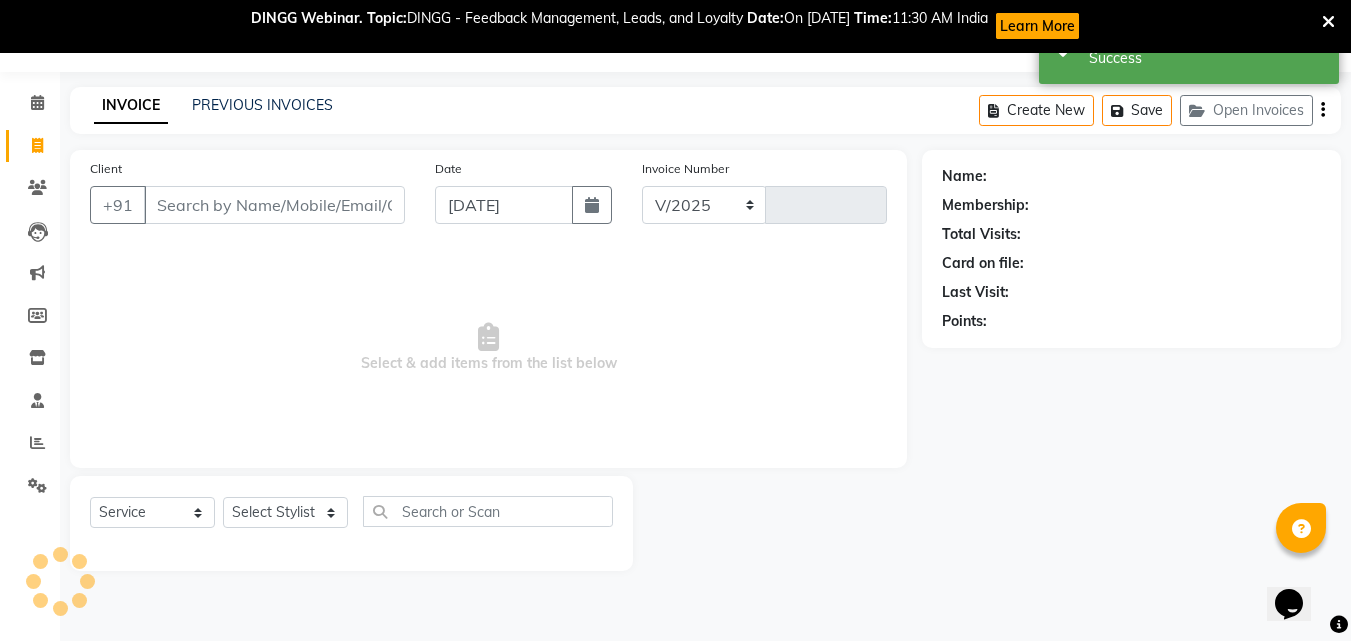 select on "870" 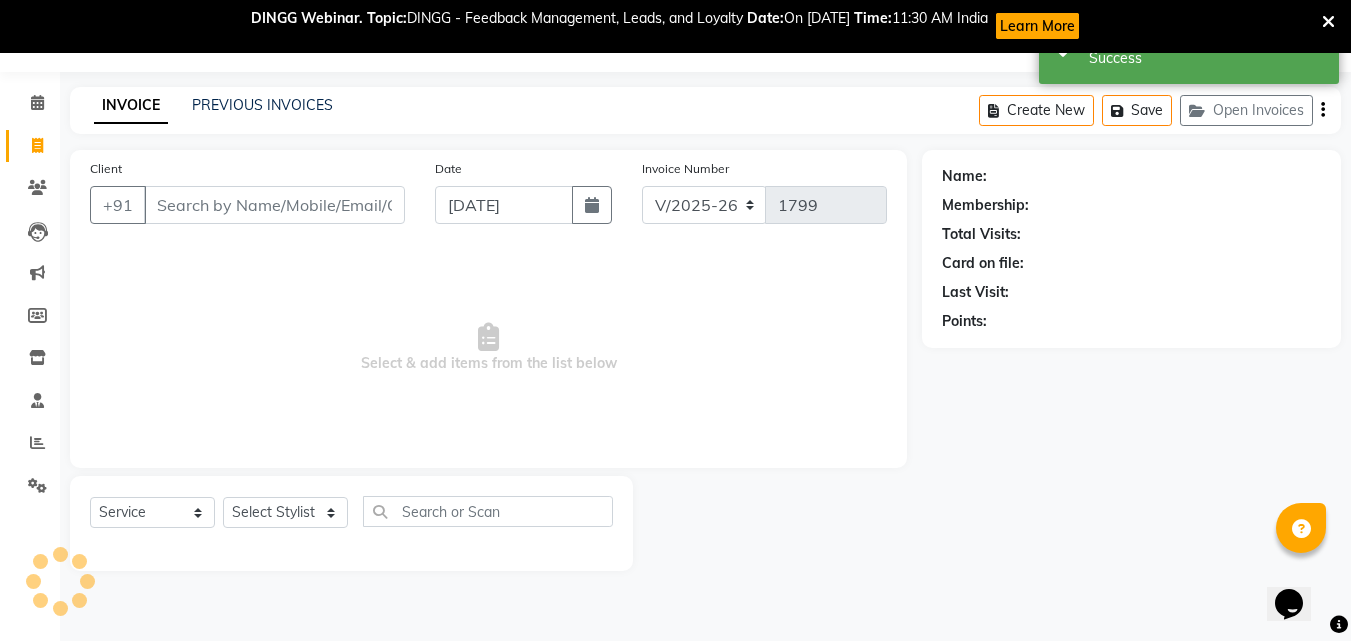 scroll, scrollTop: 0, scrollLeft: 0, axis: both 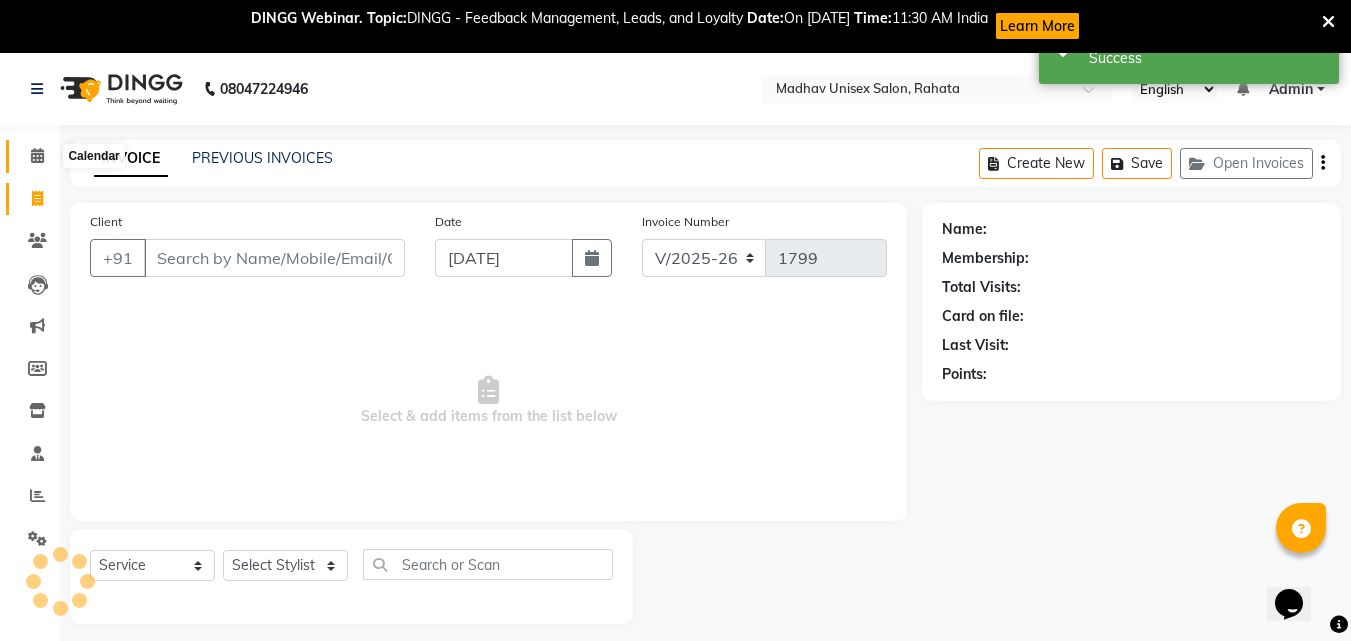 click 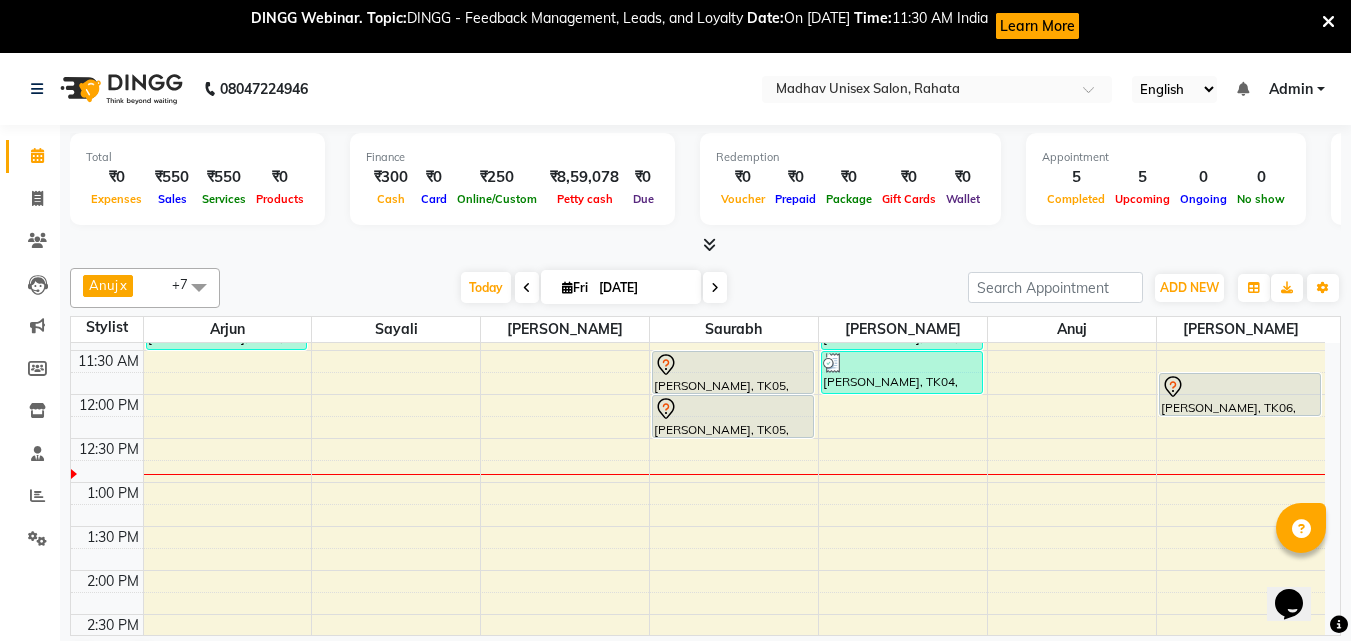 scroll, scrollTop: 473, scrollLeft: 0, axis: vertical 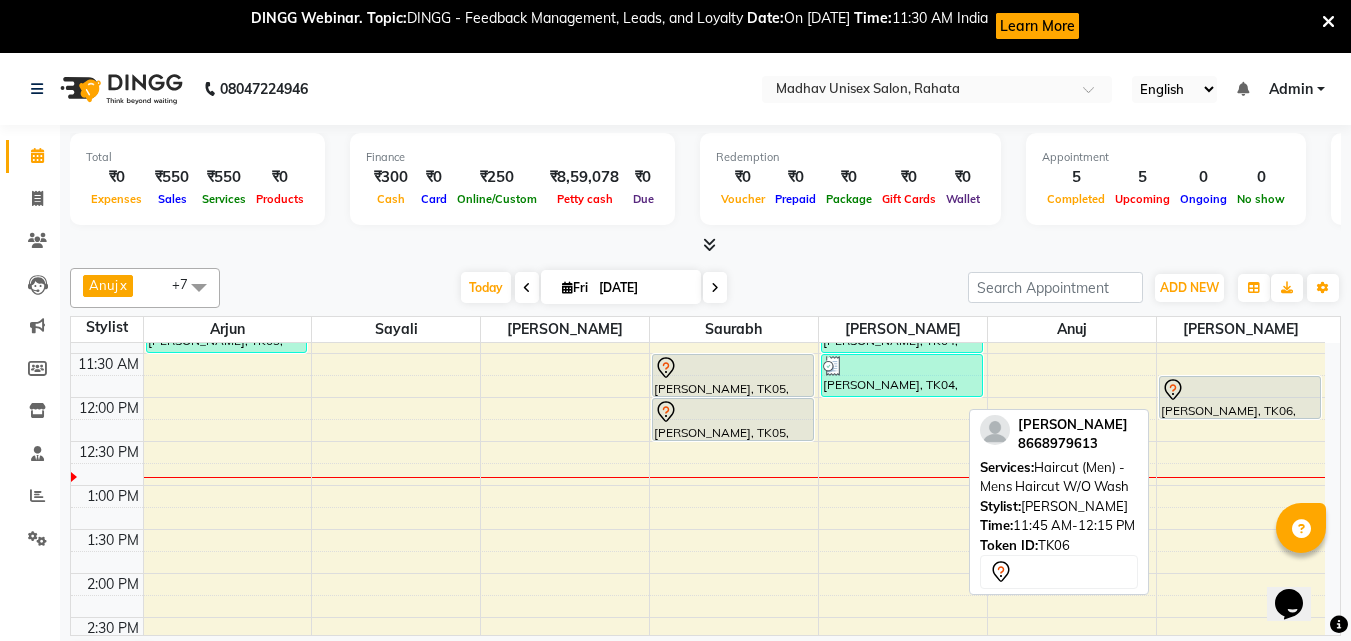 click on "[PERSON_NAME], TK06, 11:45 AM-12:15 PM, Haircut (Men)  - Mens Haircut W/O Wash" at bounding box center (1240, 397) 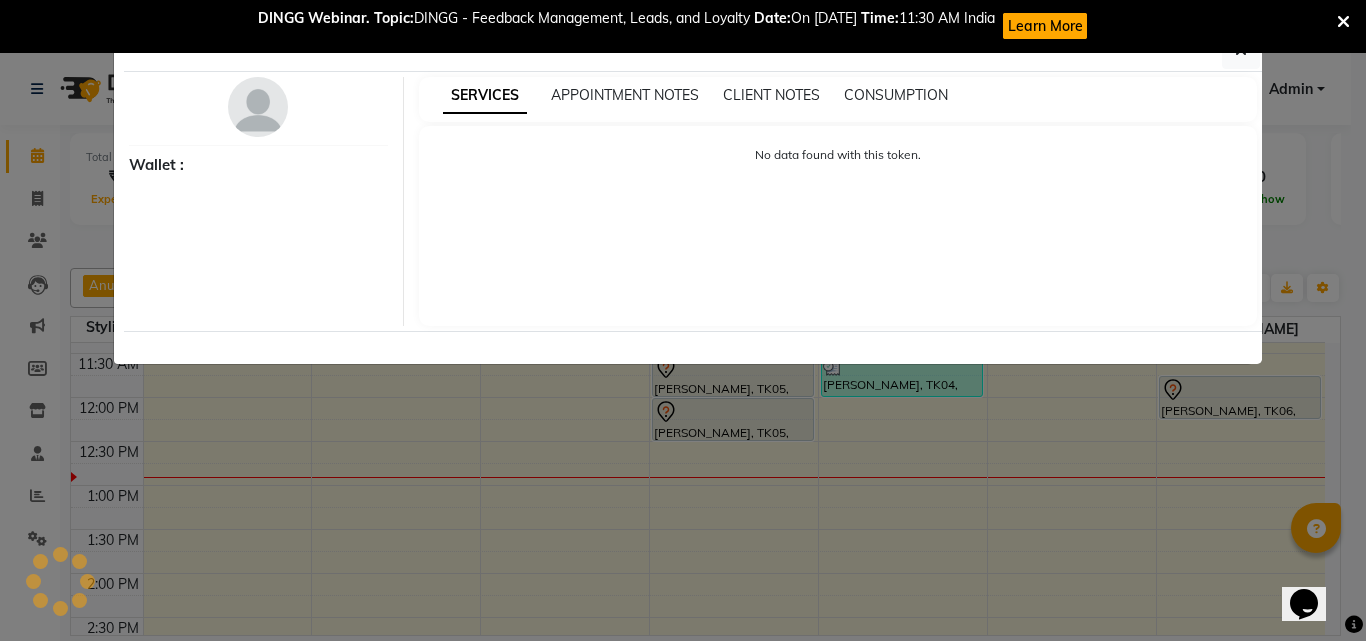select on "7" 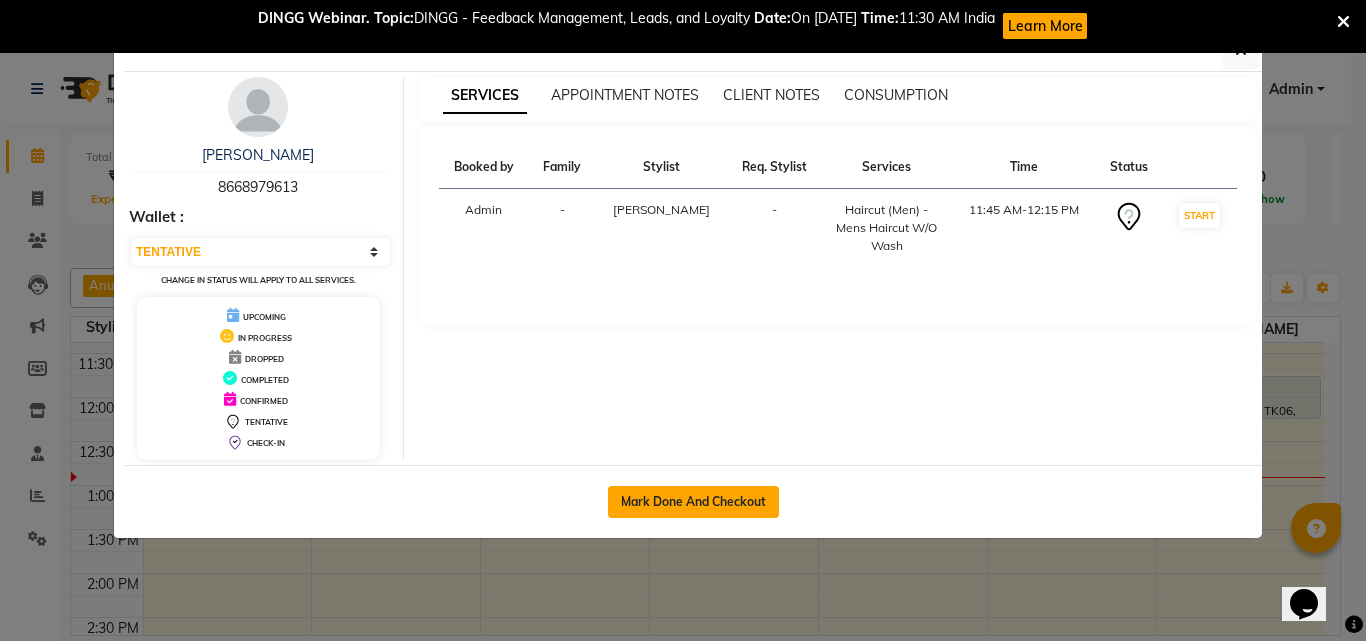 click on "Mark Done And Checkout" 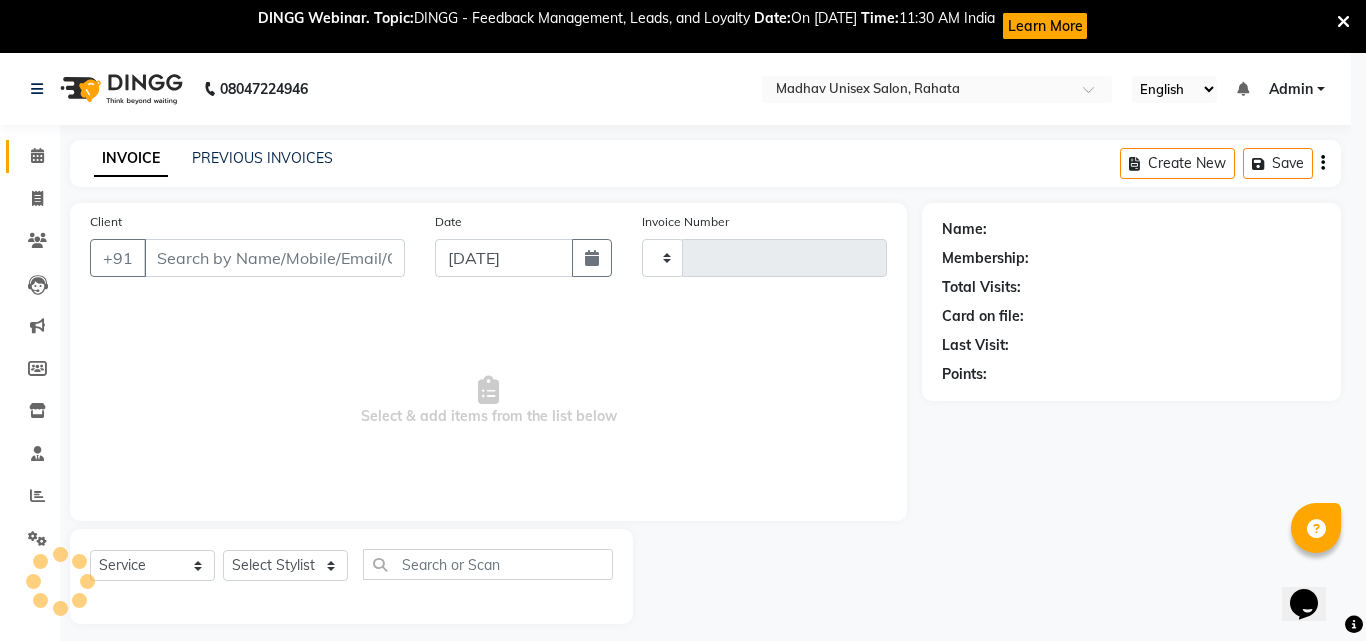 type on "1799" 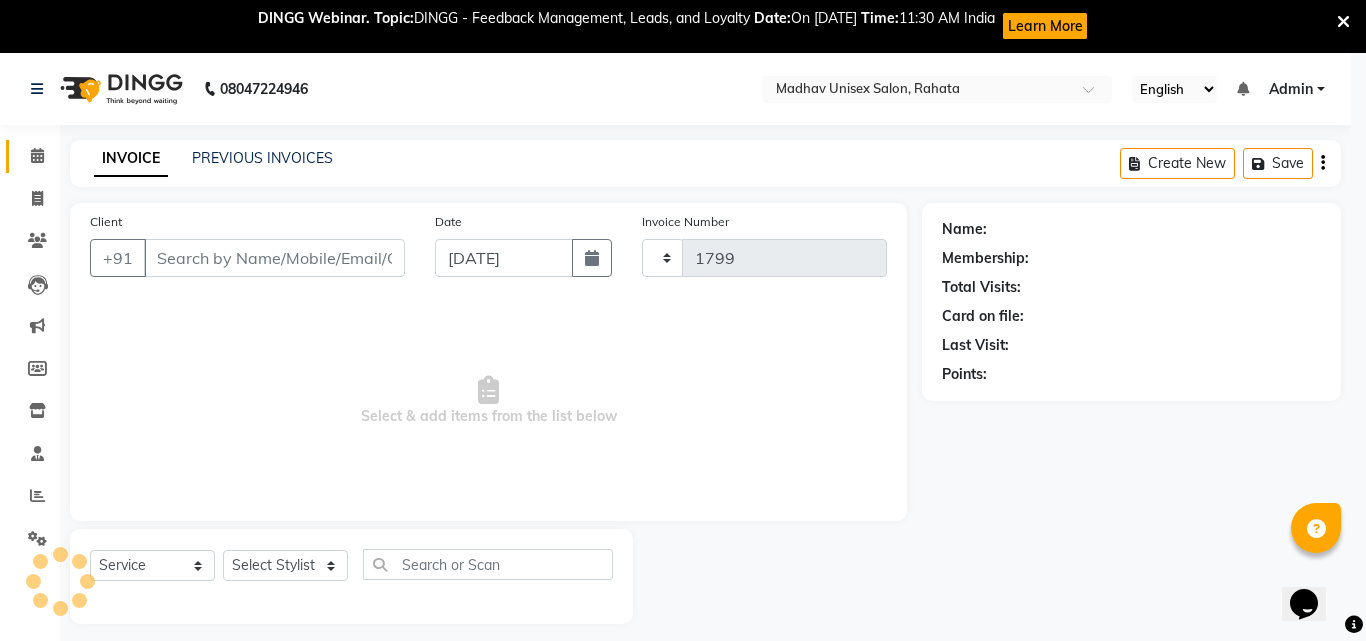 select on "870" 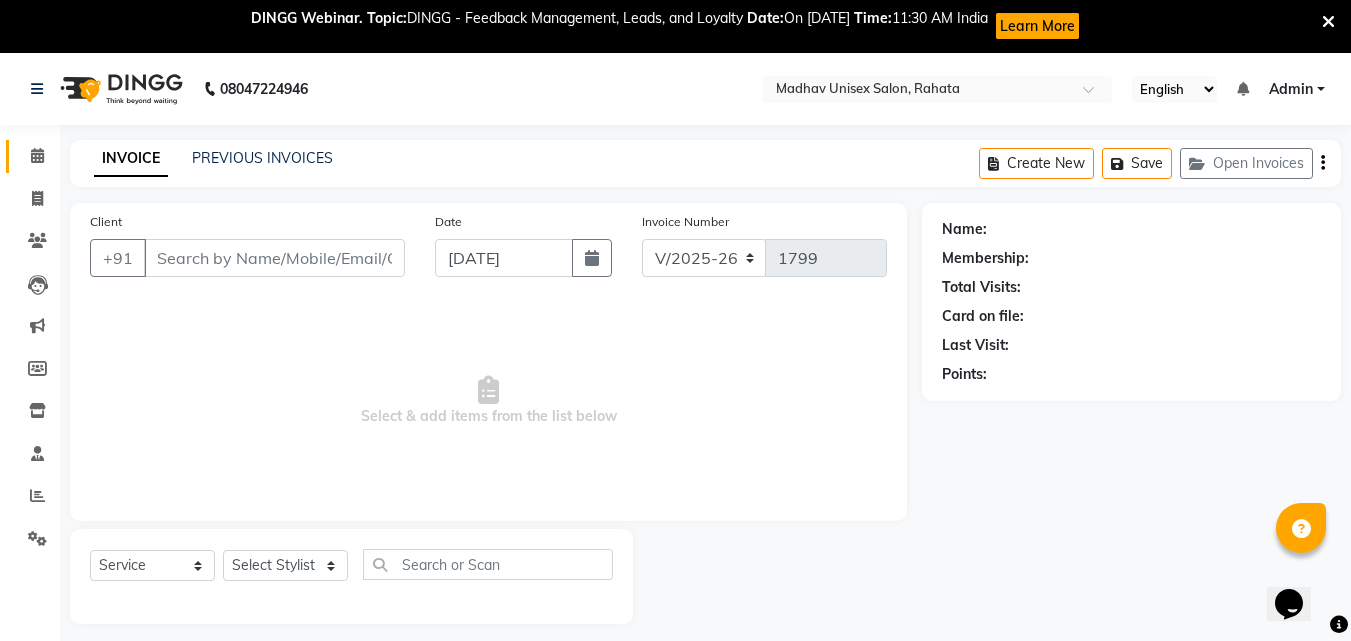 type on "8668979613" 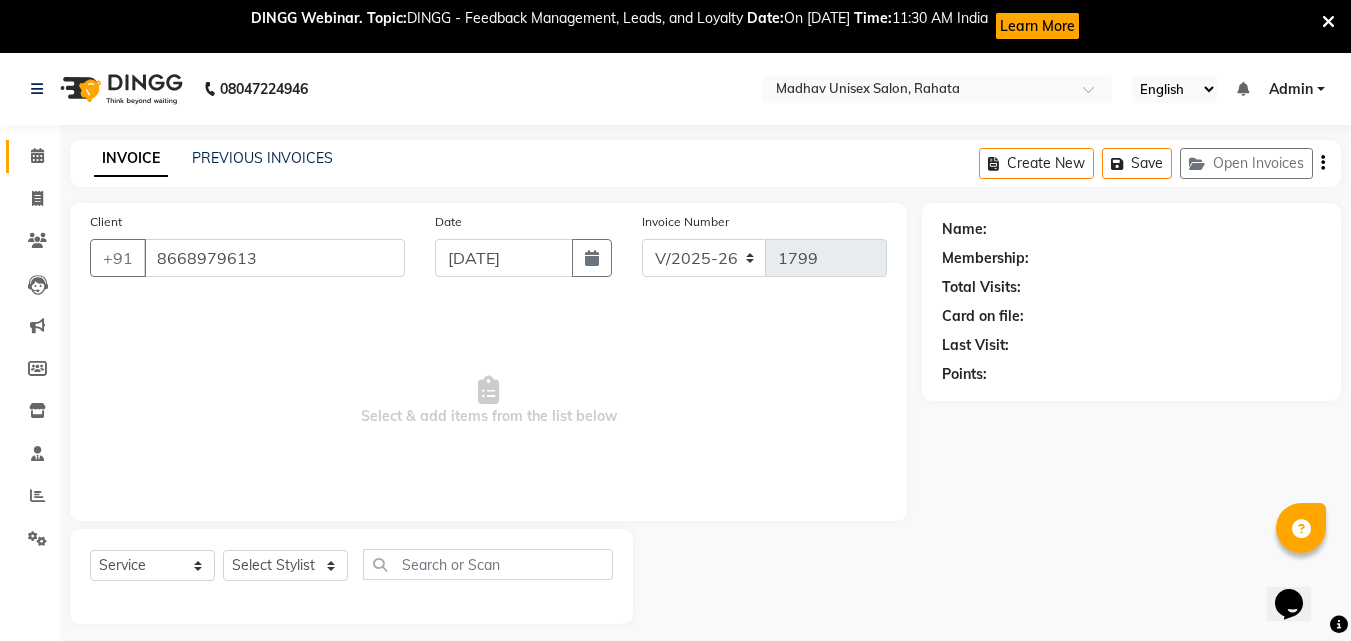 select on "82393" 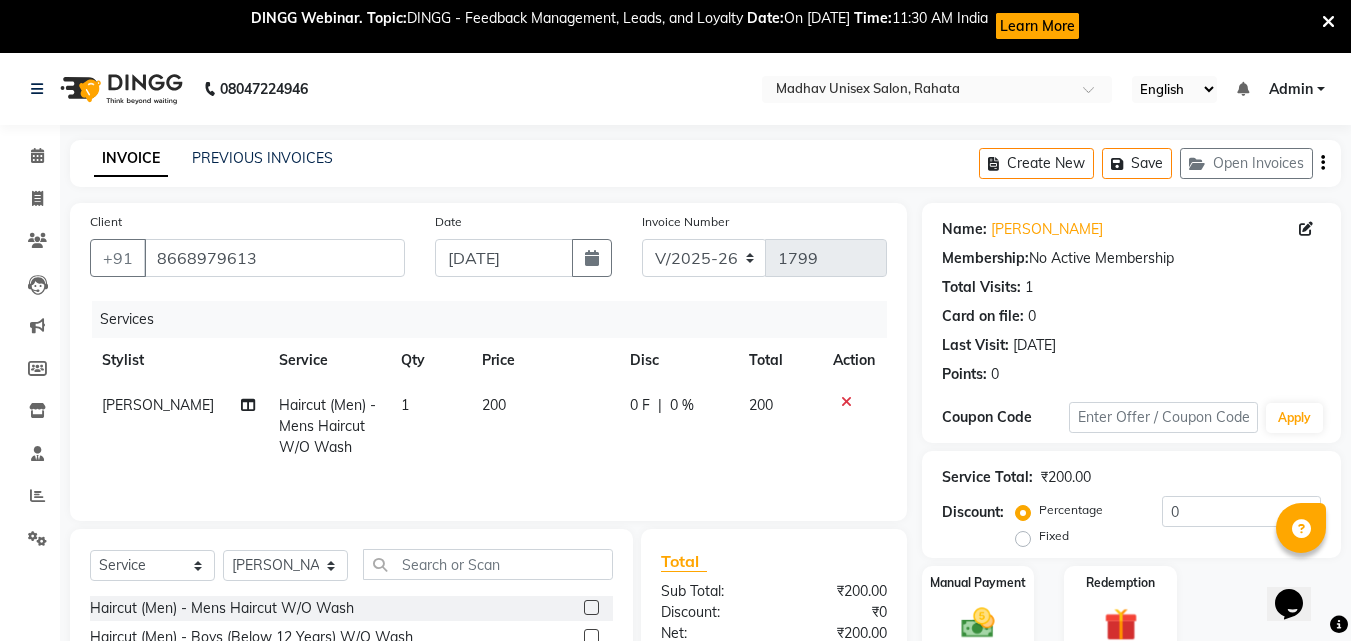 click on "200" 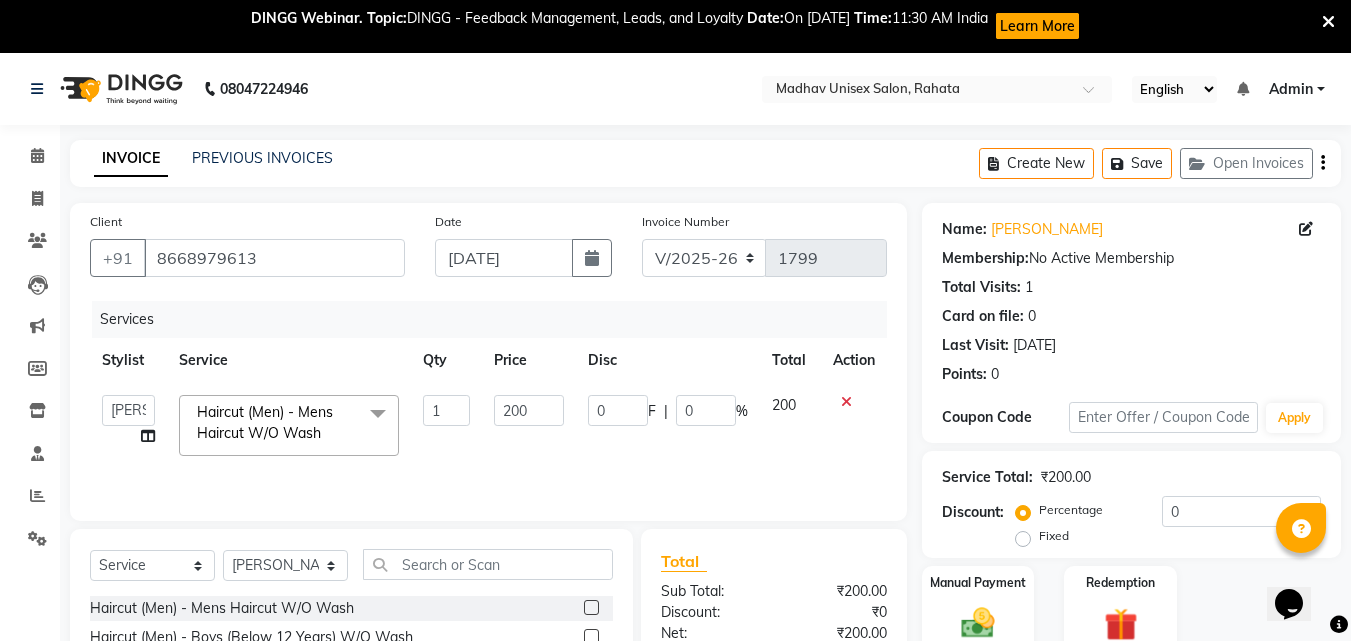 click on "200" 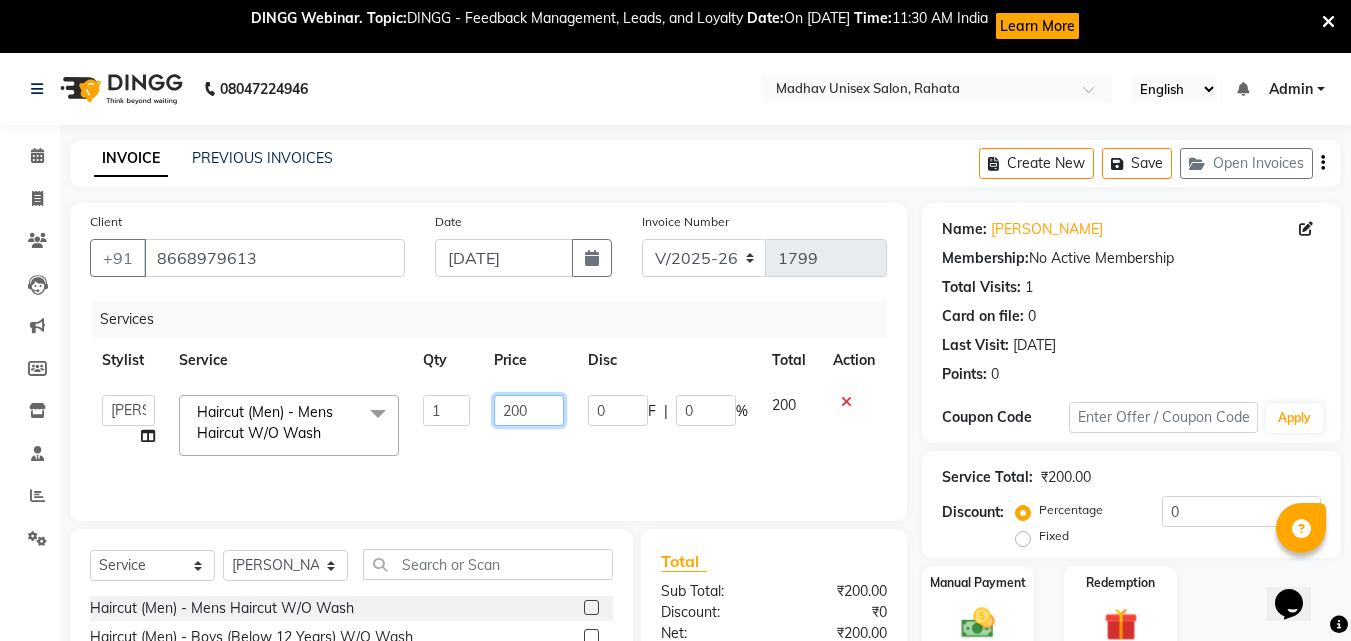 click on "200" 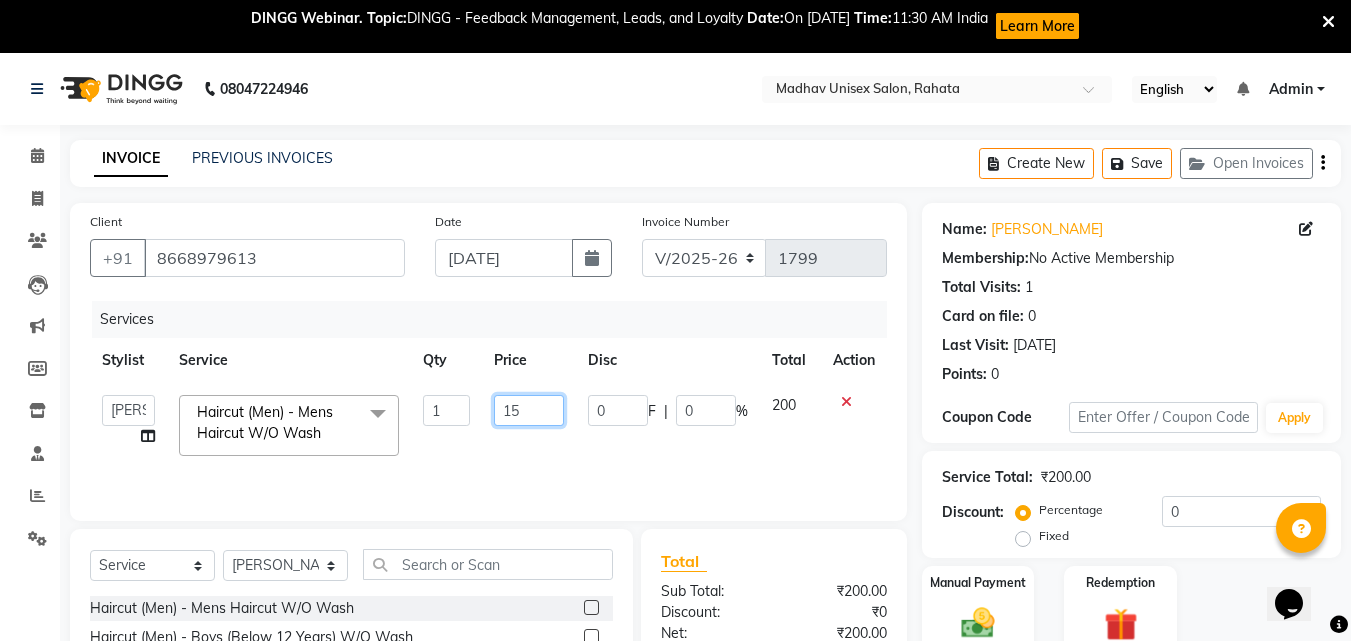 type on "150" 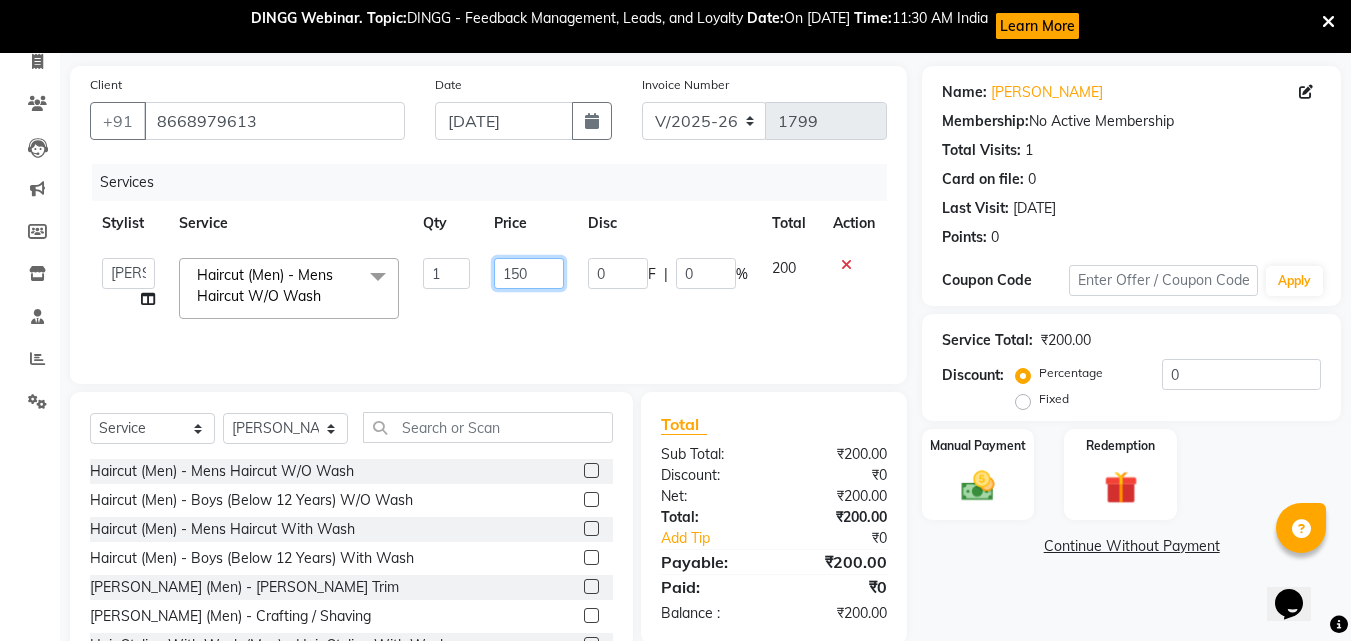 scroll, scrollTop: 213, scrollLeft: 0, axis: vertical 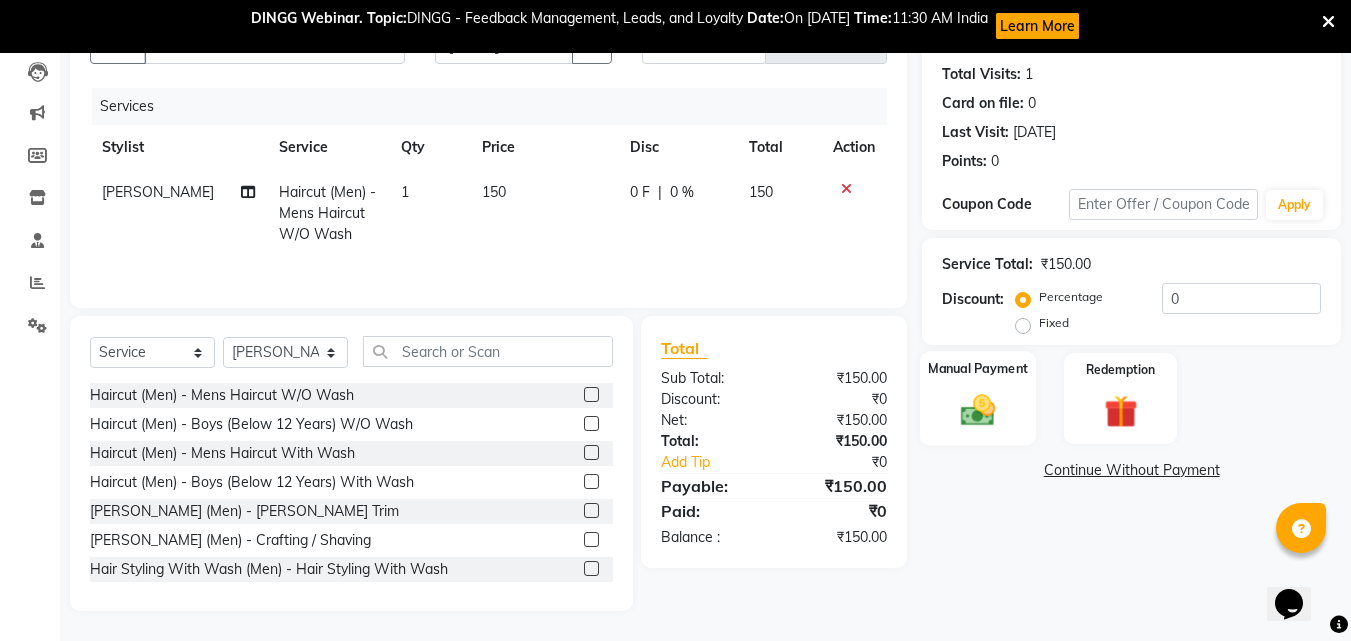 click 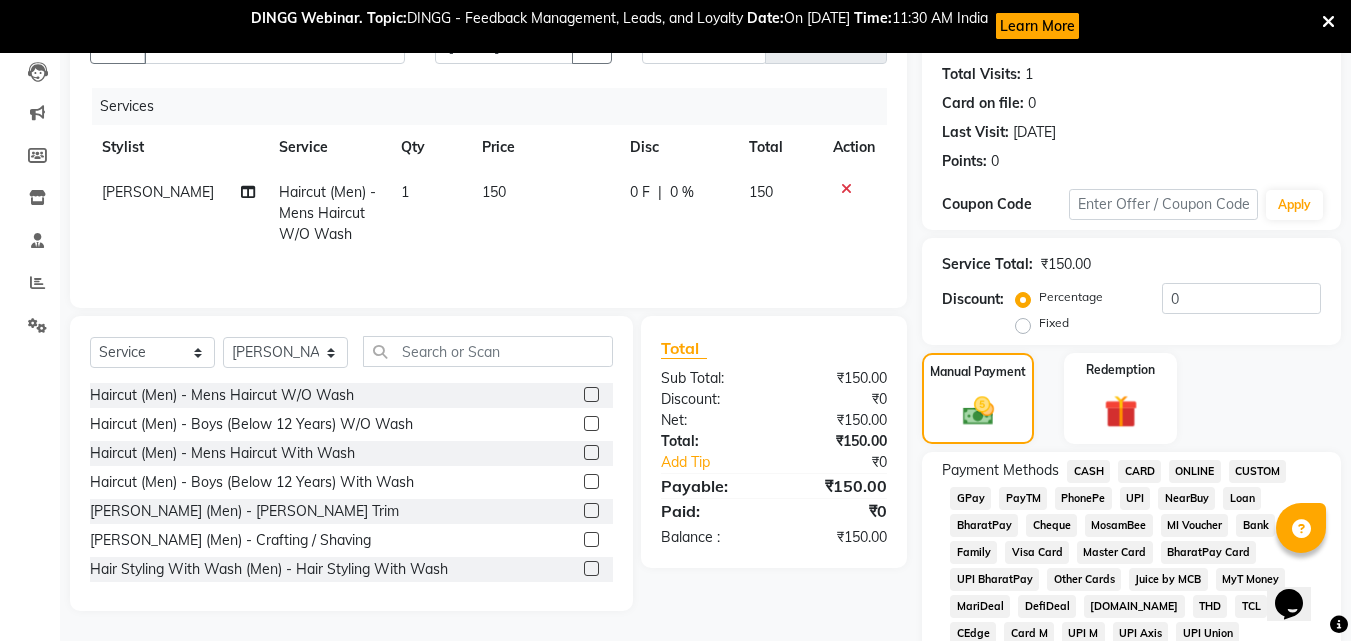 click on "CASH" 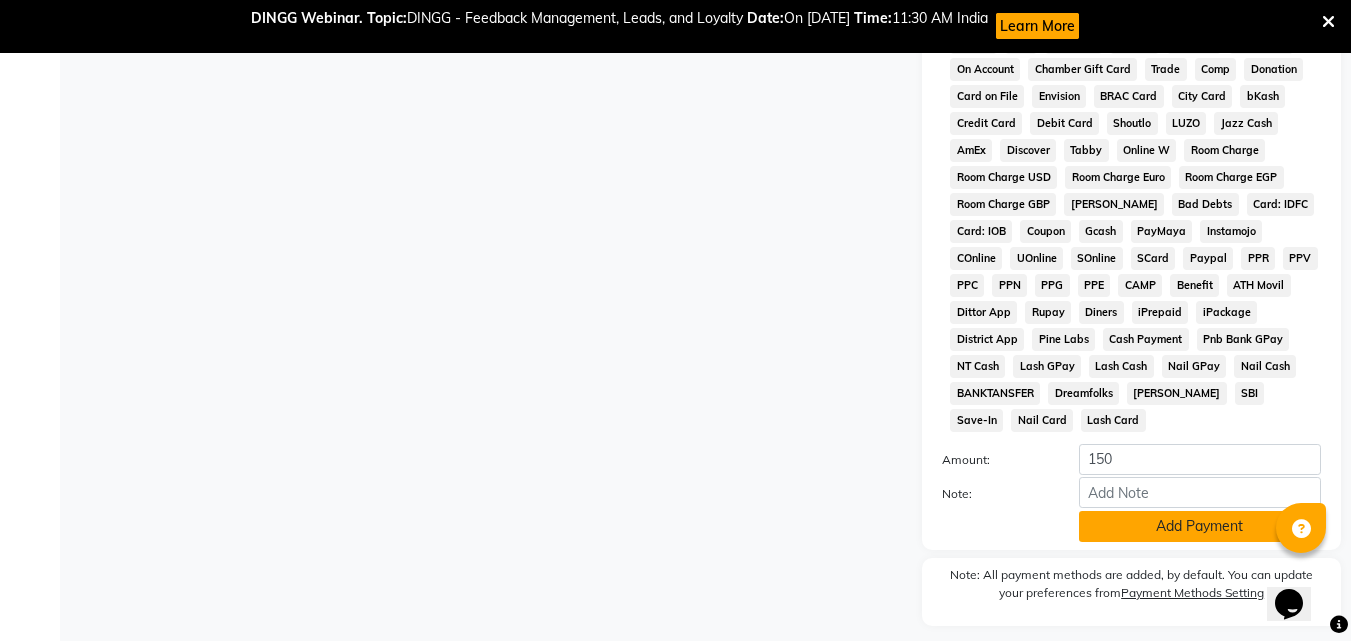 scroll, scrollTop: 892, scrollLeft: 0, axis: vertical 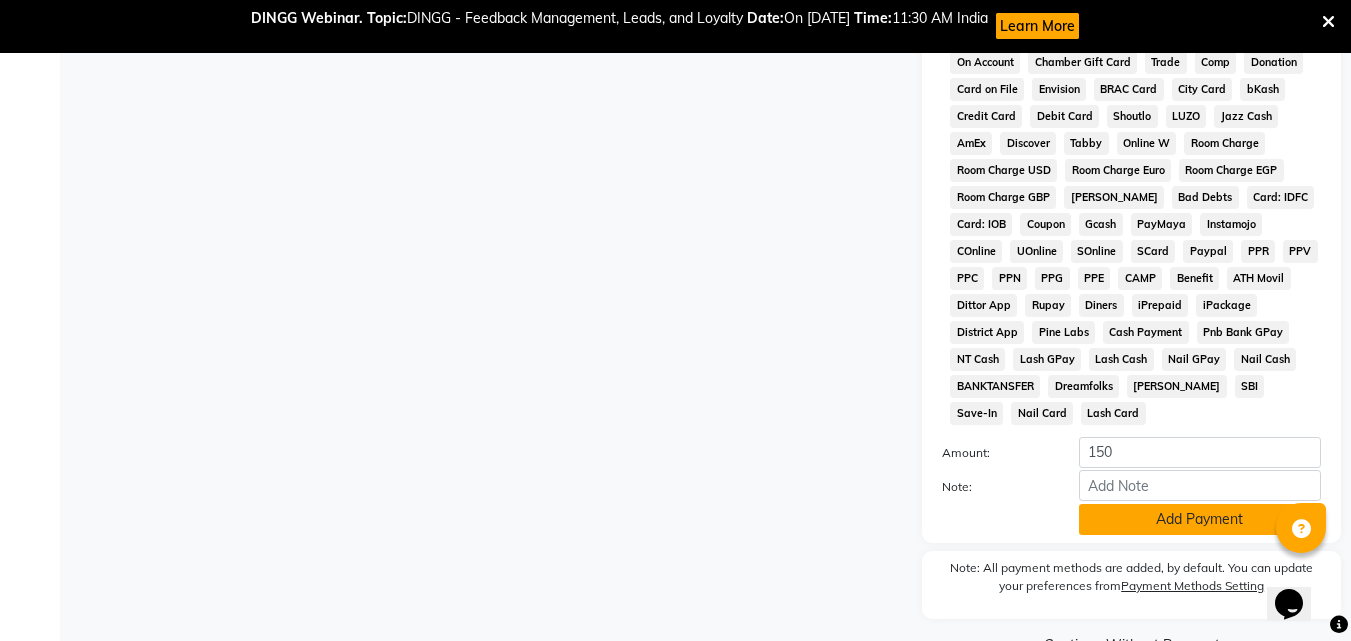 click on "Add Payment" 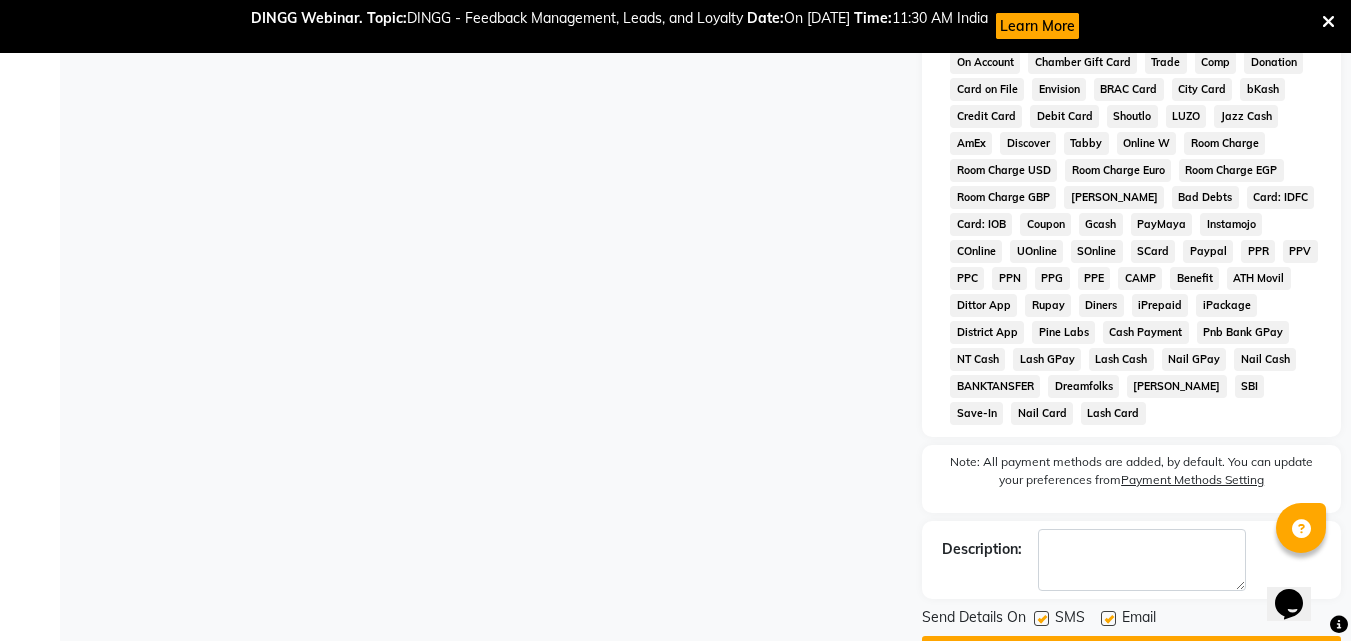 scroll, scrollTop: 921, scrollLeft: 0, axis: vertical 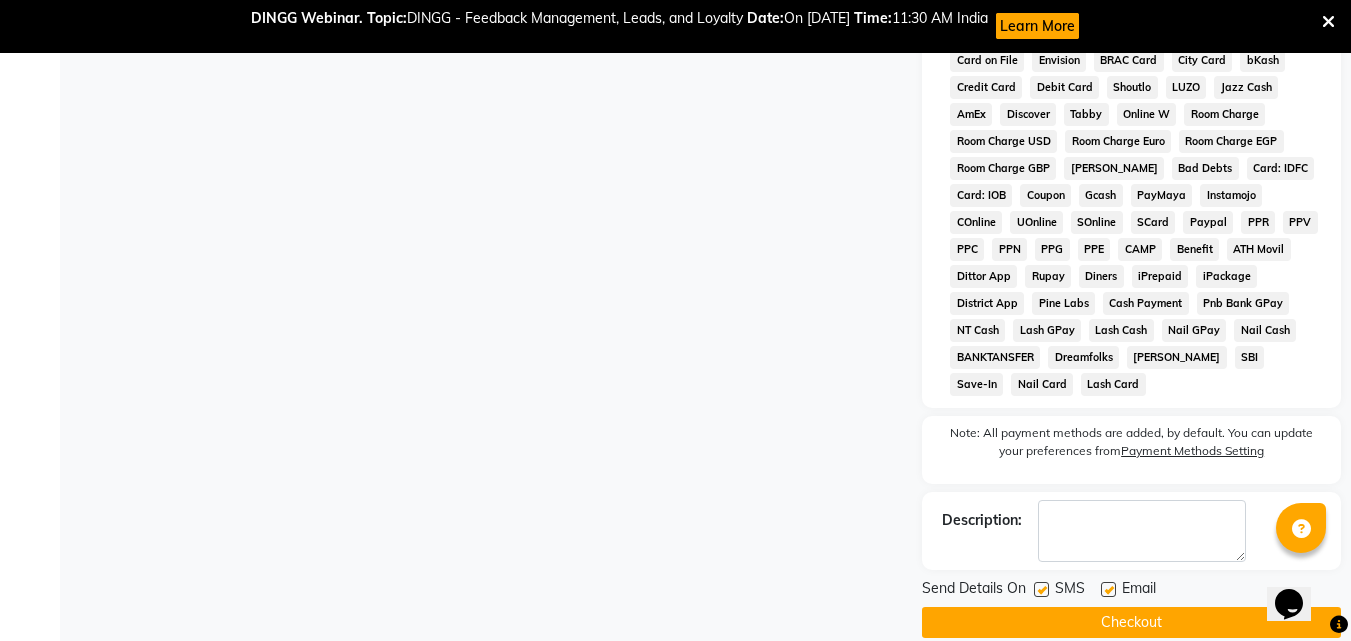 click on "Checkout" 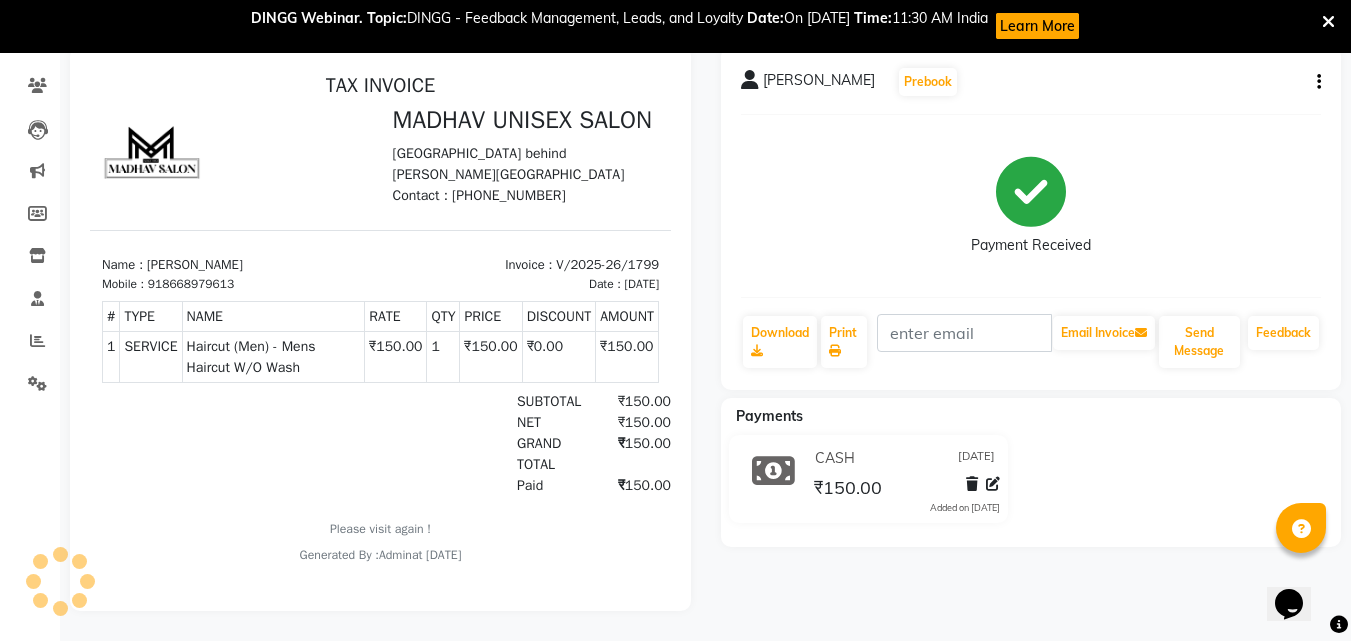 scroll, scrollTop: 0, scrollLeft: 0, axis: both 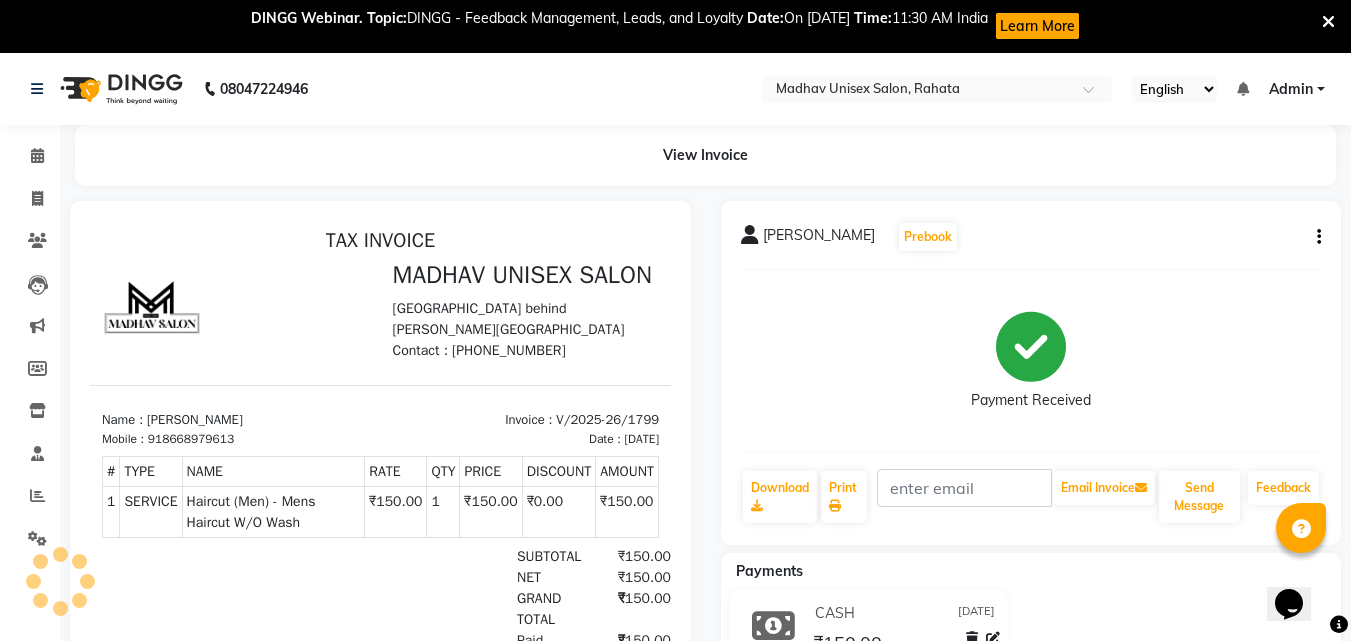click on "View Invoice" 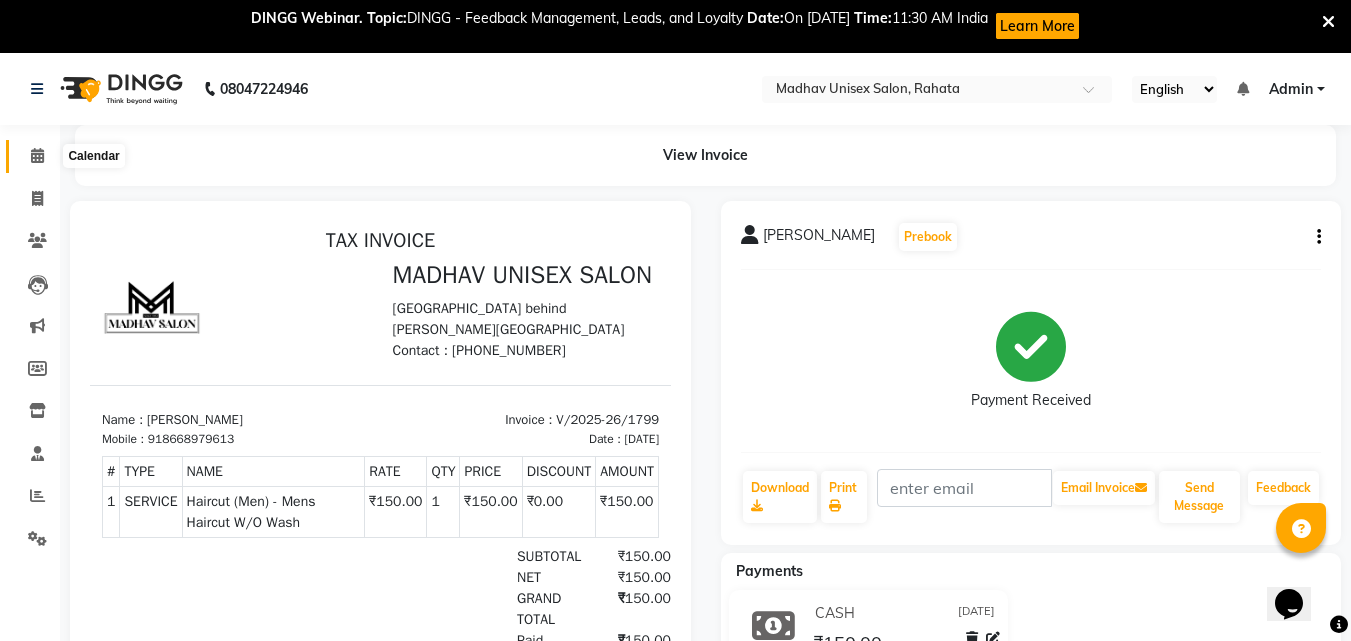 click 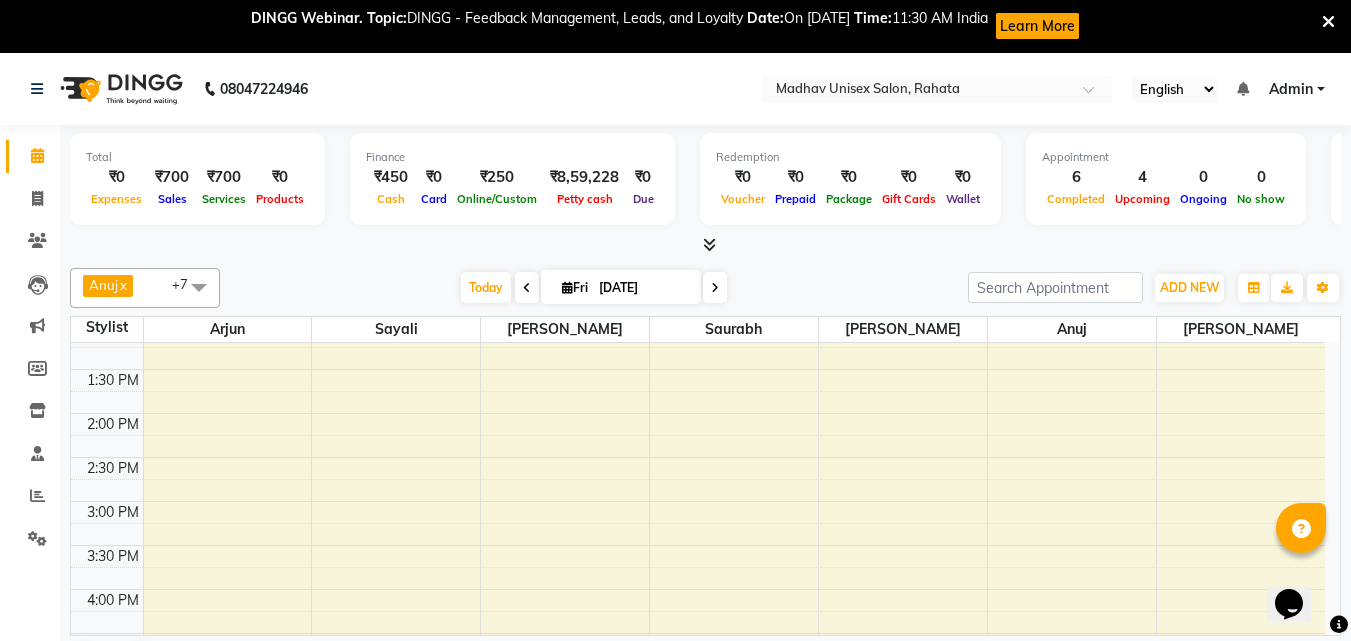 scroll, scrollTop: 634, scrollLeft: 0, axis: vertical 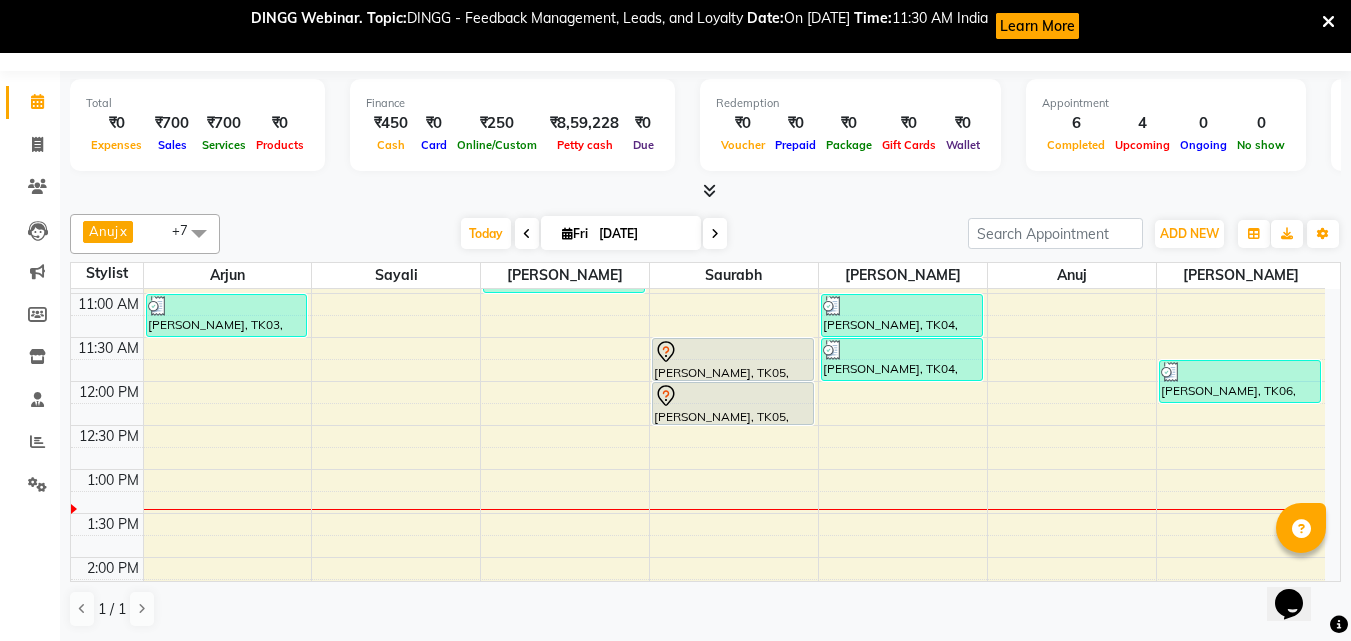 click on "6:00 AM 6:30 AM 7:00 AM 7:30 AM 8:00 AM 8:30 AM 9:00 AM 9:30 AM 10:00 AM 10:30 AM 11:00 AM 11:30 AM 12:00 PM 12:30 PM 1:00 PM 1:30 PM 2:00 PM 2:30 PM 3:00 PM 3:30 PM 4:00 PM 4:30 PM 5:00 PM 5:30 PM 6:00 PM 6:30 PM 7:00 PM 7:30 PM 8:00 PM 8:30 PM 9:00 PM 9:30 PM 10:00 PM 10:30 PM     [PERSON_NAME], TK03, 11:00 AM-11:30 AM, [PERSON_NAME] (Men)  - [PERSON_NAME] Trim             [PERSON_NAME], TK02, 05:00 PM-05:30 PM, Haircut (Men)  - Mens Haircut W/O Wash             [PERSON_NAME], TK02, 05:30 PM-06:00 PM, Haircut (Men)  - Mens Haircut W/O Wash     Arjun, TK01, 10:00 AM-10:30 AM, Haircut (Men)  - Mens Haircut W/O Wash     Arjun, TK01, 10:30 AM-11:00 AM, [PERSON_NAME] (Men)  - [PERSON_NAME] Trim             [PERSON_NAME], TK05, 11:30 AM-12:00 PM, Haircut (Men)  - Mens Haircut With Wash             [PERSON_NAME], TK05, 12:00 PM-12:30 PM, [PERSON_NAME] (Men)  - Crafting / Shaving     [PERSON_NAME], TK04, 11:00 AM-11:30 AM, Haircut (Men)  - Mens Haircut W/O Wash     [PERSON_NAME], TK04, 11:30 AM-12:00 PM, [PERSON_NAME] (Men)  - [PERSON_NAME] Trim" at bounding box center [698, 601] 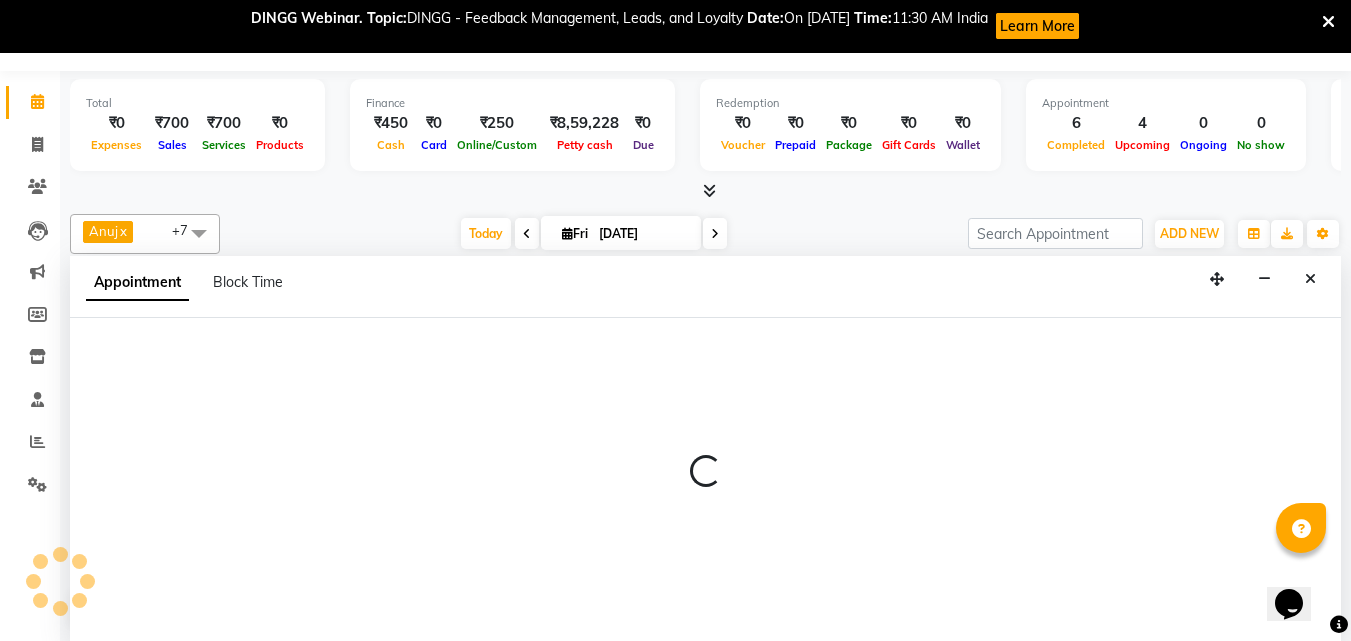 select on "60298" 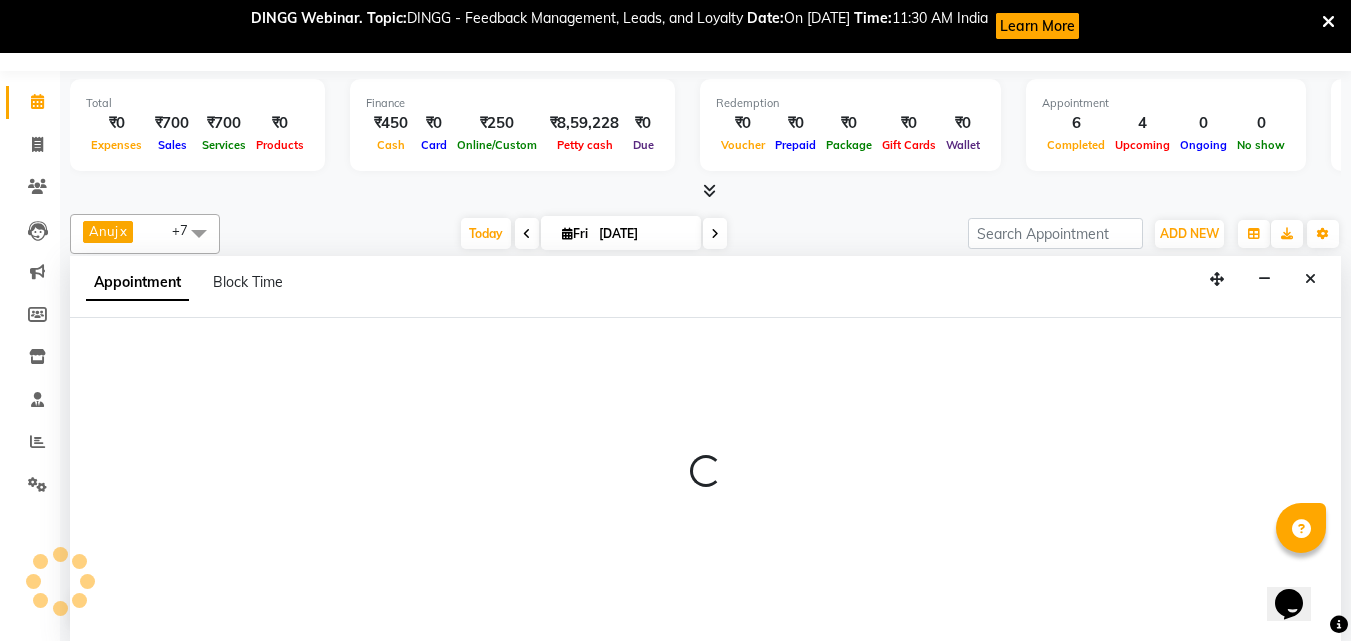 select on "735" 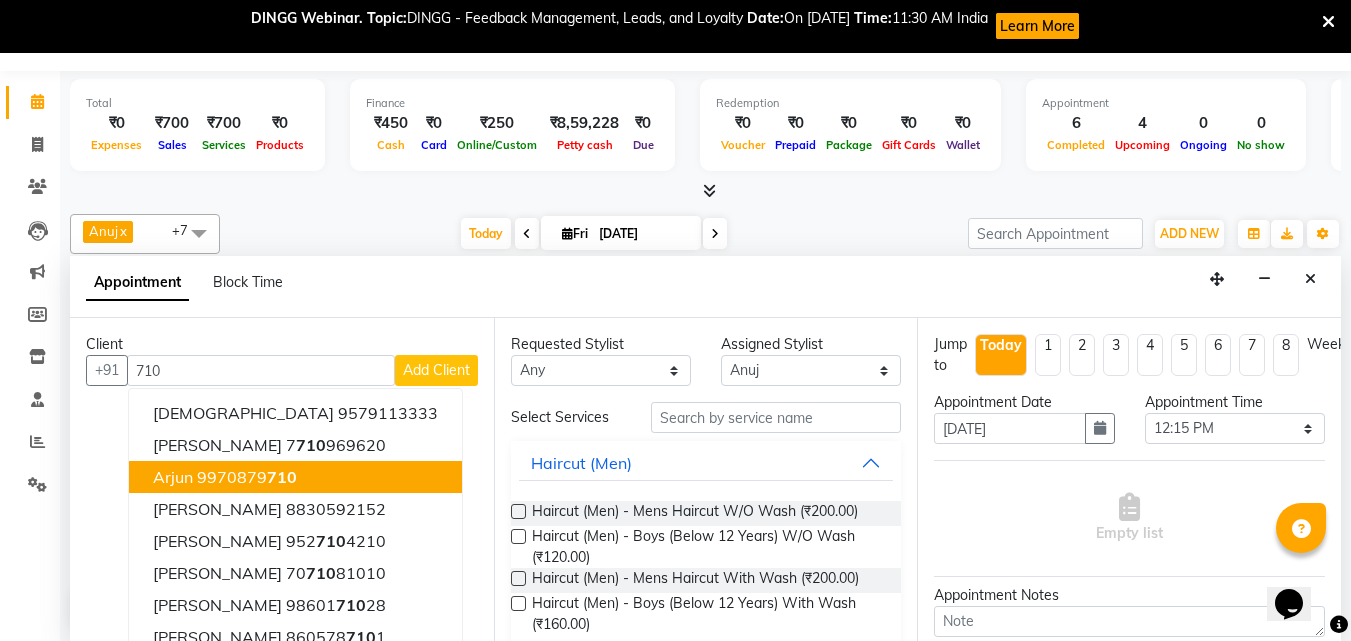 click on "9970879 710" at bounding box center [247, 477] 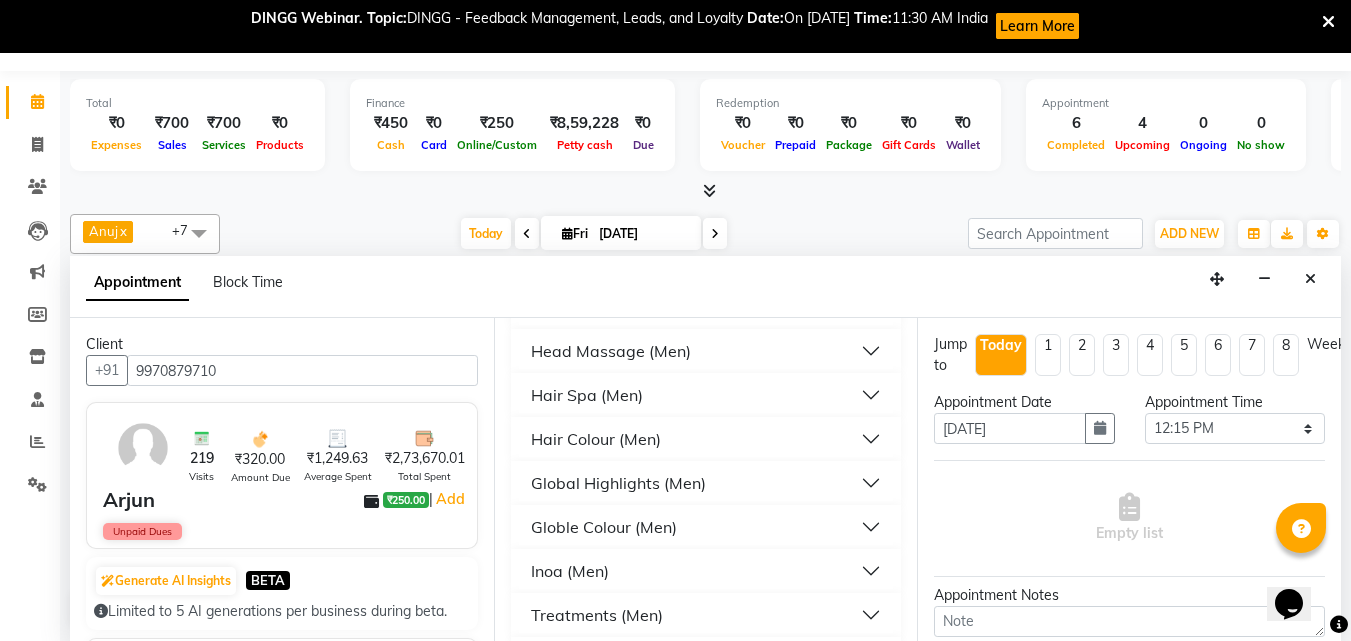 scroll, scrollTop: 455, scrollLeft: 0, axis: vertical 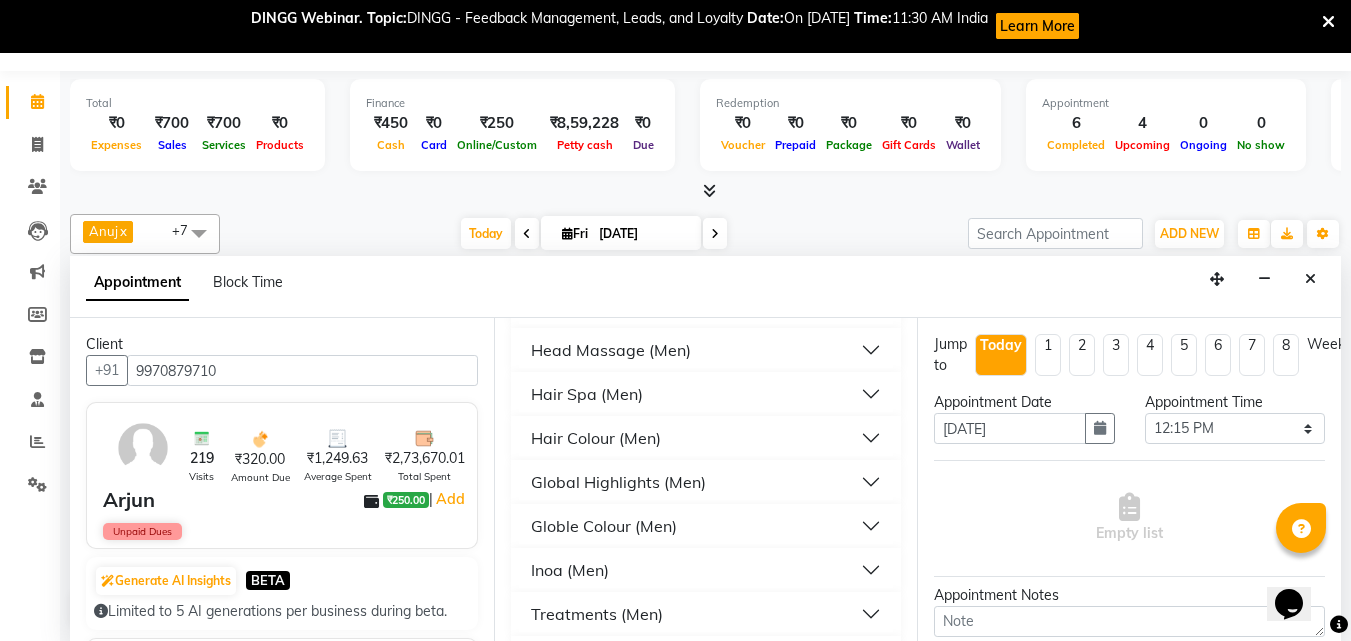 type on "9970879710" 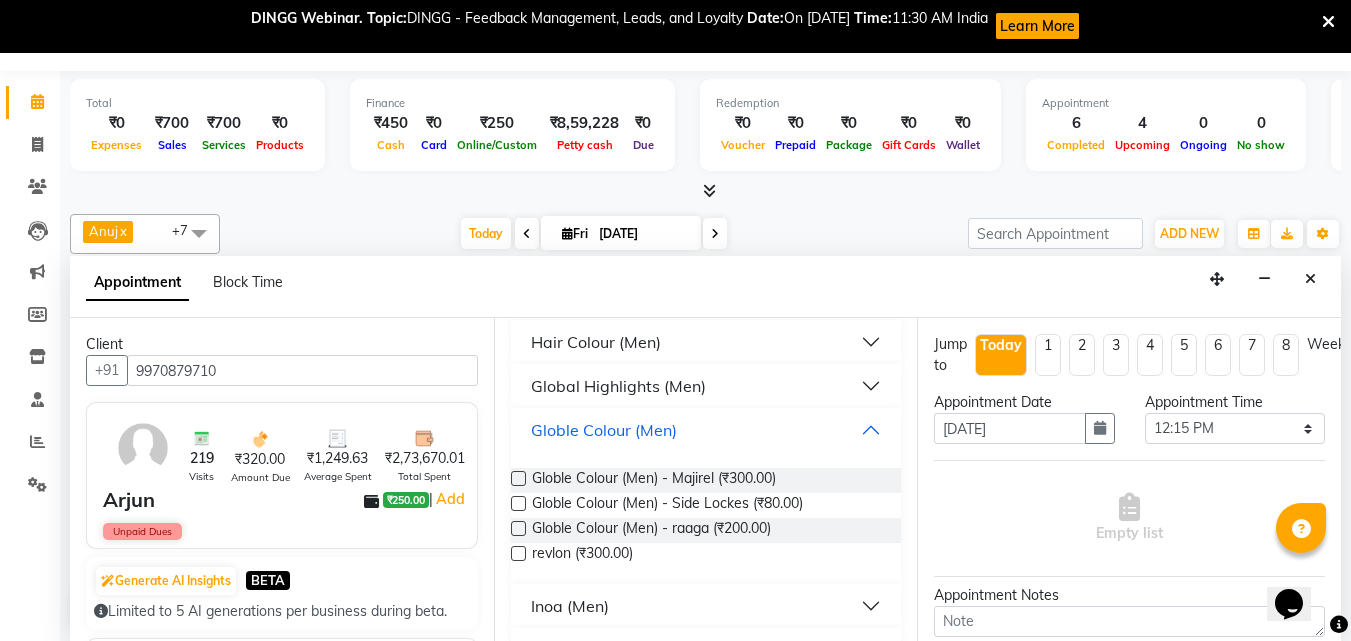 scroll, scrollTop: 552, scrollLeft: 0, axis: vertical 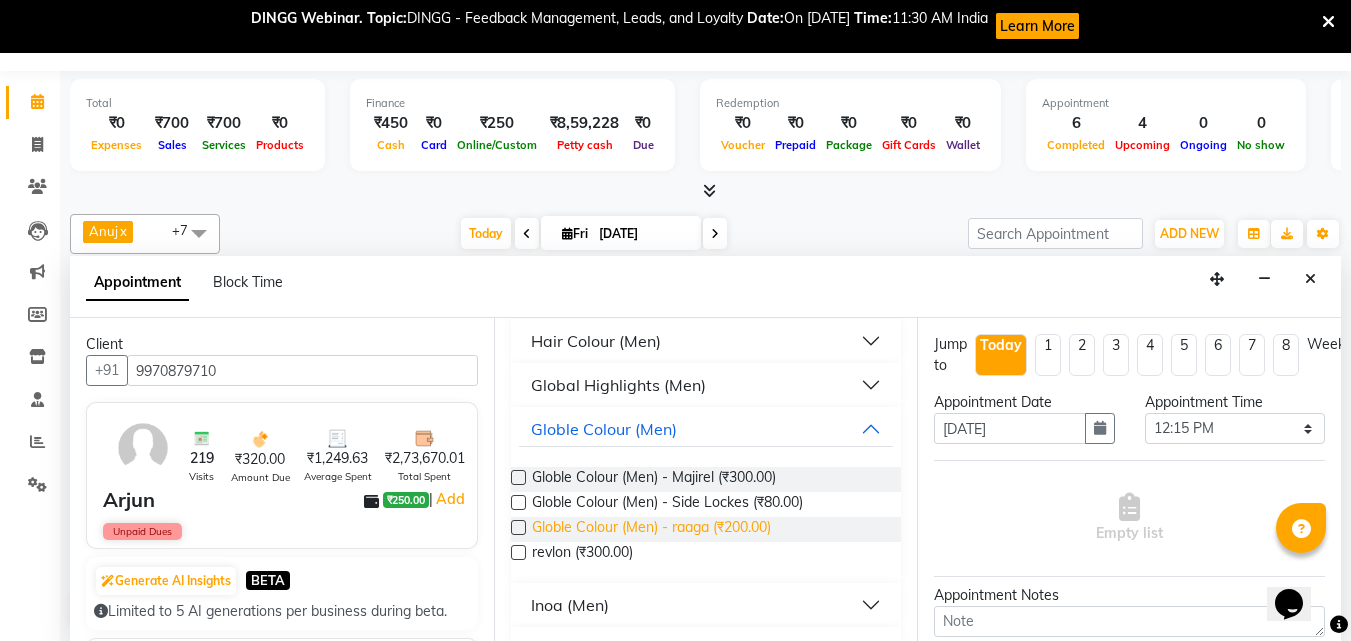 click on "Globle Colour (Men) - raaga (₹200.00)" at bounding box center (651, 529) 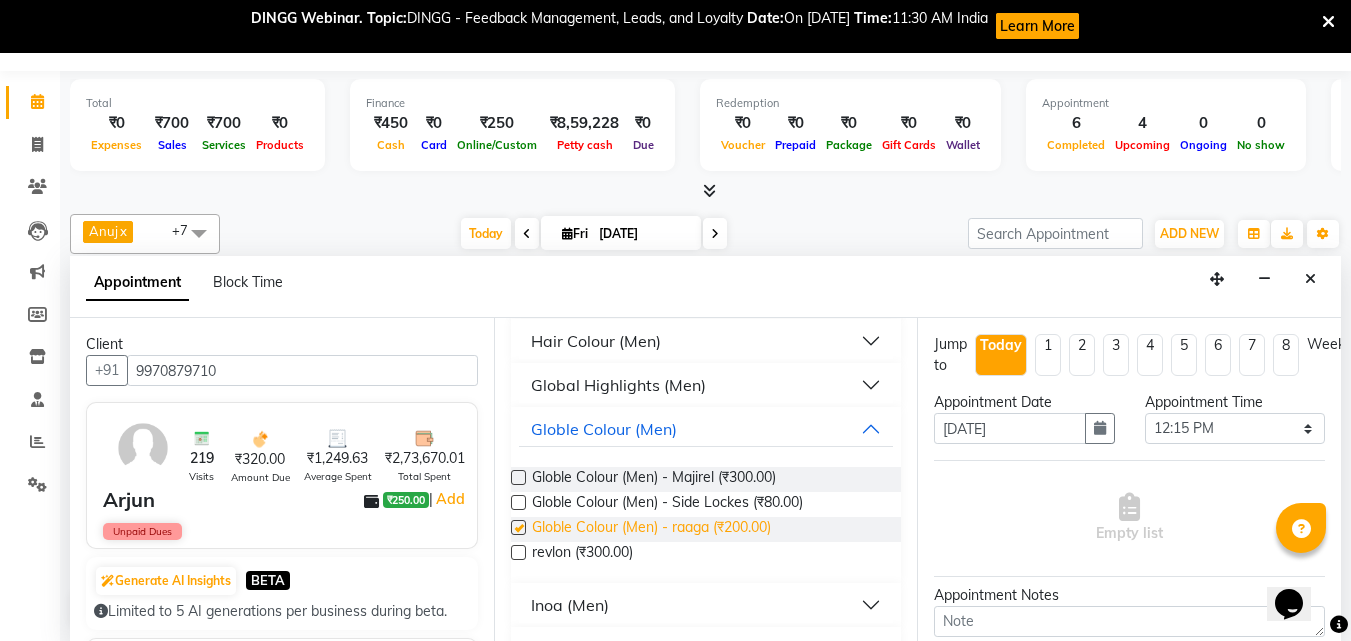checkbox on "false" 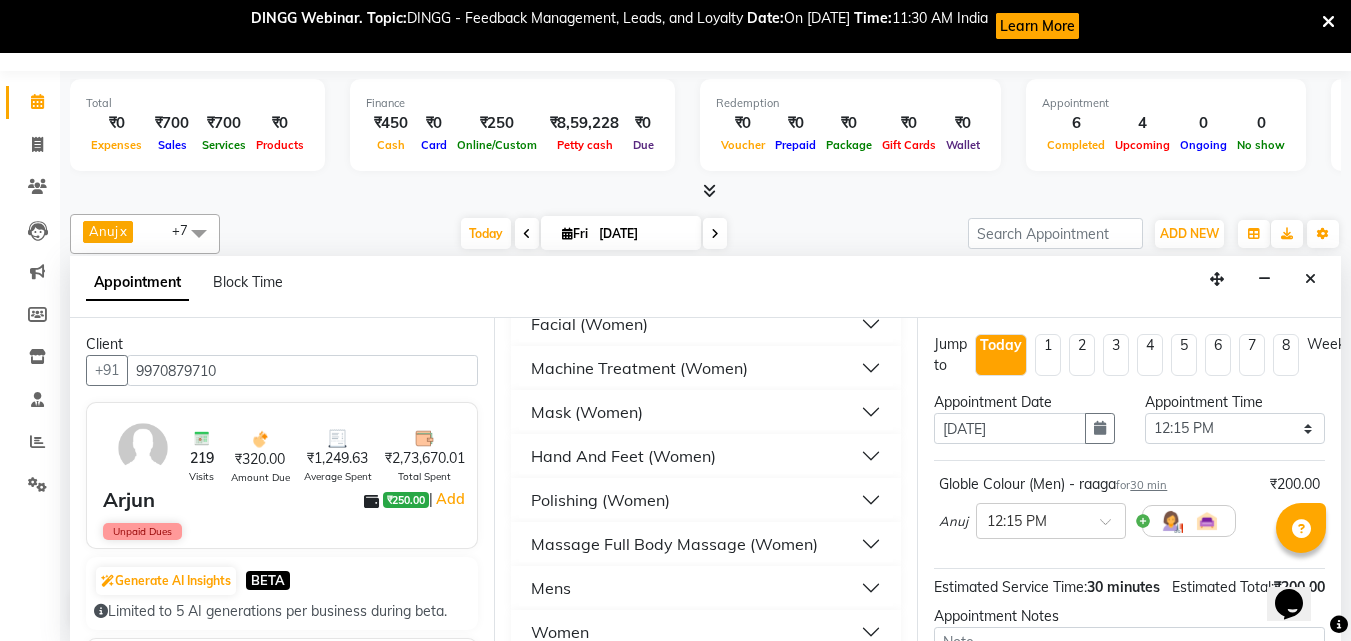 scroll, scrollTop: 2866, scrollLeft: 0, axis: vertical 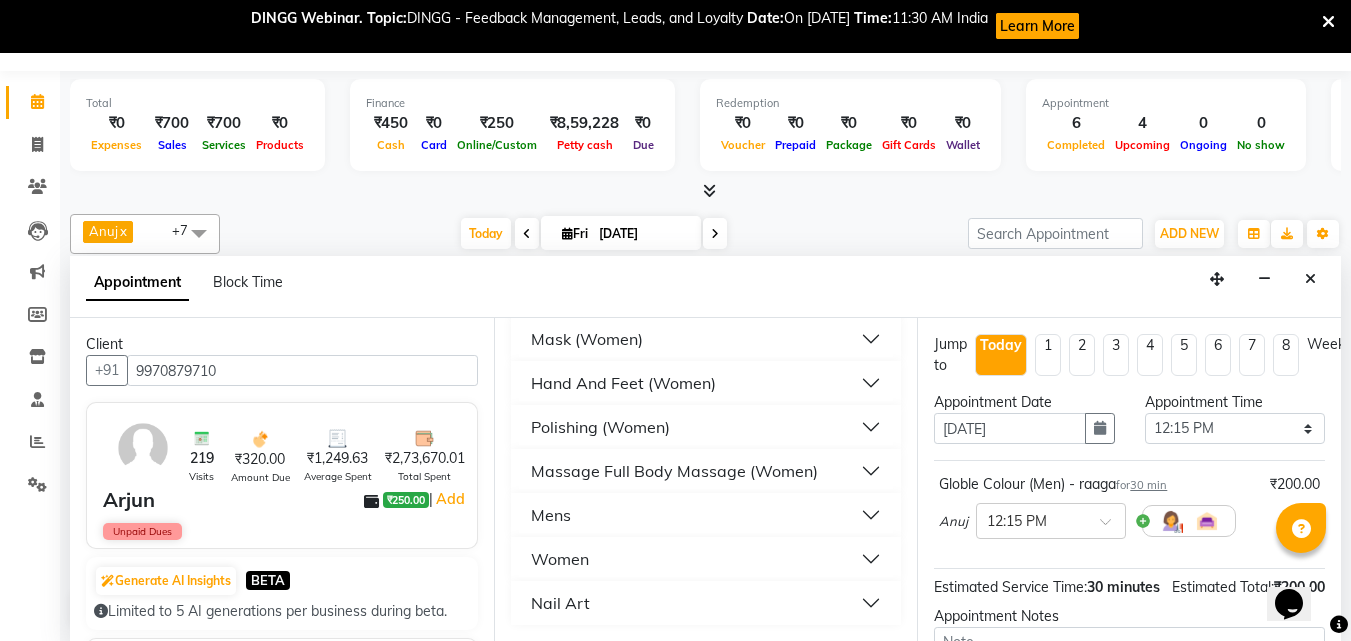 click on "Mens" at bounding box center [706, 515] 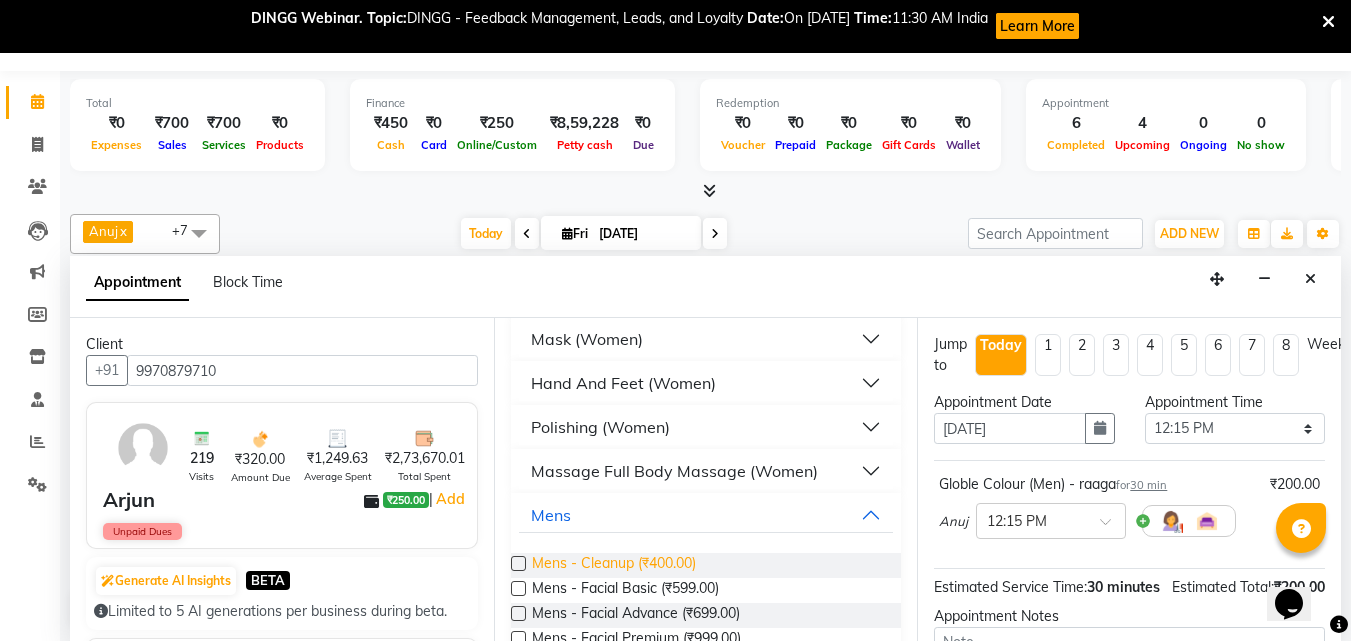 click on "Mens - Cleanup (₹400.00)" at bounding box center (614, 565) 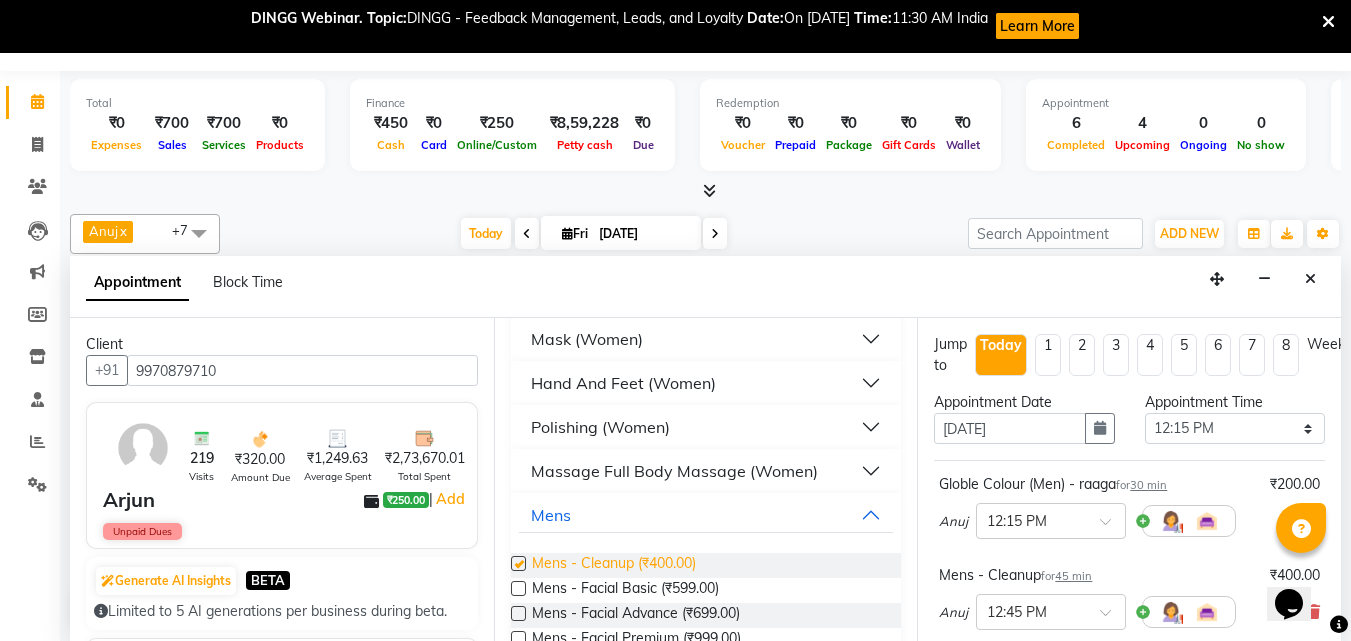 checkbox on "false" 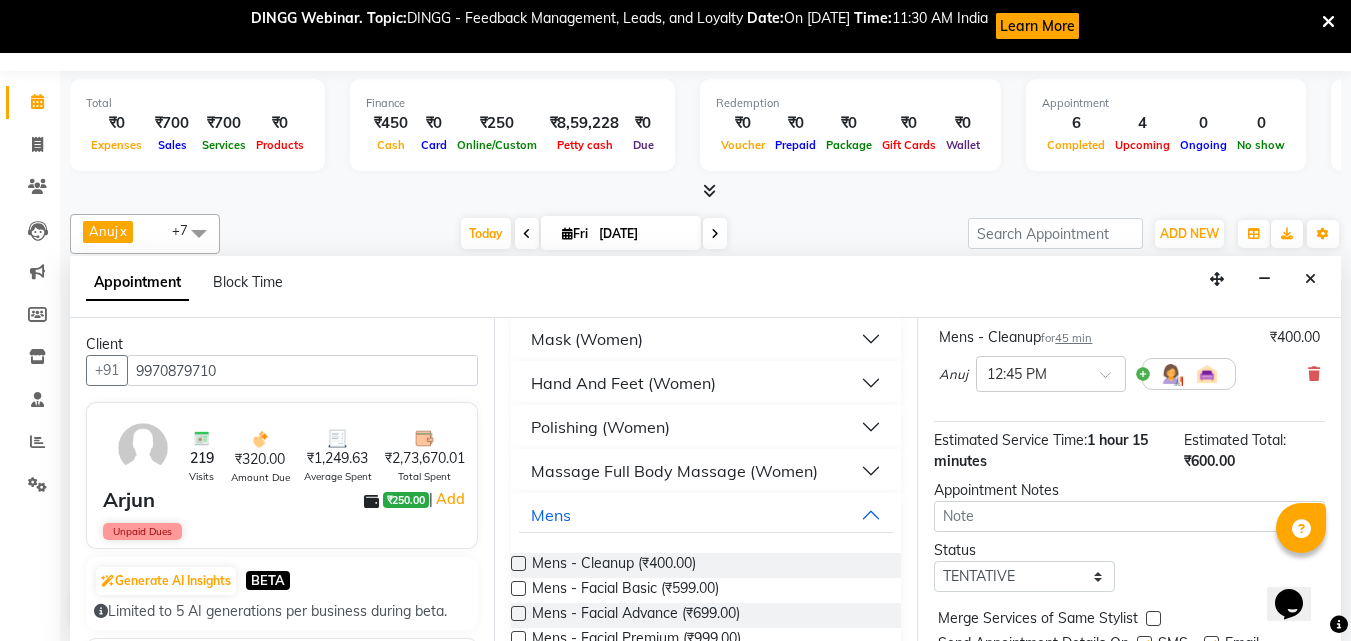 scroll, scrollTop: 330, scrollLeft: 0, axis: vertical 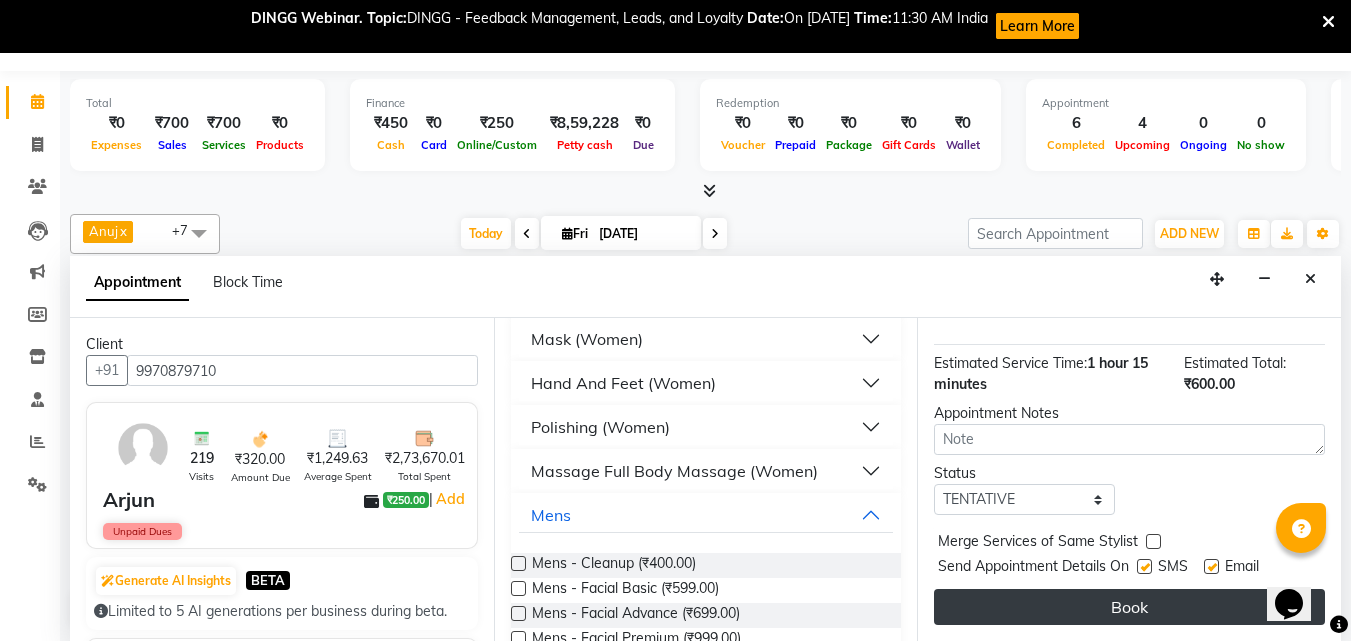 click on "Book" at bounding box center (1129, 607) 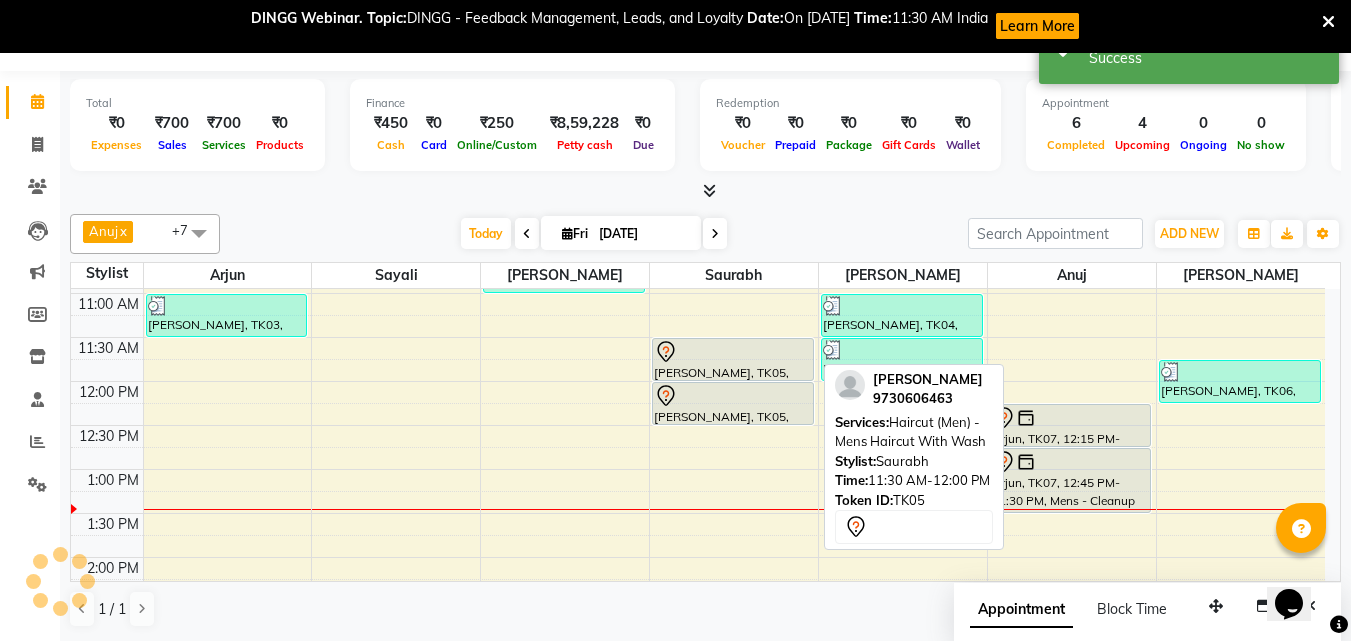 scroll, scrollTop: 0, scrollLeft: 0, axis: both 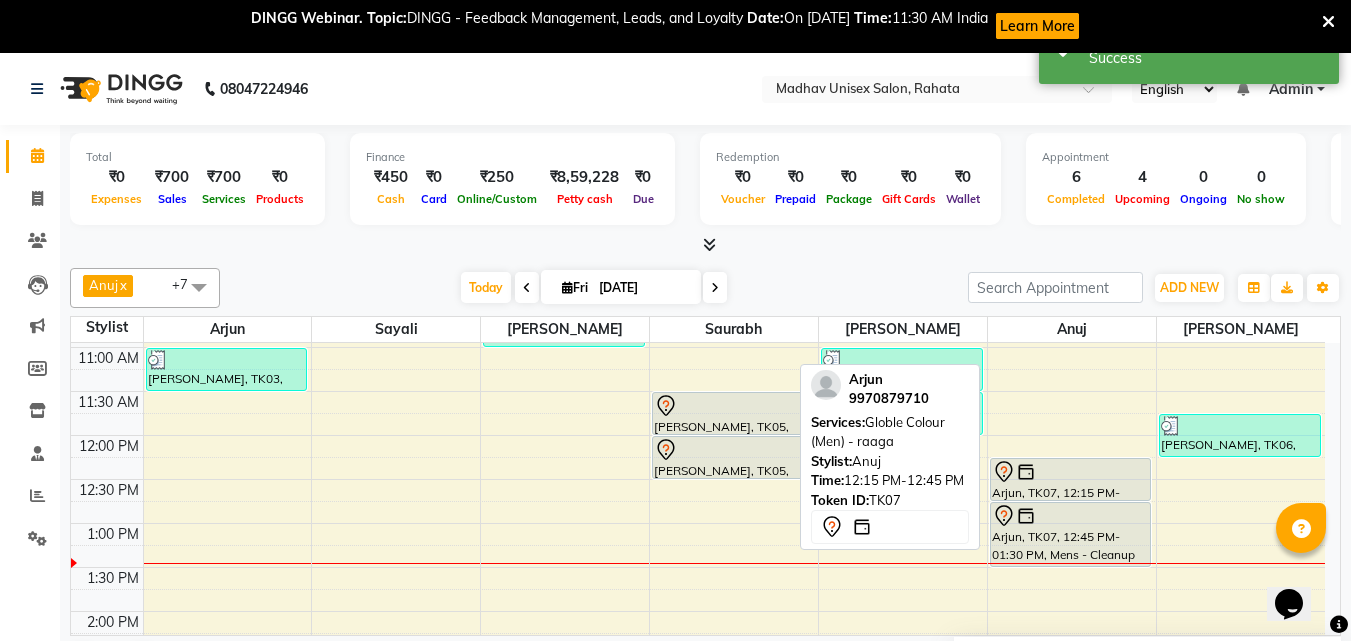 click at bounding box center [1071, 472] 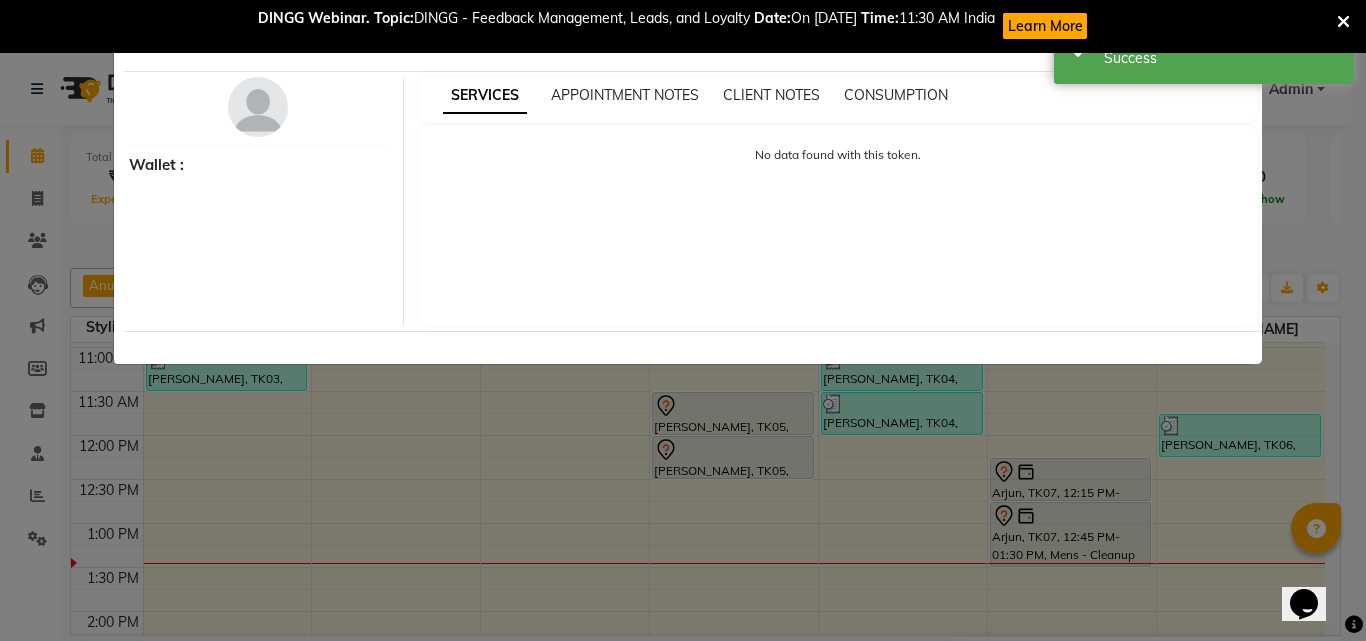 select on "7" 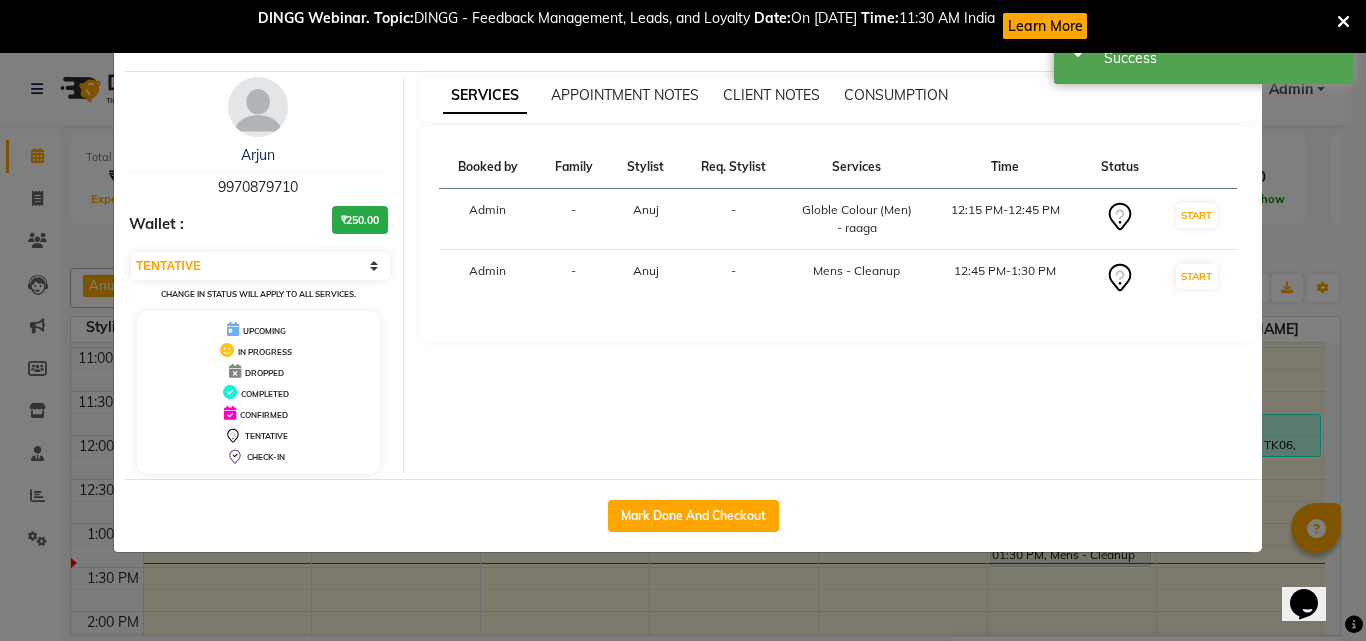 click on "Mark Done And Checkout" 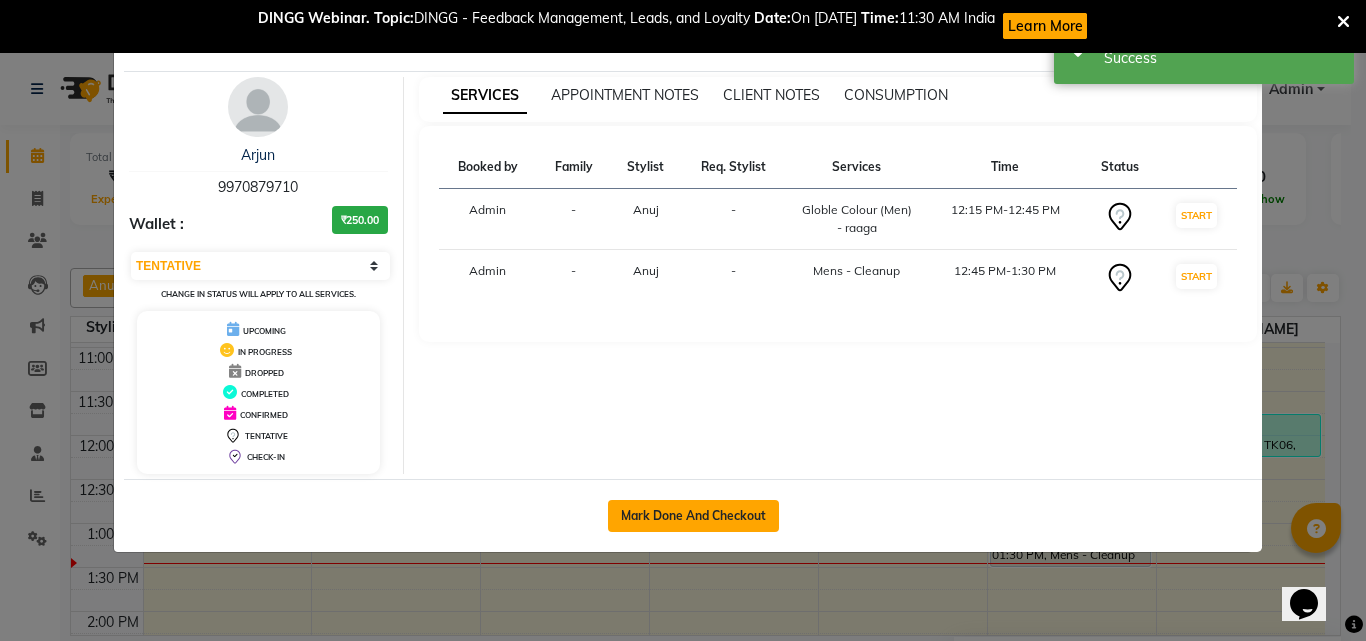 click on "Mark Done And Checkout" 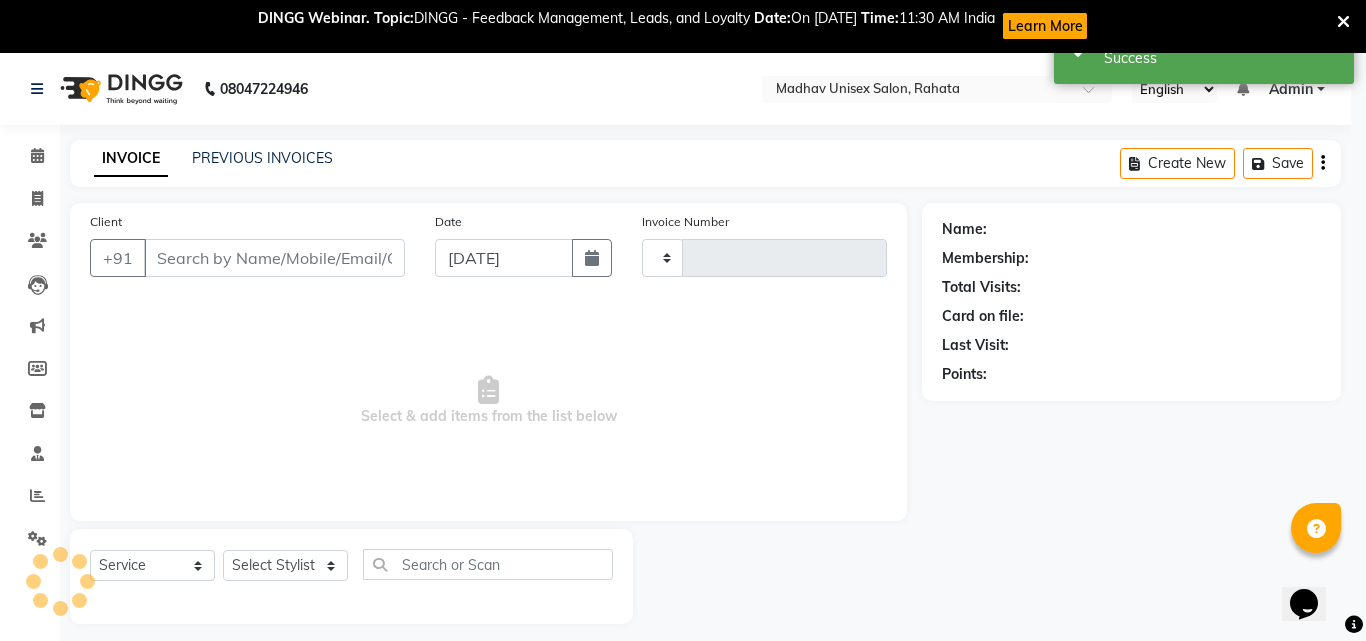 type on "1800" 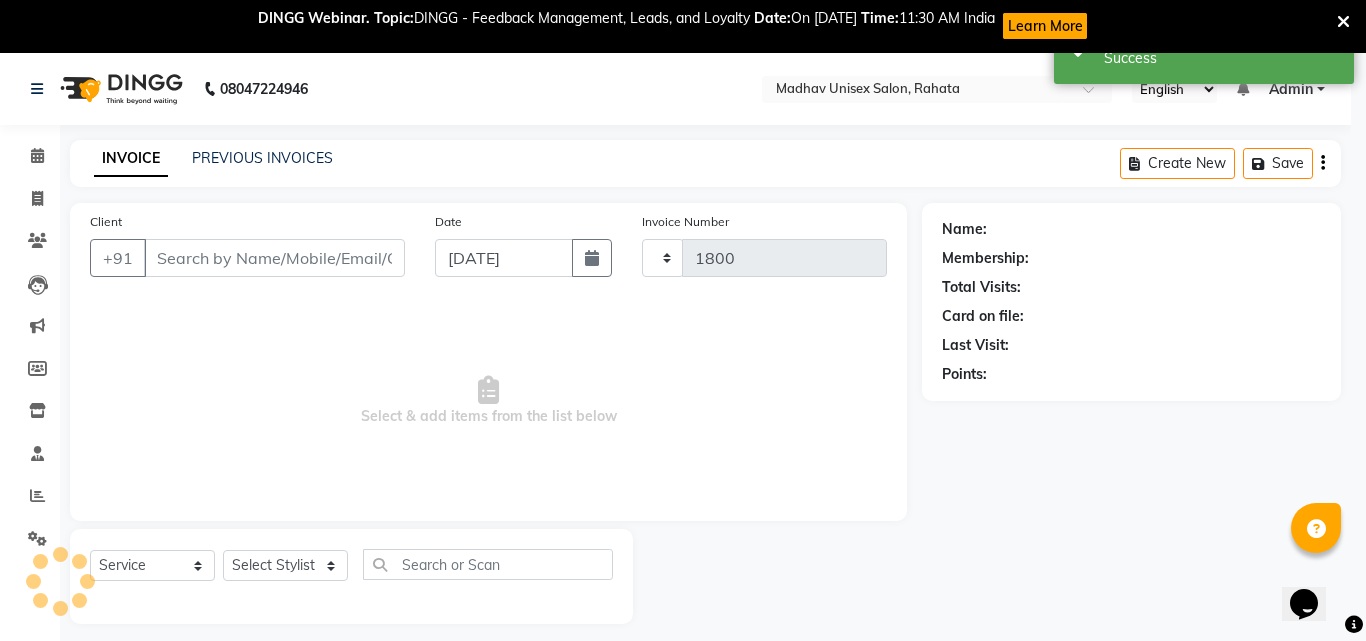 select on "870" 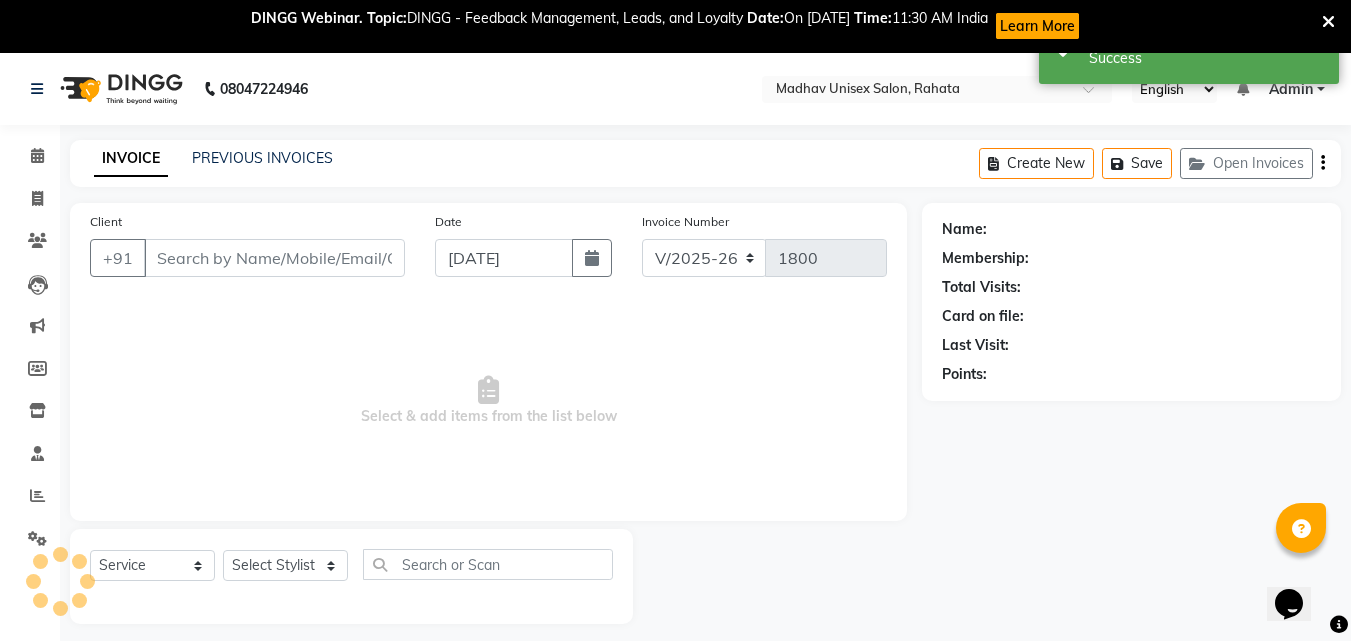 type on "9970879710" 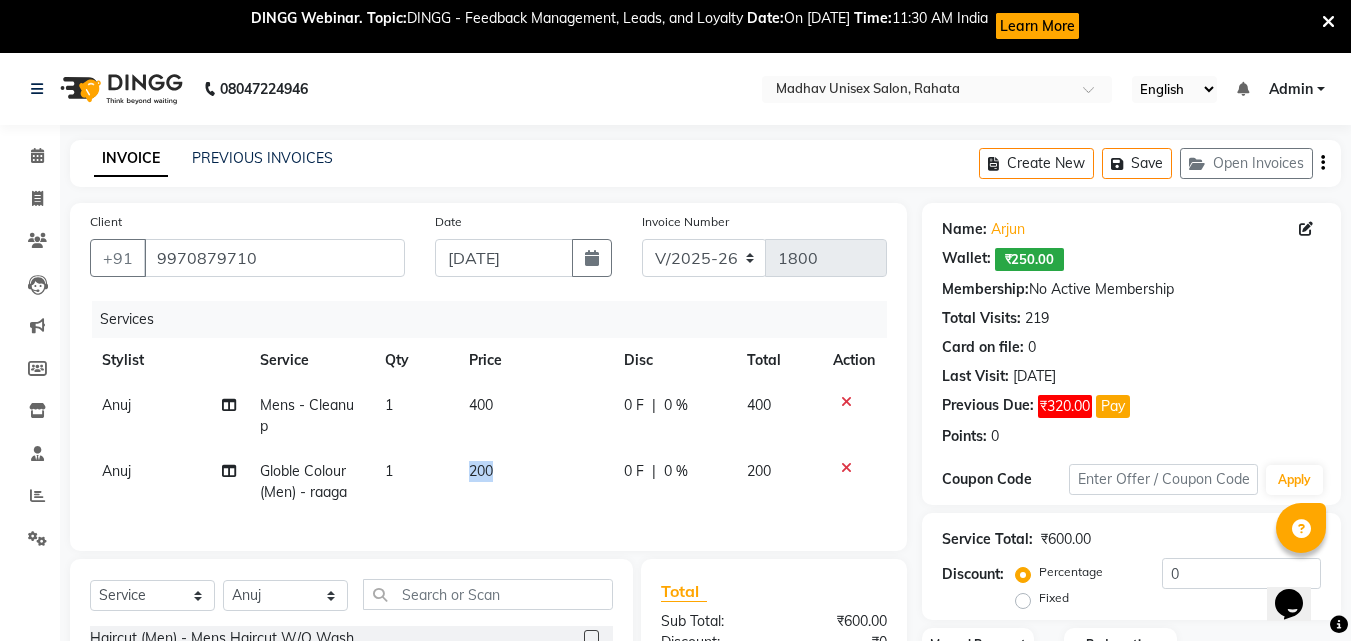 drag, startPoint x: 470, startPoint y: 461, endPoint x: 494, endPoint y: 466, distance: 24.5153 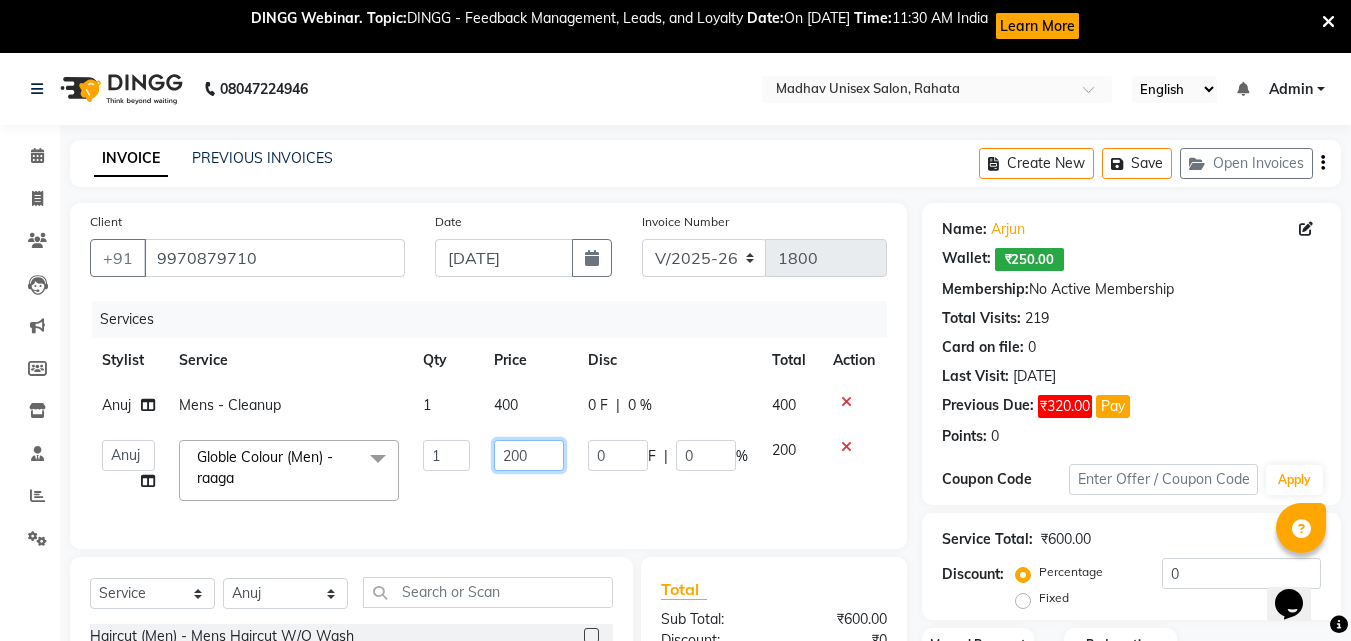 drag, startPoint x: 528, startPoint y: 457, endPoint x: 492, endPoint y: 457, distance: 36 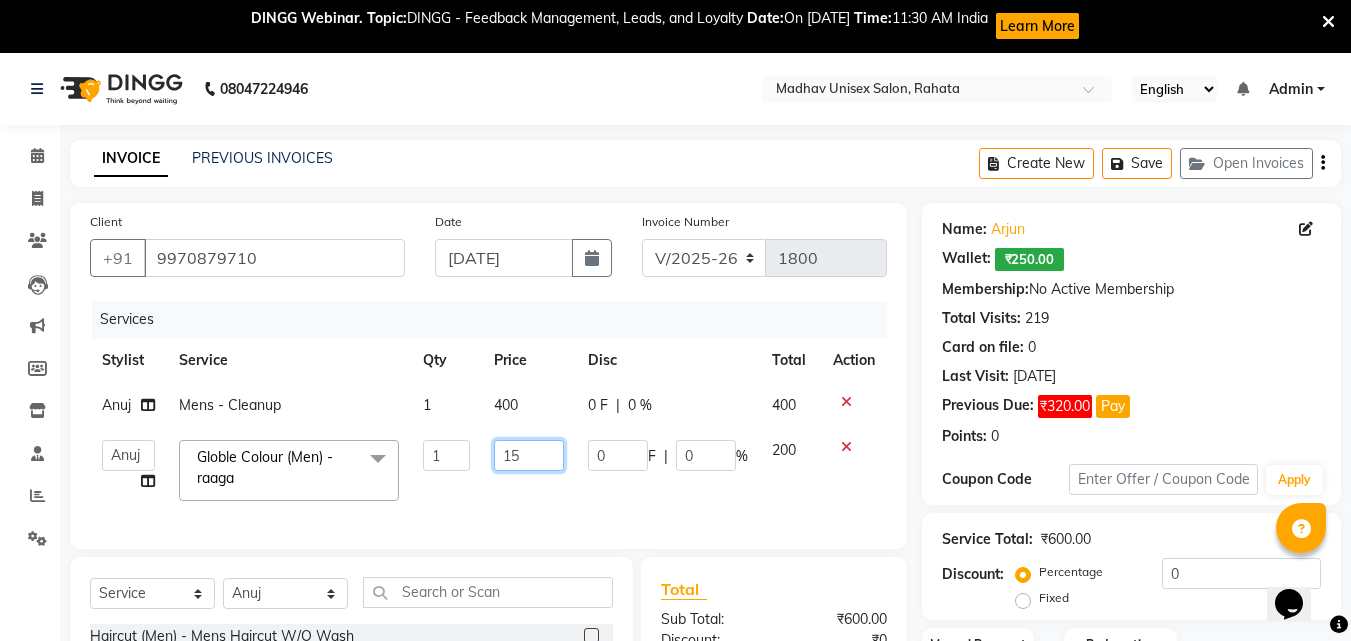 type on "150" 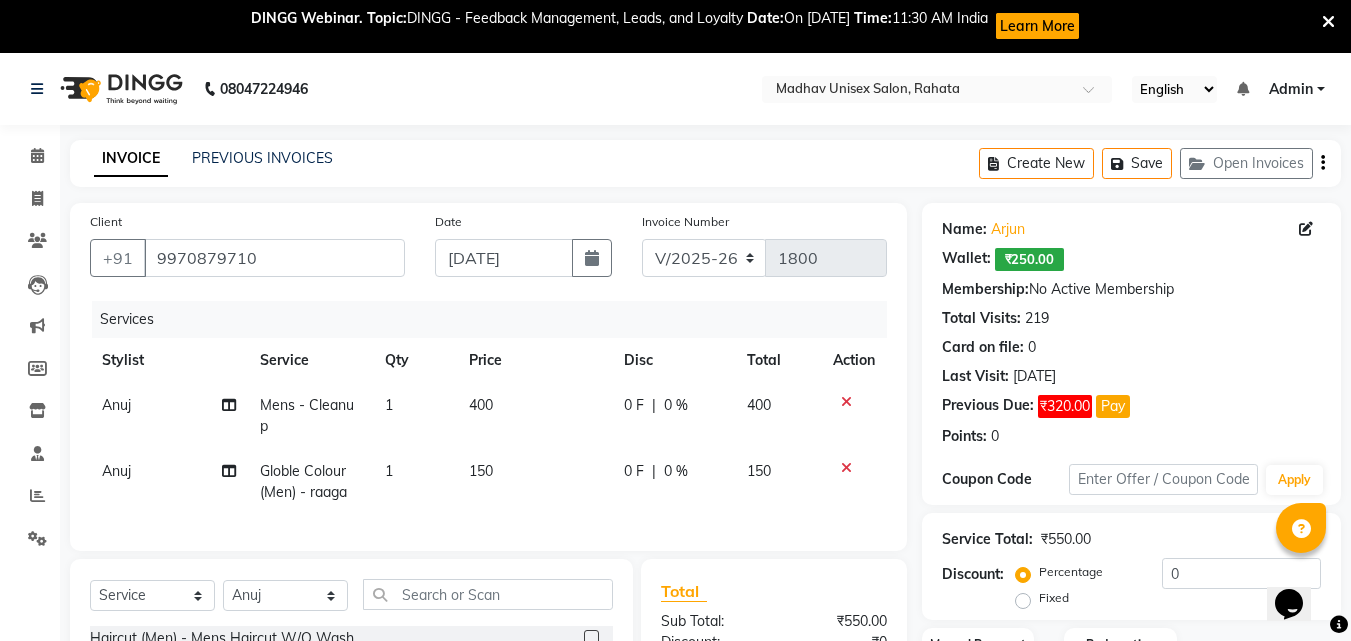 click on "400" 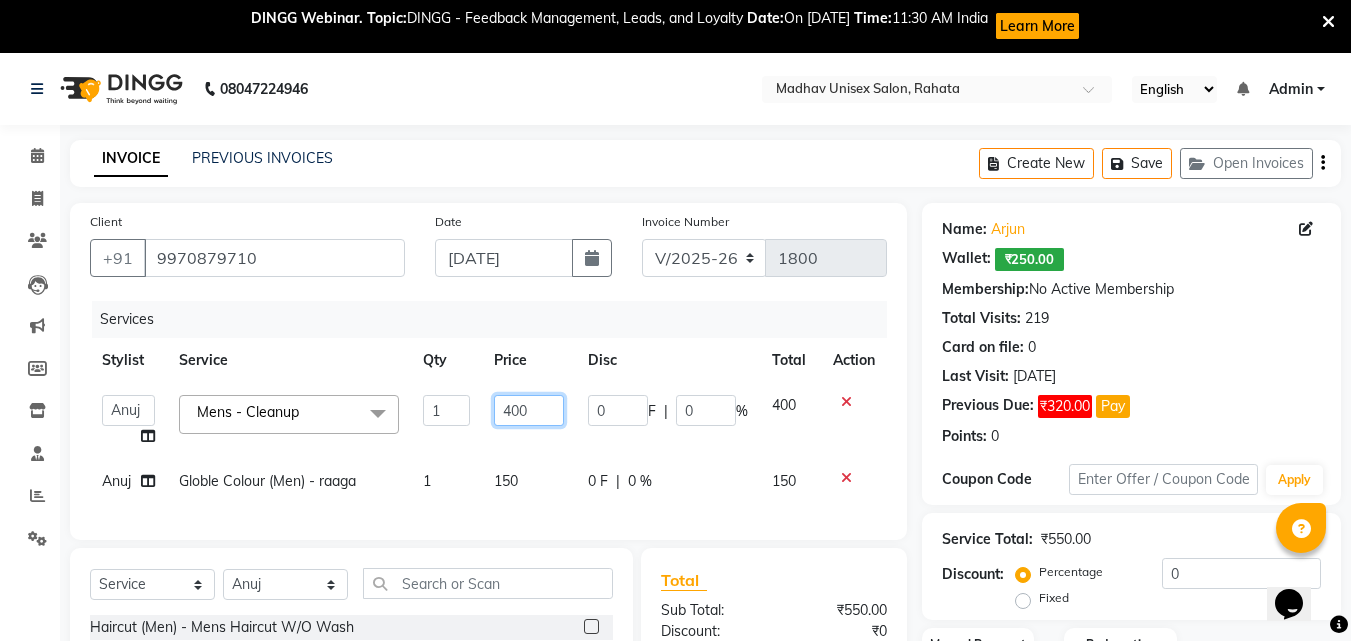 click on "400" 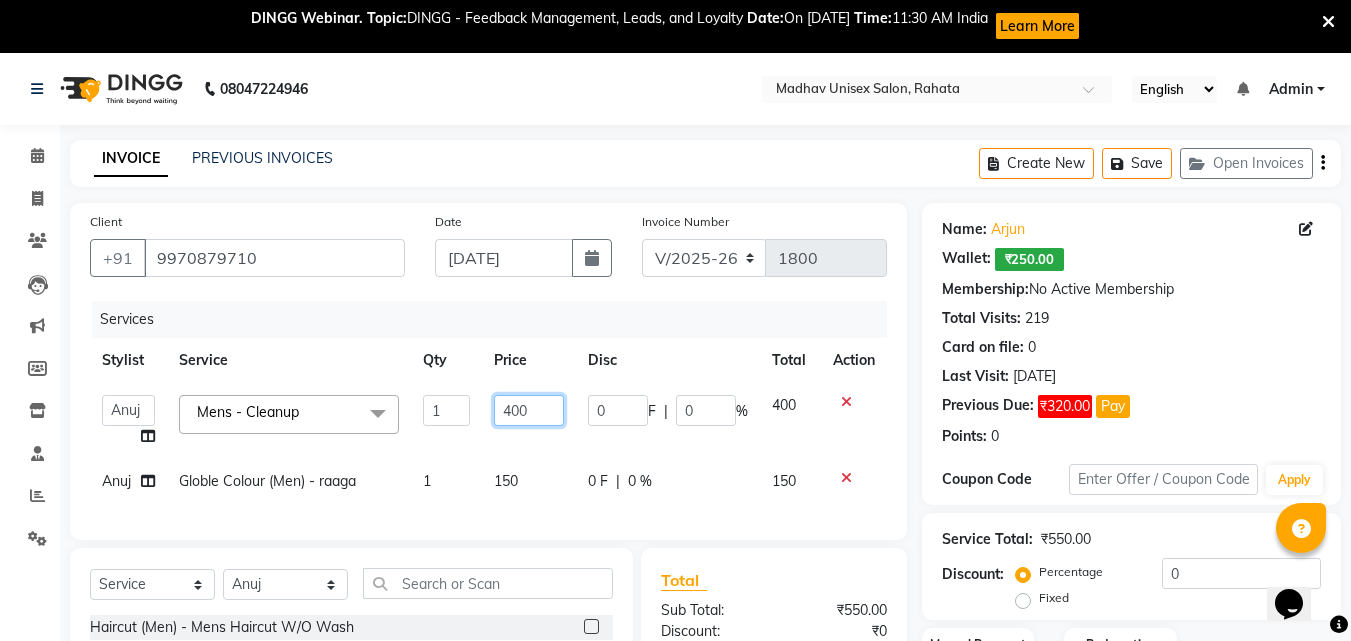 click on "400" 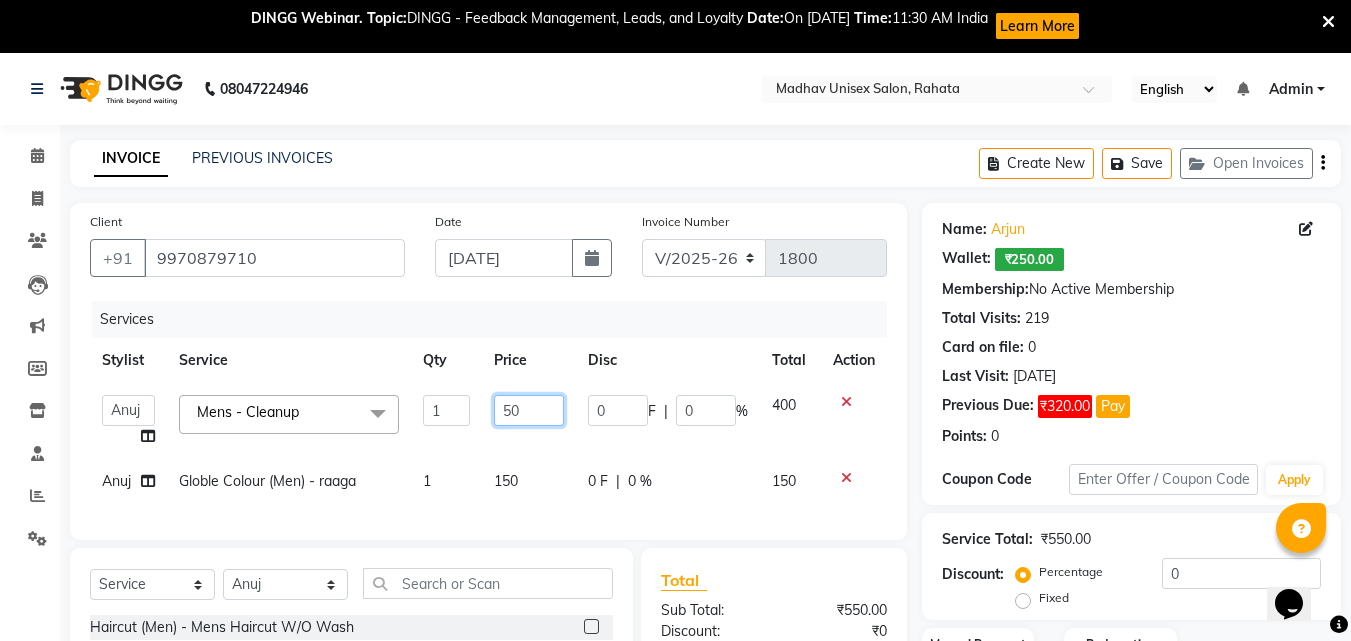 type on "550" 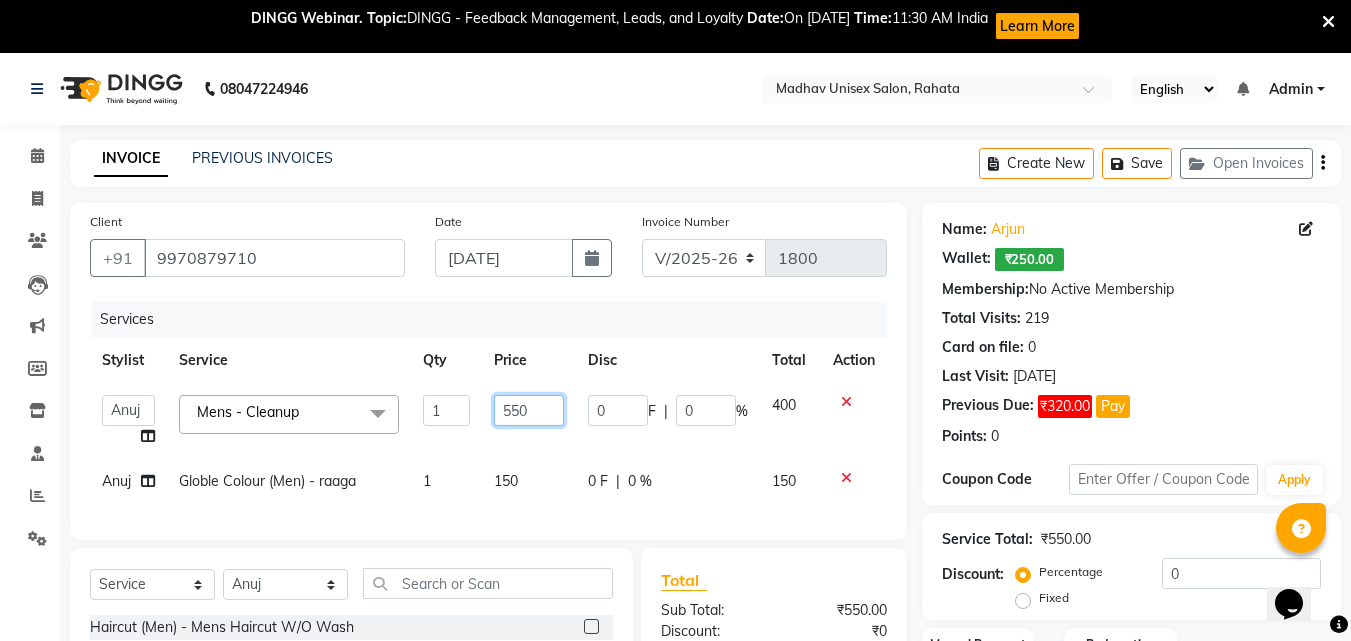 scroll, scrollTop: 247, scrollLeft: 0, axis: vertical 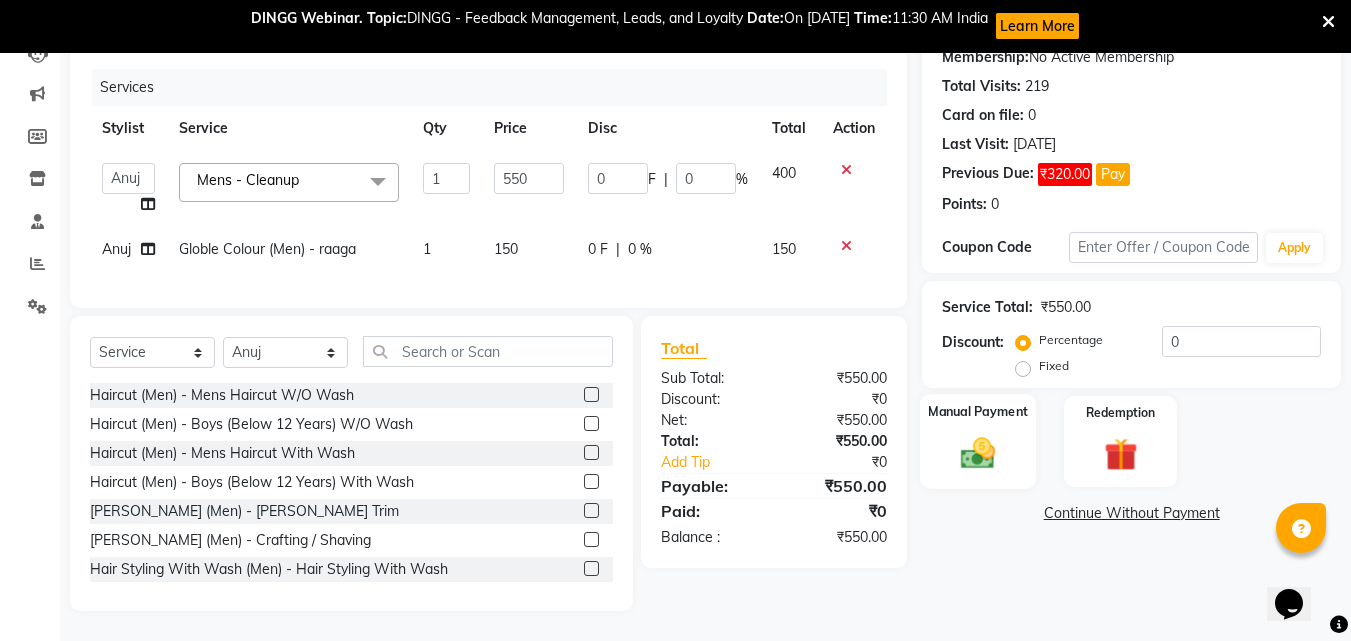 click on "Manual Payment" 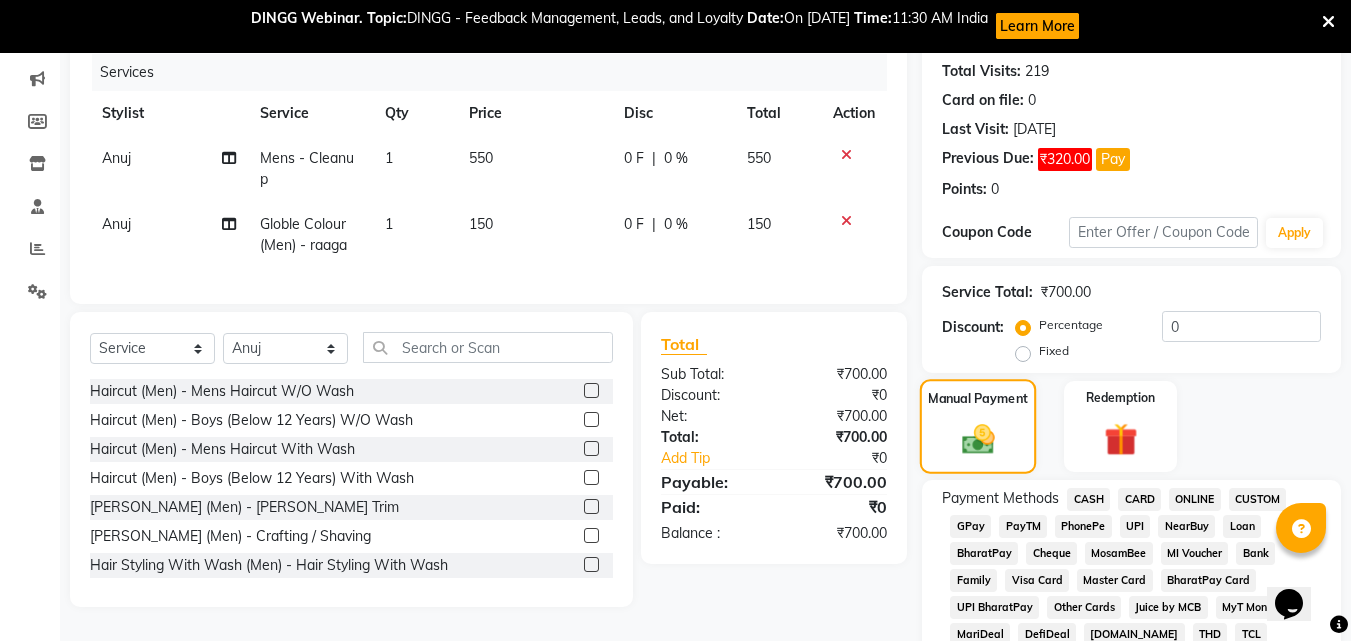 scroll, scrollTop: 387, scrollLeft: 0, axis: vertical 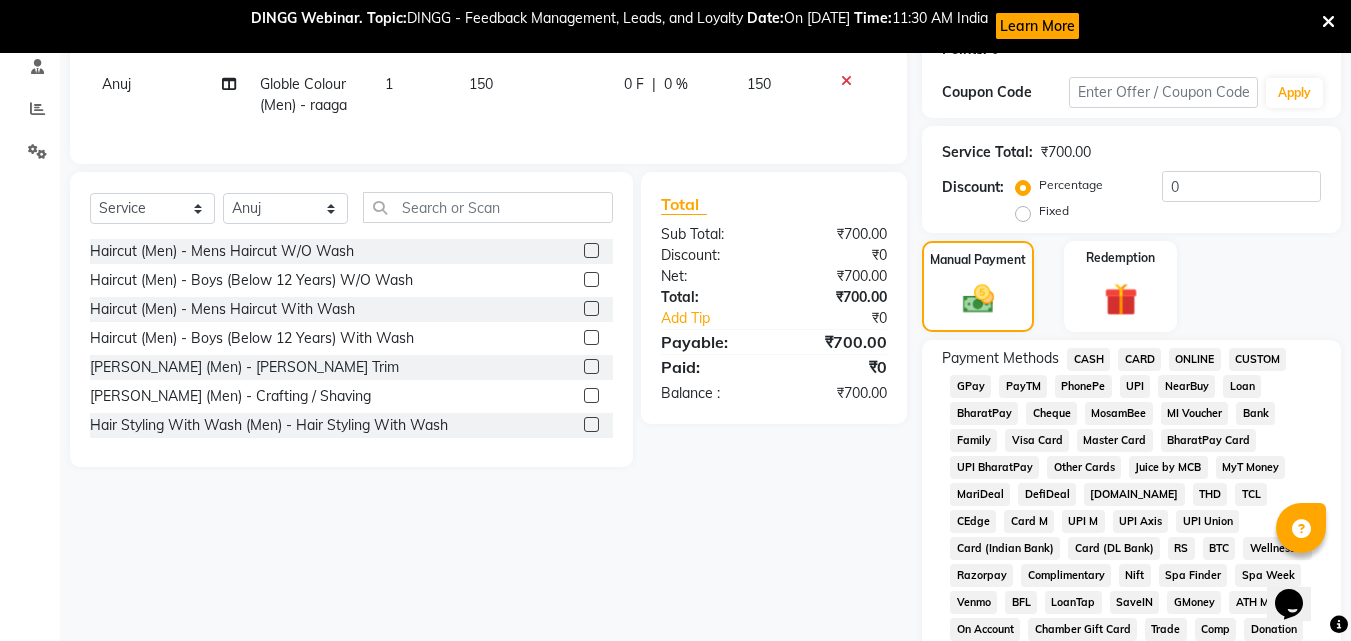 click on "ONLINE" 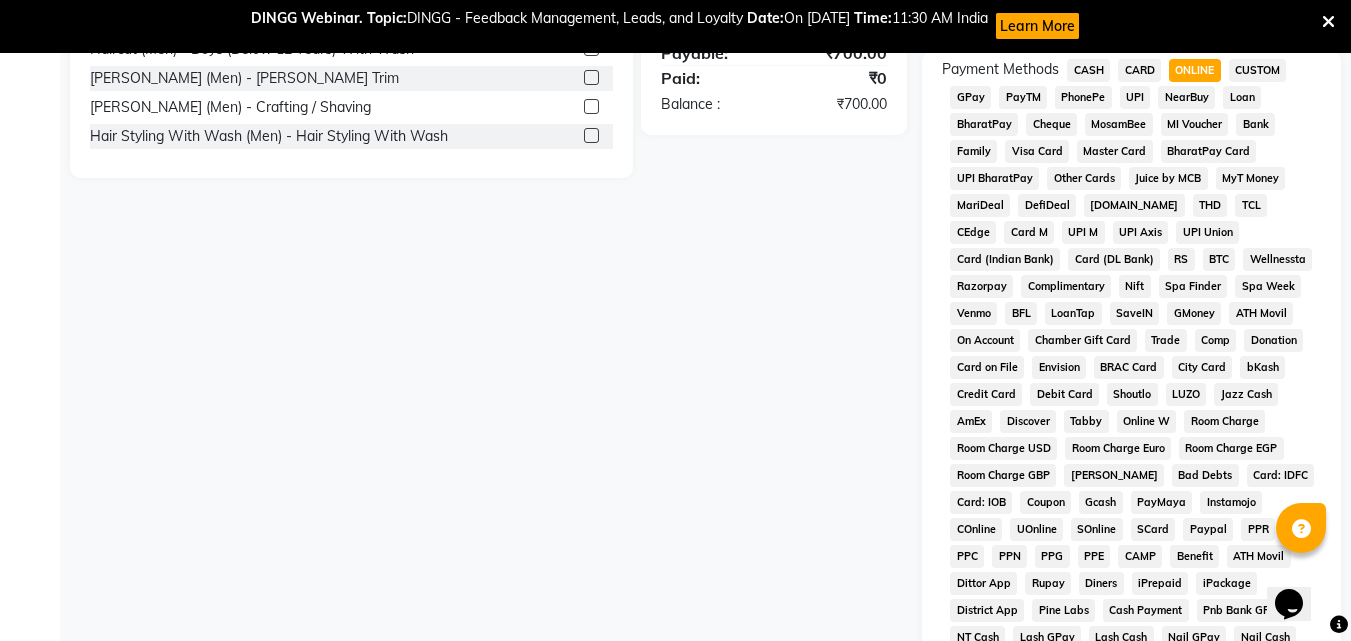 scroll, scrollTop: 976, scrollLeft: 0, axis: vertical 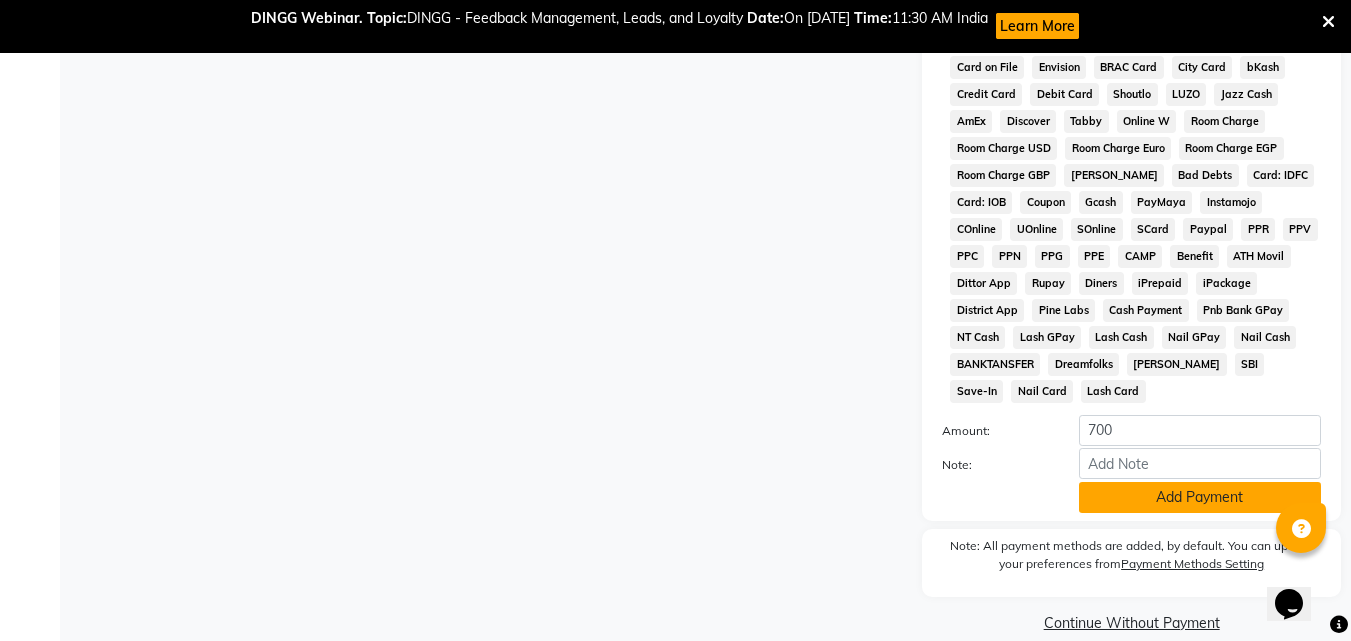 click on "Add Payment" 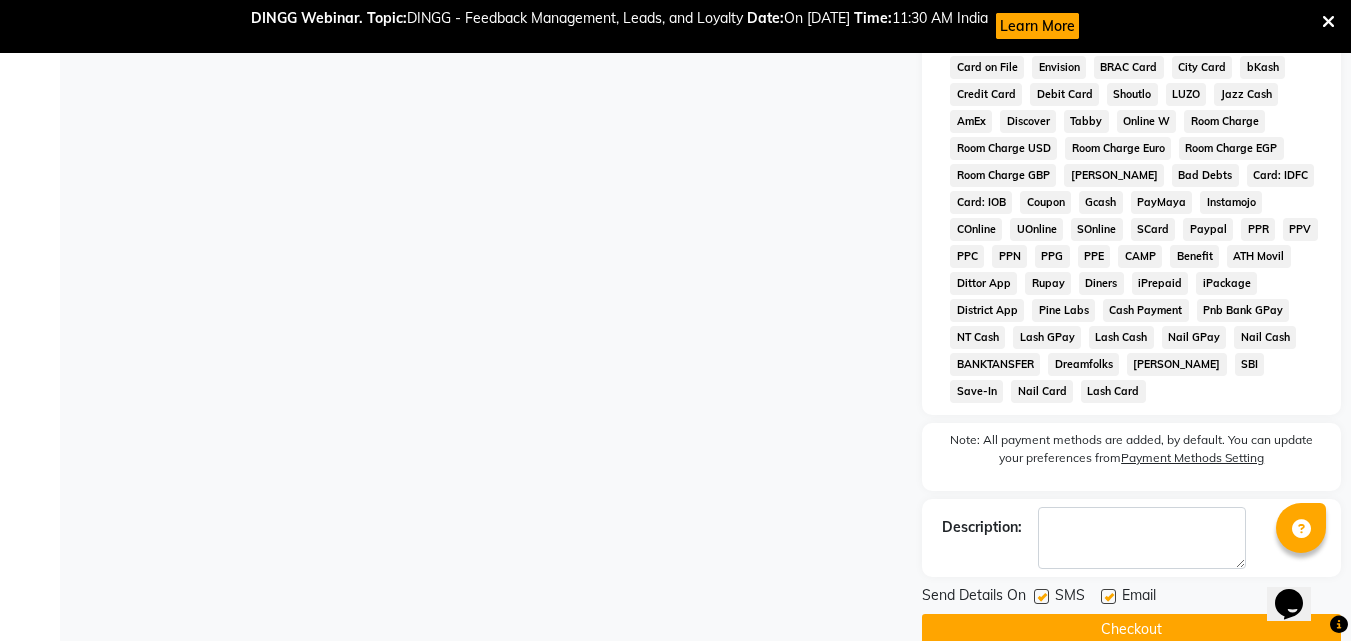 click on "Checkout" 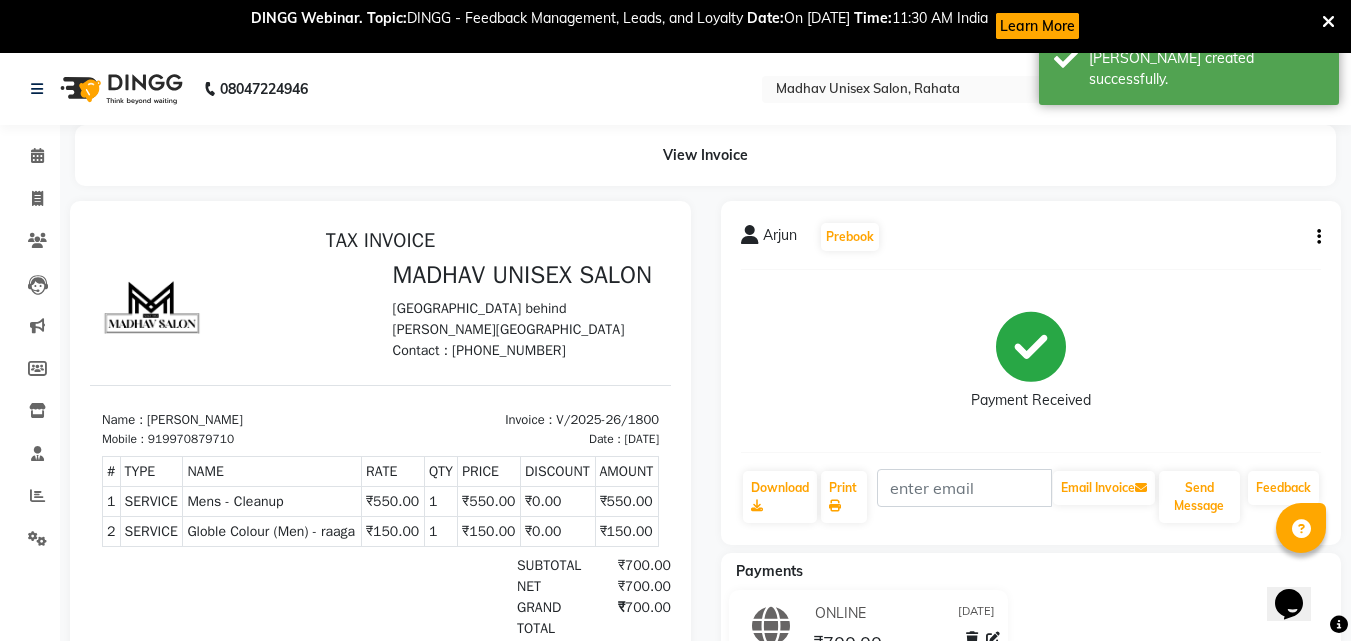 scroll, scrollTop: 0, scrollLeft: 0, axis: both 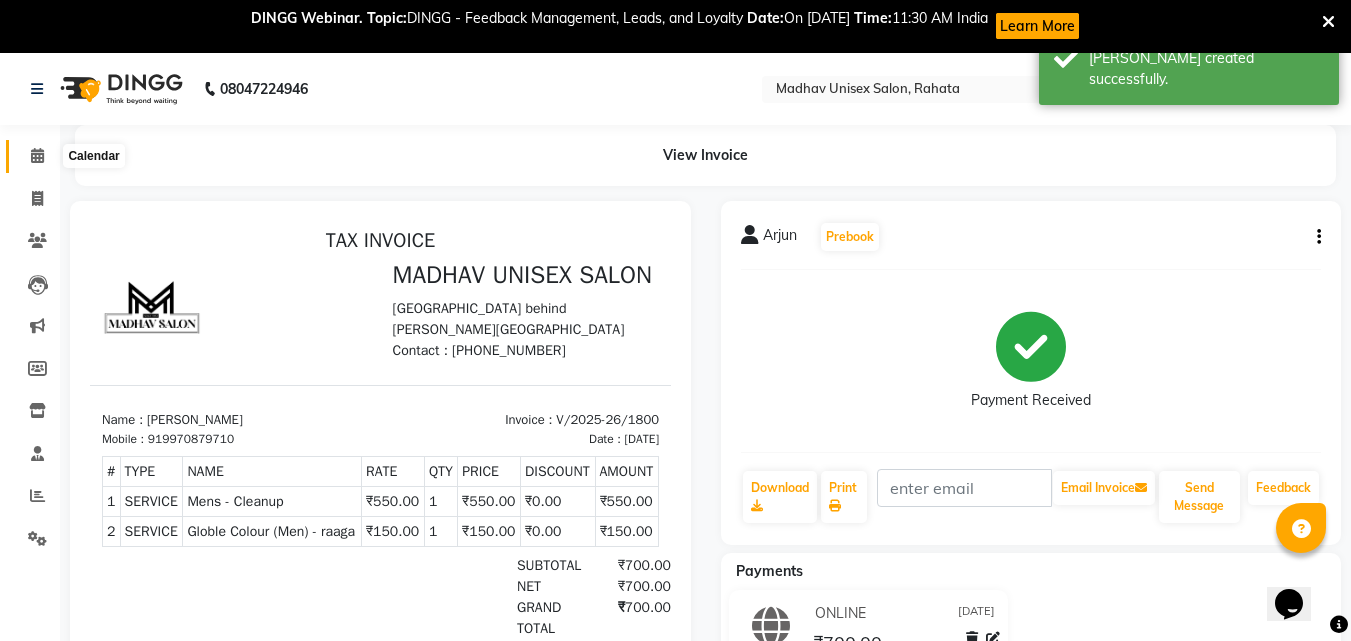 click 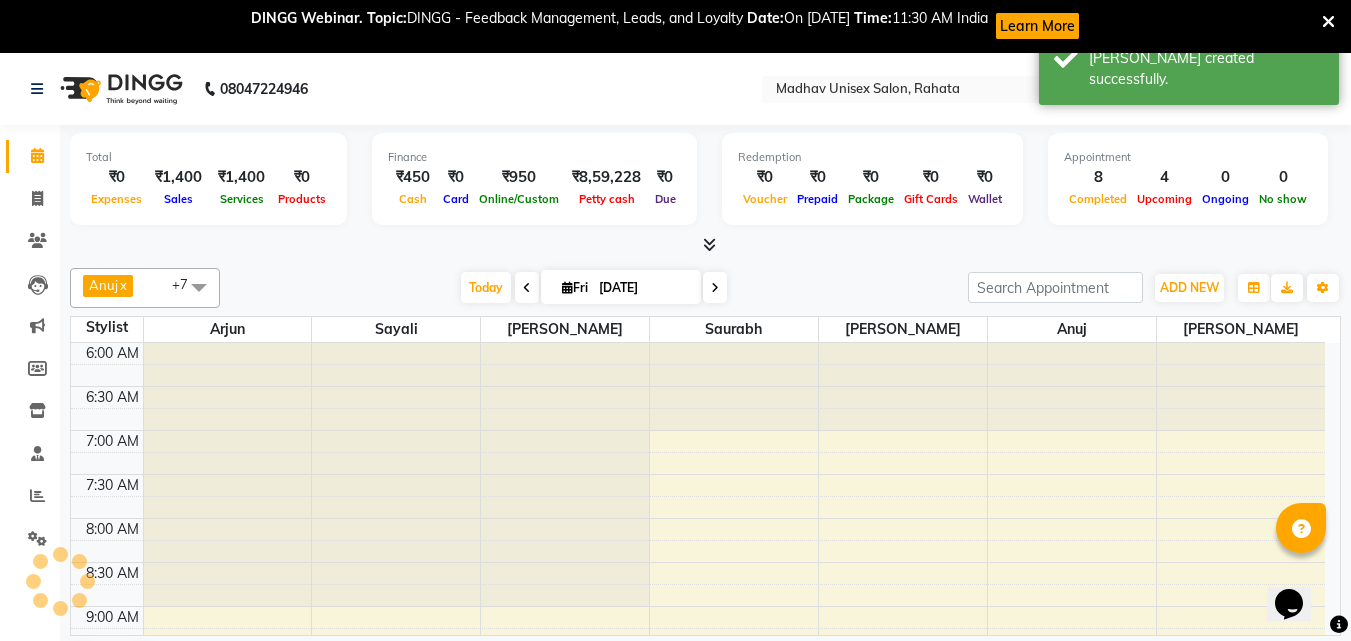 scroll, scrollTop: 0, scrollLeft: 0, axis: both 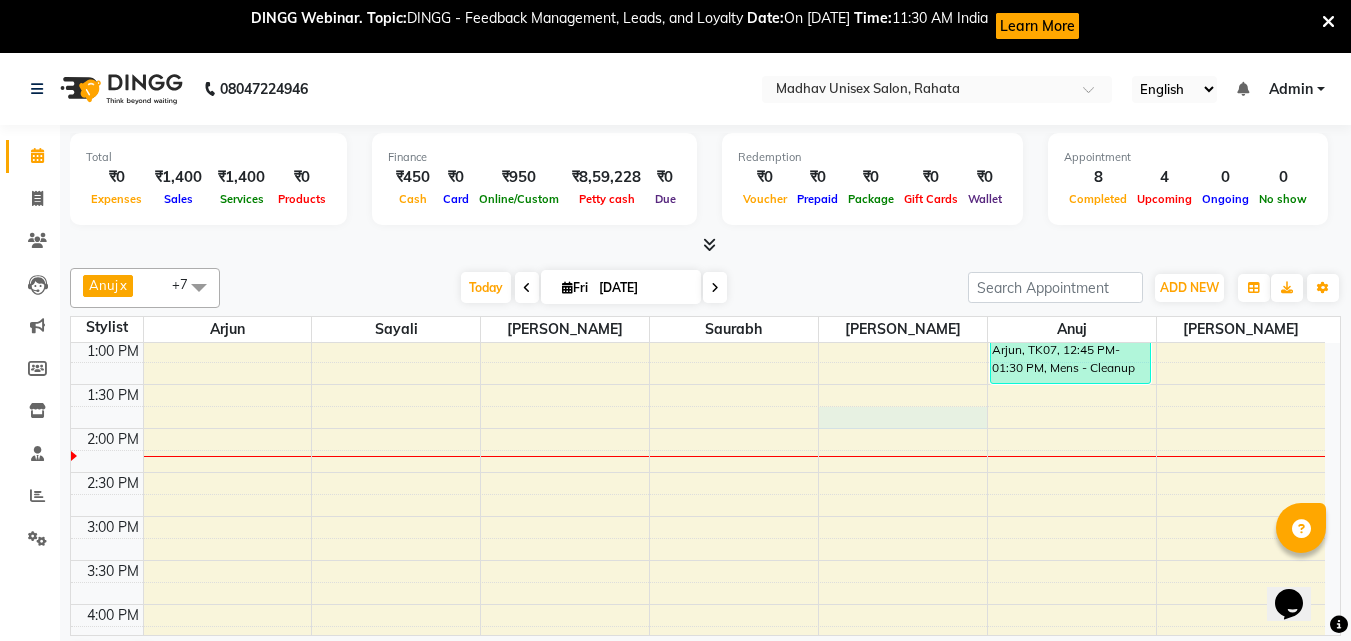 click on "6:00 AM 6:30 AM 7:00 AM 7:30 AM 8:00 AM 8:30 AM 9:00 AM 9:30 AM 10:00 AM 10:30 AM 11:00 AM 11:30 AM 12:00 PM 12:30 PM 1:00 PM 1:30 PM 2:00 PM 2:30 PM 3:00 PM 3:30 PM 4:00 PM 4:30 PM 5:00 PM 5:30 PM 6:00 PM 6:30 PM 7:00 PM 7:30 PM 8:00 PM 8:30 PM 9:00 PM 9:30 PM 10:00 PM 10:30 PM     [PERSON_NAME], TK03, 11:00 AM-11:30 AM, [PERSON_NAME] (Men)  - [PERSON_NAME] Trim             [PERSON_NAME], TK02, 05:00 PM-05:30 PM, Haircut (Men)  - Mens Haircut W/O Wash             [PERSON_NAME], TK02, 05:30 PM-06:00 PM, Haircut (Men)  - Mens Haircut W/O Wash     Arjun, TK01, 10:00 AM-10:30 AM, Haircut (Men)  - Mens Haircut W/O Wash     Arjun, TK01, 10:30 AM-11:00 AM, [PERSON_NAME] (Men)  - [PERSON_NAME] Trim             [PERSON_NAME], TK05, 11:30 AM-12:00 PM, Haircut (Men)  - Mens Haircut With Wash             [PERSON_NAME], TK05, 12:00 PM-12:30 PM, [PERSON_NAME] (Men)  - Crafting / Shaving     [PERSON_NAME], TK04, 11:00 AM-11:30 AM, Haircut (Men)  - Mens Haircut W/O Wash     [PERSON_NAME], TK04, 11:30 AM-12:00 PM, [PERSON_NAME] (Men)  - [PERSON_NAME] Trim" at bounding box center (698, 472) 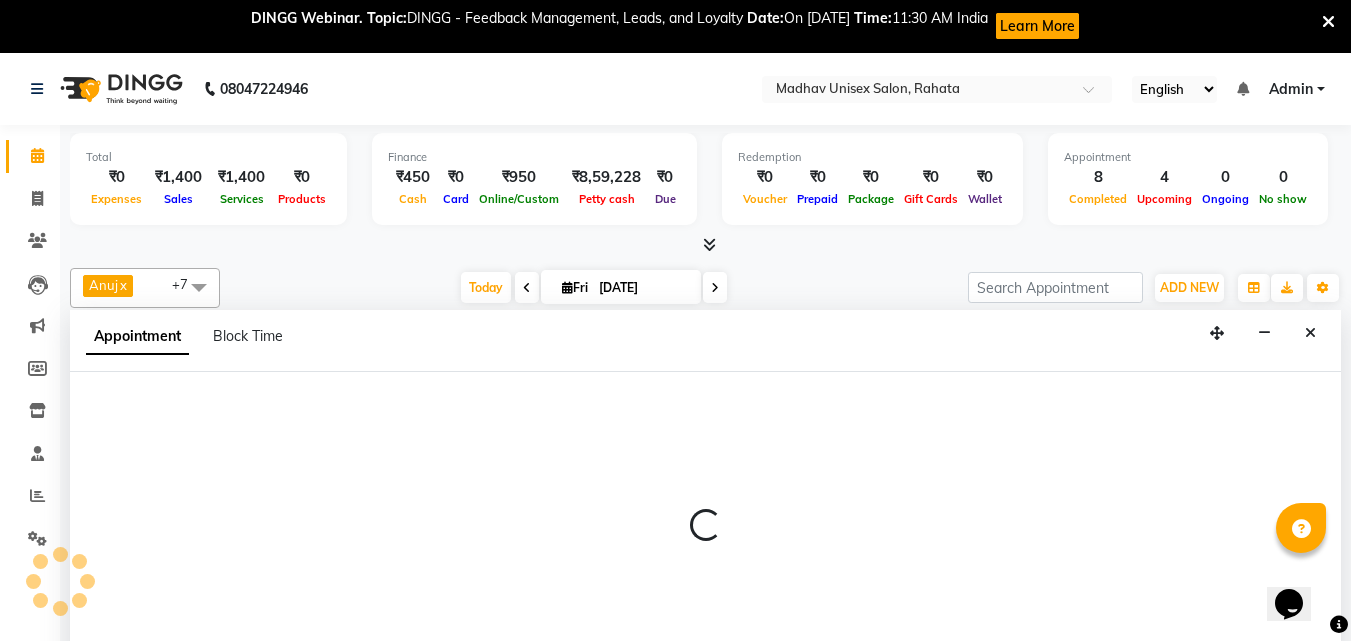scroll, scrollTop: 54, scrollLeft: 0, axis: vertical 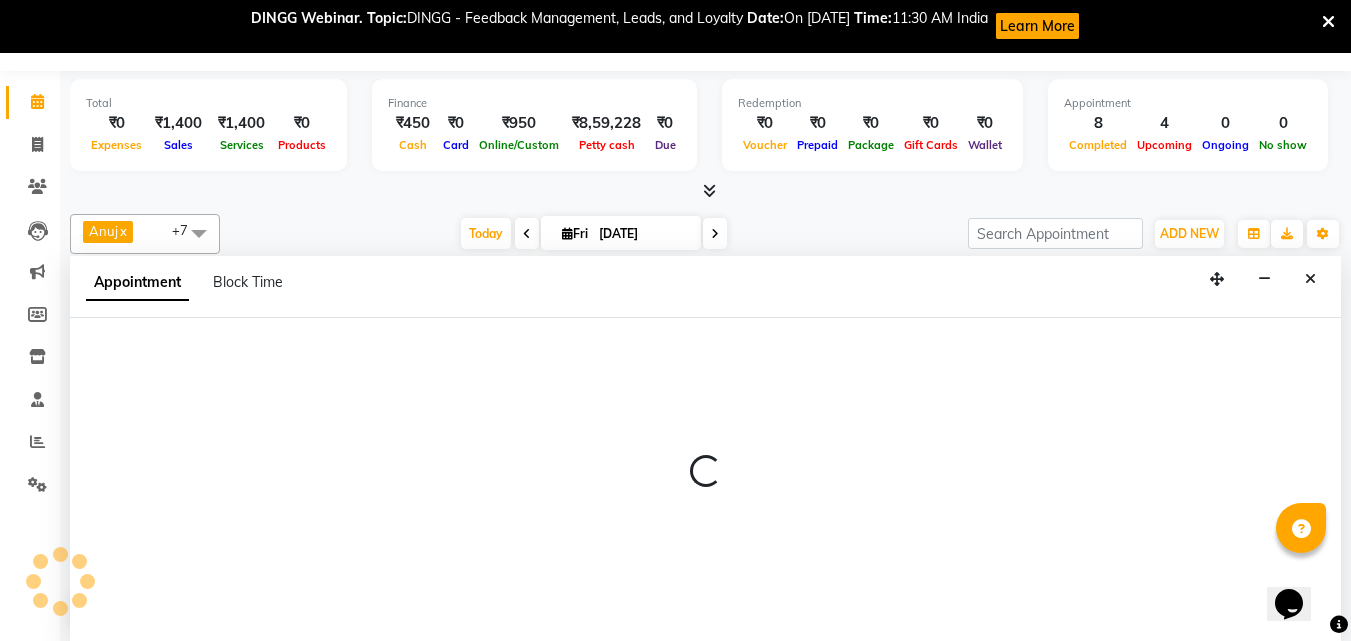 select on "36945" 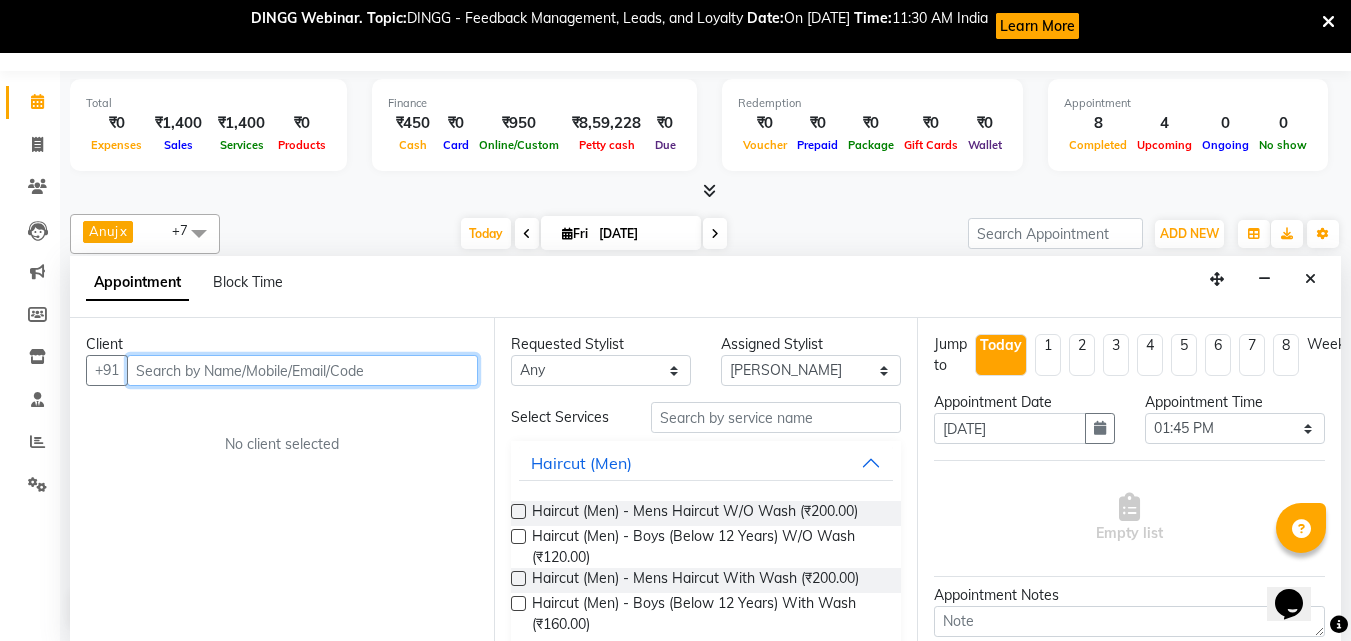 click at bounding box center (302, 370) 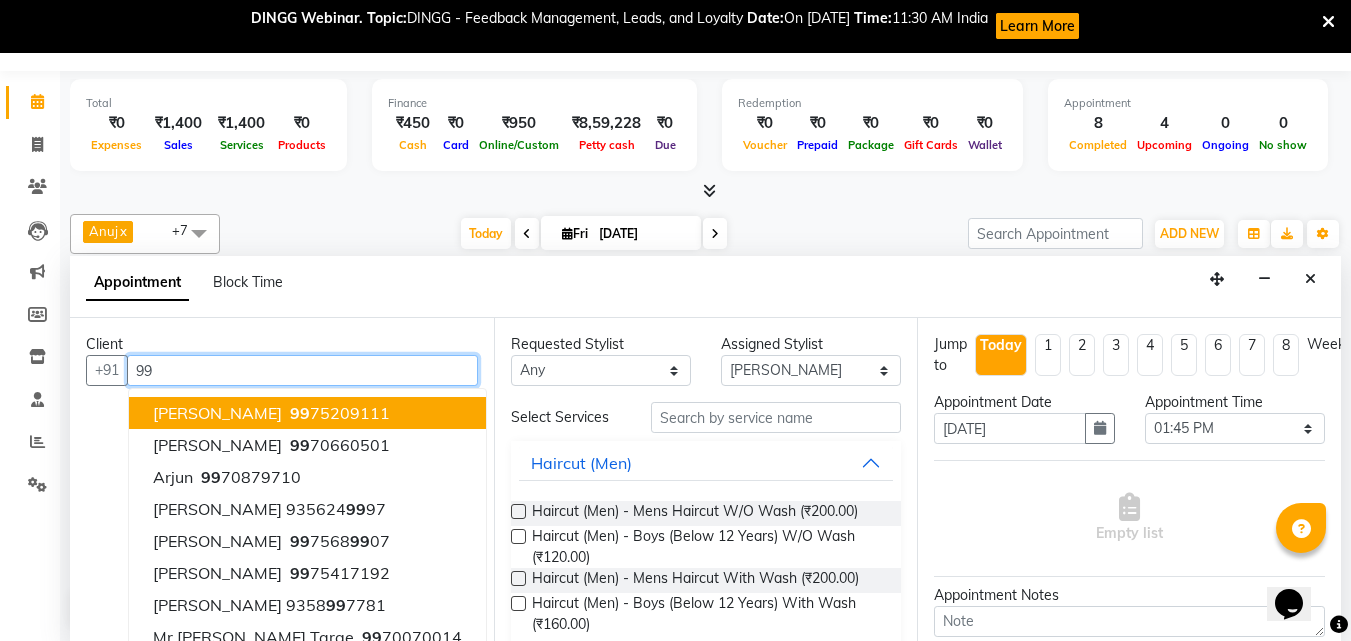 type on "9" 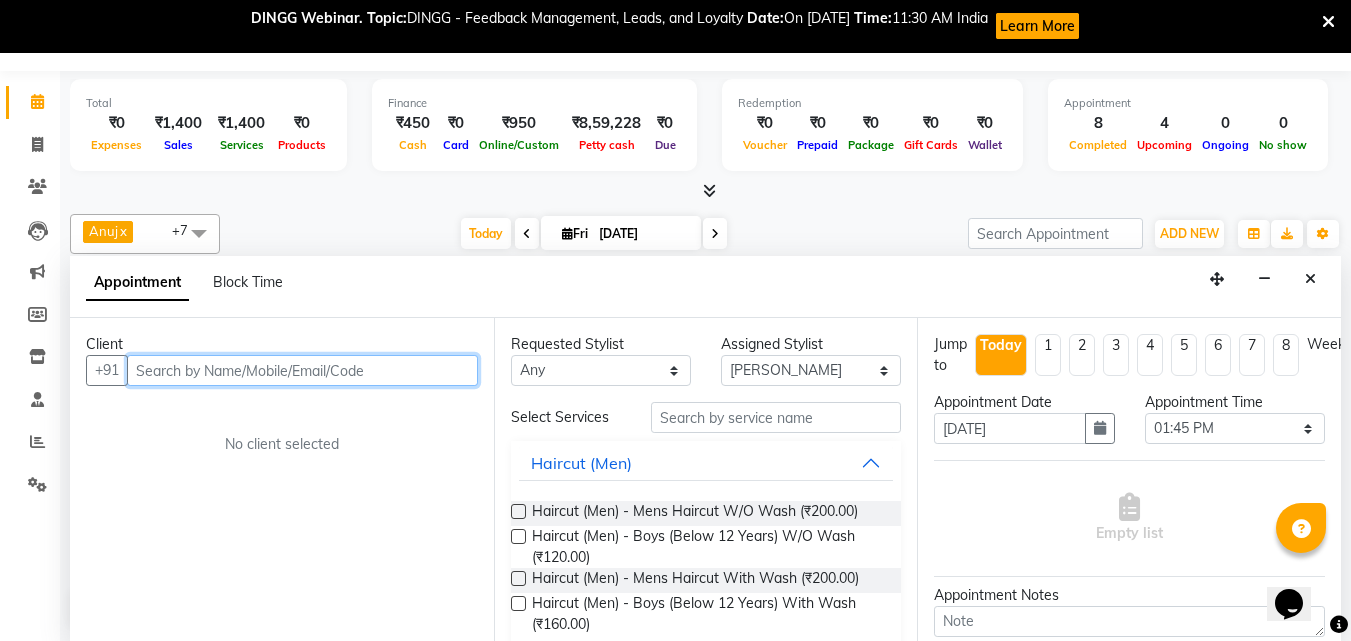 type on "q" 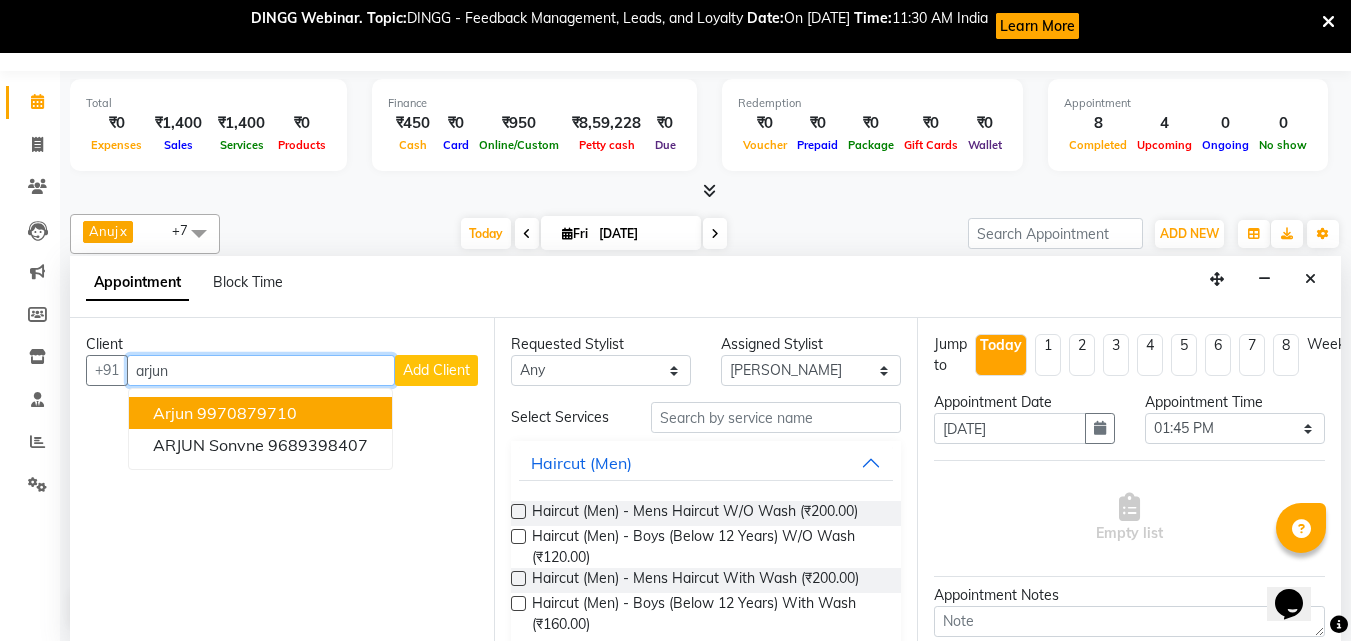 click on "9970879710" at bounding box center (247, 413) 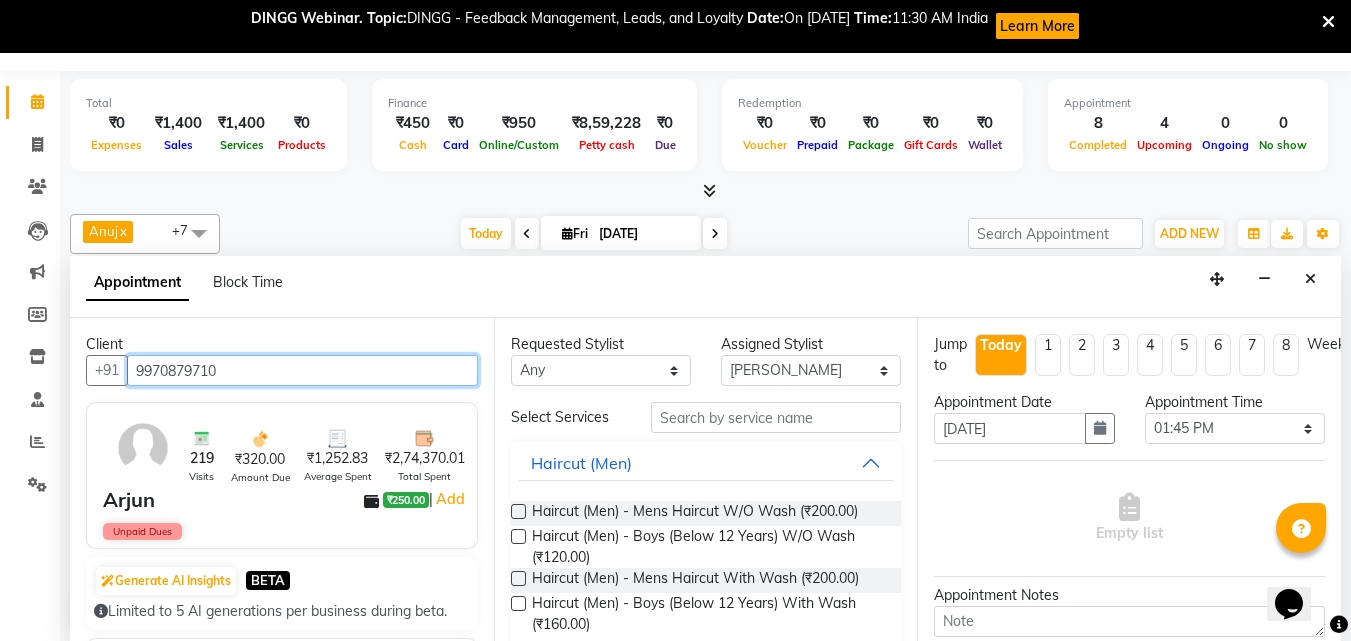 type on "9970879710" 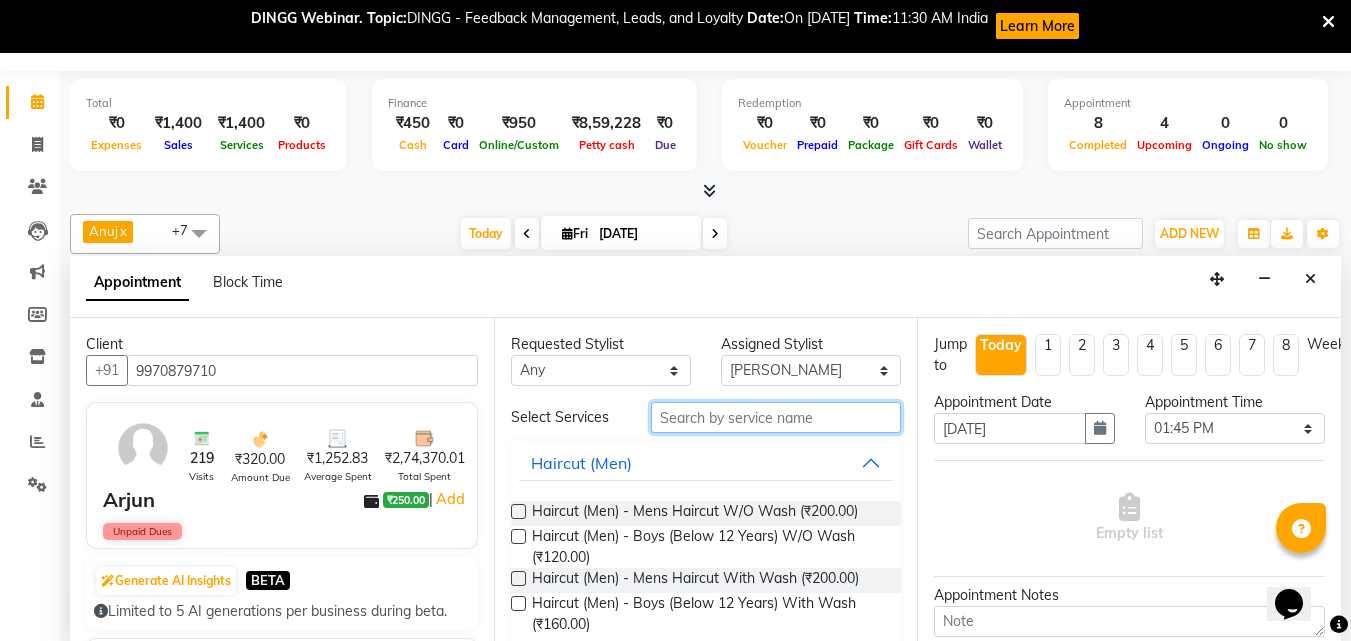click at bounding box center (776, 417) 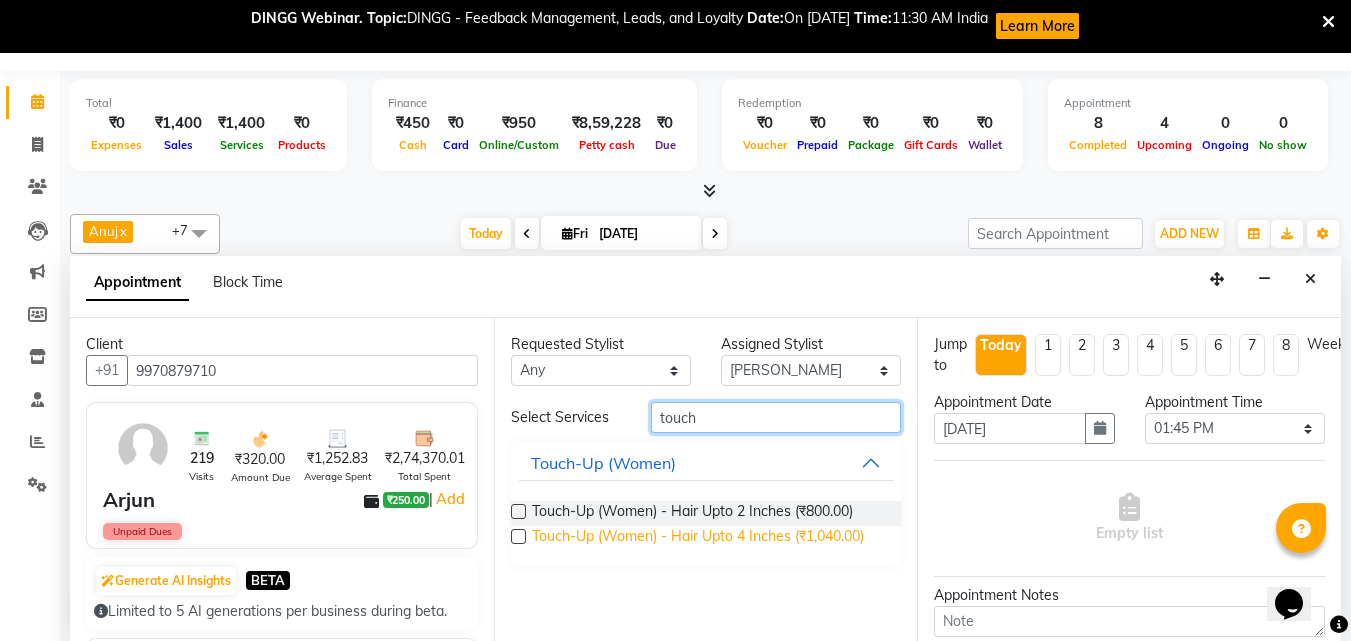 type on "touch" 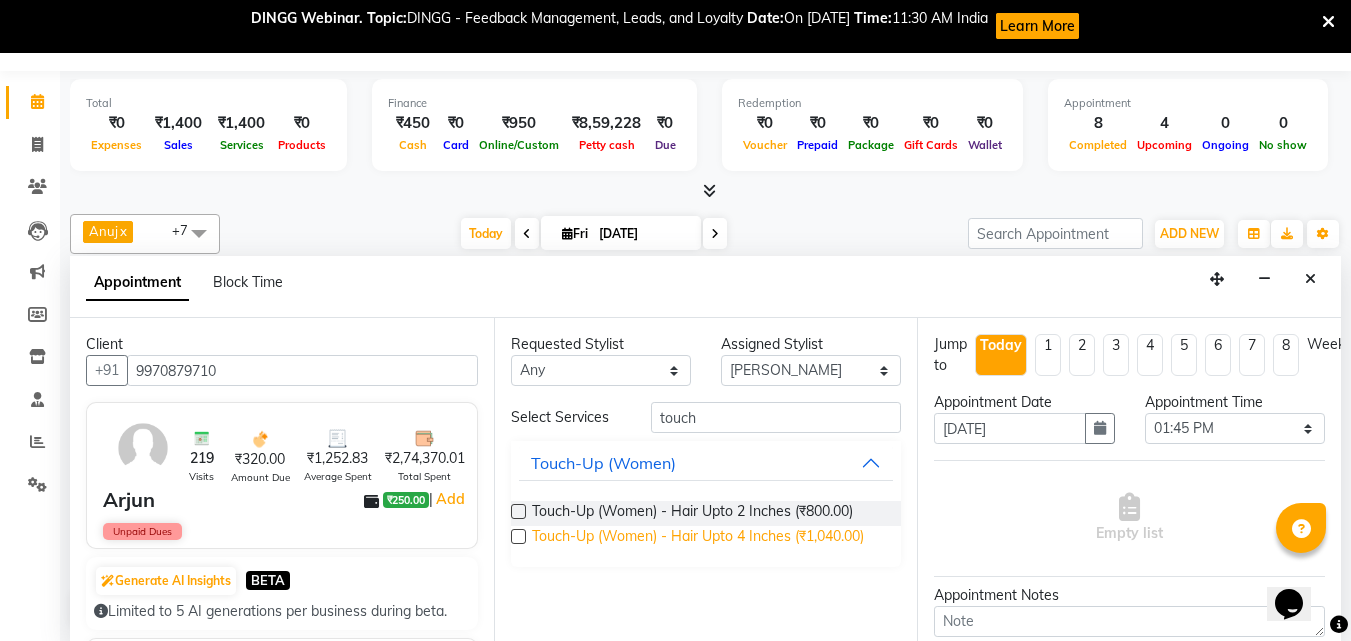 click on "Touch-Up  (Women)  - Hair Upto 4 Inches (₹1,040.00)" at bounding box center (698, 538) 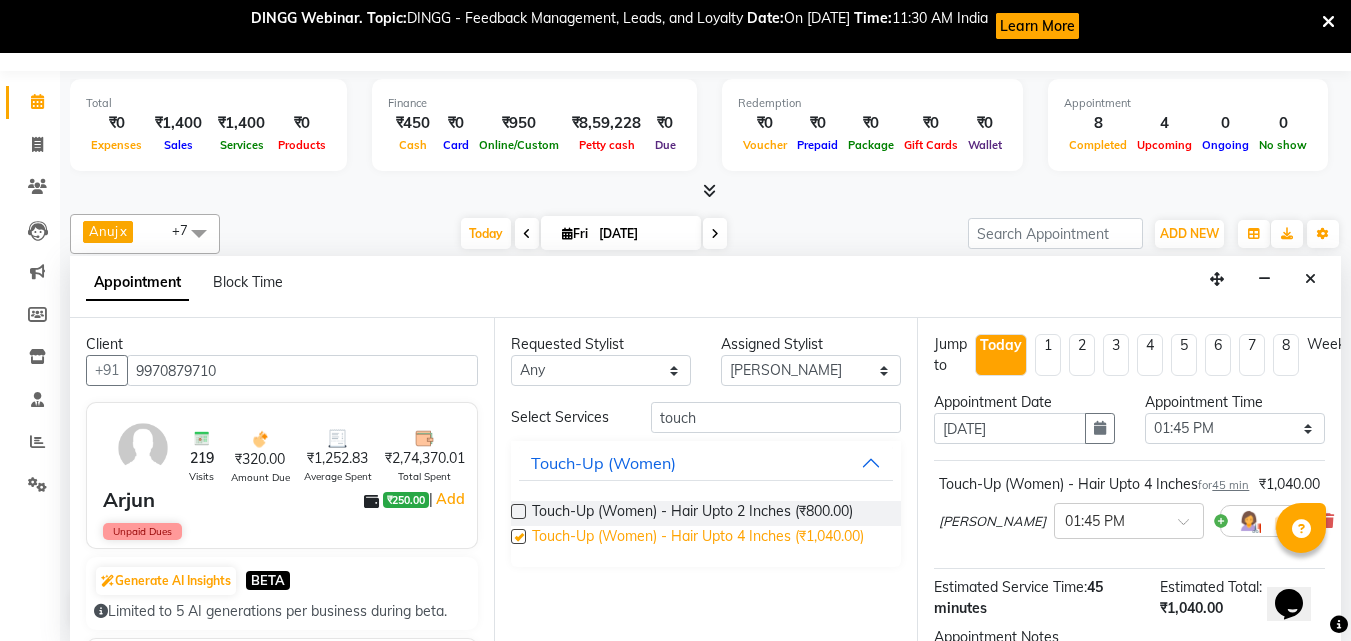 checkbox on "false" 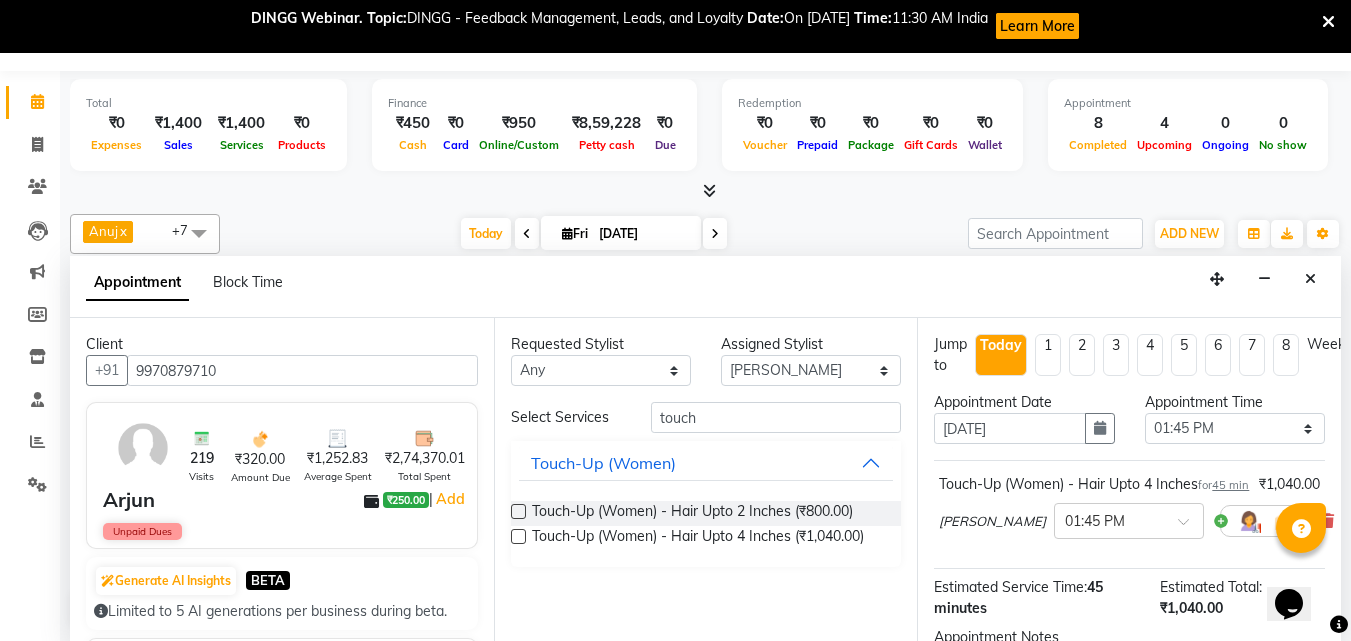scroll, scrollTop: 260, scrollLeft: 0, axis: vertical 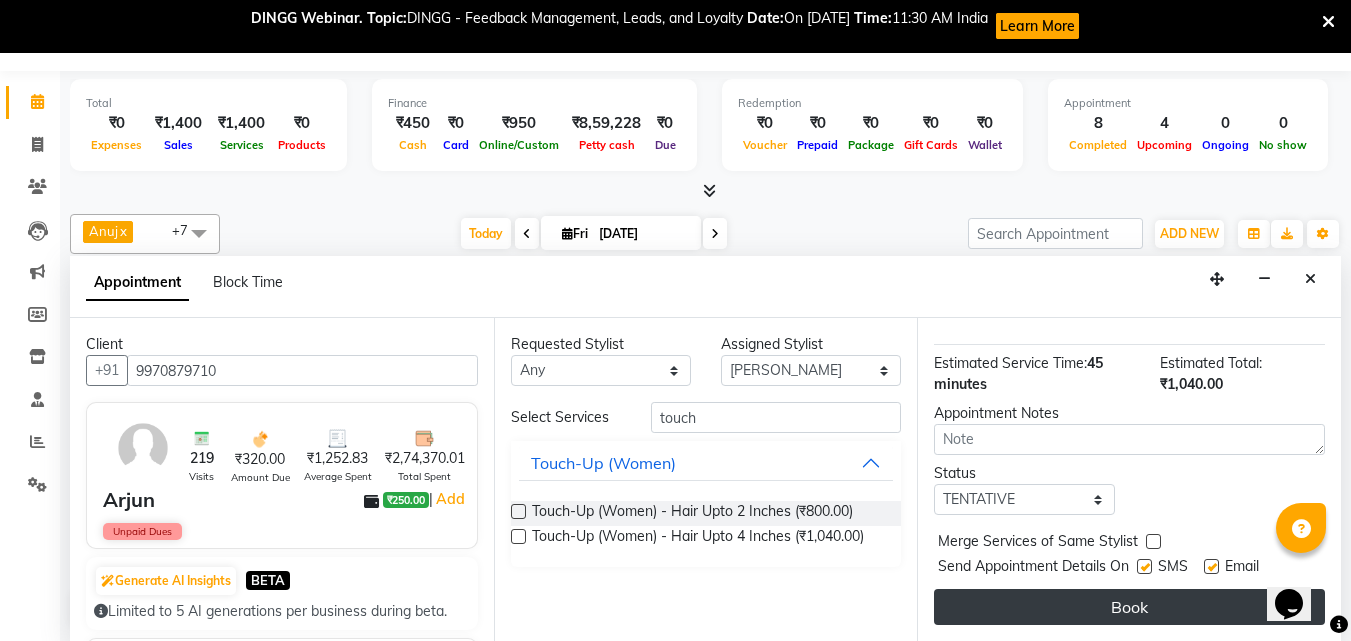 click on "Book" at bounding box center [1129, 607] 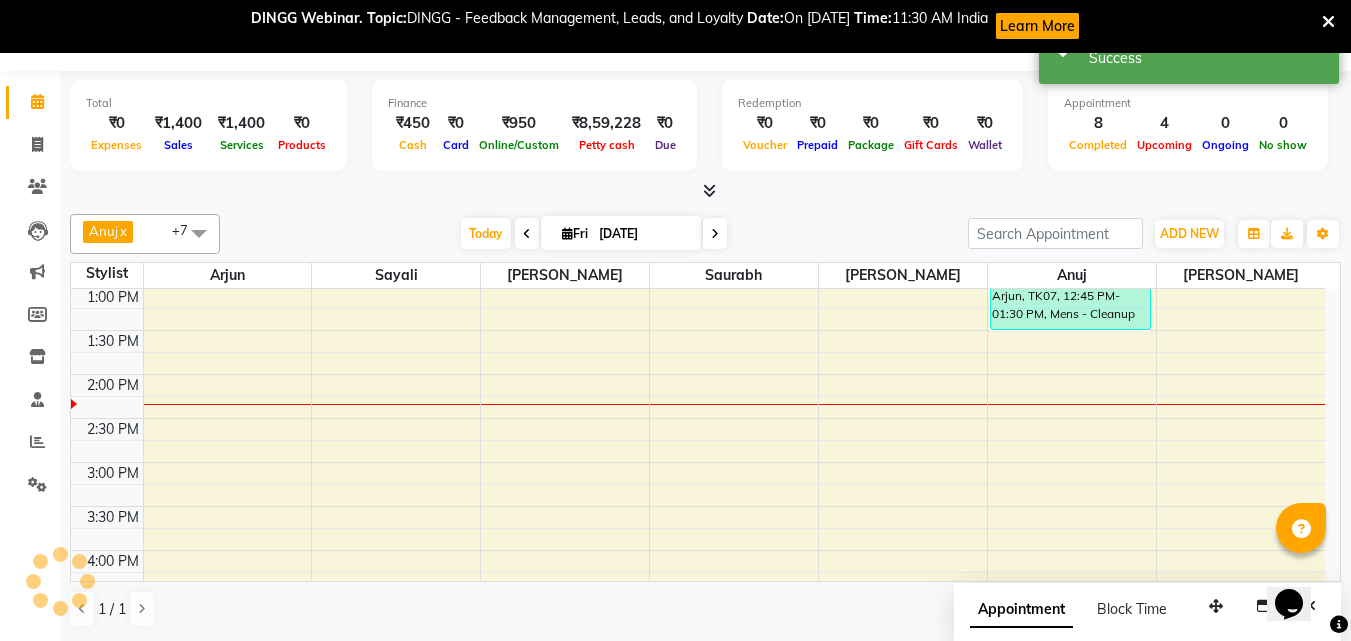 scroll, scrollTop: 0, scrollLeft: 0, axis: both 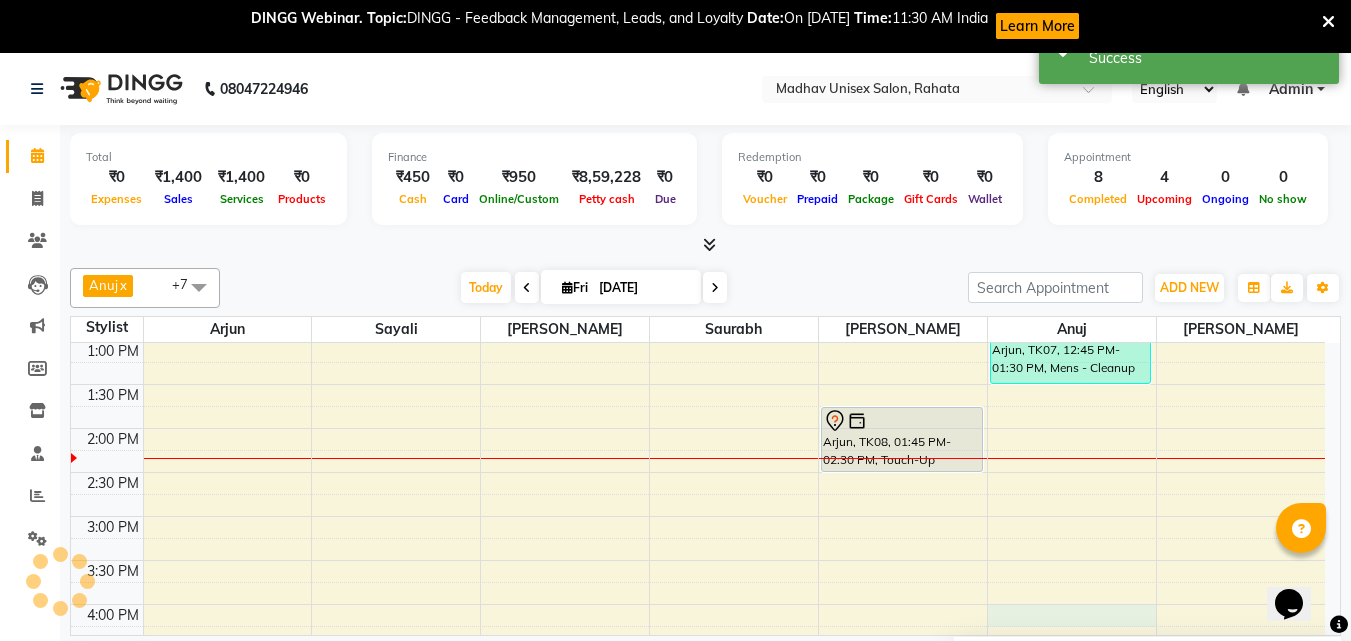 click on "6:00 AM 6:30 AM 7:00 AM 7:30 AM 8:00 AM 8:30 AM 9:00 AM 9:30 AM 10:00 AM 10:30 AM 11:00 AM 11:30 AM 12:00 PM 12:30 PM 1:00 PM 1:30 PM 2:00 PM 2:30 PM 3:00 PM 3:30 PM 4:00 PM 4:30 PM 5:00 PM 5:30 PM 6:00 PM 6:30 PM 7:00 PM 7:30 PM 8:00 PM 8:30 PM 9:00 PM 9:30 PM 10:00 PM 10:30 PM     [PERSON_NAME], TK03, 11:00 AM-11:30 AM, [PERSON_NAME] (Men)  - [PERSON_NAME] Trim             [PERSON_NAME], TK02, 05:00 PM-05:30 PM, Haircut (Men)  - Mens Haircut W/O Wash             [PERSON_NAME], TK02, 05:30 PM-06:00 PM, Haircut (Men)  - Mens Haircut W/O Wash     Arjun, TK01, 10:00 AM-10:30 AM, Haircut (Men)  - Mens Haircut W/O Wash     Arjun, TK01, 10:30 AM-11:00 AM, [PERSON_NAME] (Men)  - [PERSON_NAME] Trim             [PERSON_NAME], TK05, 11:30 AM-12:00 PM, Haircut (Men)  - Mens Haircut With Wash             [PERSON_NAME], TK05, 12:00 PM-12:30 PM, [PERSON_NAME] (Men)  - Crafting / Shaving     [PERSON_NAME], TK04, 11:00 AM-11:30 AM, Haircut (Men)  - Mens Haircut W/O Wash     [PERSON_NAME], TK04, 11:30 AM-12:00 PM, [PERSON_NAME] (Men)  - [PERSON_NAME] Trim" at bounding box center (698, 472) 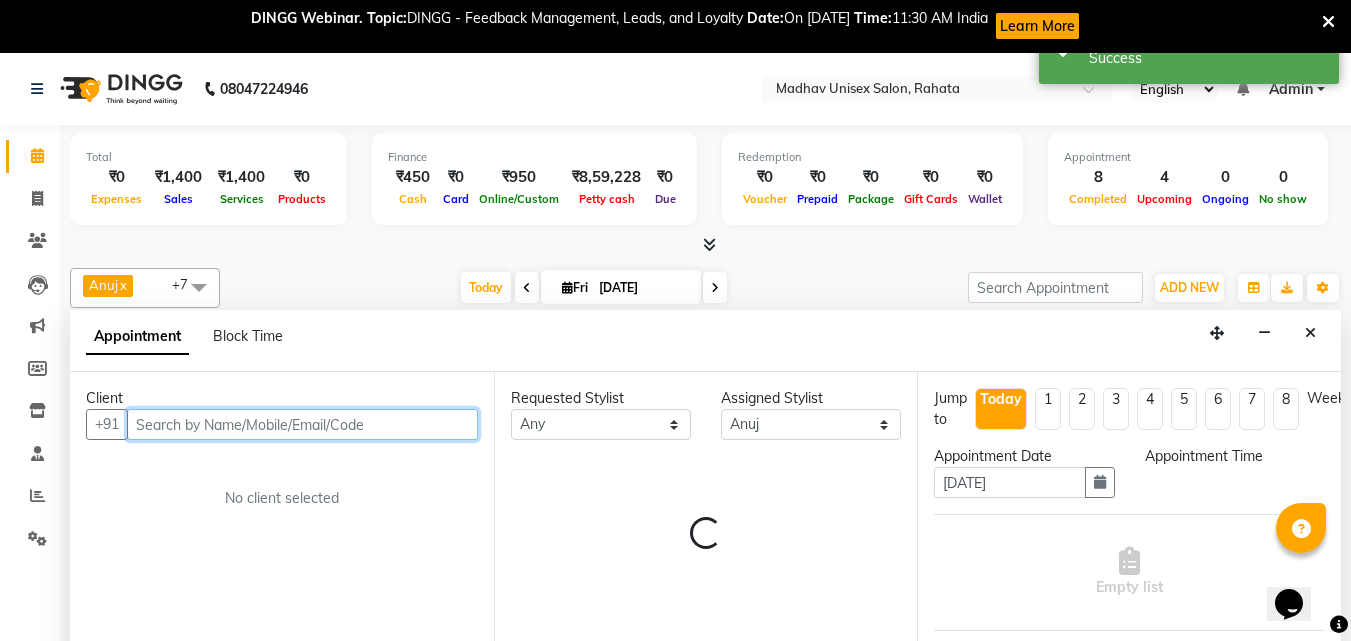 select on "960" 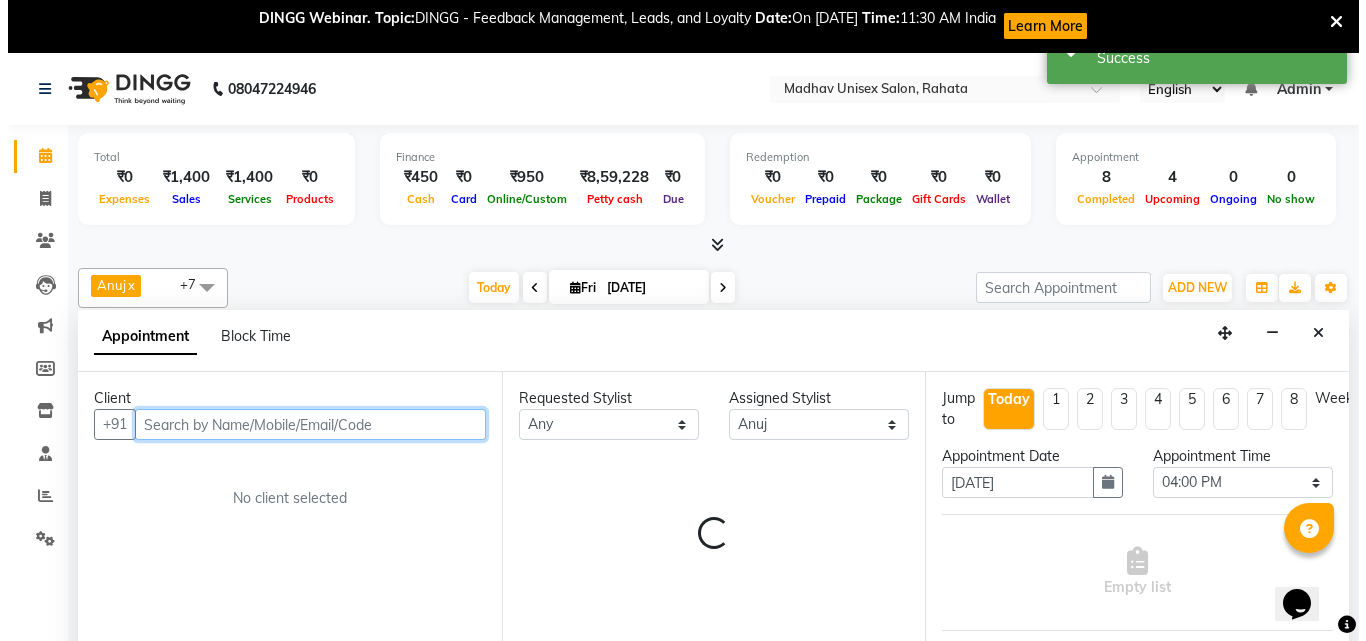 scroll, scrollTop: 54, scrollLeft: 0, axis: vertical 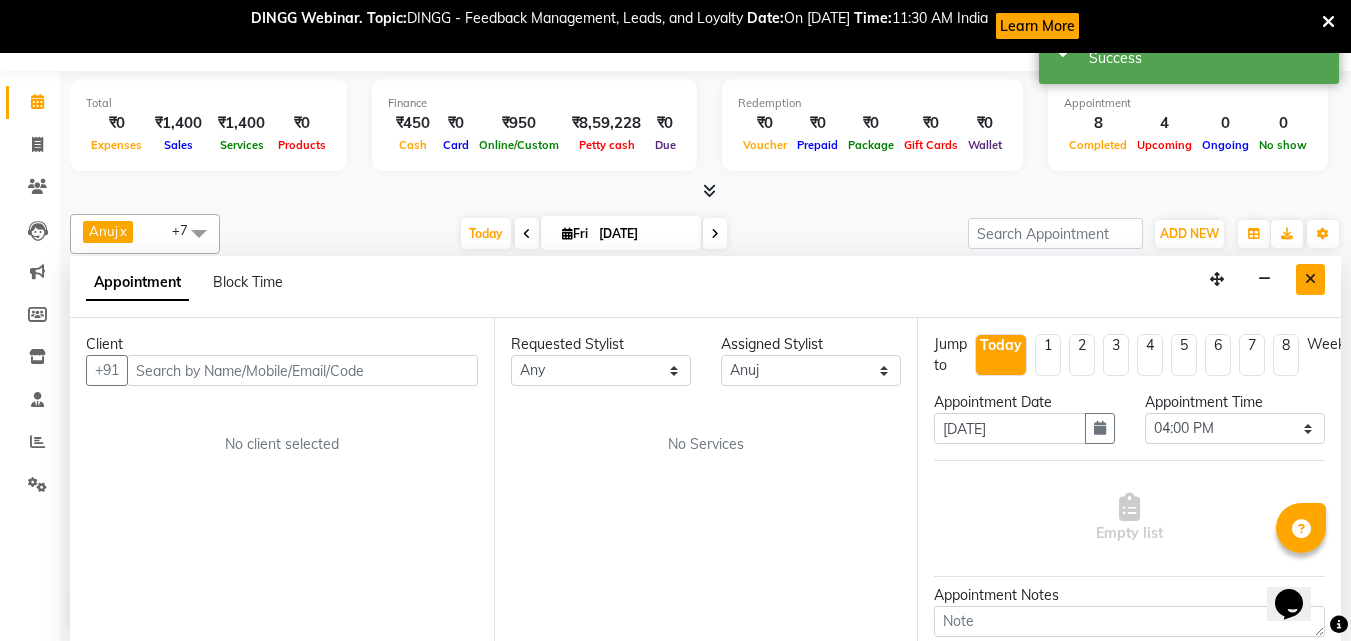 click at bounding box center [1310, 279] 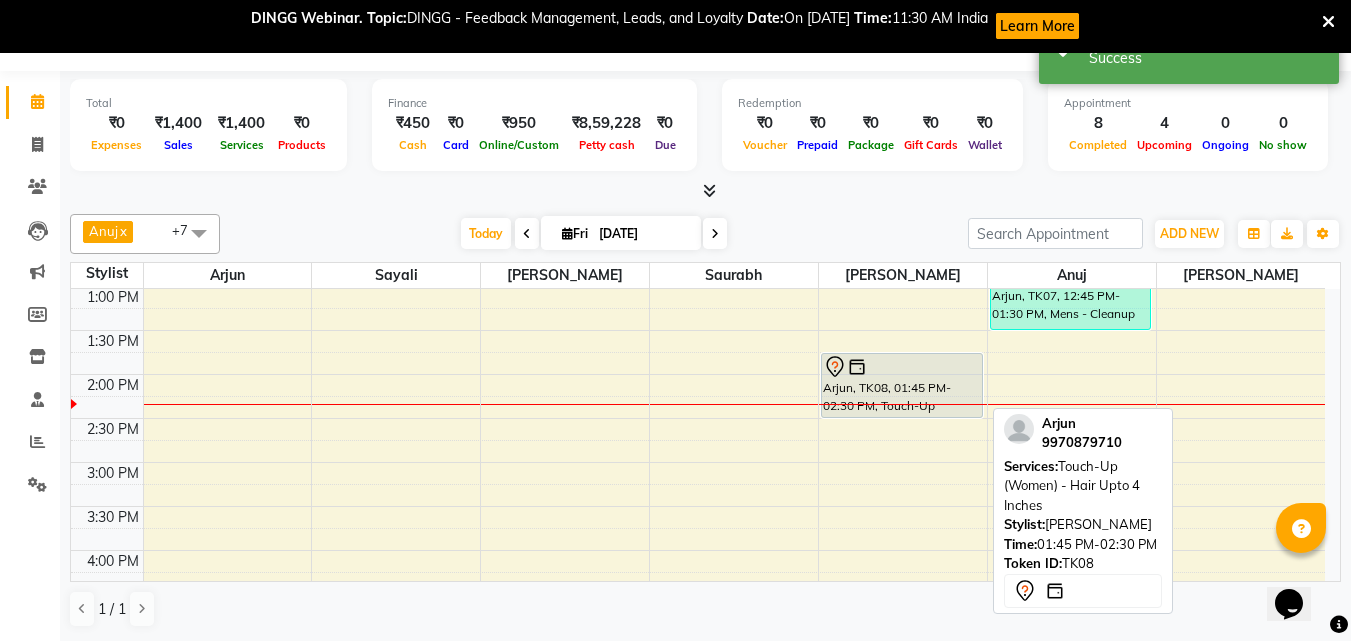 click at bounding box center [902, 367] 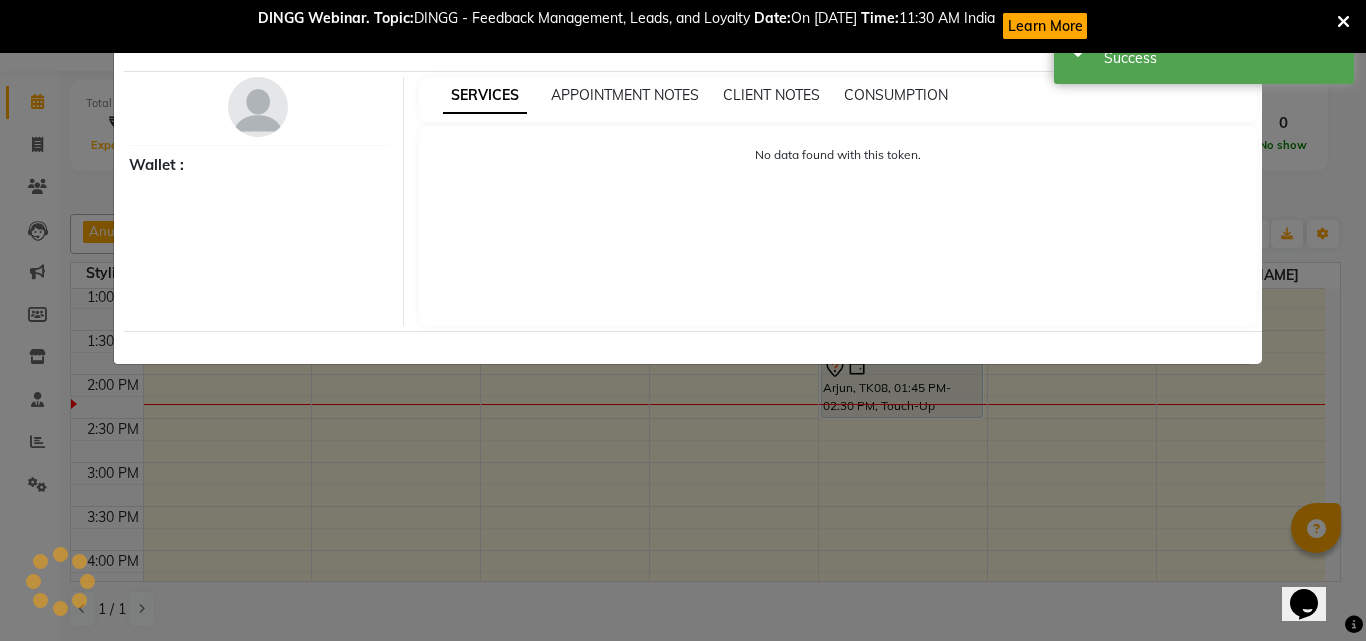 select on "7" 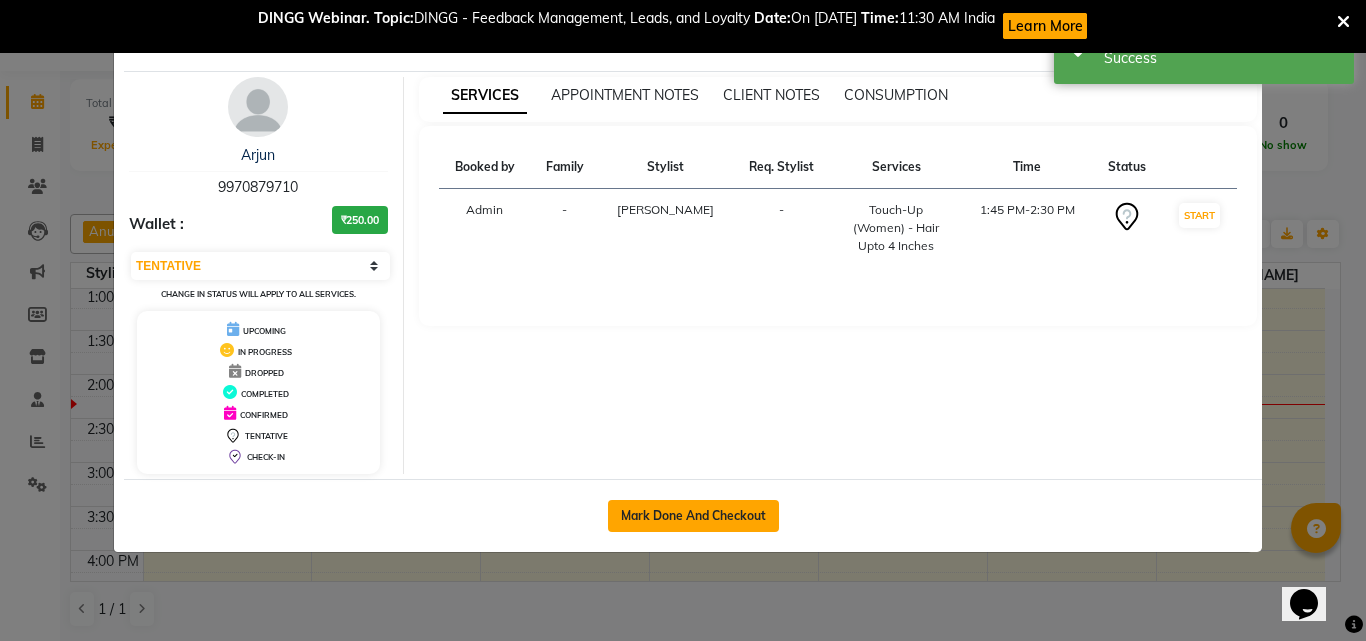 click on "Mark Done And Checkout" 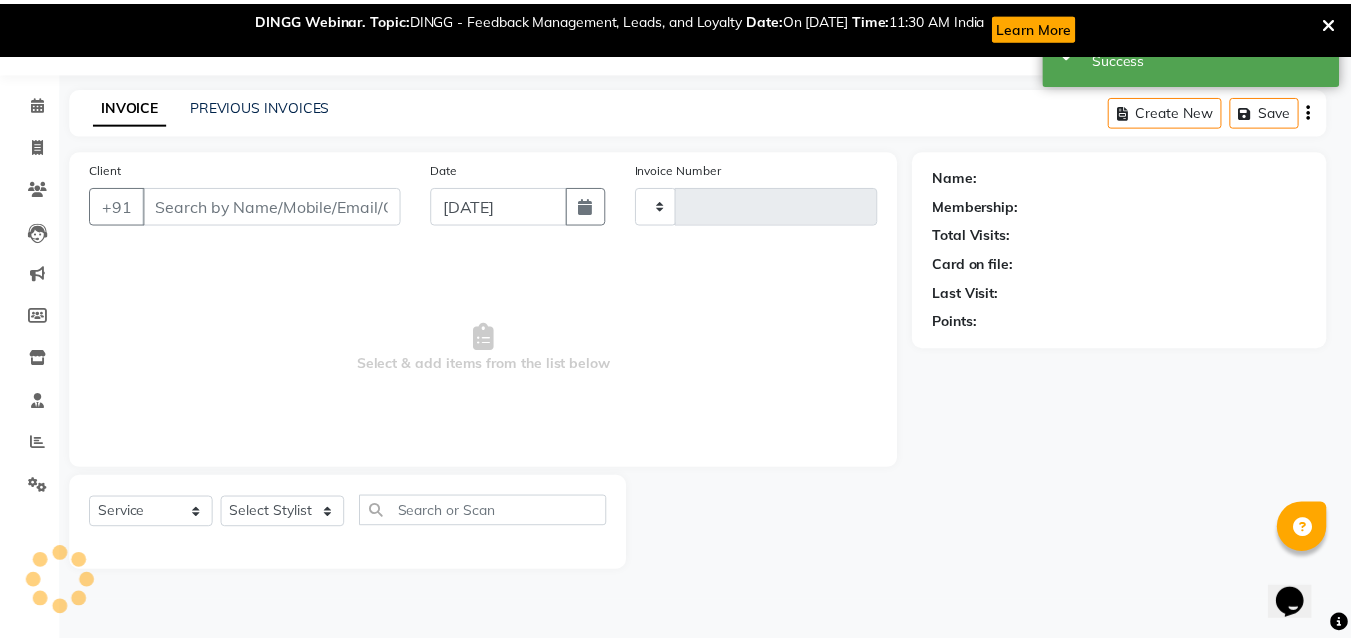 scroll, scrollTop: 53, scrollLeft: 0, axis: vertical 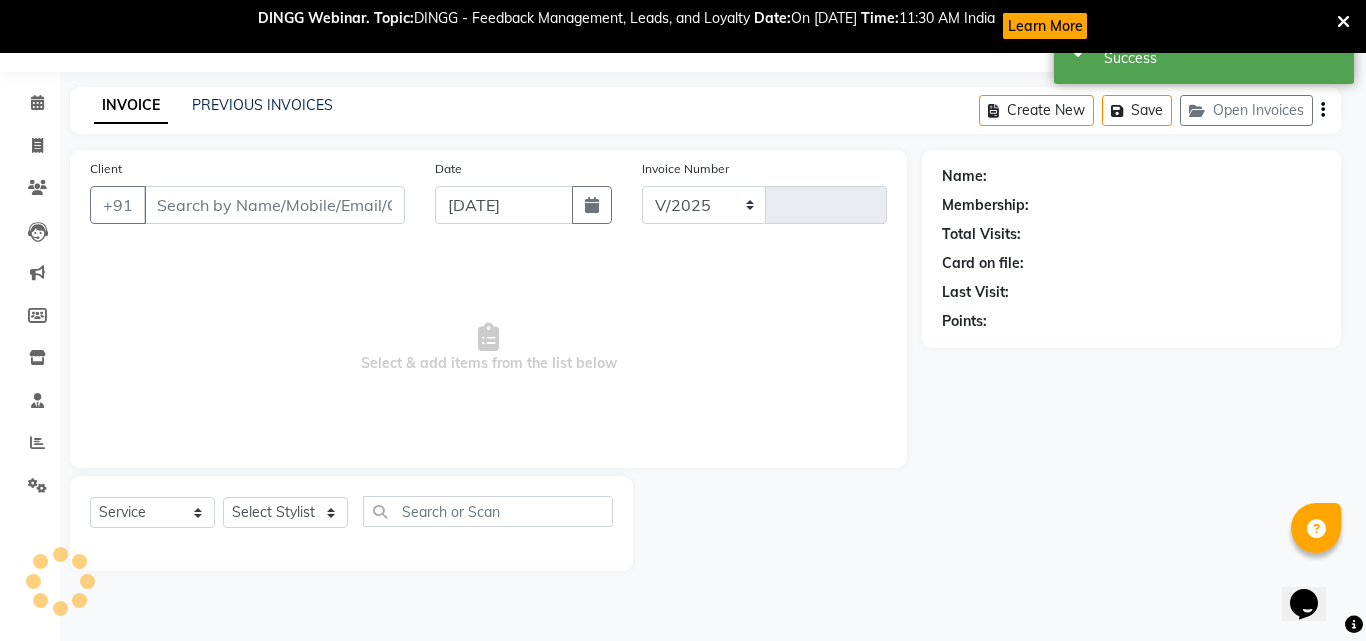 select on "870" 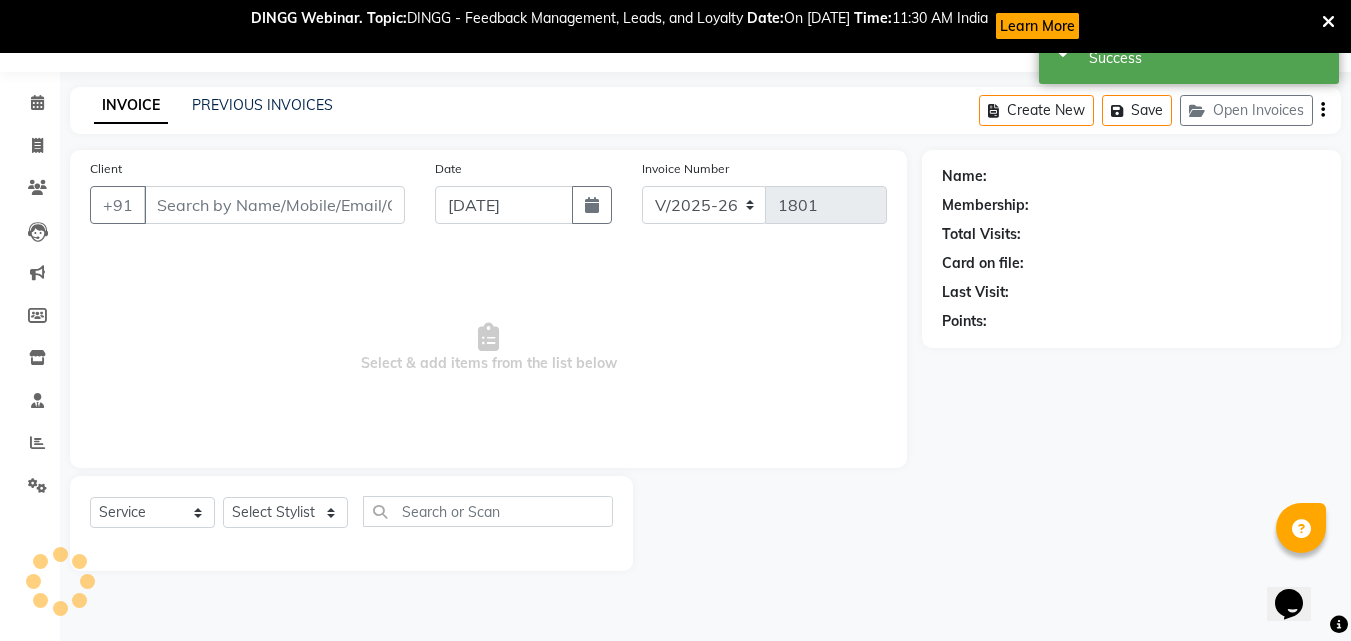 type on "9970879710" 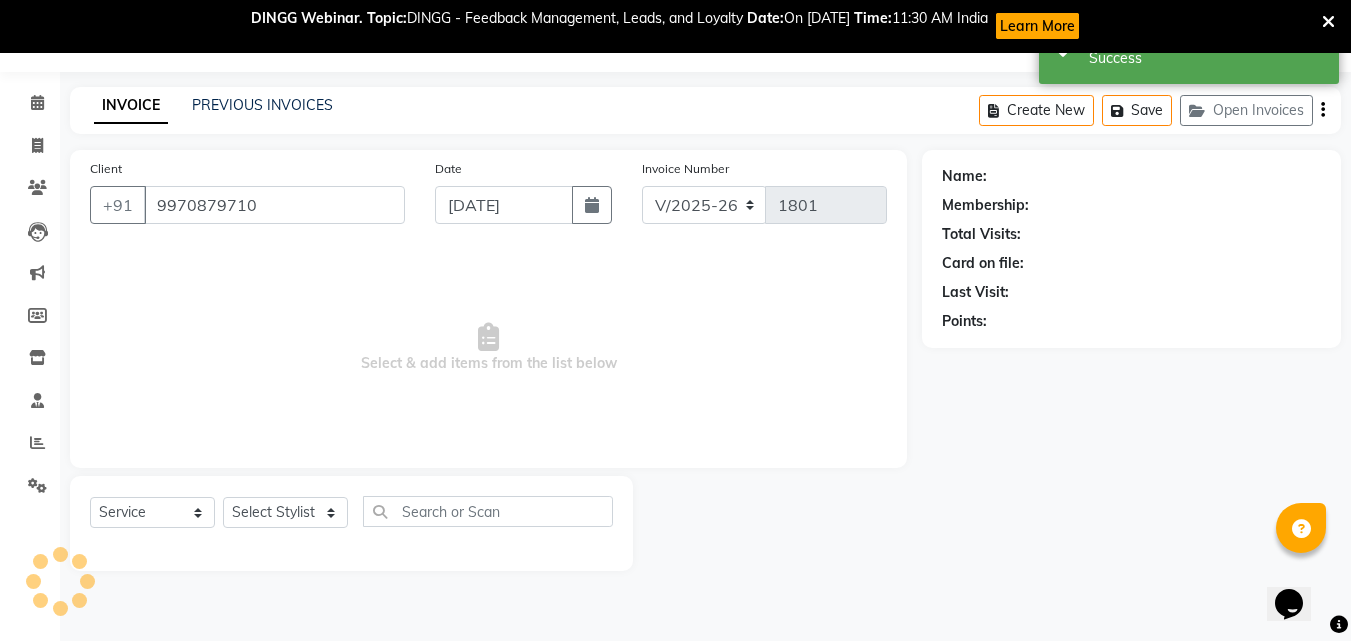 select on "36945" 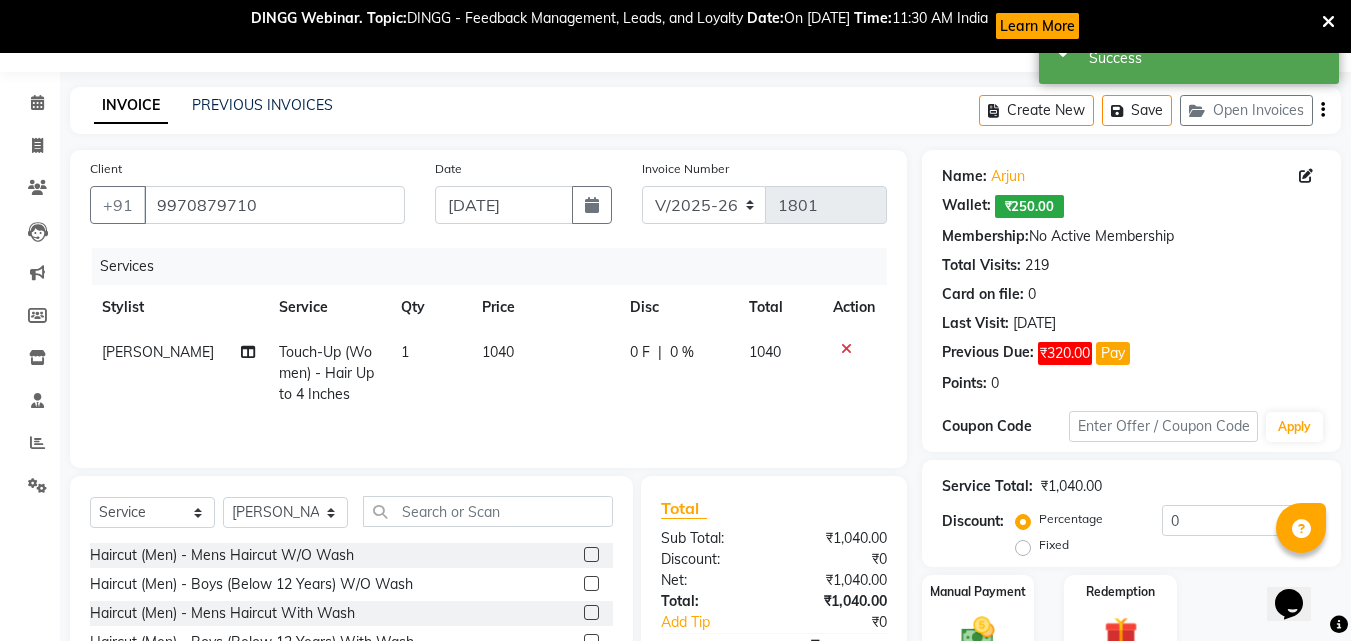 click on "1040" 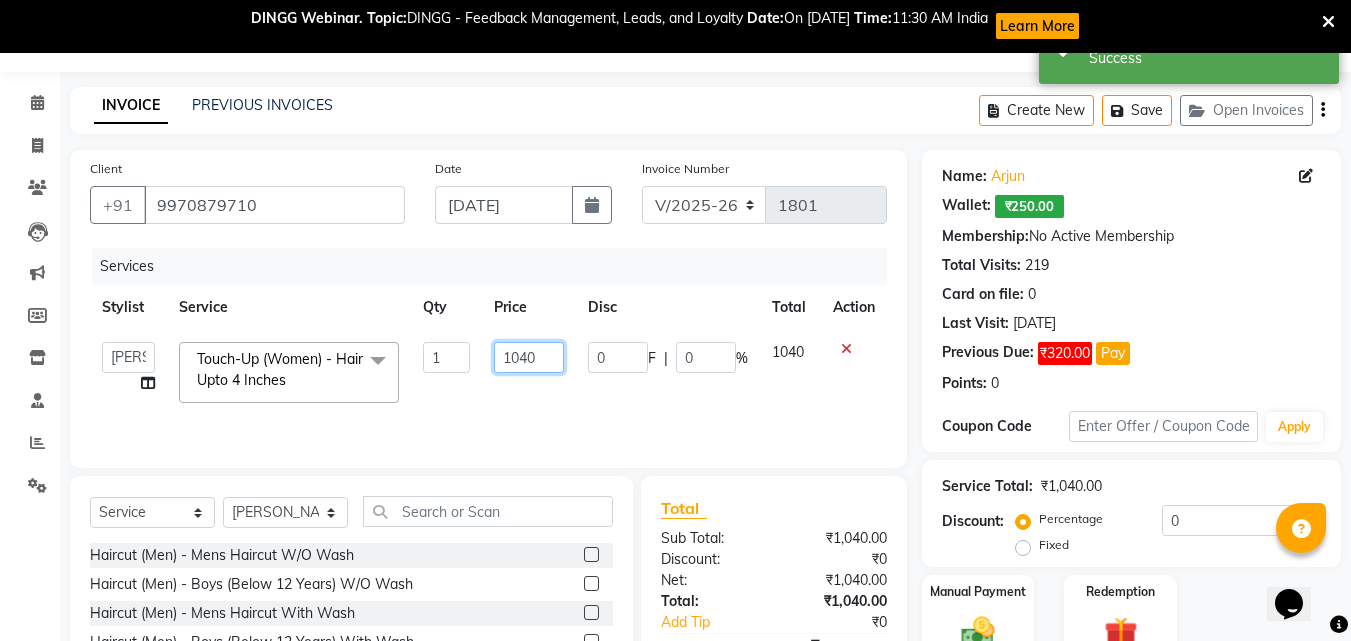 click on "1040" 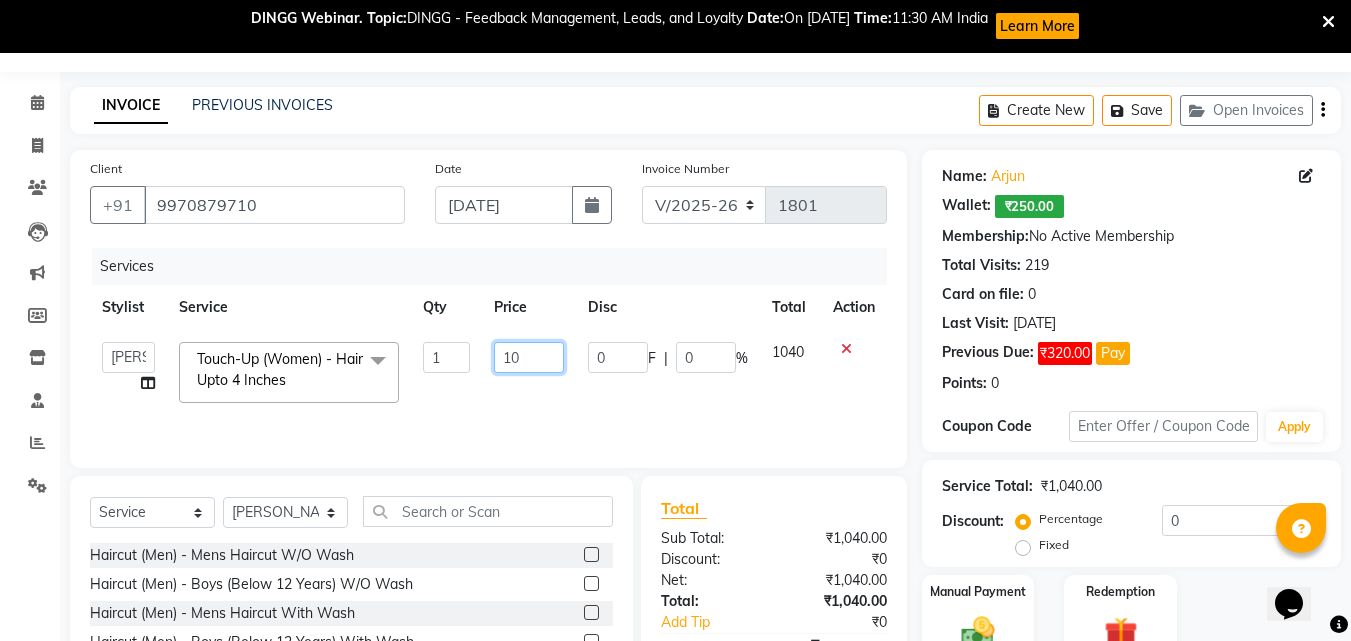 type on "1" 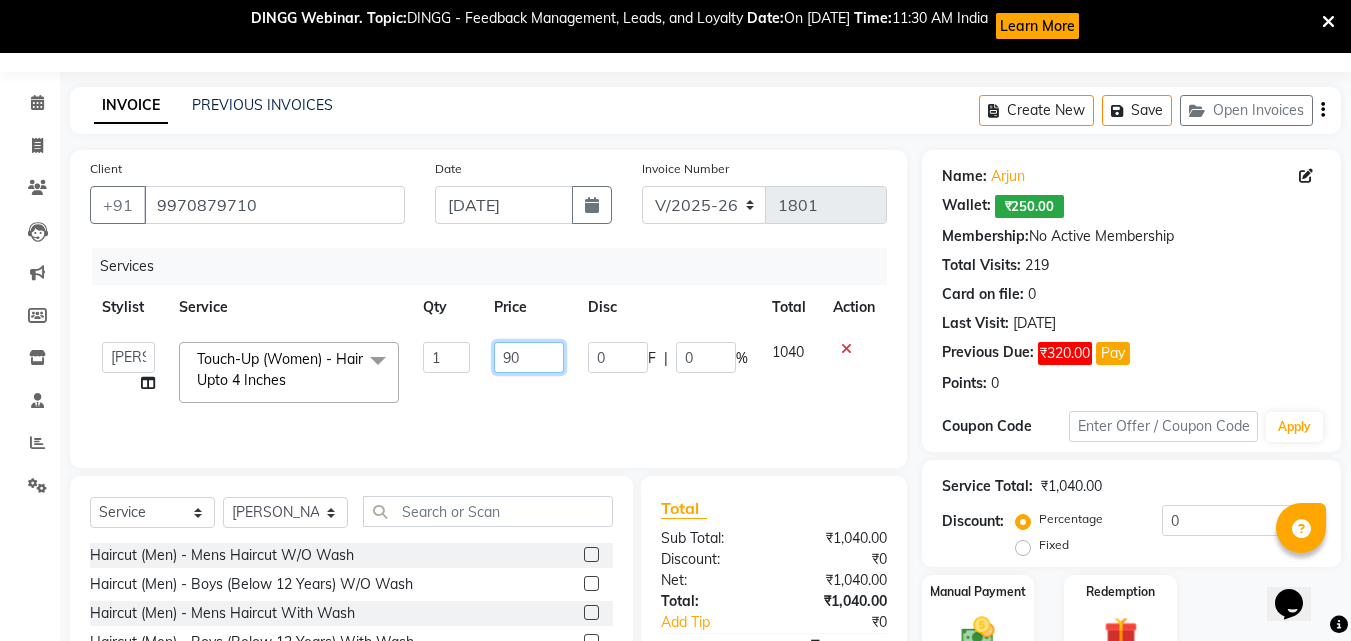 type on "900" 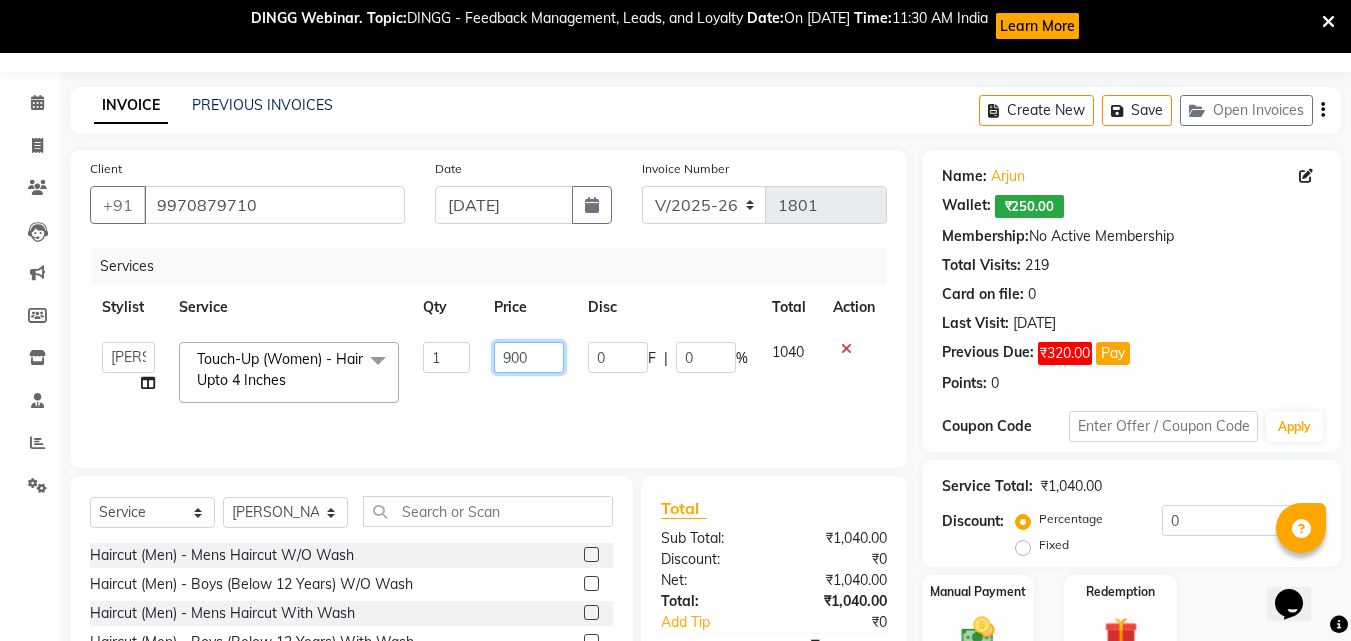scroll, scrollTop: 213, scrollLeft: 0, axis: vertical 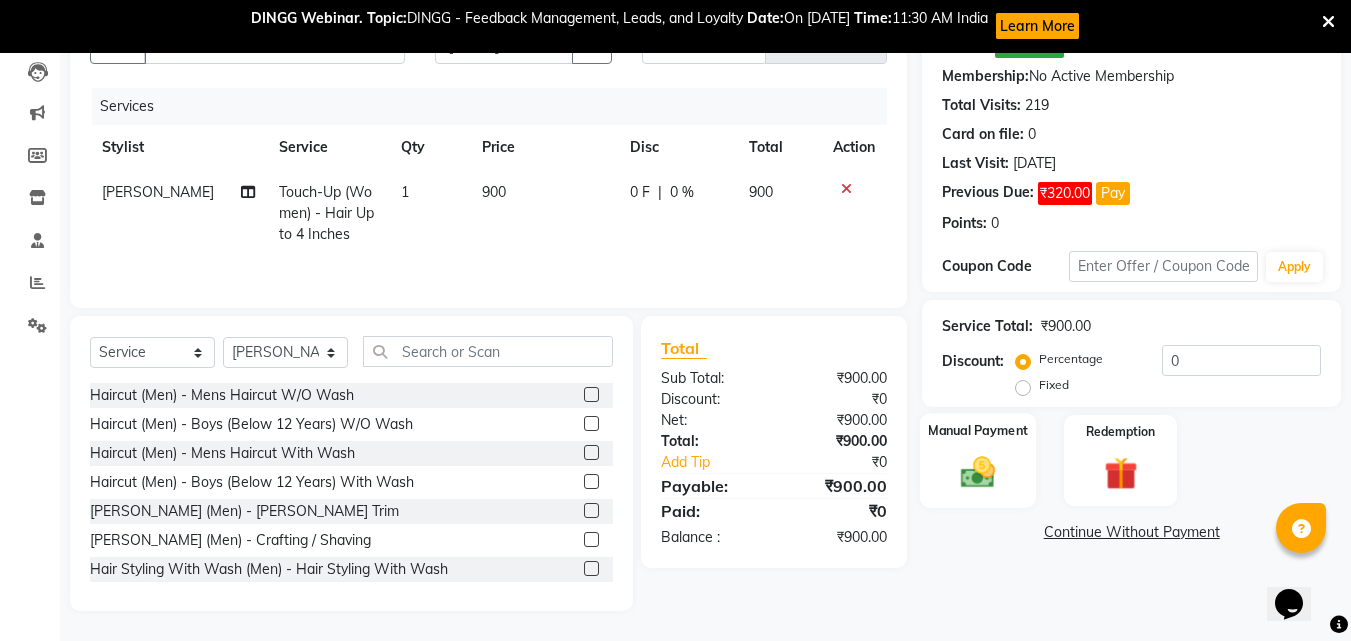 click on "Manual Payment" 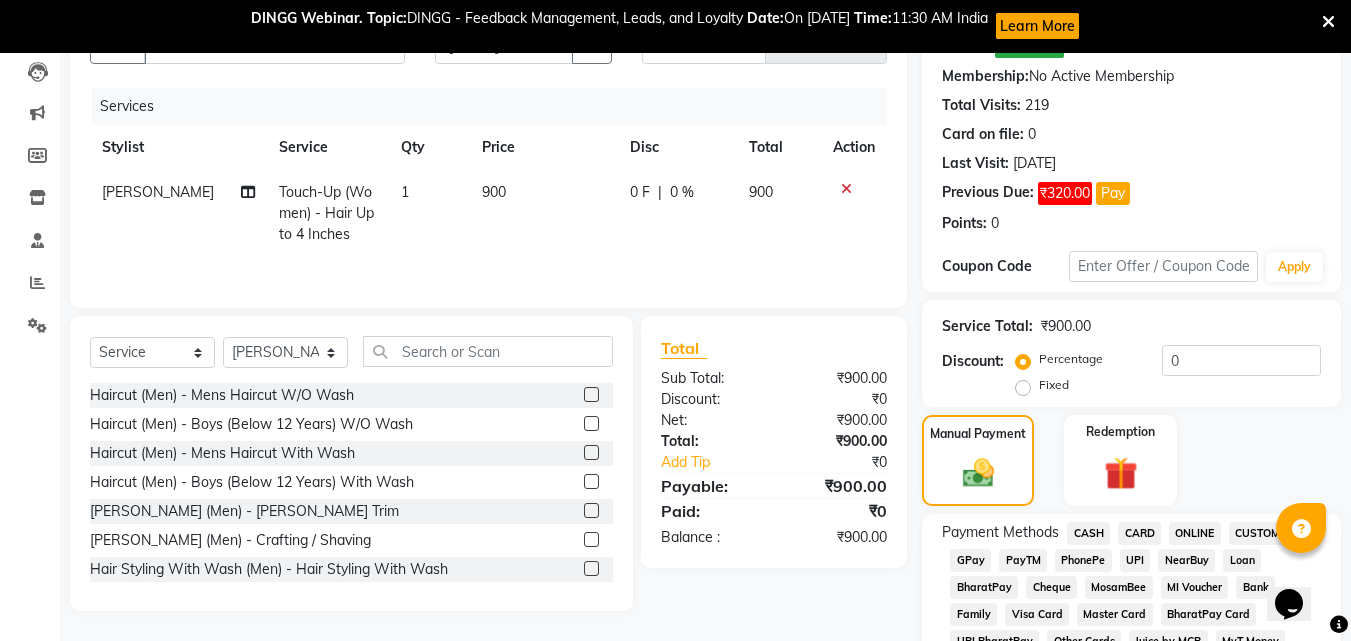 click on "CASH" 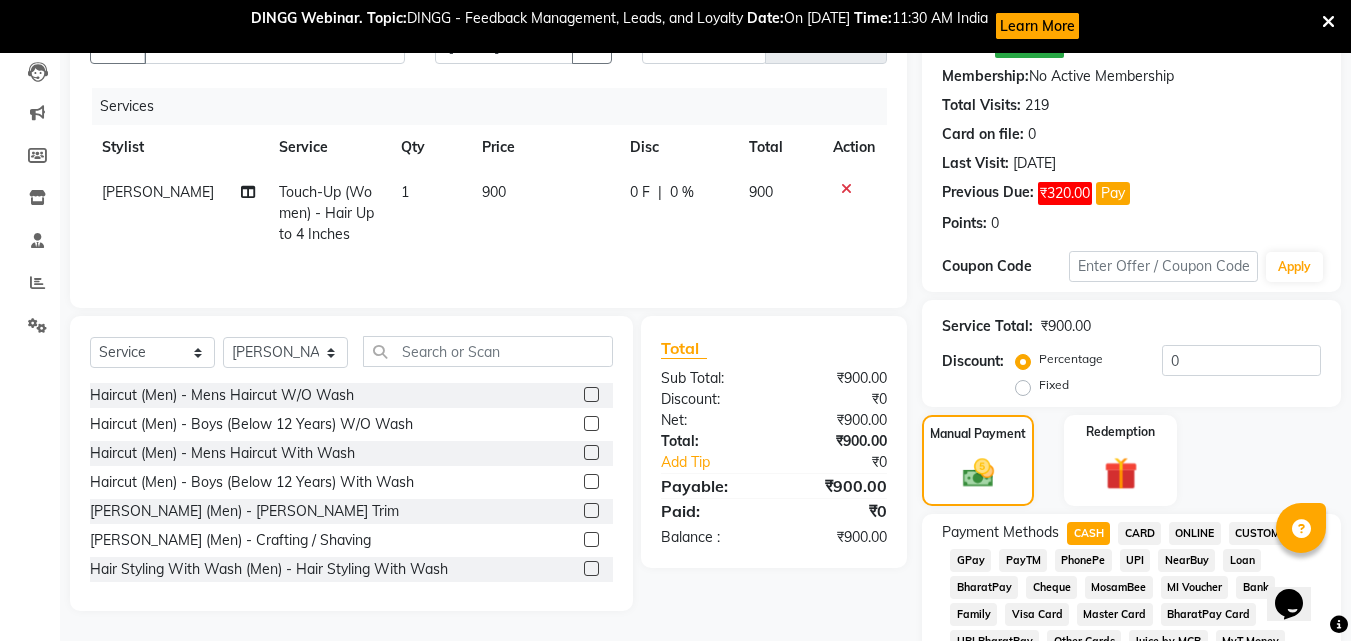 scroll, scrollTop: 976, scrollLeft: 0, axis: vertical 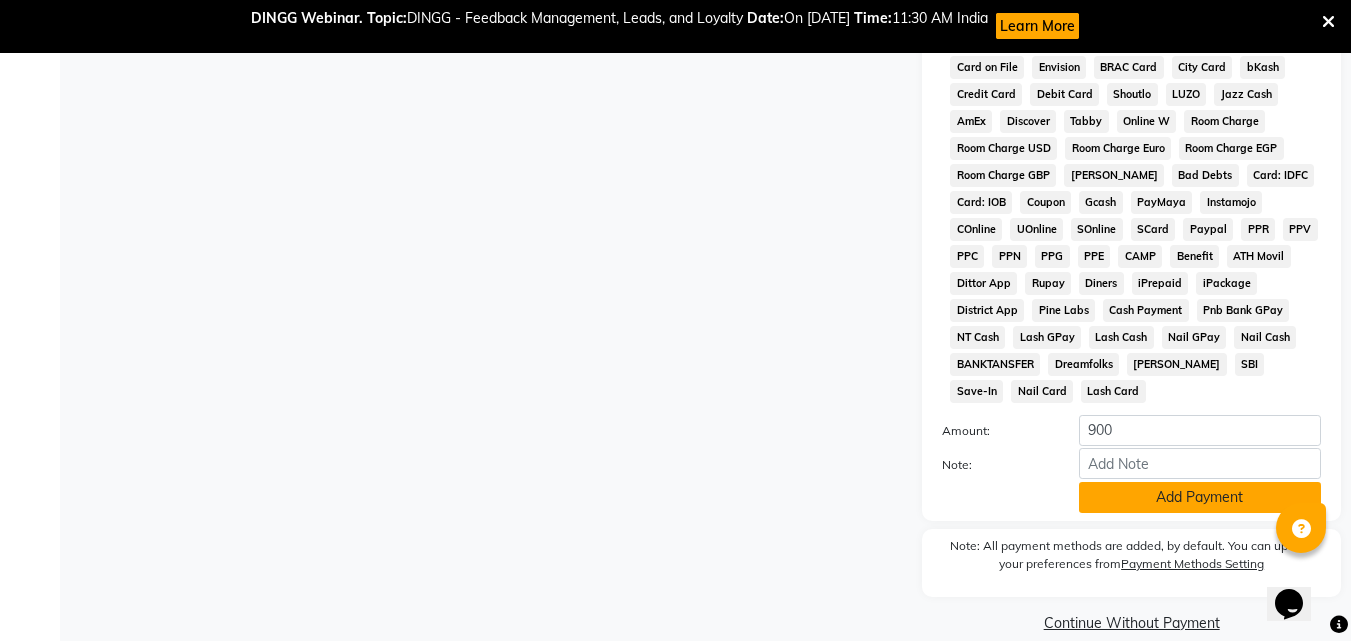 click on "Add Payment" 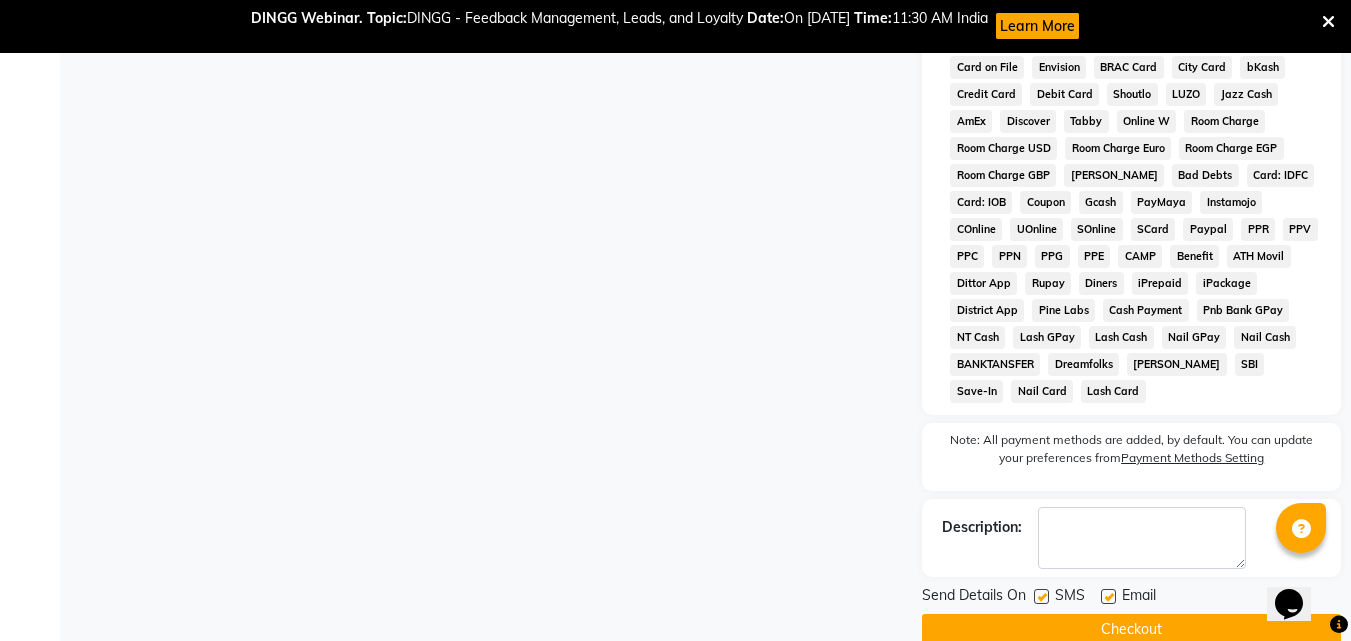click on "Checkout" 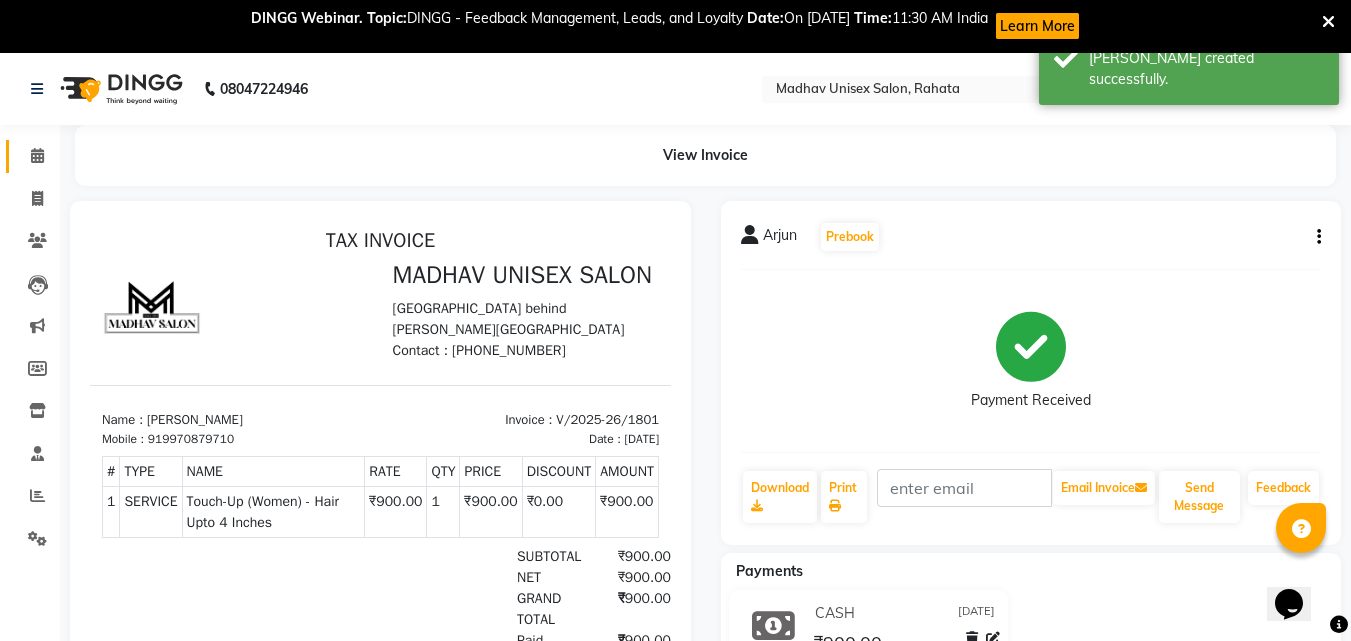 scroll, scrollTop: 0, scrollLeft: 0, axis: both 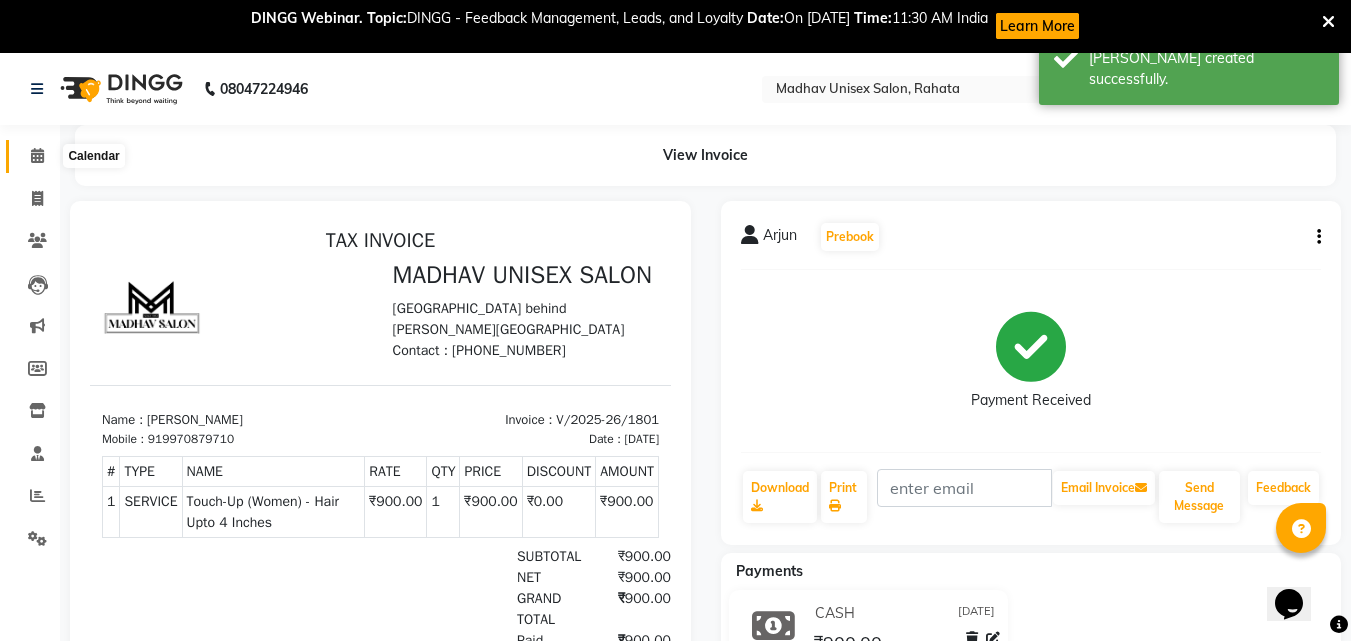 click 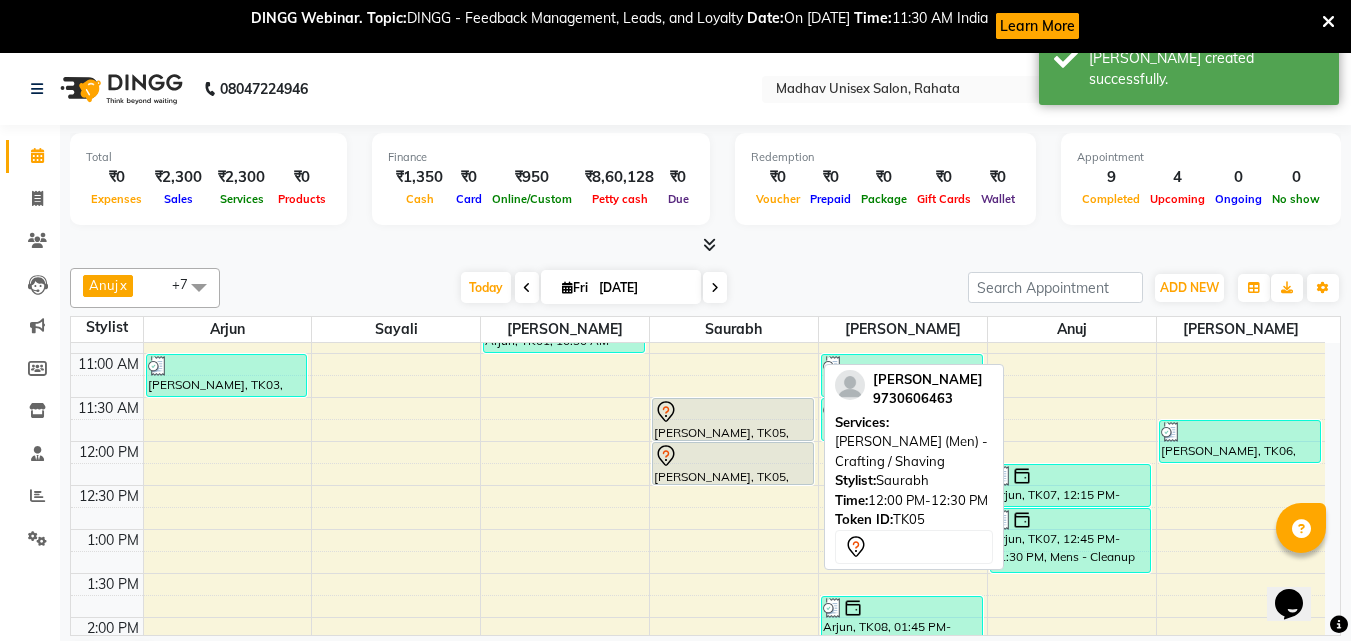 scroll, scrollTop: 435, scrollLeft: 0, axis: vertical 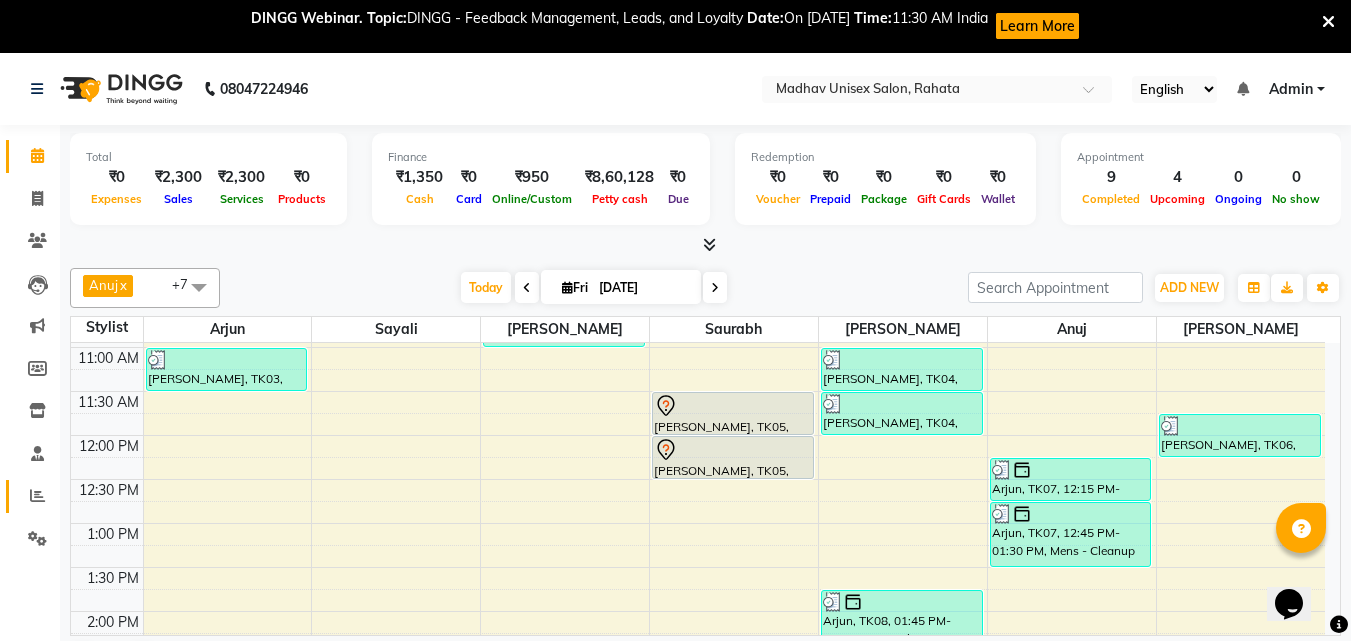 click on "Reports" 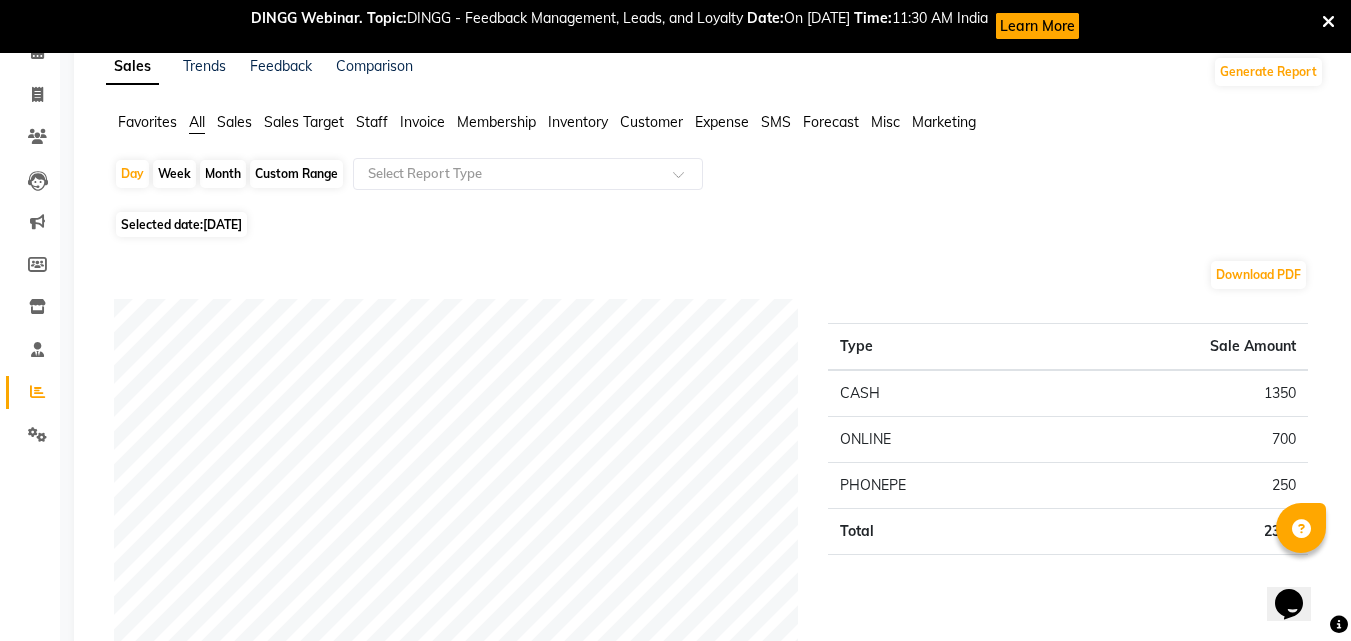 scroll, scrollTop: 0, scrollLeft: 0, axis: both 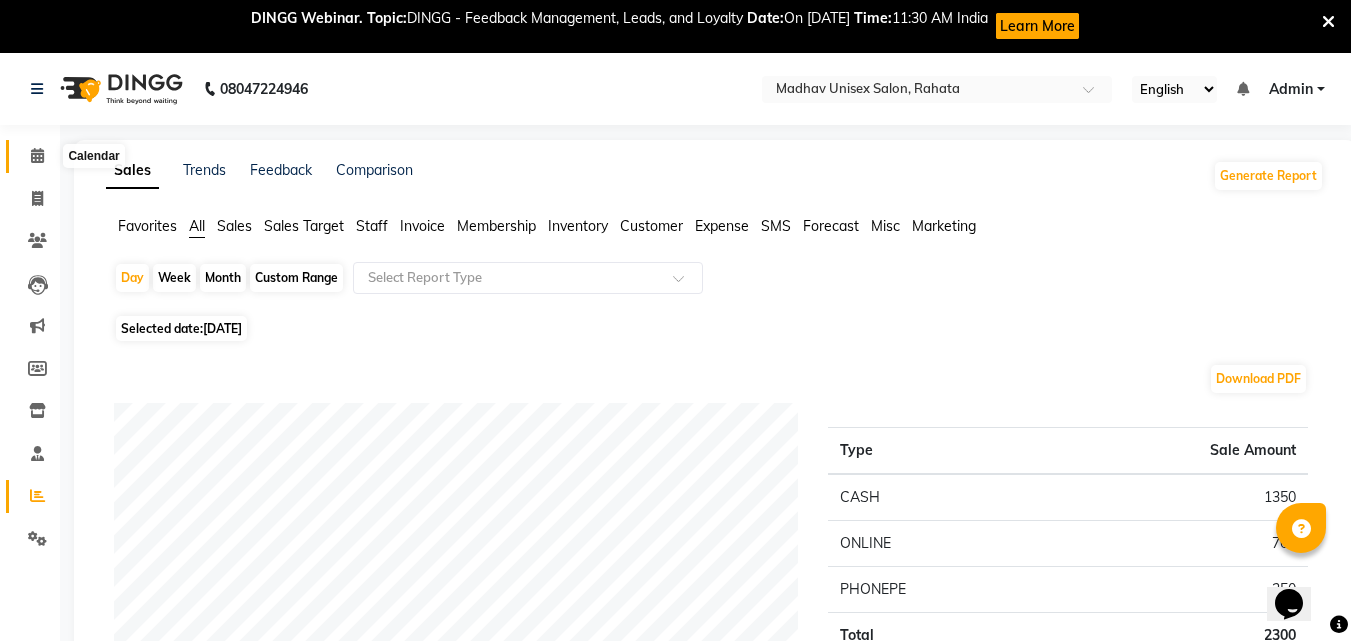 click 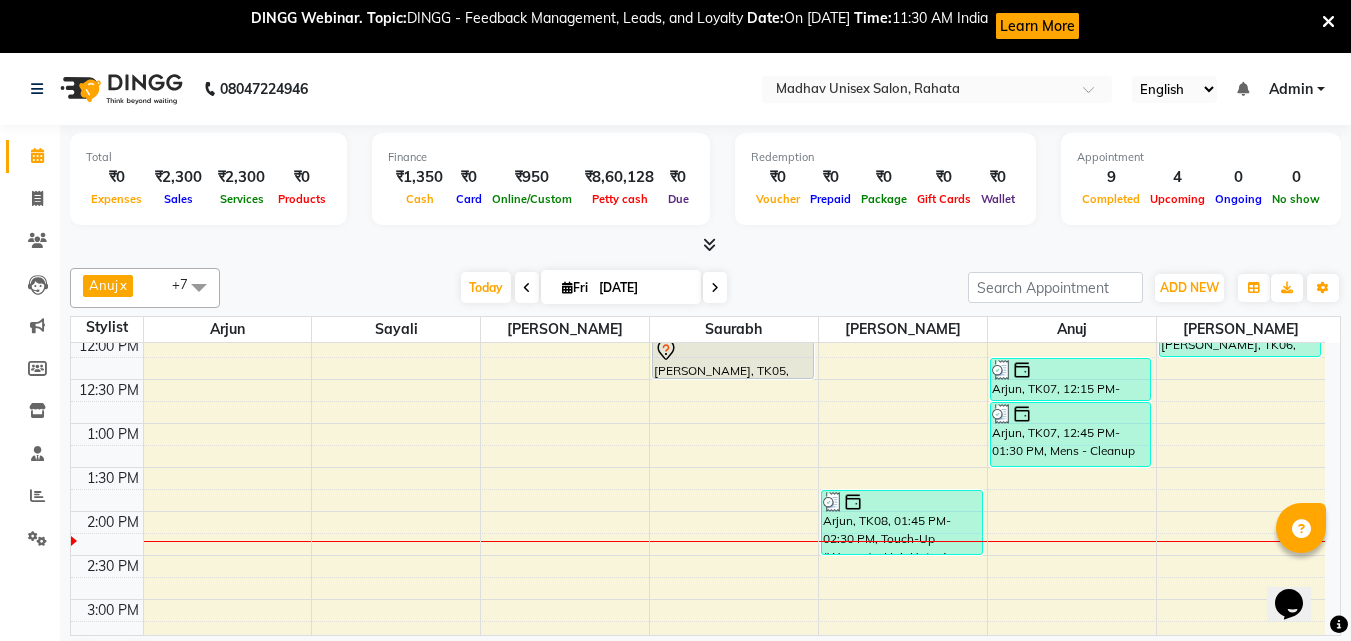 scroll, scrollTop: 531, scrollLeft: 0, axis: vertical 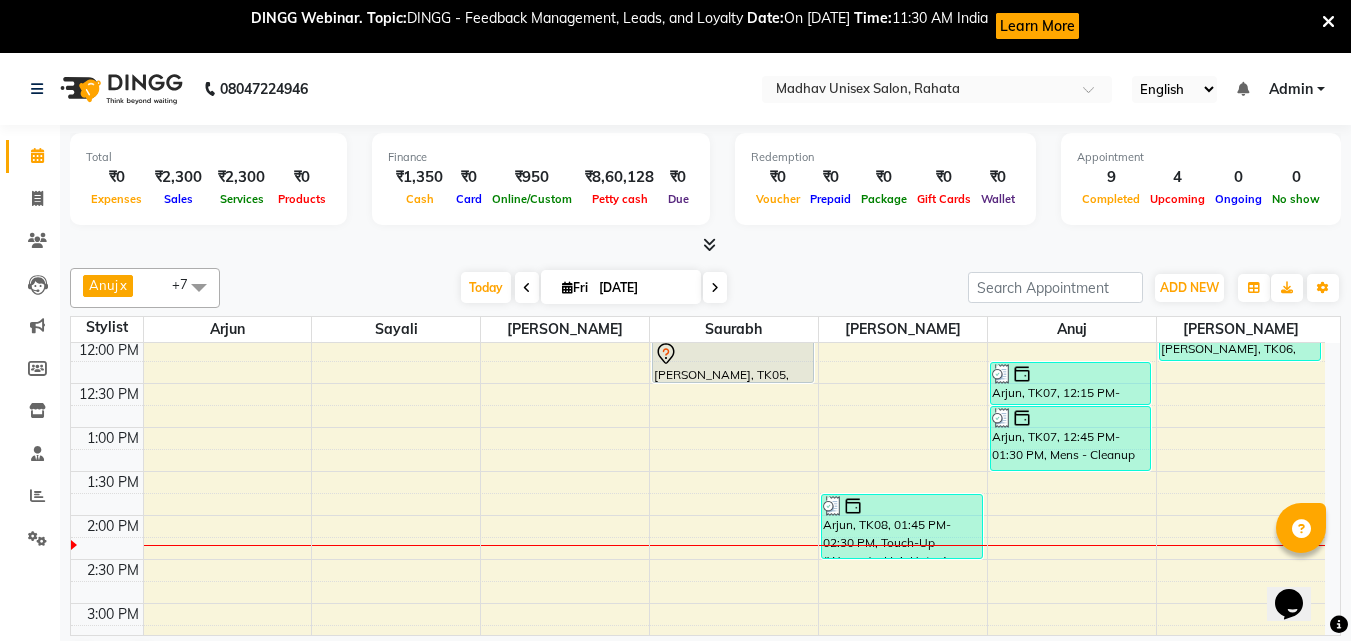 click at bounding box center [527, 288] 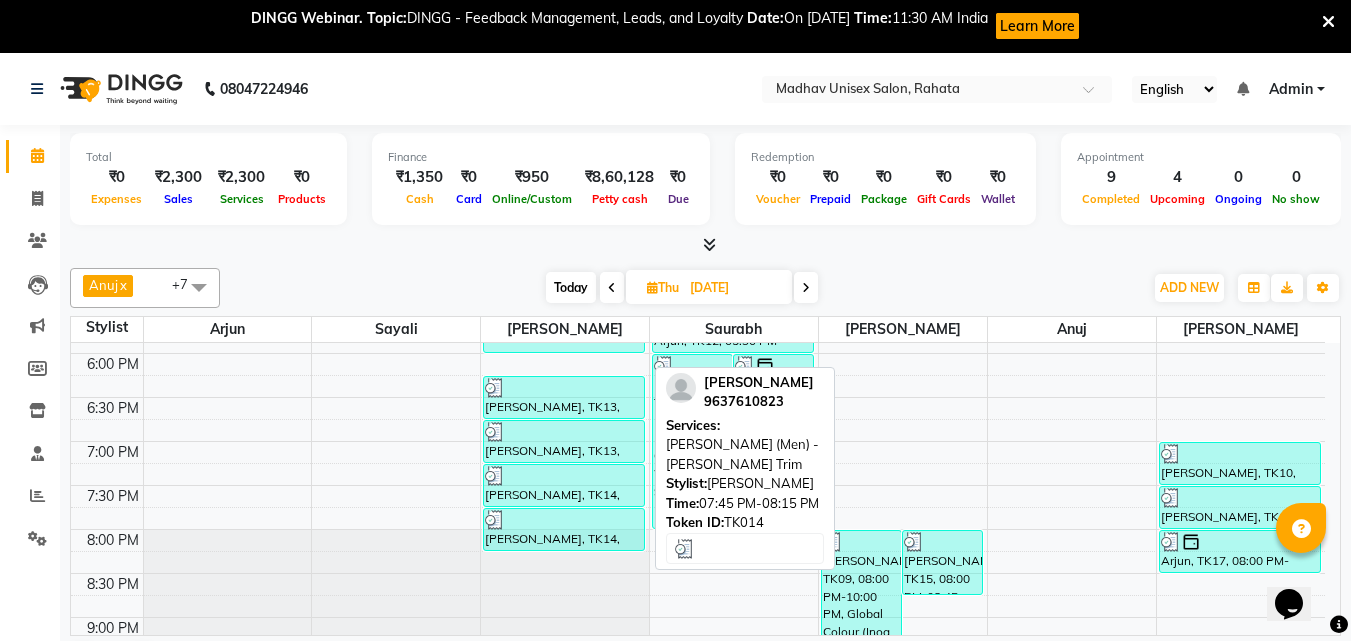 scroll, scrollTop: 899, scrollLeft: 0, axis: vertical 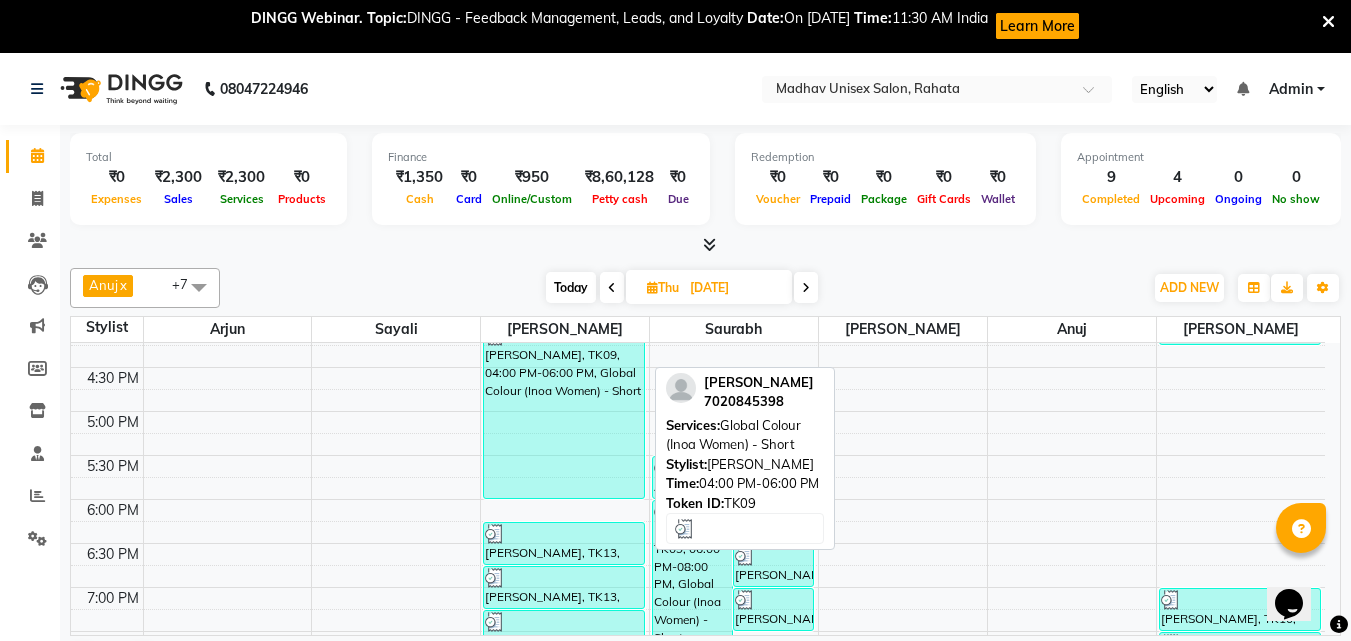 click on "[PERSON_NAME], TK09, 04:00 PM-06:00 PM, Global Colour (Inoa Women)  - Short" at bounding box center (564, 411) 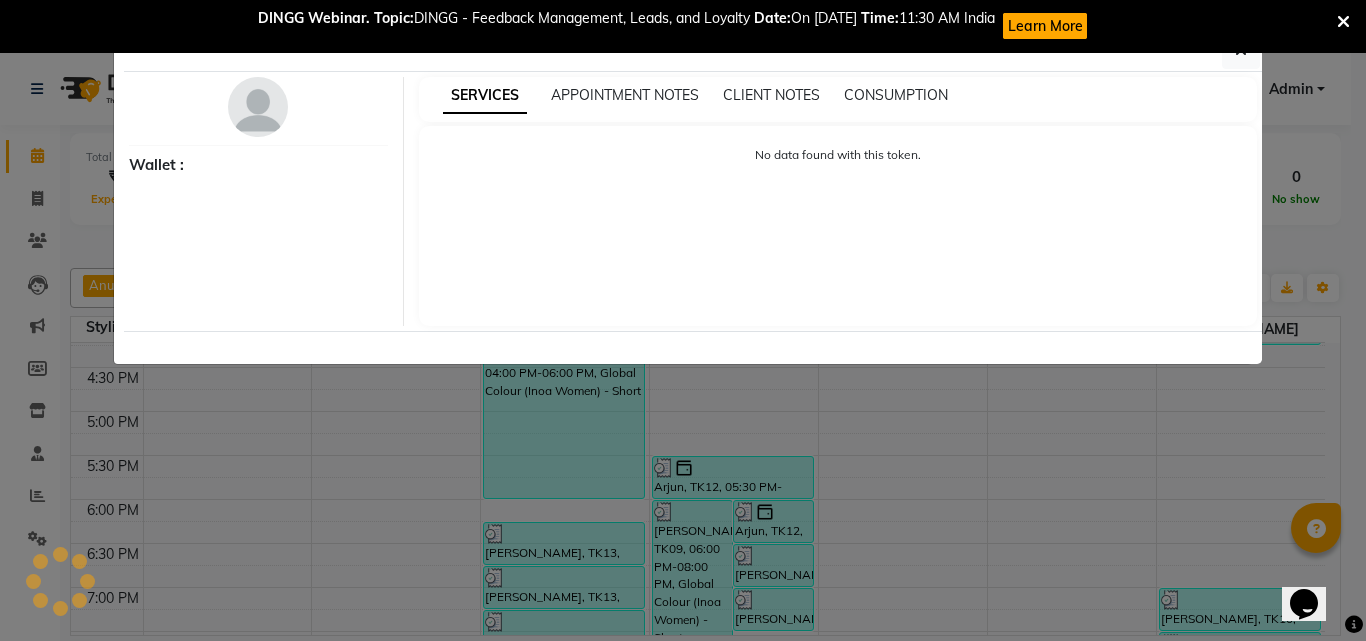 select on "3" 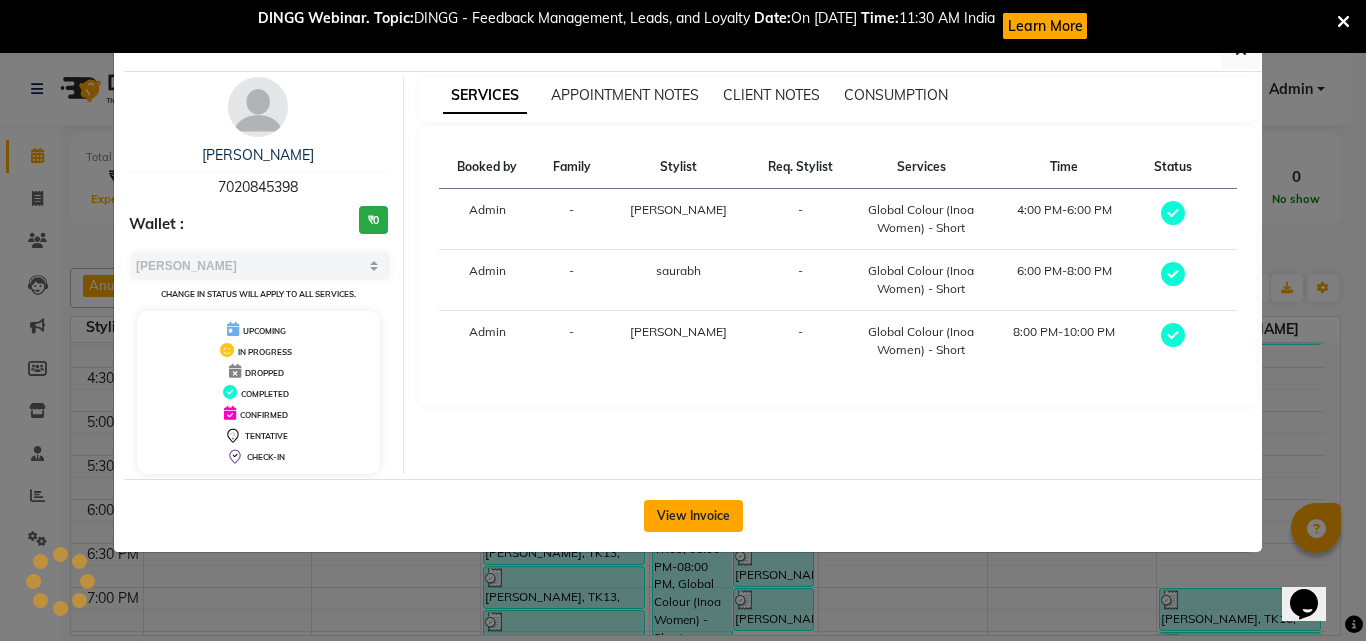 click on "View Invoice" 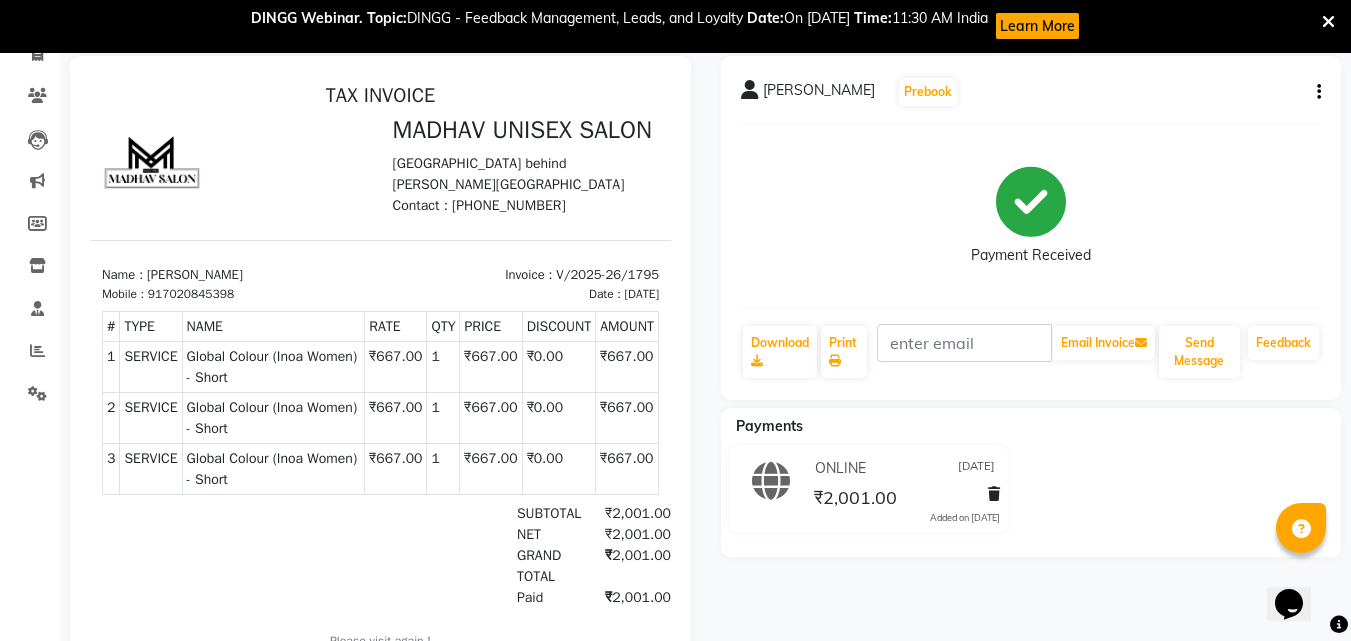 scroll, scrollTop: 0, scrollLeft: 0, axis: both 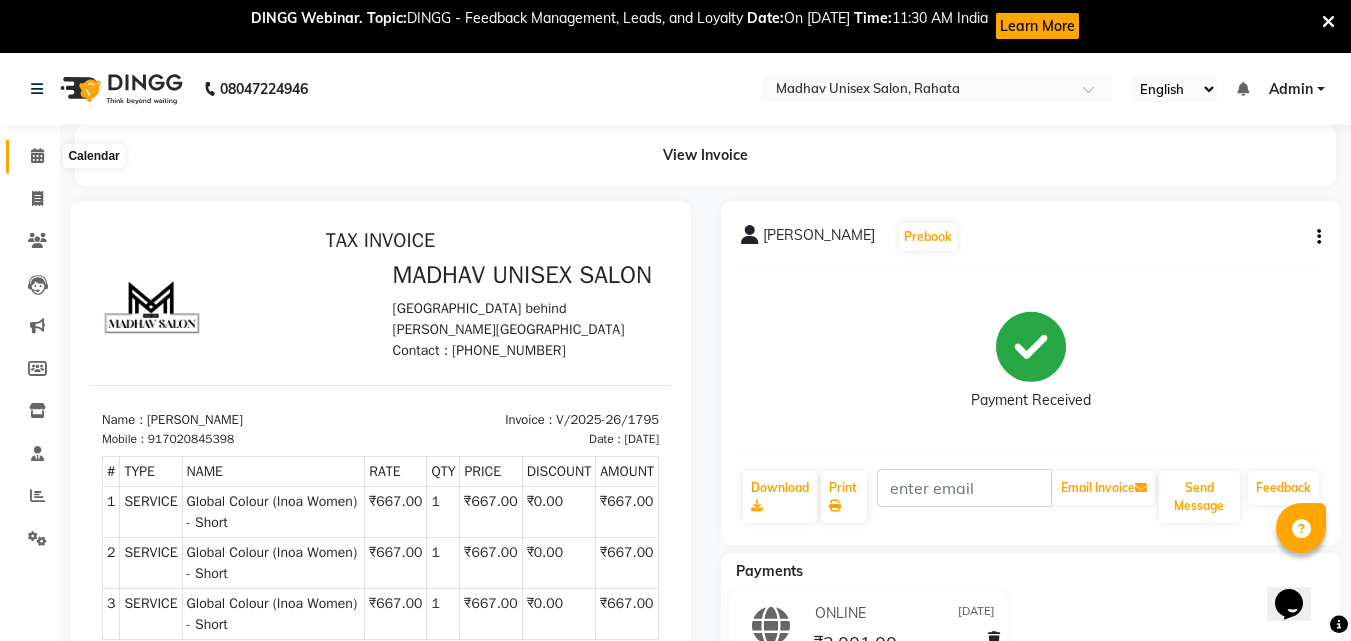 click 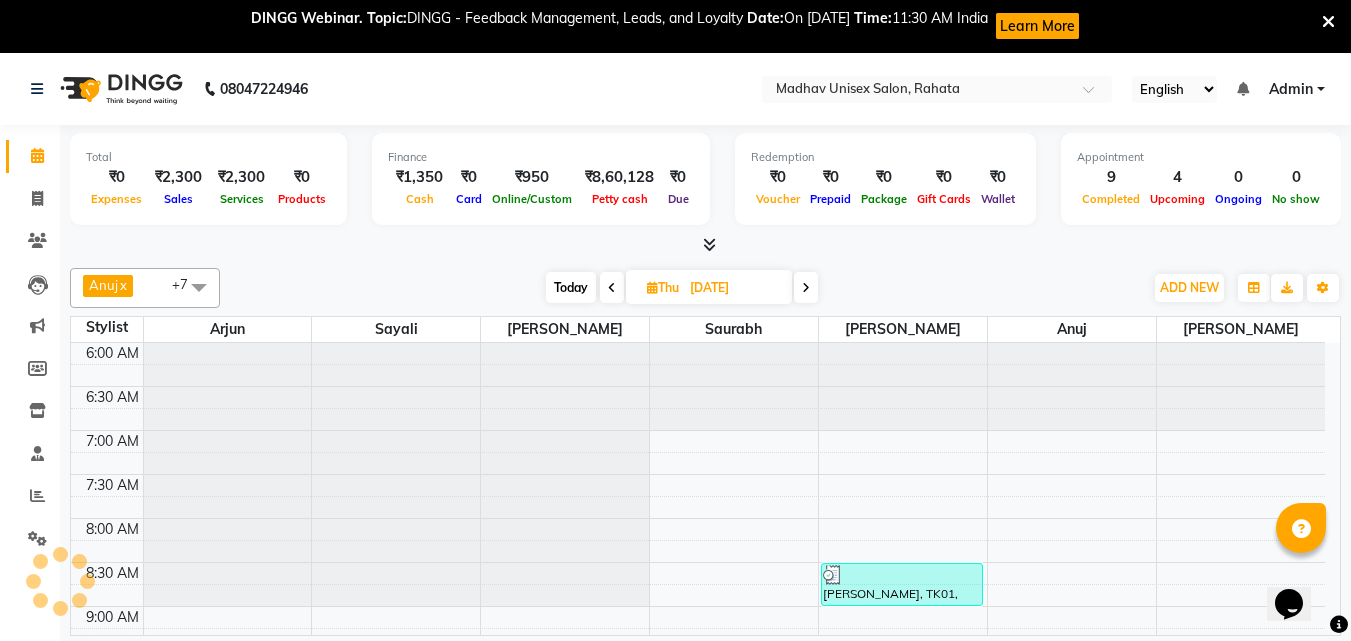 scroll, scrollTop: 0, scrollLeft: 0, axis: both 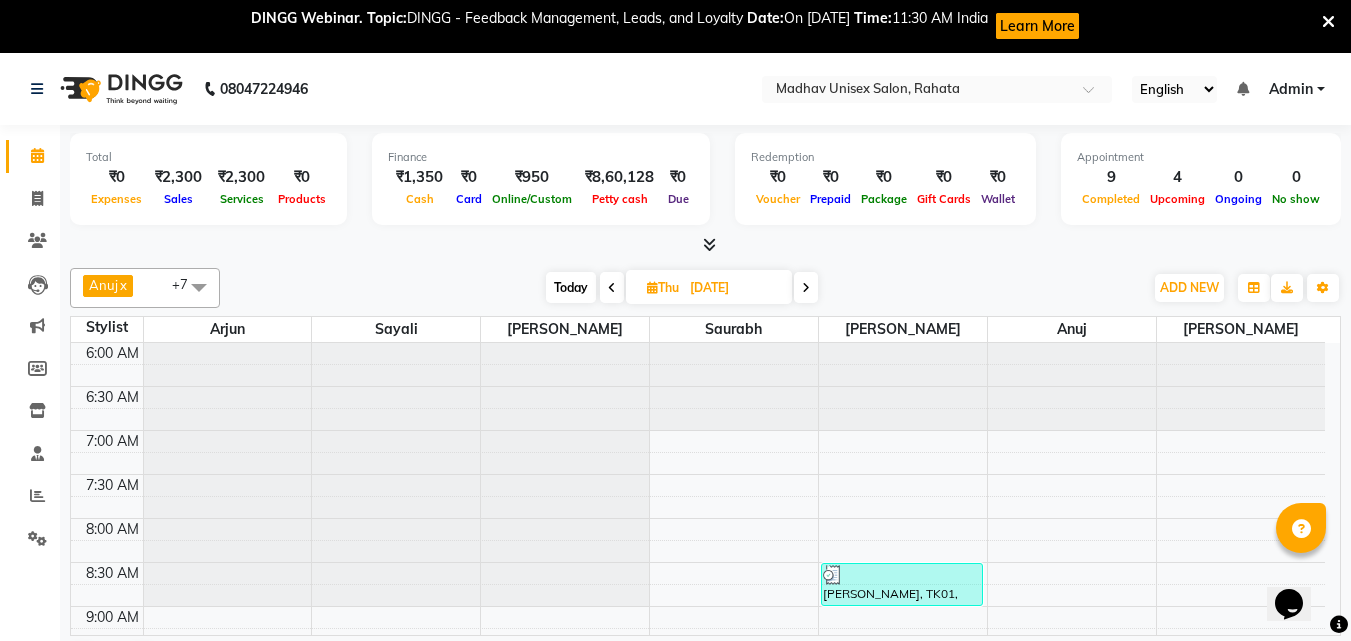 click at bounding box center [806, 288] 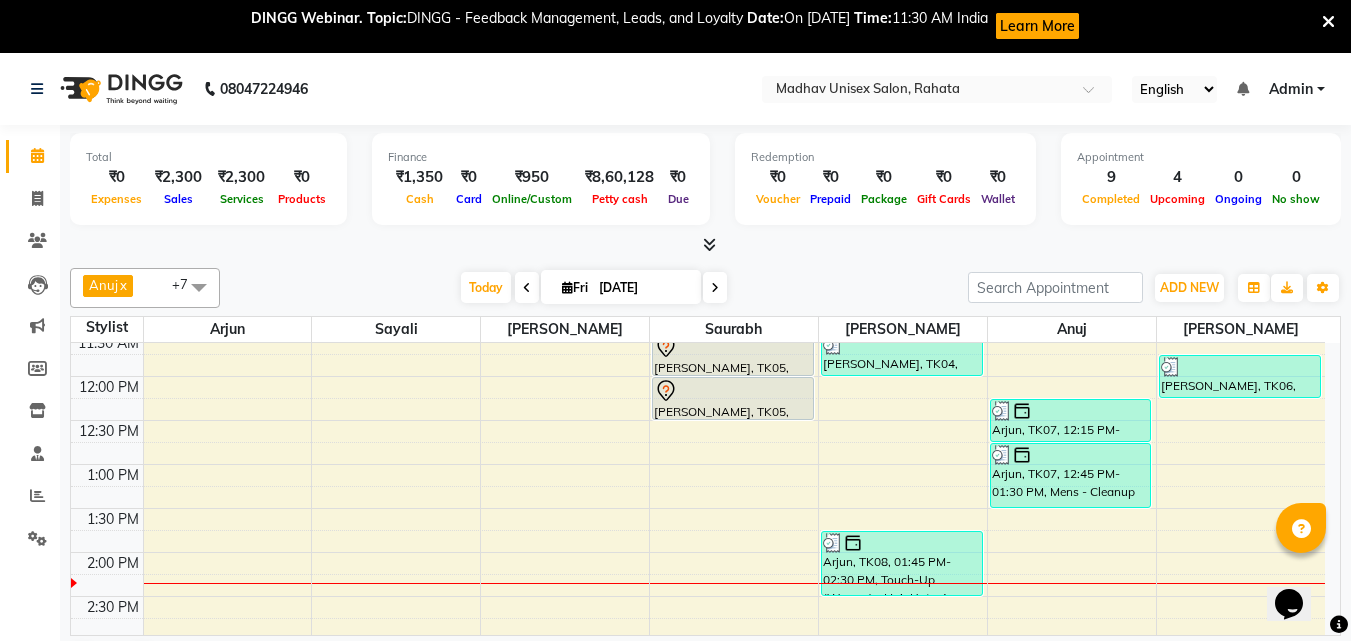 scroll, scrollTop: 482, scrollLeft: 0, axis: vertical 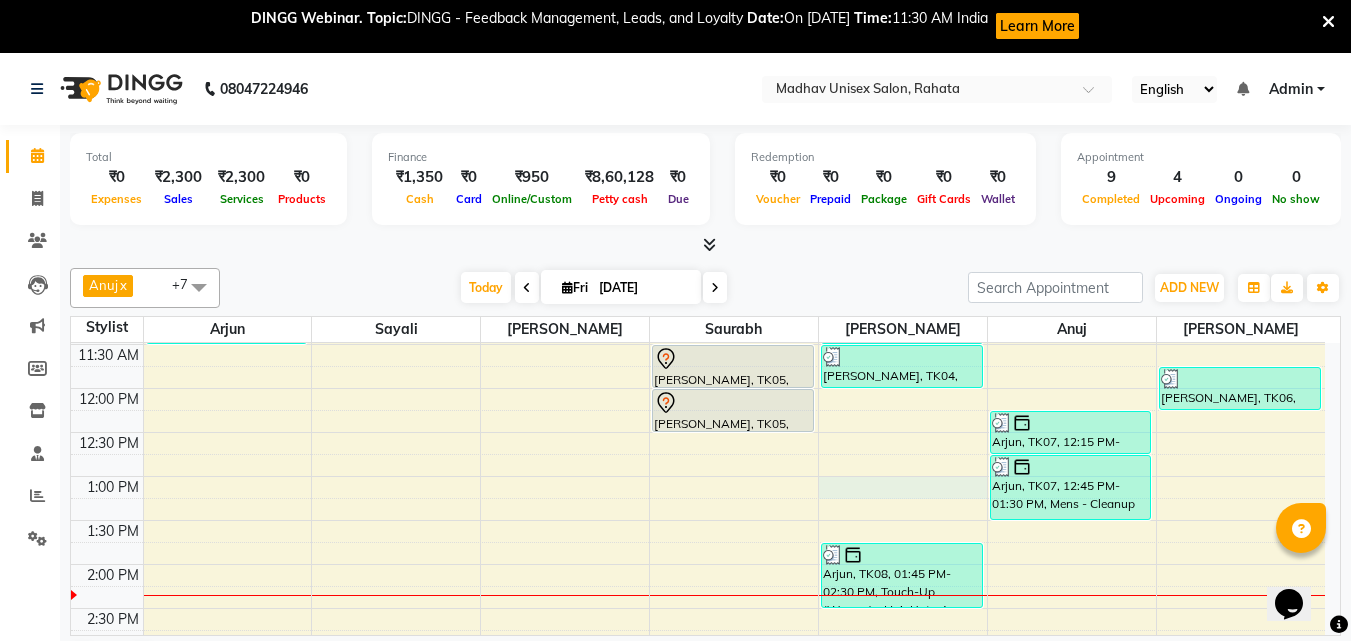 click on "6:00 AM 6:30 AM 7:00 AM 7:30 AM 8:00 AM 8:30 AM 9:00 AM 9:30 AM 10:00 AM 10:30 AM 11:00 AM 11:30 AM 12:00 PM 12:30 PM 1:00 PM 1:30 PM 2:00 PM 2:30 PM 3:00 PM 3:30 PM 4:00 PM 4:30 PM 5:00 PM 5:30 PM 6:00 PM 6:30 PM 7:00 PM 7:30 PM 8:00 PM 8:30 PM 9:00 PM 9:30 PM 10:00 PM 10:30 PM     [PERSON_NAME], TK03, 11:00 AM-11:30 AM, [PERSON_NAME] (Men)  - [PERSON_NAME] Trim             [PERSON_NAME], TK02, 05:00 PM-05:30 PM, Haircut (Men)  - Mens Haircut W/O Wash             [PERSON_NAME], TK02, 05:30 PM-06:00 PM, Haircut (Men)  - Mens Haircut W/O Wash     Arjun, TK01, 10:00 AM-10:30 AM, Haircut (Men)  - Mens Haircut W/O Wash     Arjun, TK01, 10:30 AM-11:00 AM, [PERSON_NAME] (Men)  - [PERSON_NAME] Trim             [PERSON_NAME], TK05, 11:30 AM-12:00 PM, Haircut (Men)  - Mens Haircut With Wash             [PERSON_NAME], TK05, 12:00 PM-12:30 PM, [PERSON_NAME] (Men)  - Crafting / Shaving     [PERSON_NAME], TK04, 11:00 AM-11:30 AM, Haircut (Men)  - Mens Haircut W/O Wash     [PERSON_NAME], TK04, 11:30 AM-12:00 PM, [PERSON_NAME] (Men)  - [PERSON_NAME] Trim" at bounding box center [698, 608] 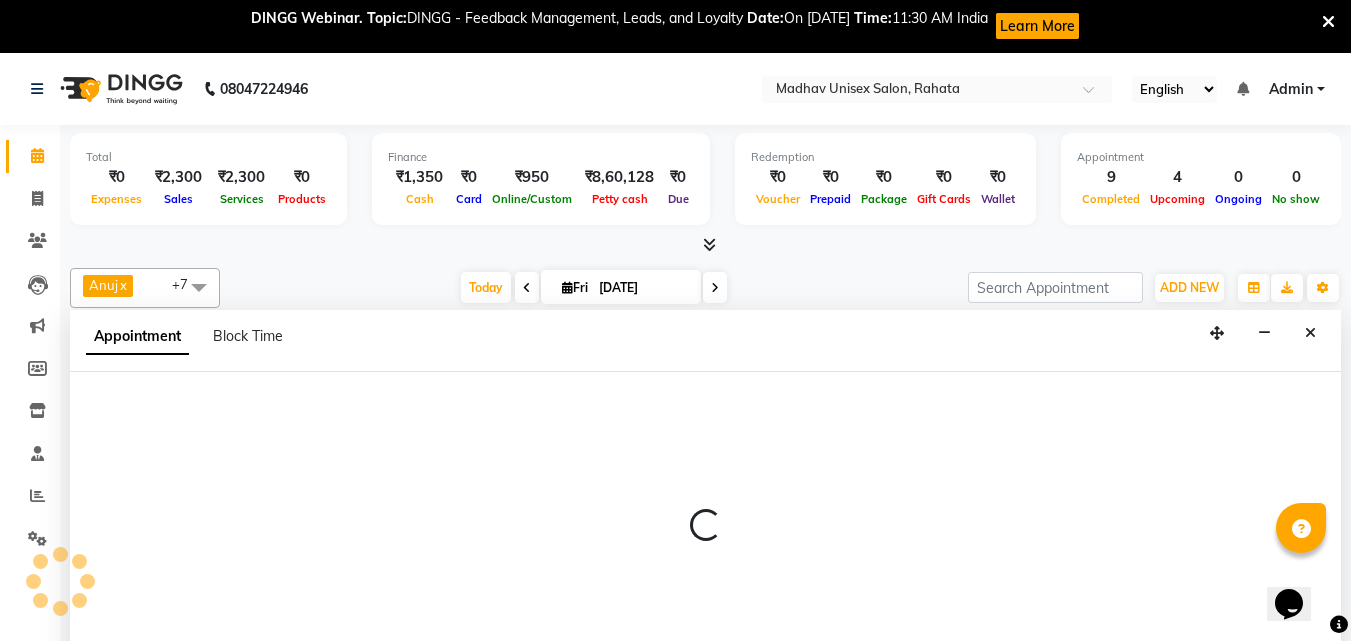 scroll, scrollTop: 54, scrollLeft: 0, axis: vertical 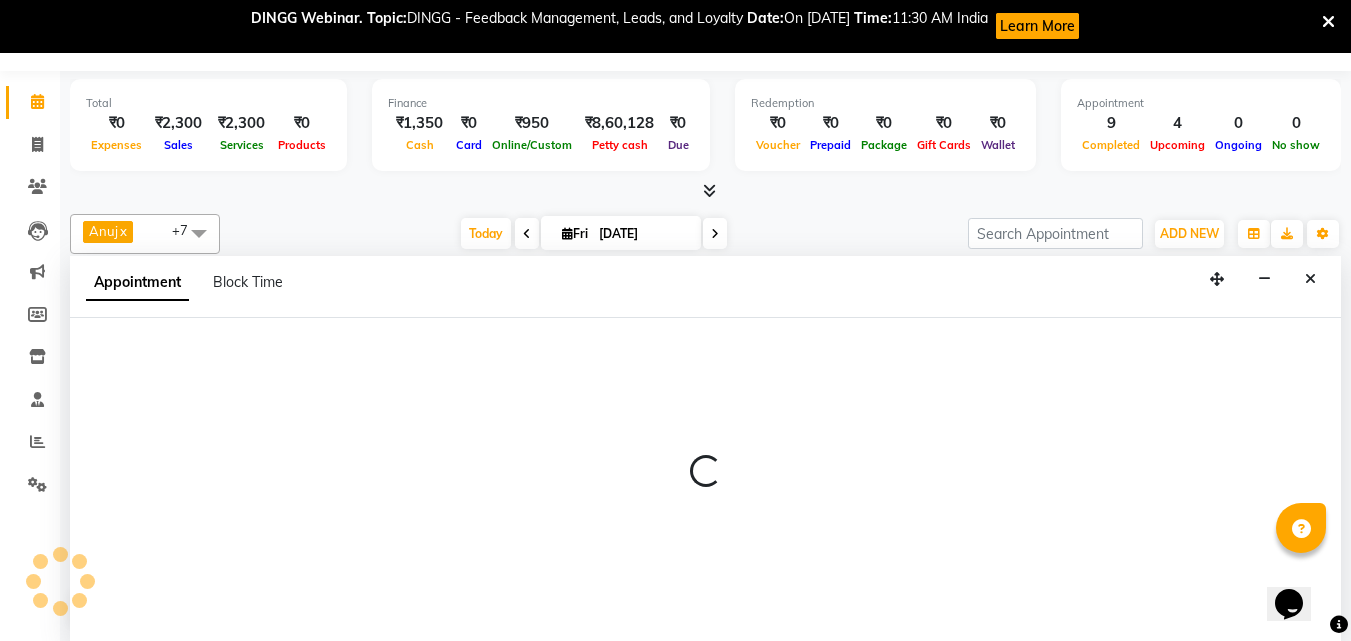 select on "36945" 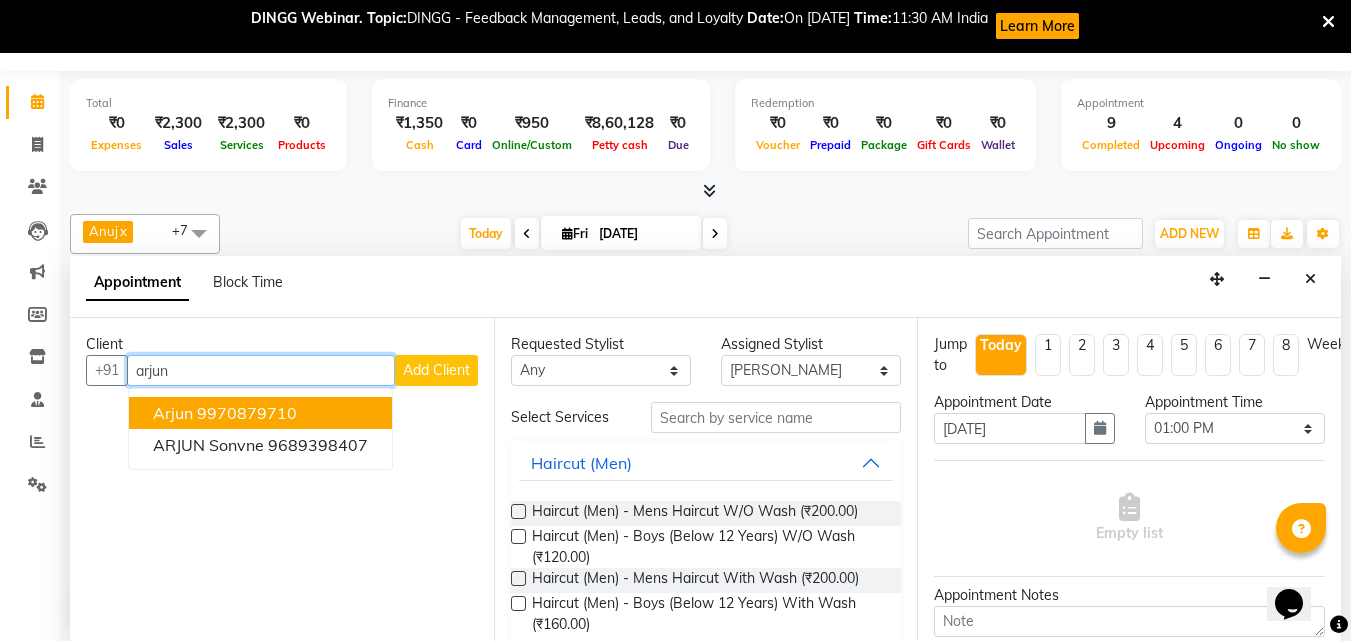 click on "Arjun  9970879710" at bounding box center (260, 413) 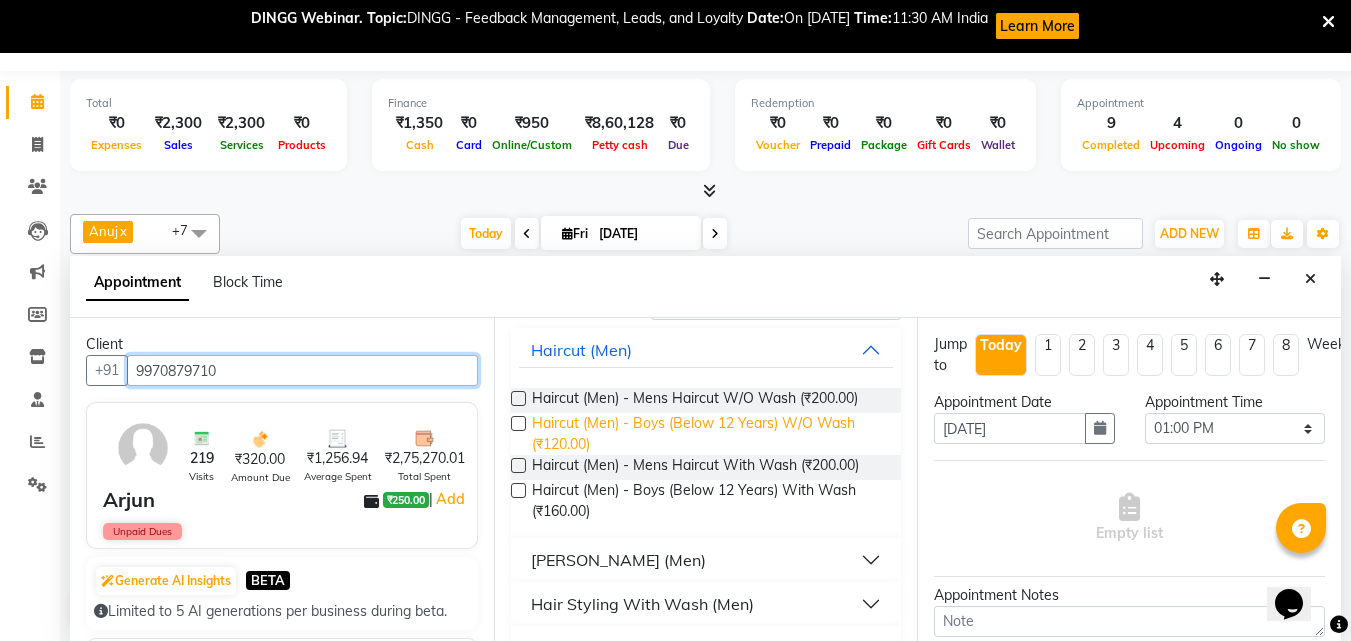 scroll, scrollTop: 125, scrollLeft: 0, axis: vertical 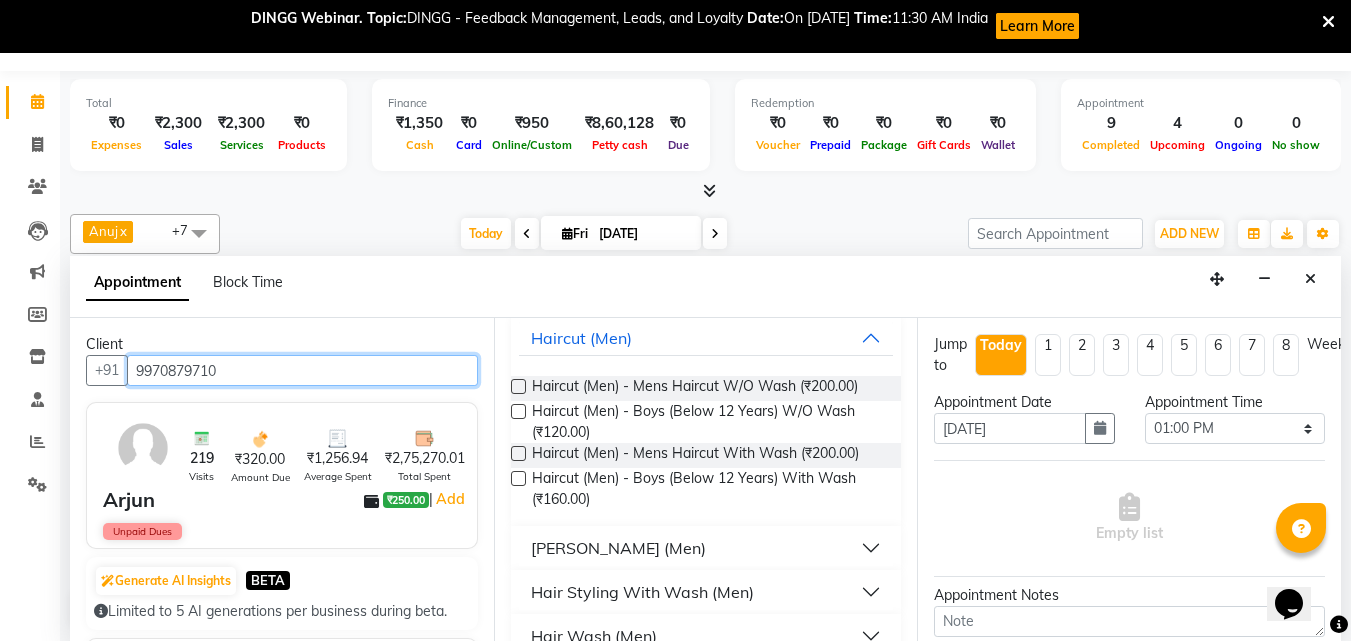 type on "9970879710" 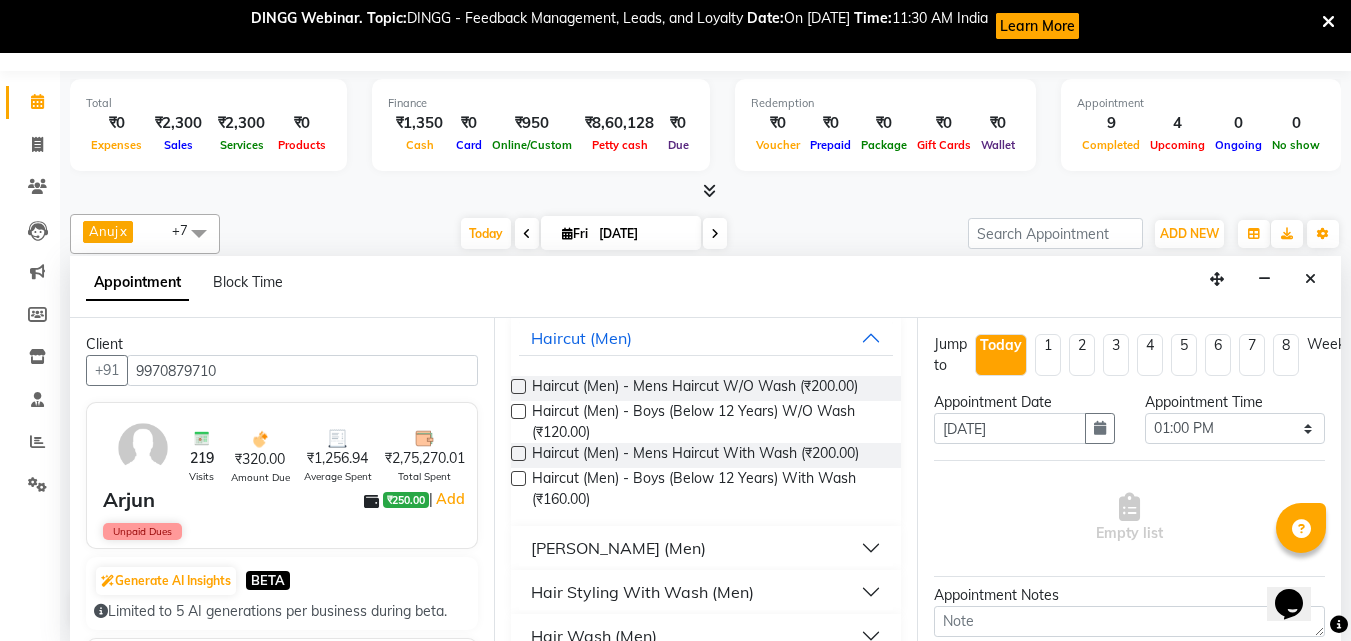 click on "[PERSON_NAME] (Men)" at bounding box center [706, 548] 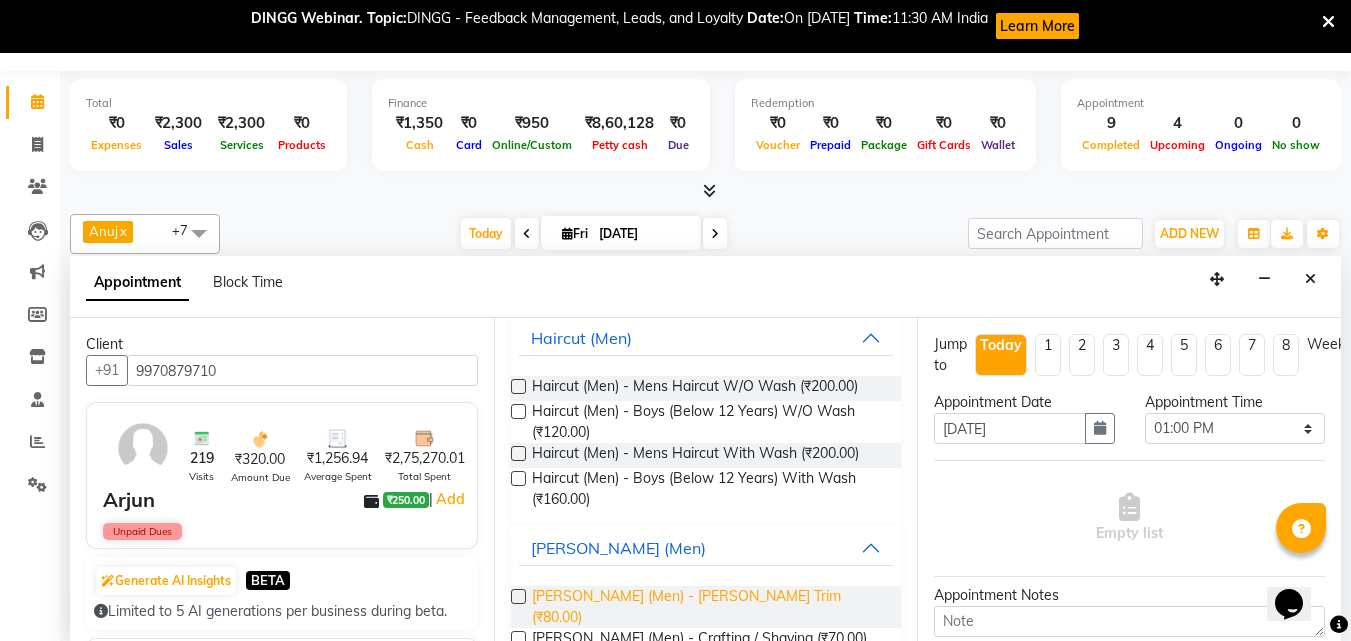 click on "[PERSON_NAME] (Men)  - [PERSON_NAME] Trim (₹80.00)" at bounding box center [709, 607] 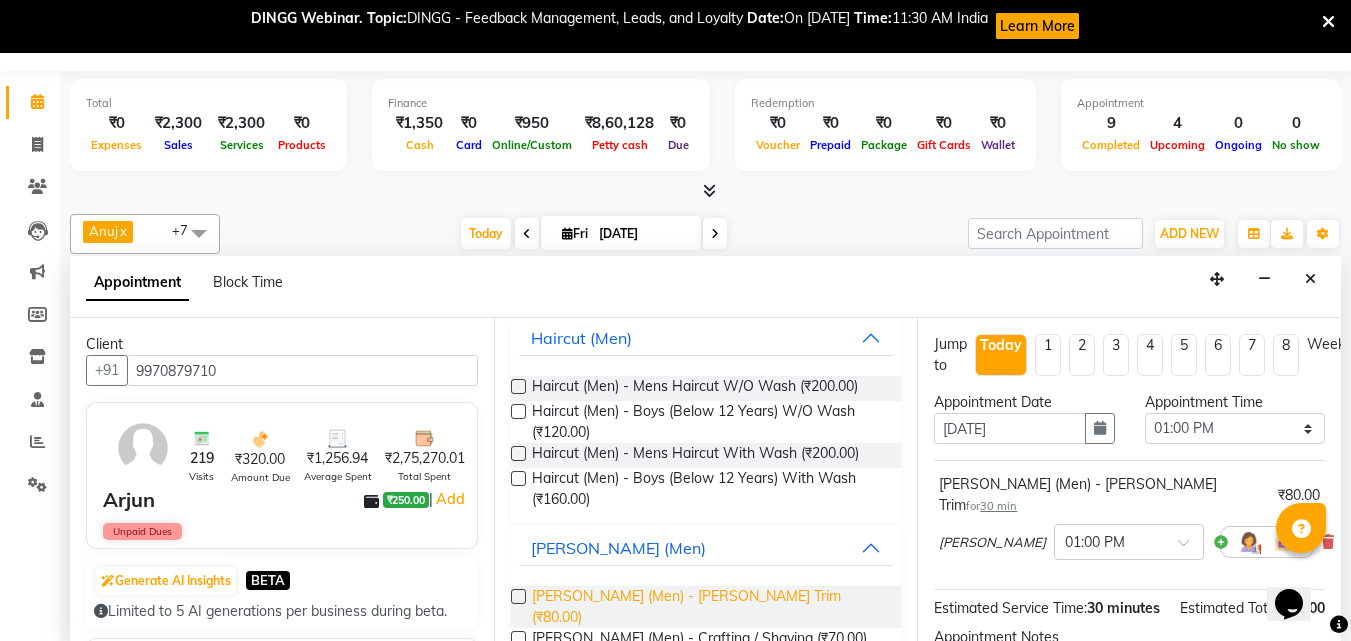 click on "[PERSON_NAME] (Men)  - [PERSON_NAME] Trim (₹80.00)" at bounding box center (709, 607) 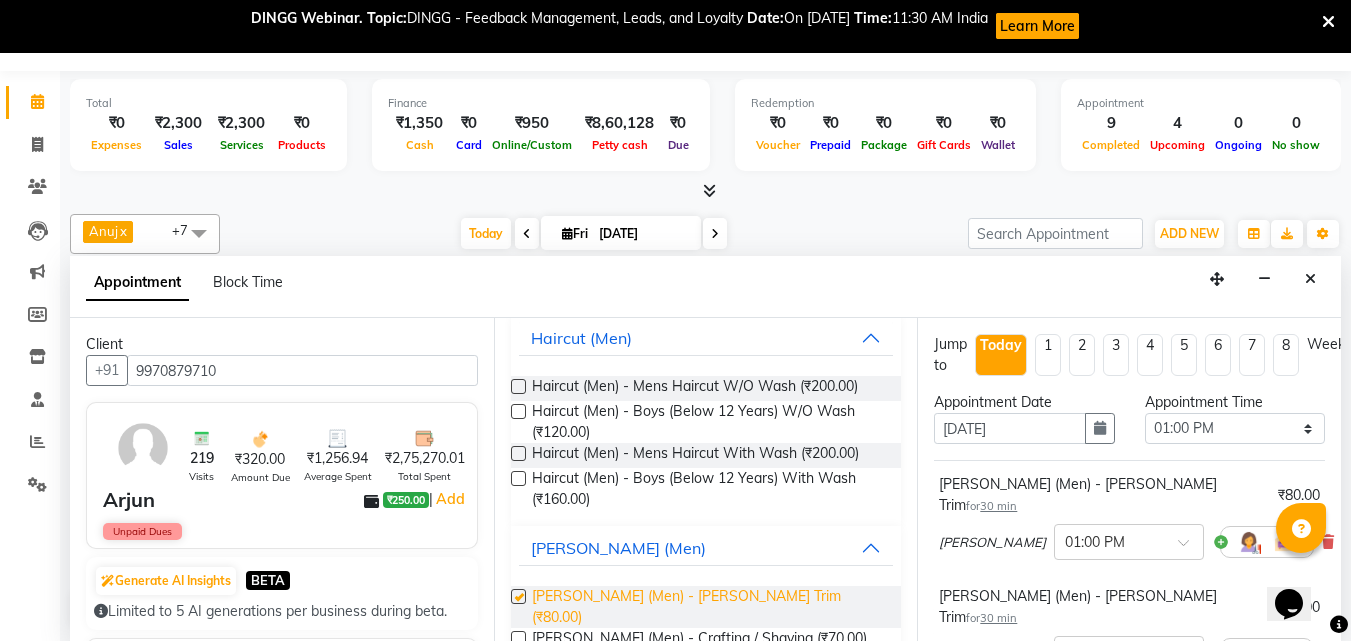 checkbox on "false" 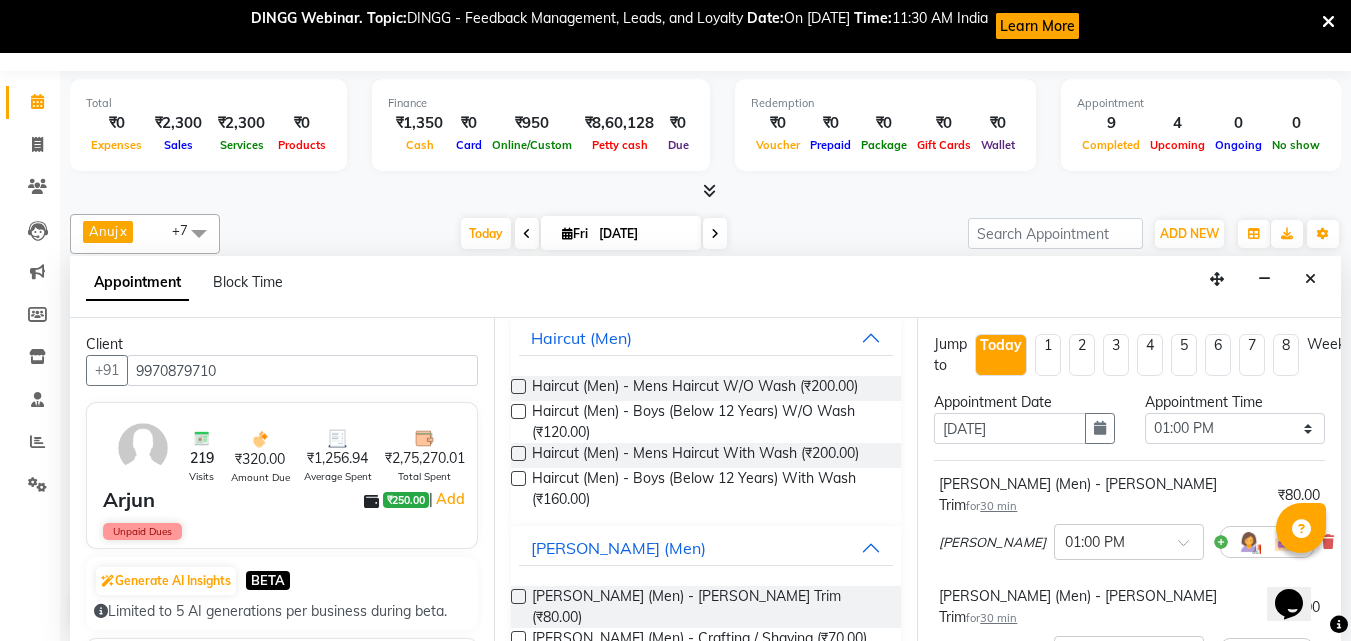 scroll, scrollTop: 309, scrollLeft: 0, axis: vertical 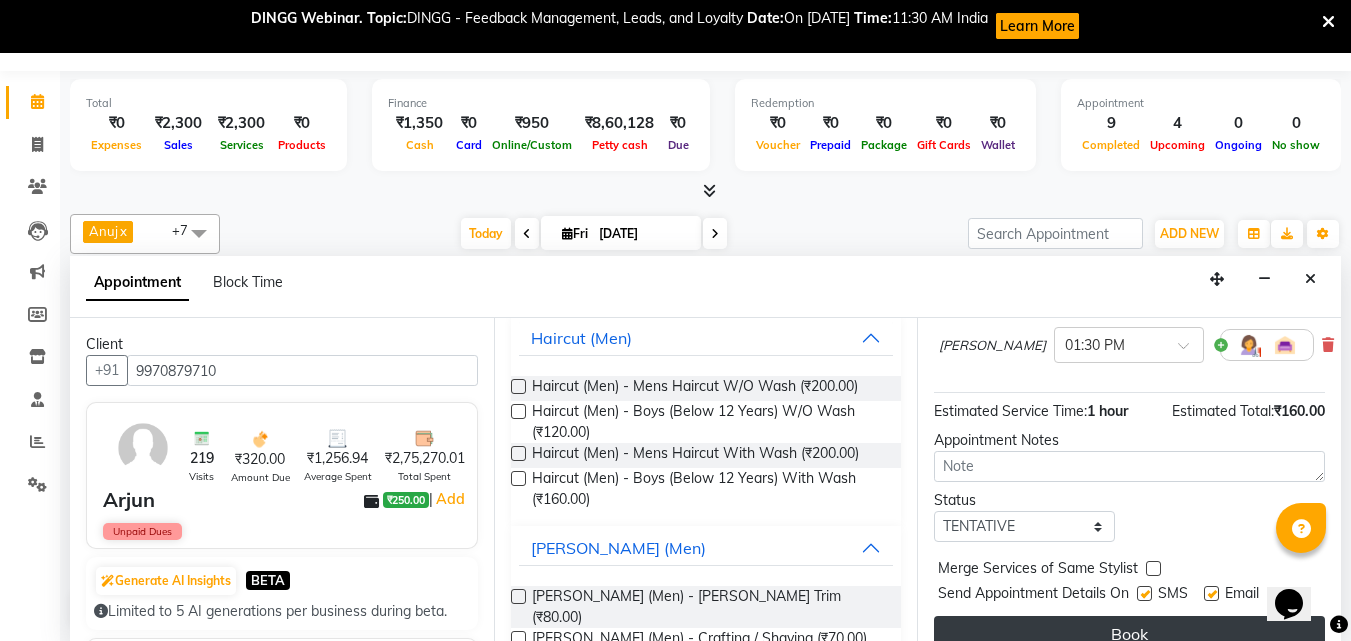 click on "Book" at bounding box center [1129, 634] 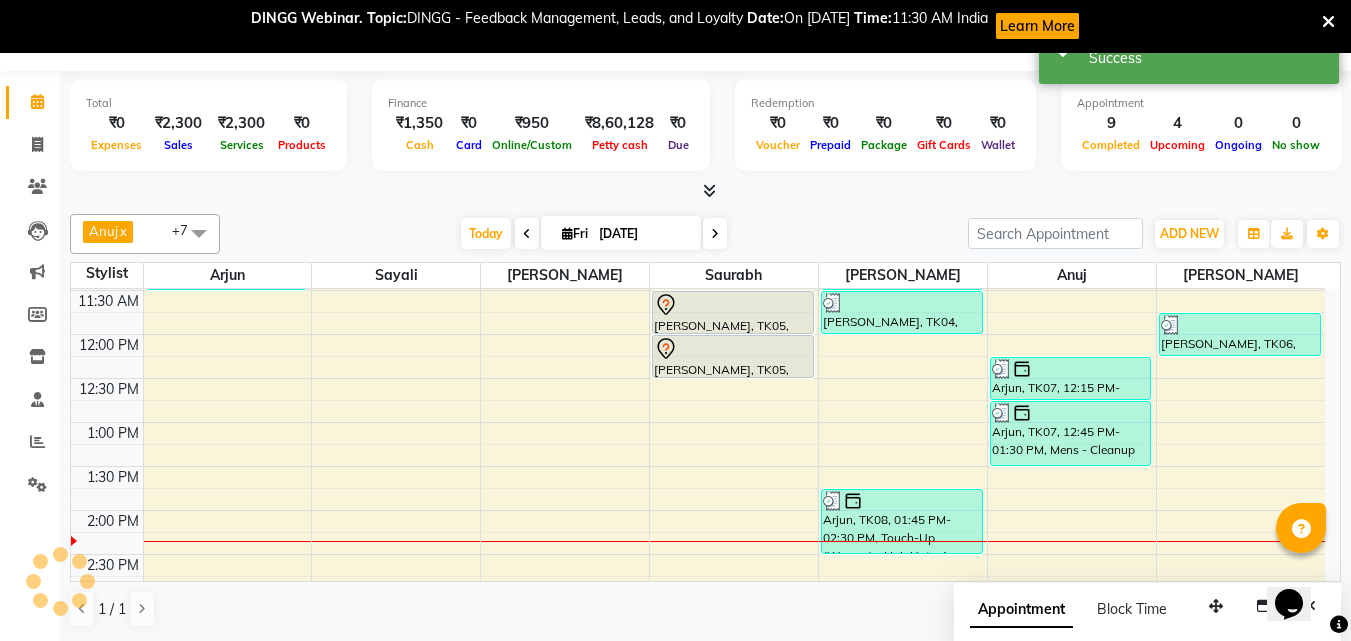 scroll, scrollTop: 0, scrollLeft: 0, axis: both 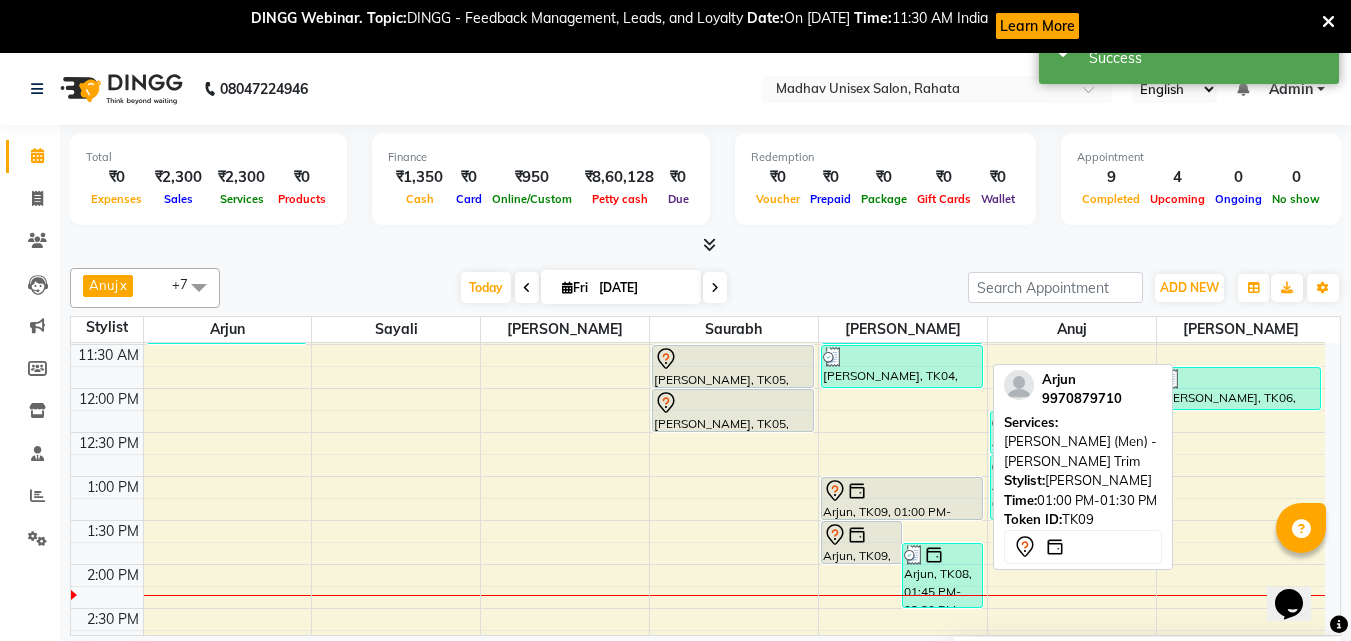 click on "Arjun, TK09, 01:00 PM-01:30 PM, [PERSON_NAME] (Men)  - [PERSON_NAME] Trim" at bounding box center (902, 498) 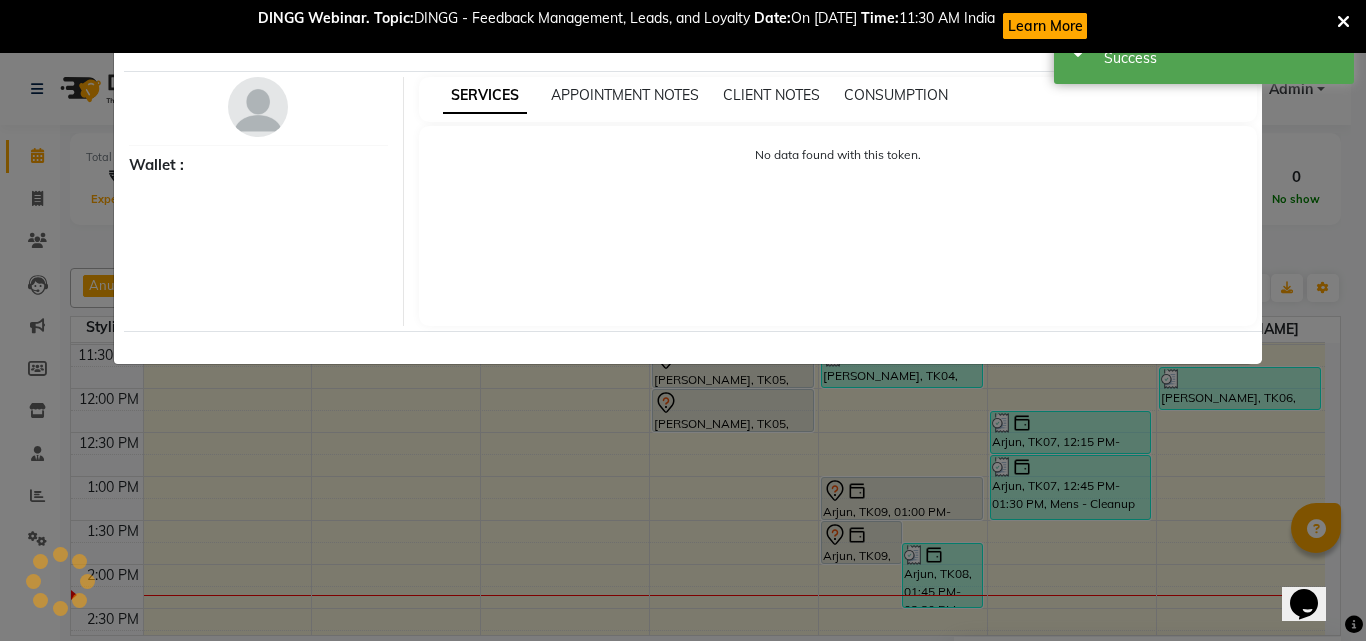 select on "7" 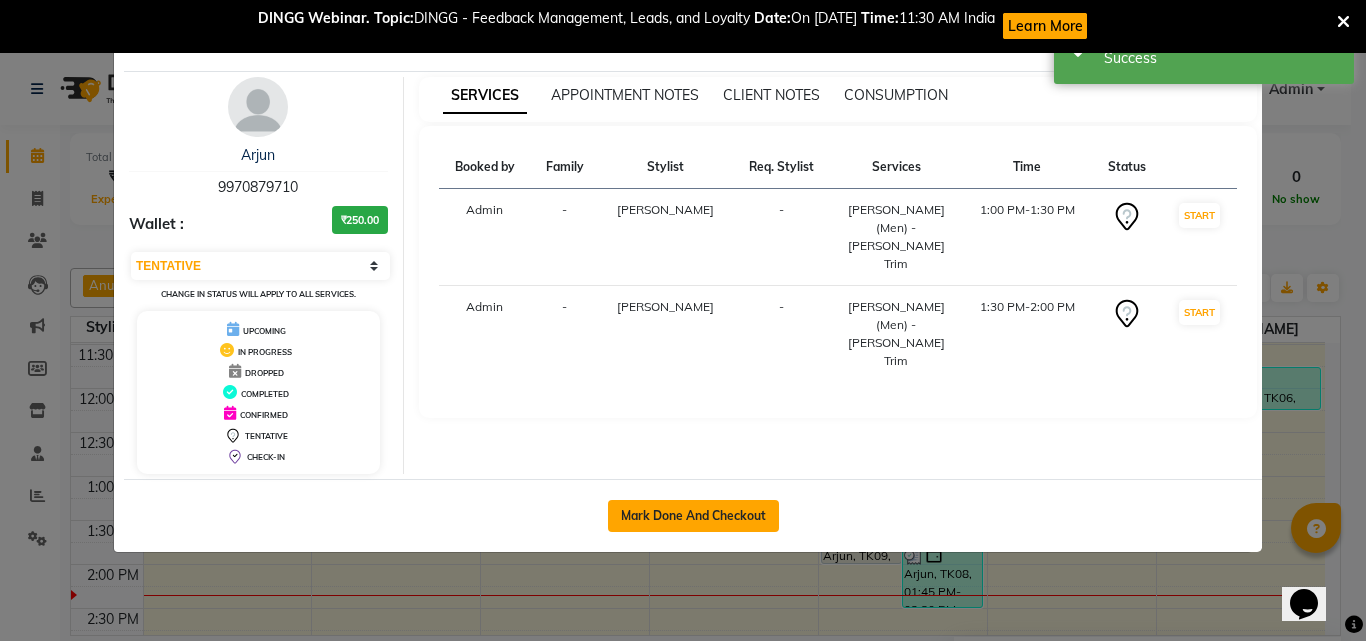 click on "Mark Done And Checkout" 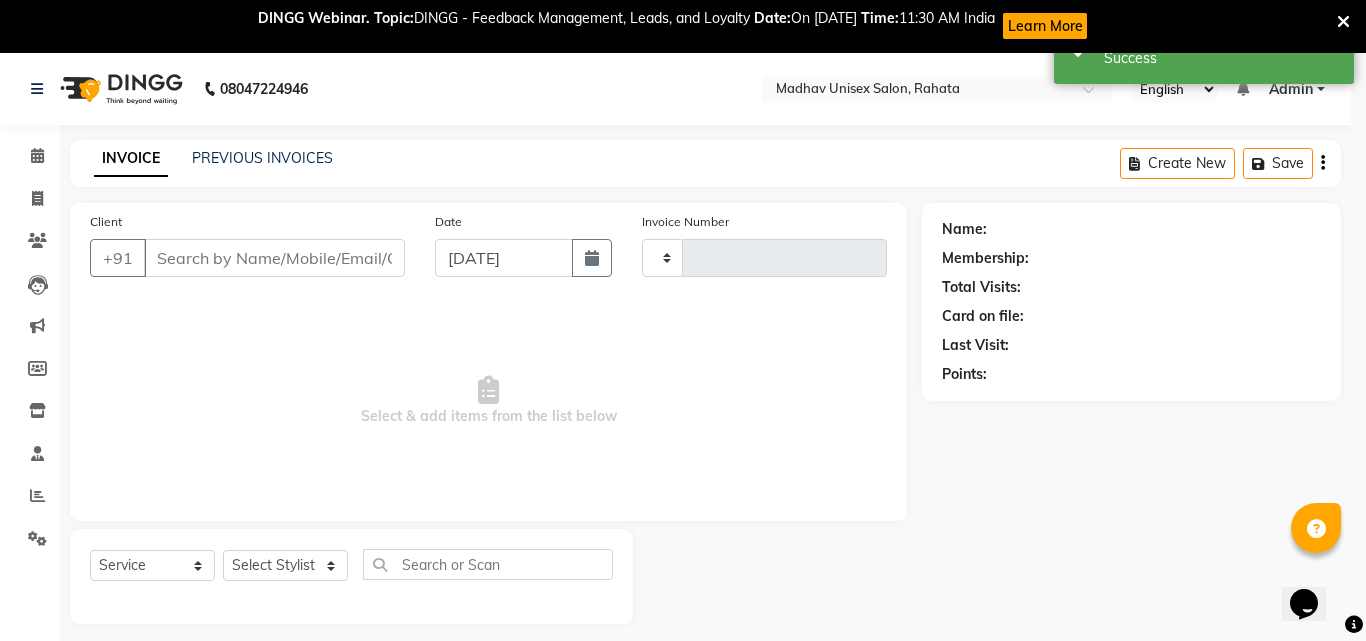 type on "1802" 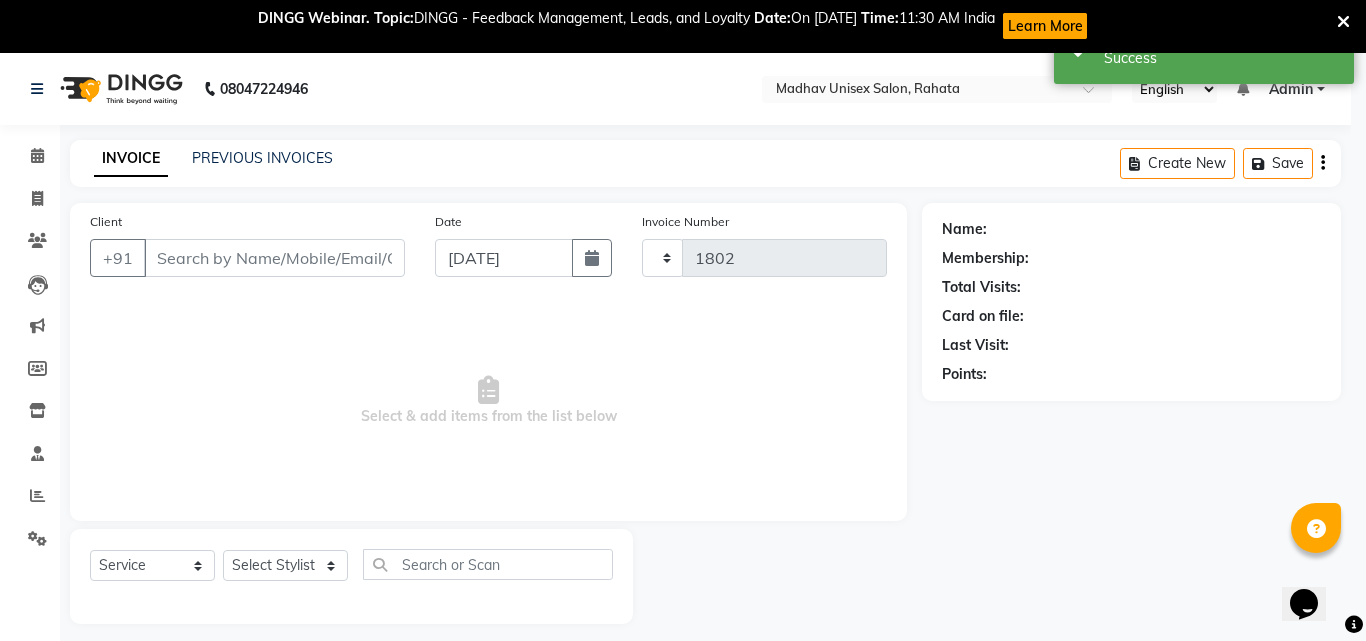 select on "870" 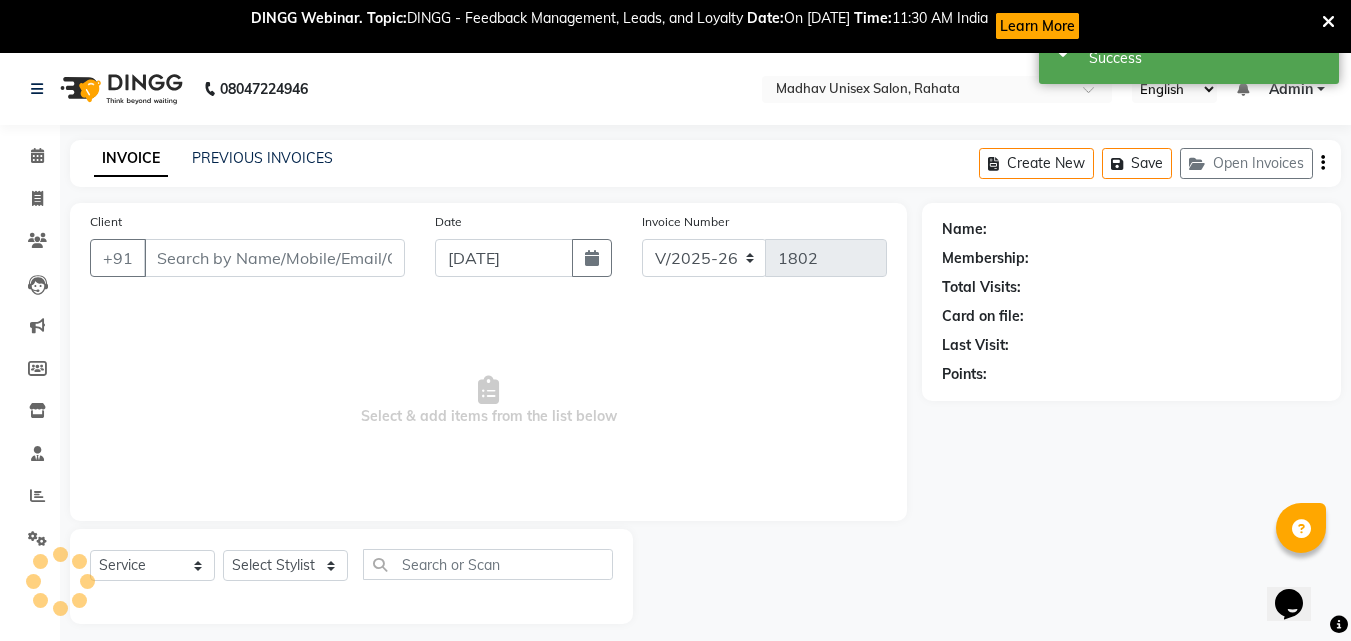 type on "9970879710" 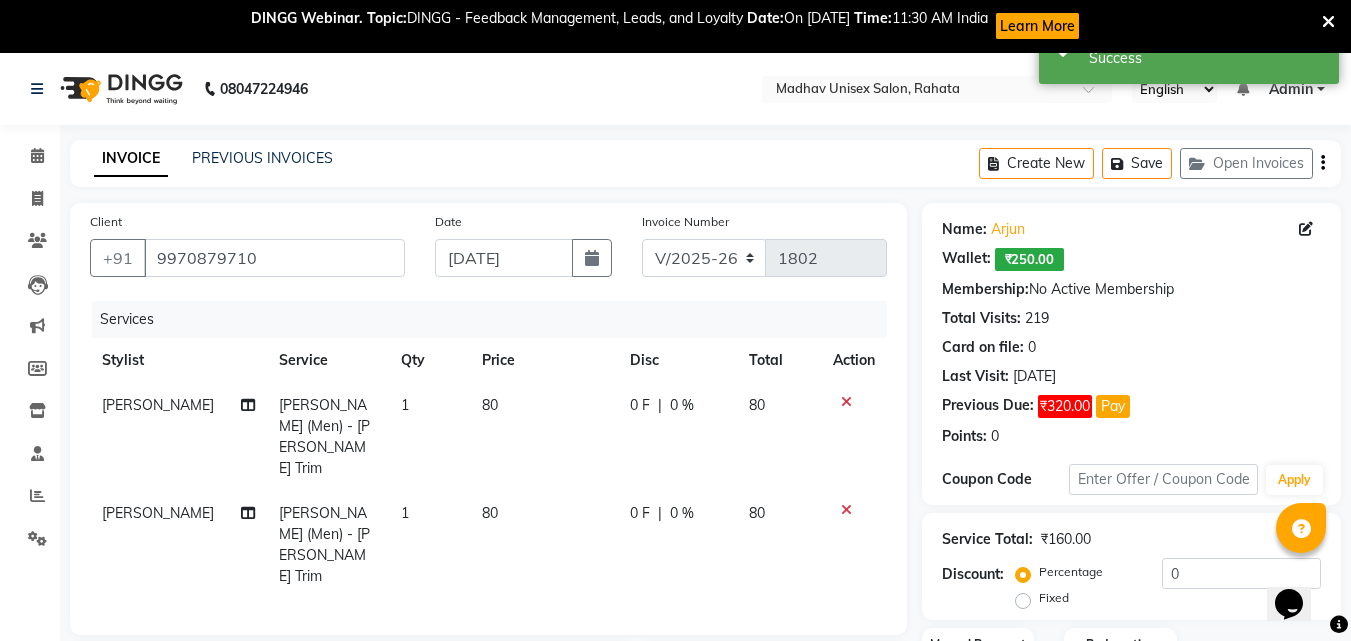 click on "80" 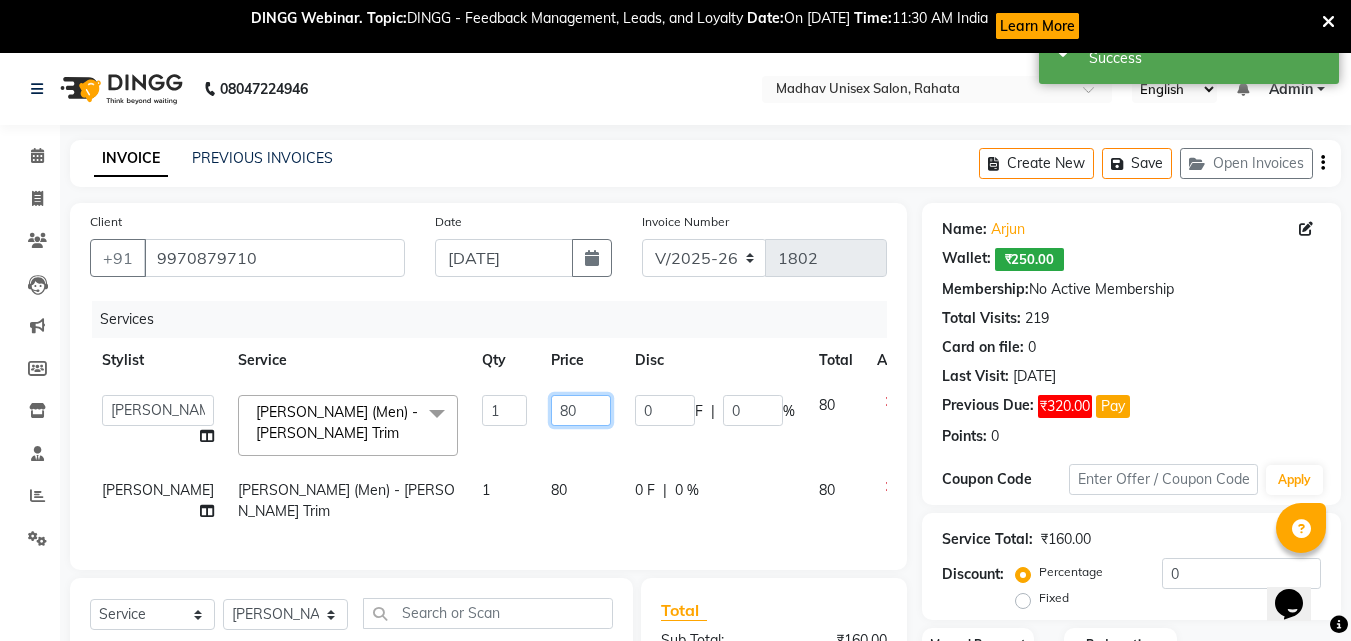click on "80" 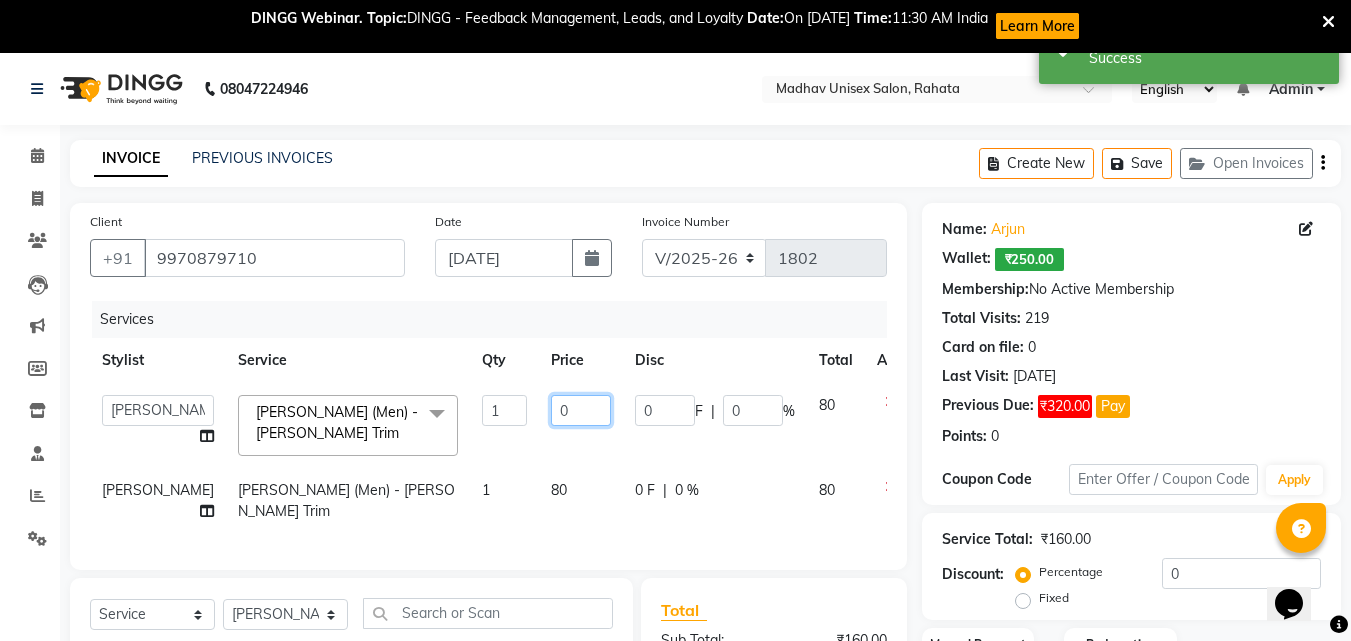 type on "50" 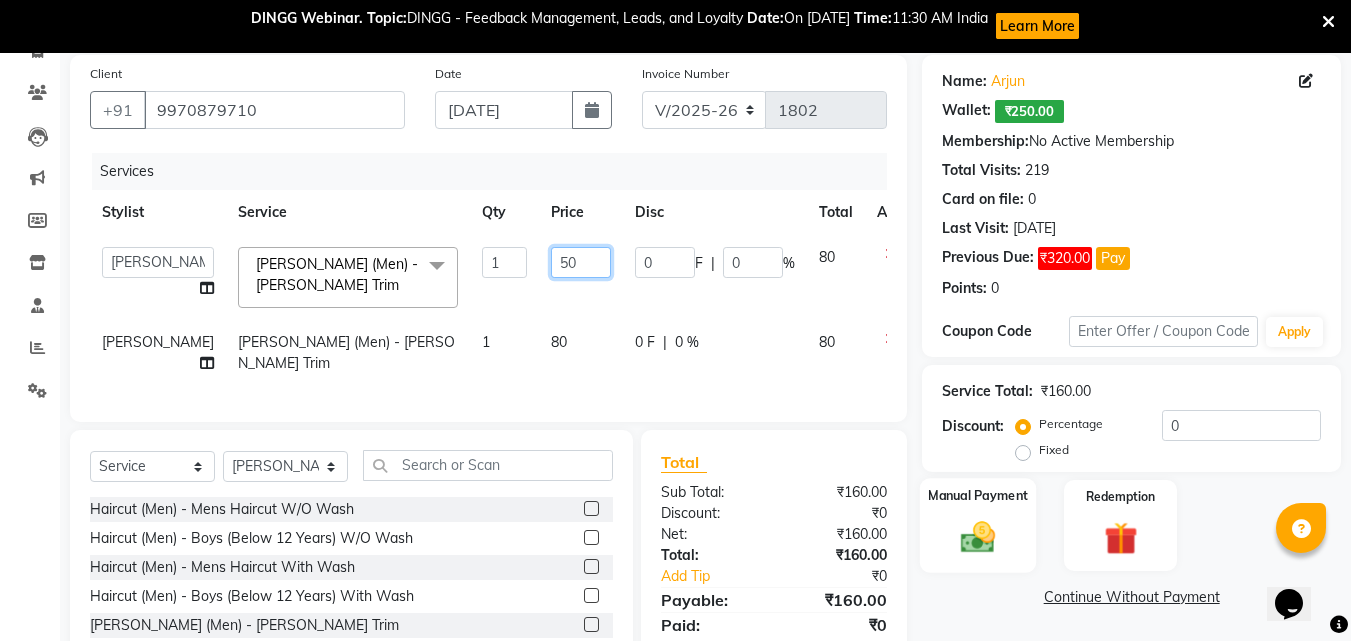 scroll, scrollTop: 149, scrollLeft: 0, axis: vertical 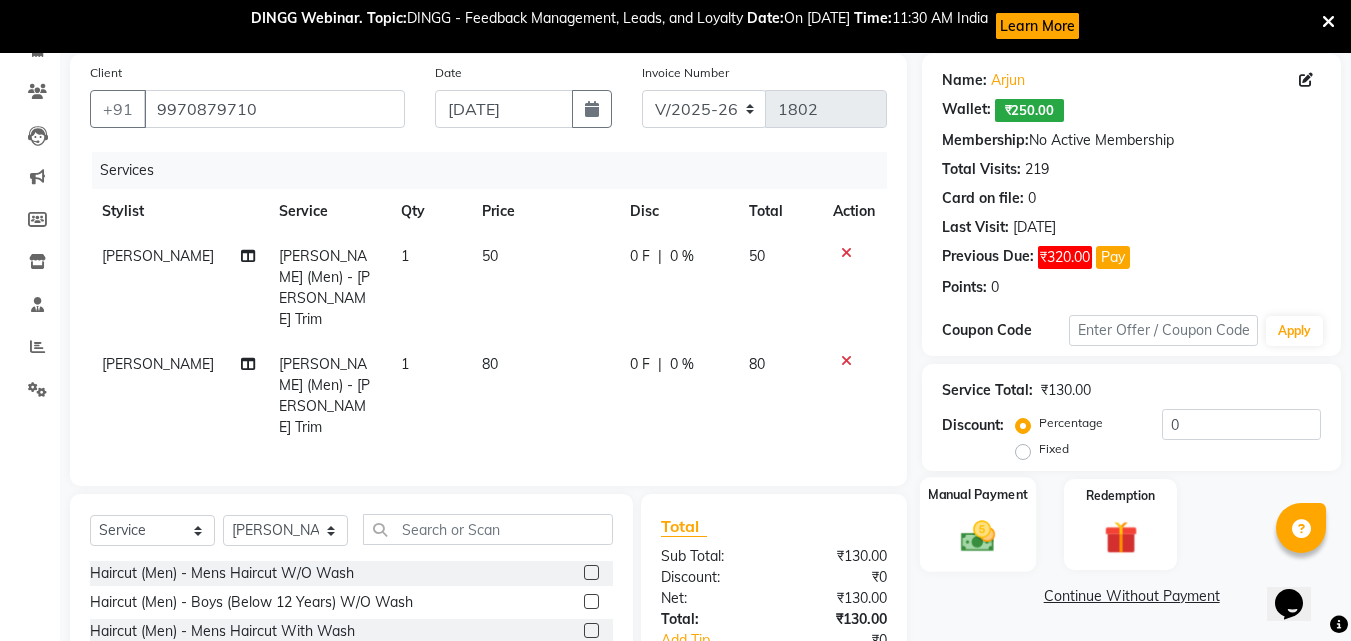 click 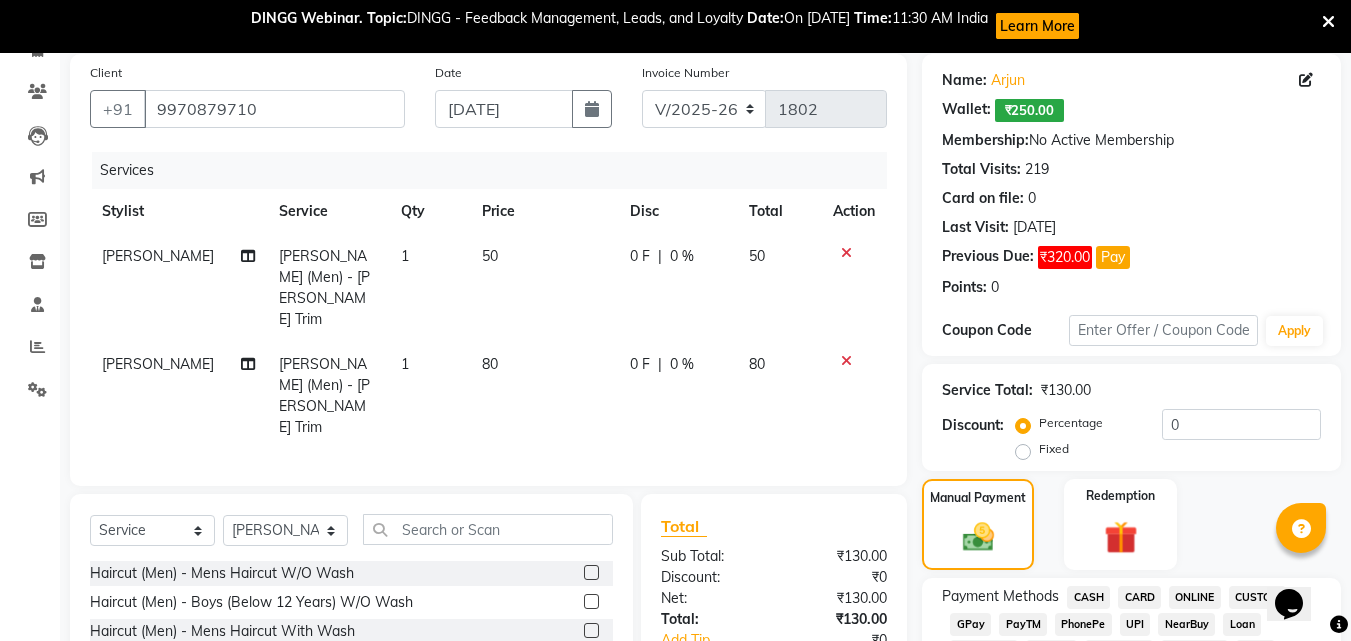 scroll, scrollTop: 269, scrollLeft: 0, axis: vertical 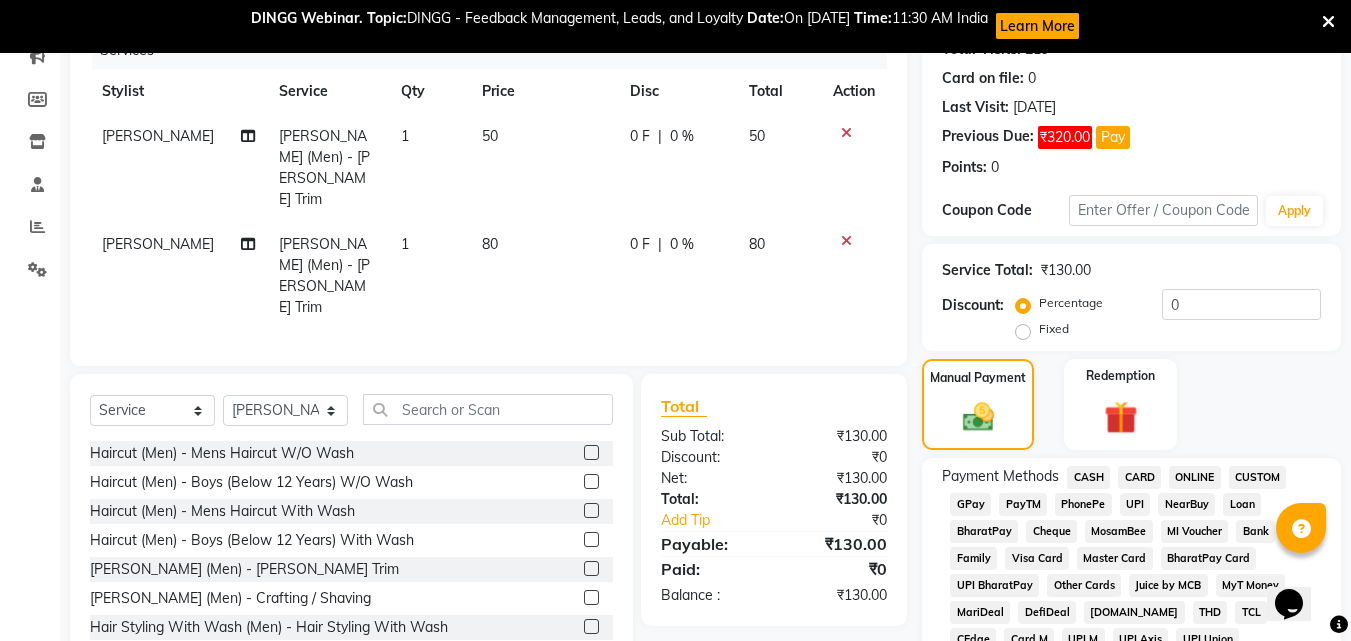 click on "Payment Methods  CASH   CARD   ONLINE   CUSTOM   GPay   PayTM   PhonePe   UPI   NearBuy   Loan   BharatPay   Cheque   MosamBee   MI Voucher   Bank   Family   Visa Card   Master Card   BharatPay Card   UPI BharatPay   Other Cards   Juice by MCB   MyT Money   MariDeal   DefiDeal   [DOMAIN_NAME]   THD   TCL   CEdge   Card M   UPI M   UPI Axis   UPI Union   Card (Indian Bank)   Card (DL Bank)   RS   BTC   Wellnessta   Razorpay   Complimentary   Nift   Spa Finder   Spa Week   Venmo   BFL   LoanTap   SaveIN   GMoney   ATH Movil   On Account   Chamber Gift Card   Trade   Comp   Donation   Card on File   Envision   BRAC Card   City Card   bKash   Credit Card   Debit Card   Shoutlo   LUZO   Jazz Cash   AmEx   Discover   Tabby   Online W   Room Charge   Room Charge USD   Room Charge Euro   Room Charge EGP   Room Charge GBP   Bajaj Finserv   Bad Debts   Card: IDFC   Card: IOB   Coupon   Gcash   PayMaya   Instamojo   COnline   UOnline   SOnline   SCard   Paypal   PPR   PPV   PPC   PPN   PPG   PPE   CAMP   Benefit   ATH Movil" 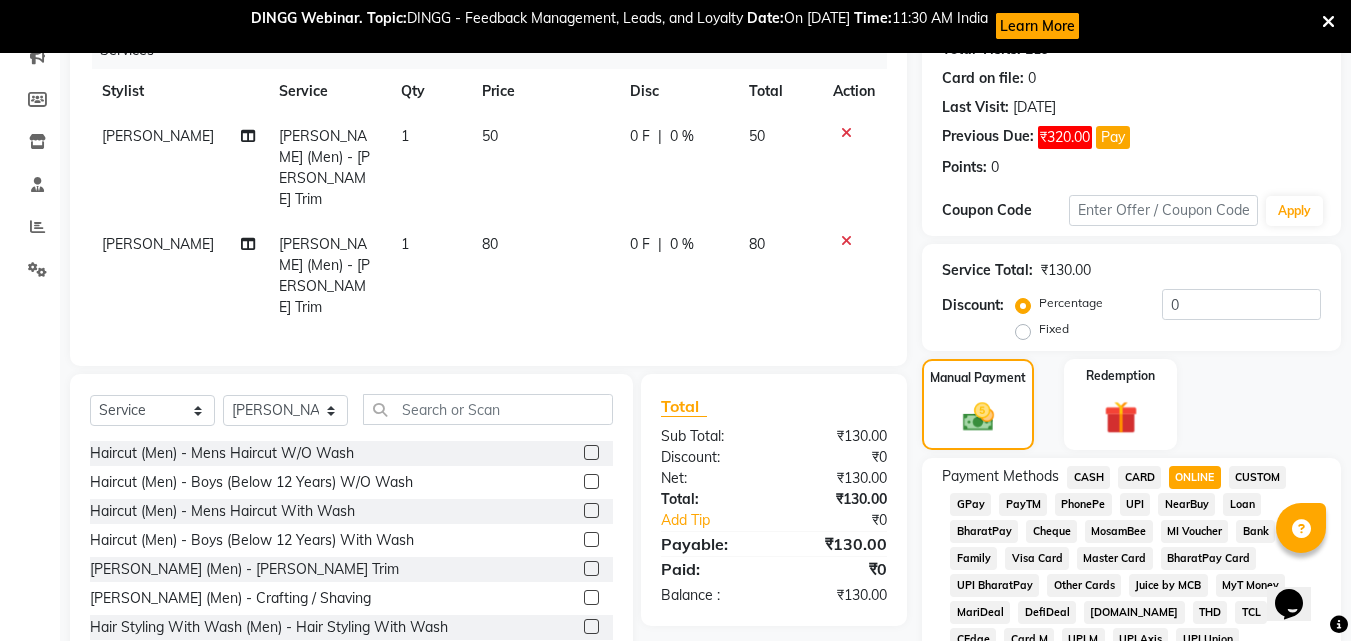 scroll, scrollTop: 976, scrollLeft: 0, axis: vertical 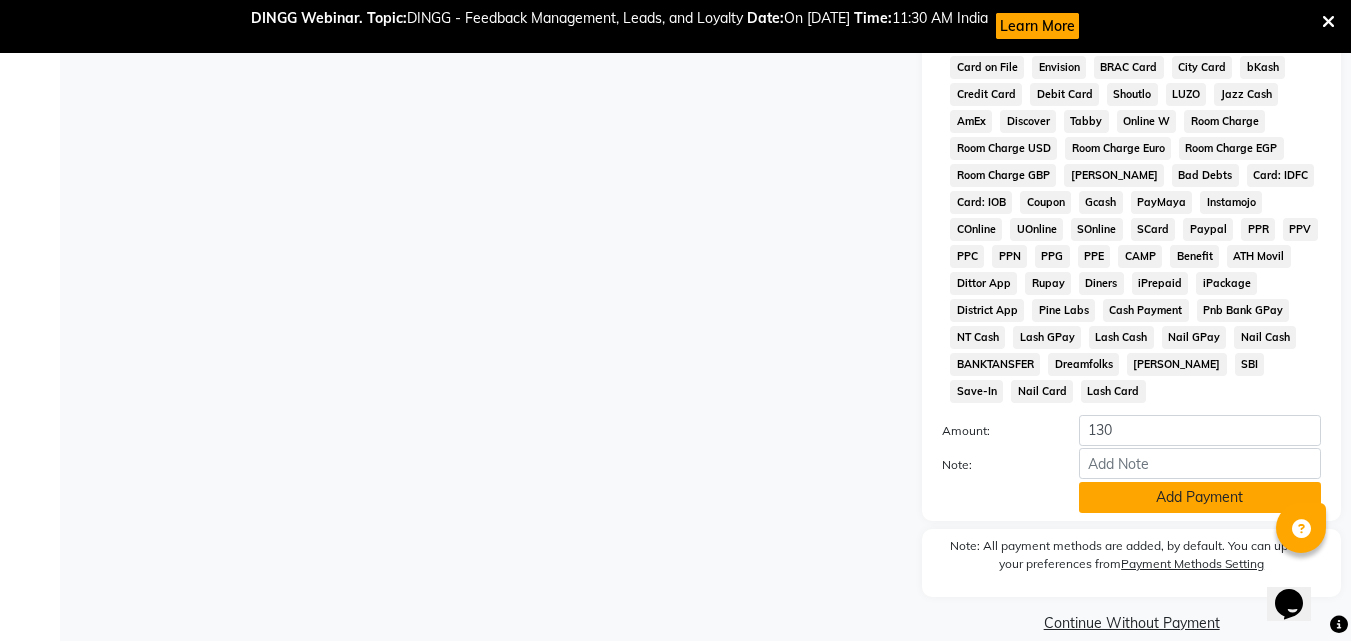 click on "Add Payment" 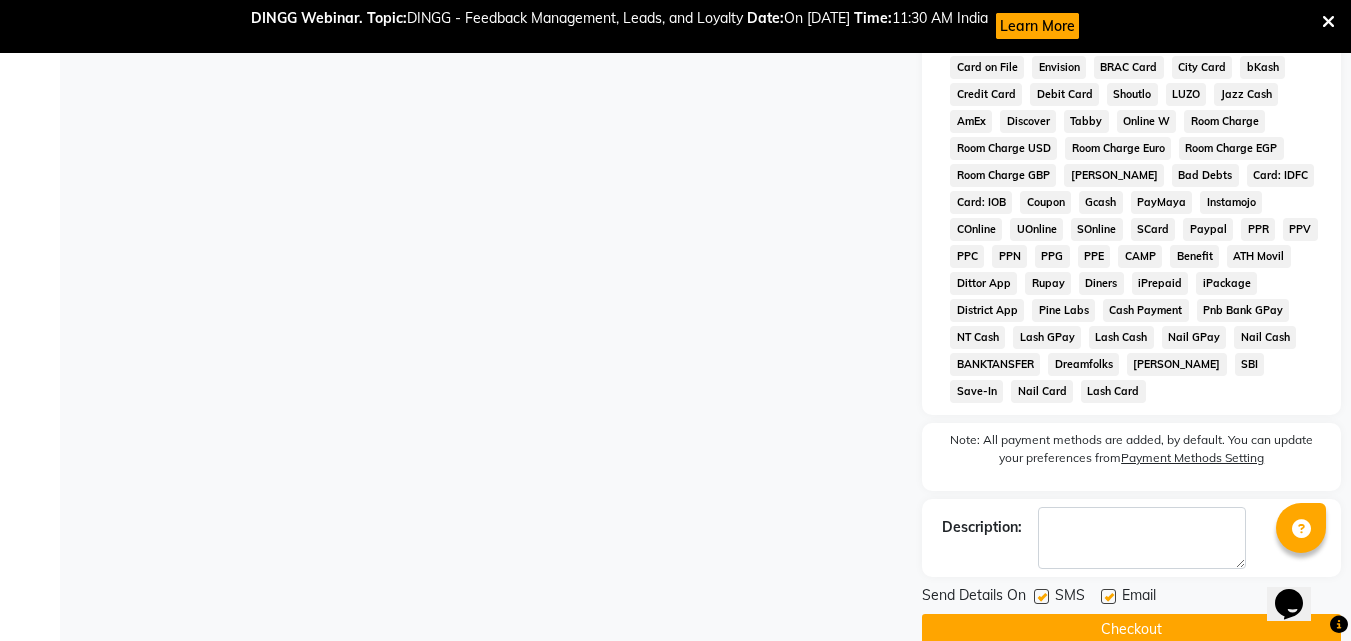 click on "Checkout" 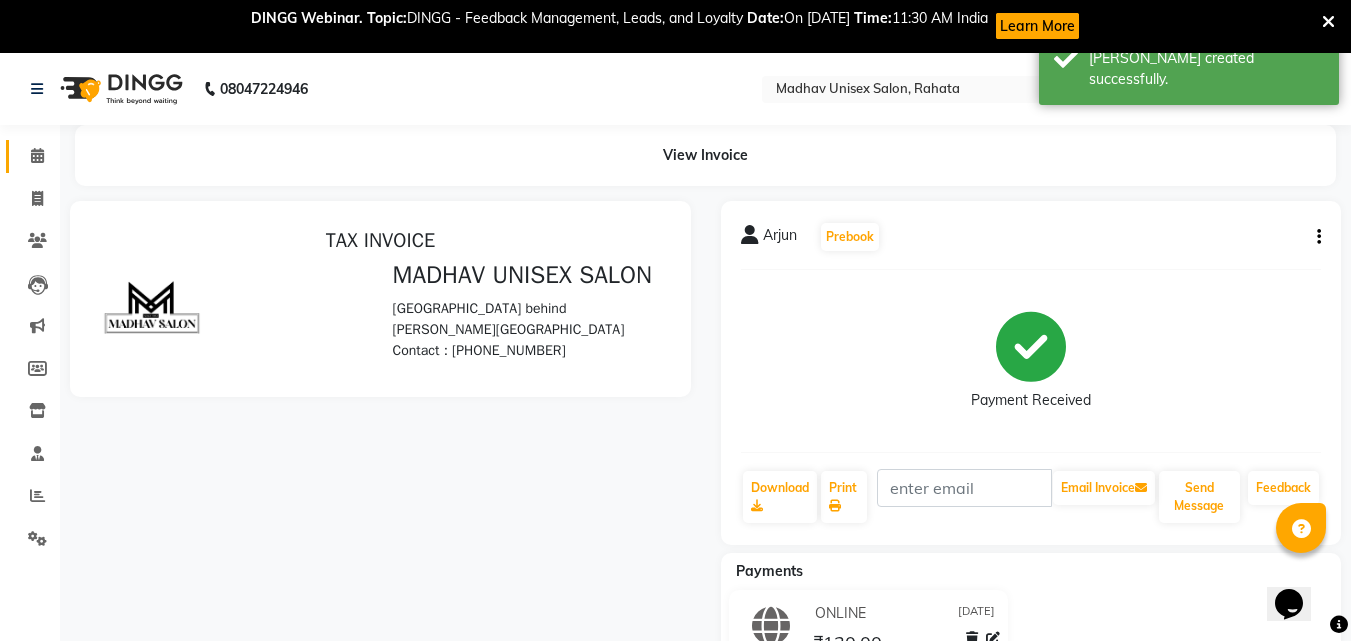 scroll, scrollTop: 0, scrollLeft: 0, axis: both 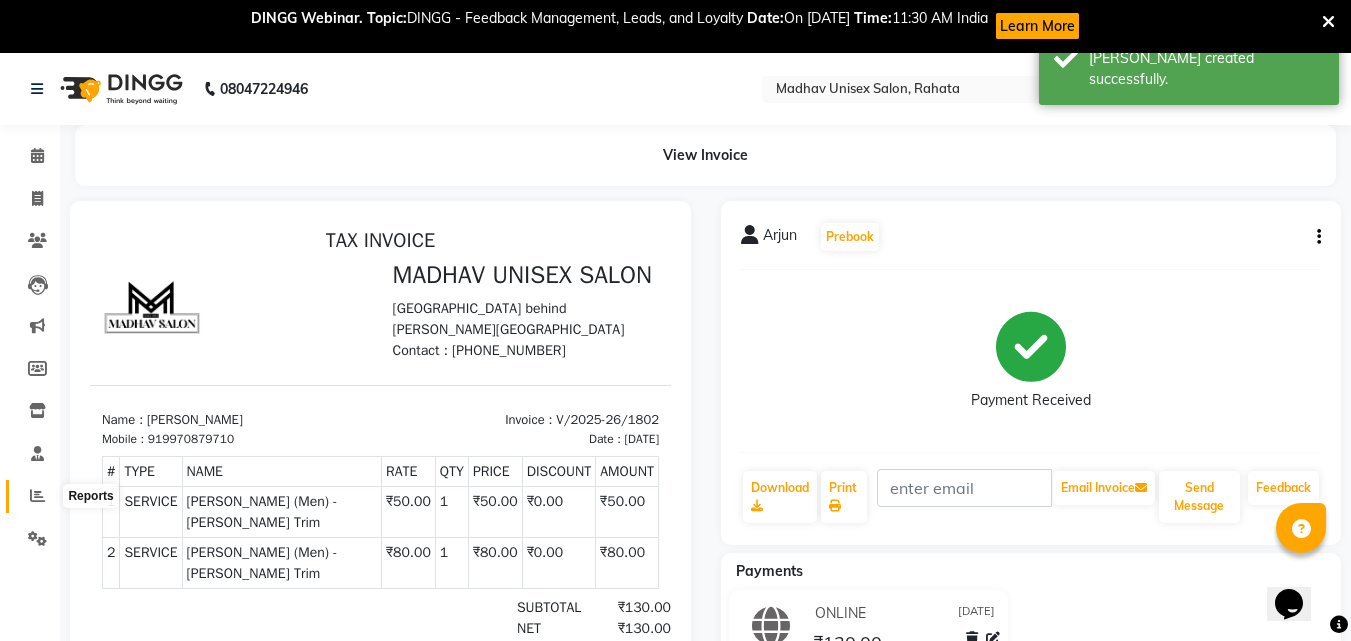 click 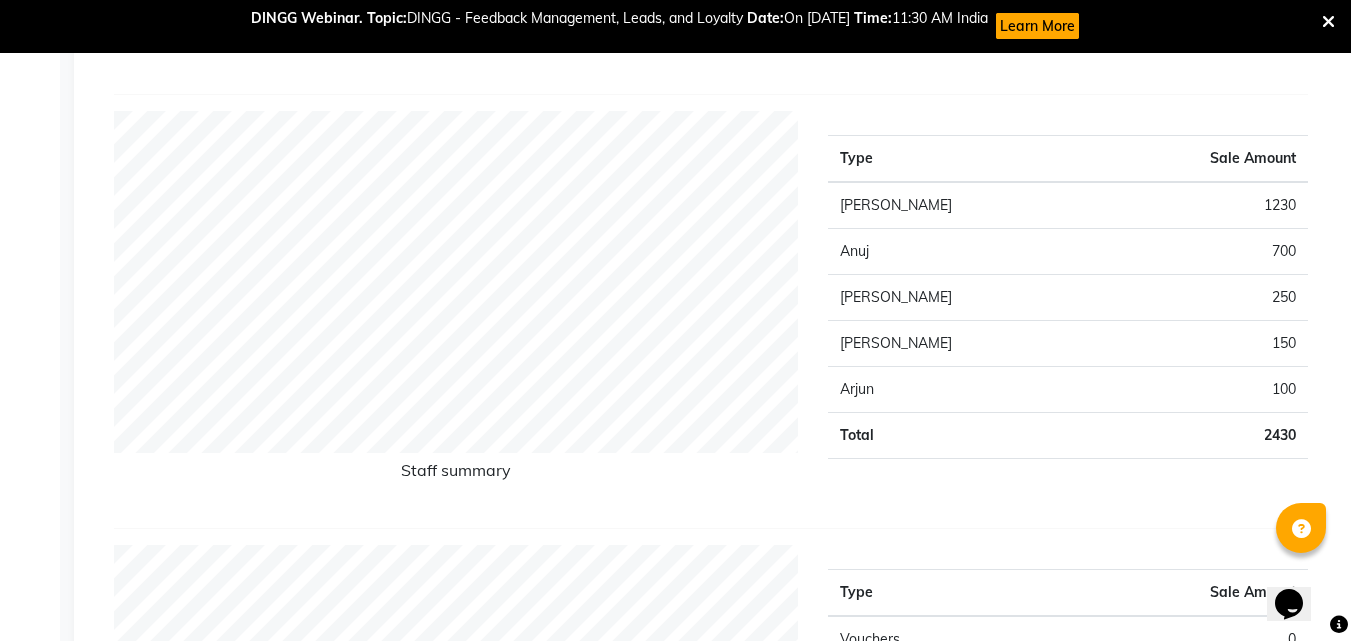 scroll, scrollTop: 0, scrollLeft: 0, axis: both 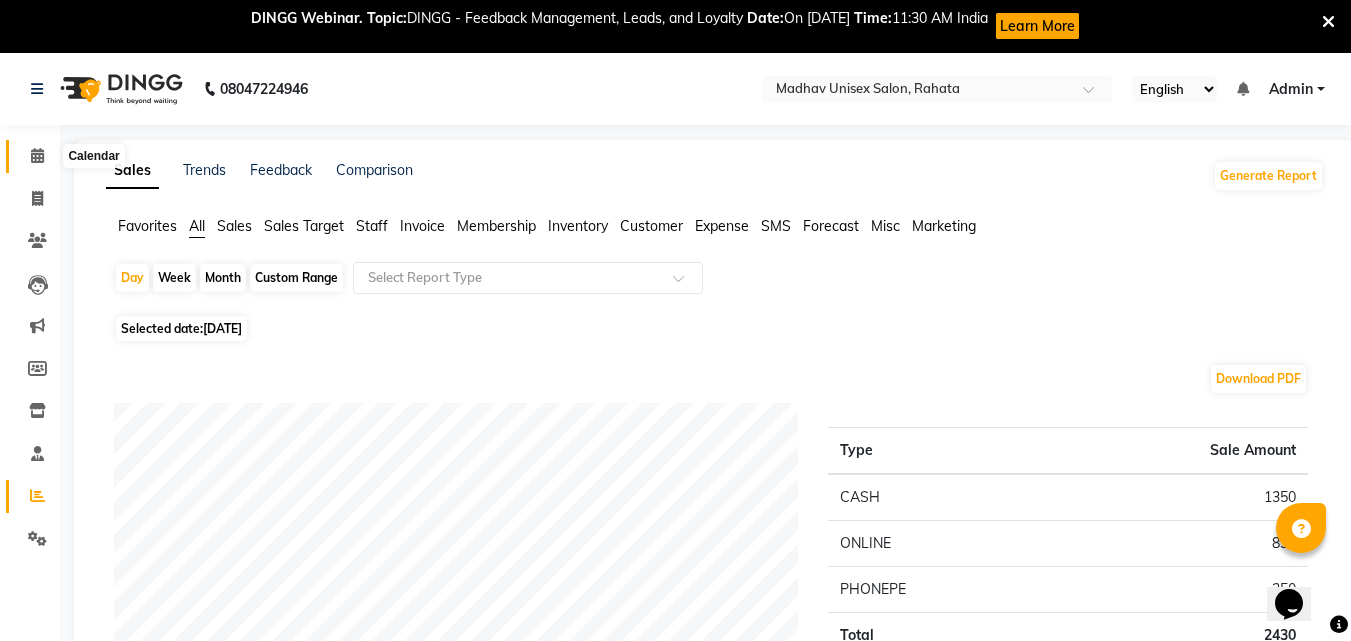 click 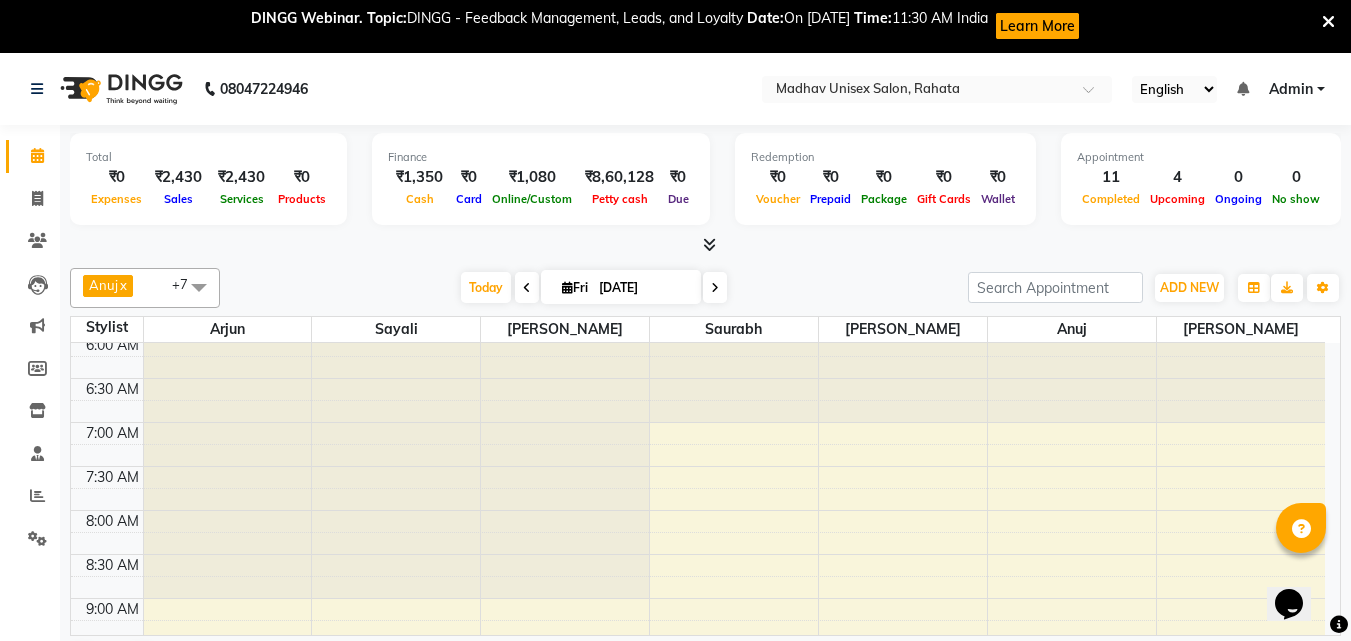 scroll, scrollTop: 0, scrollLeft: 0, axis: both 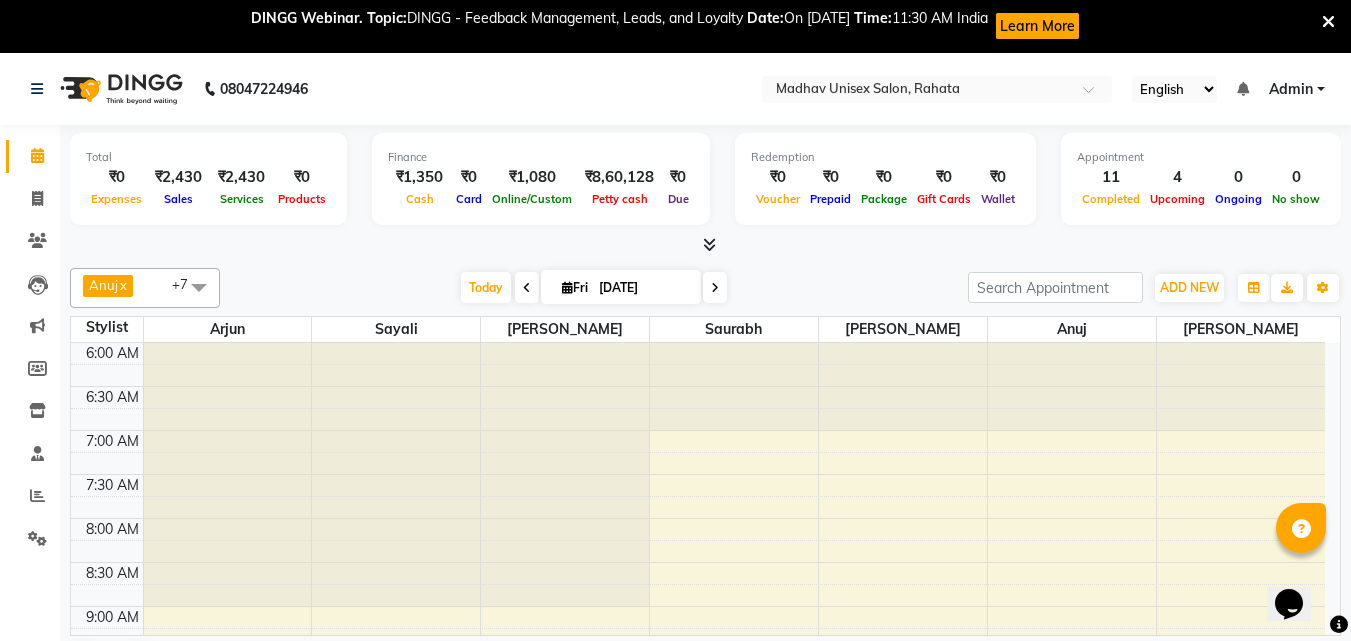 click at bounding box center [1328, 22] 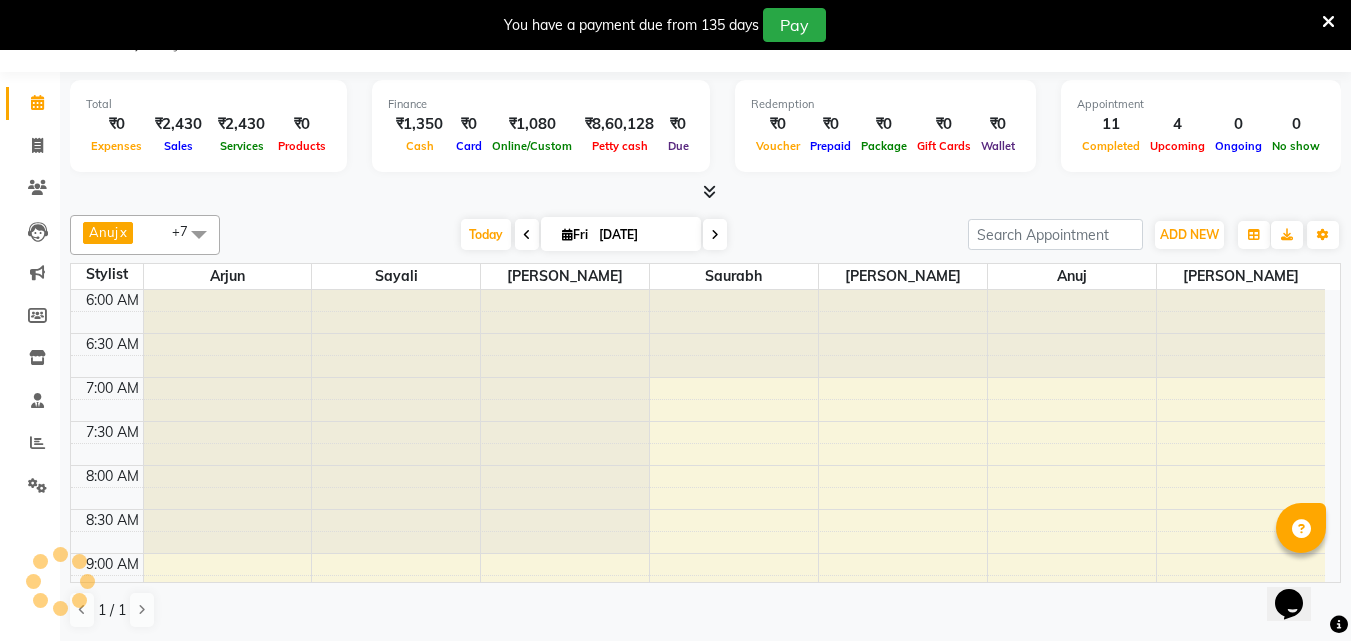 click at bounding box center [1328, 22] 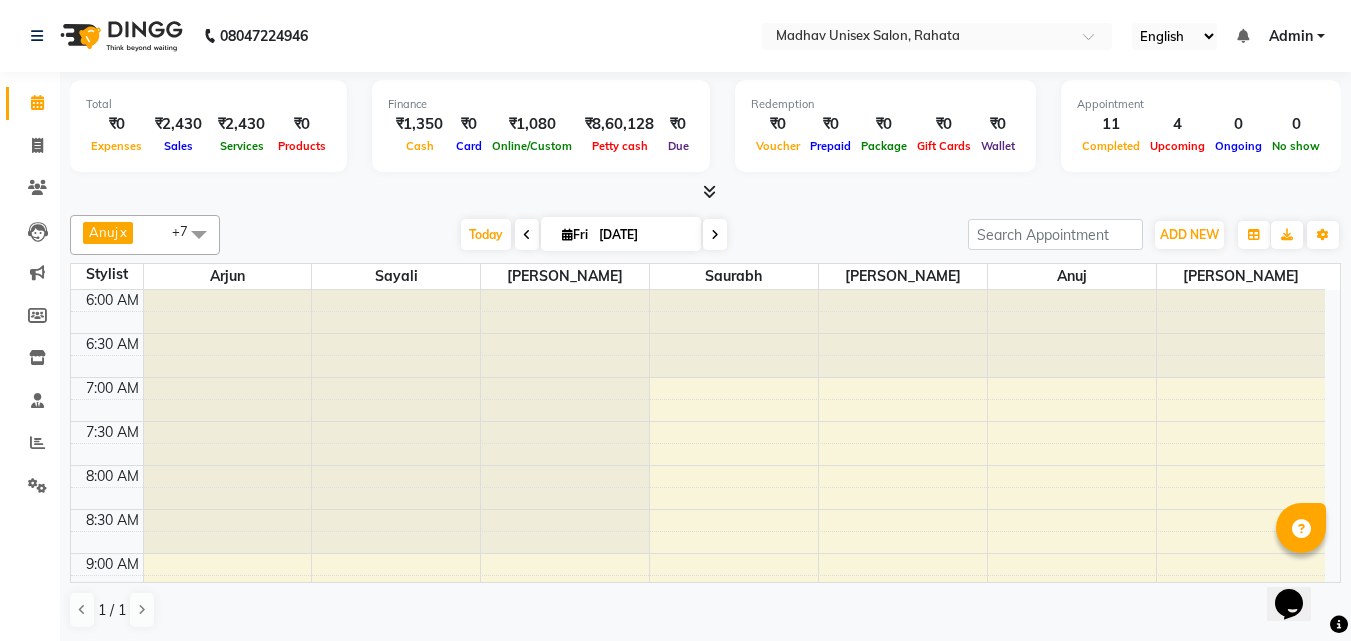 drag, startPoint x: 372, startPoint y: 192, endPoint x: 311, endPoint y: 240, distance: 77.62087 